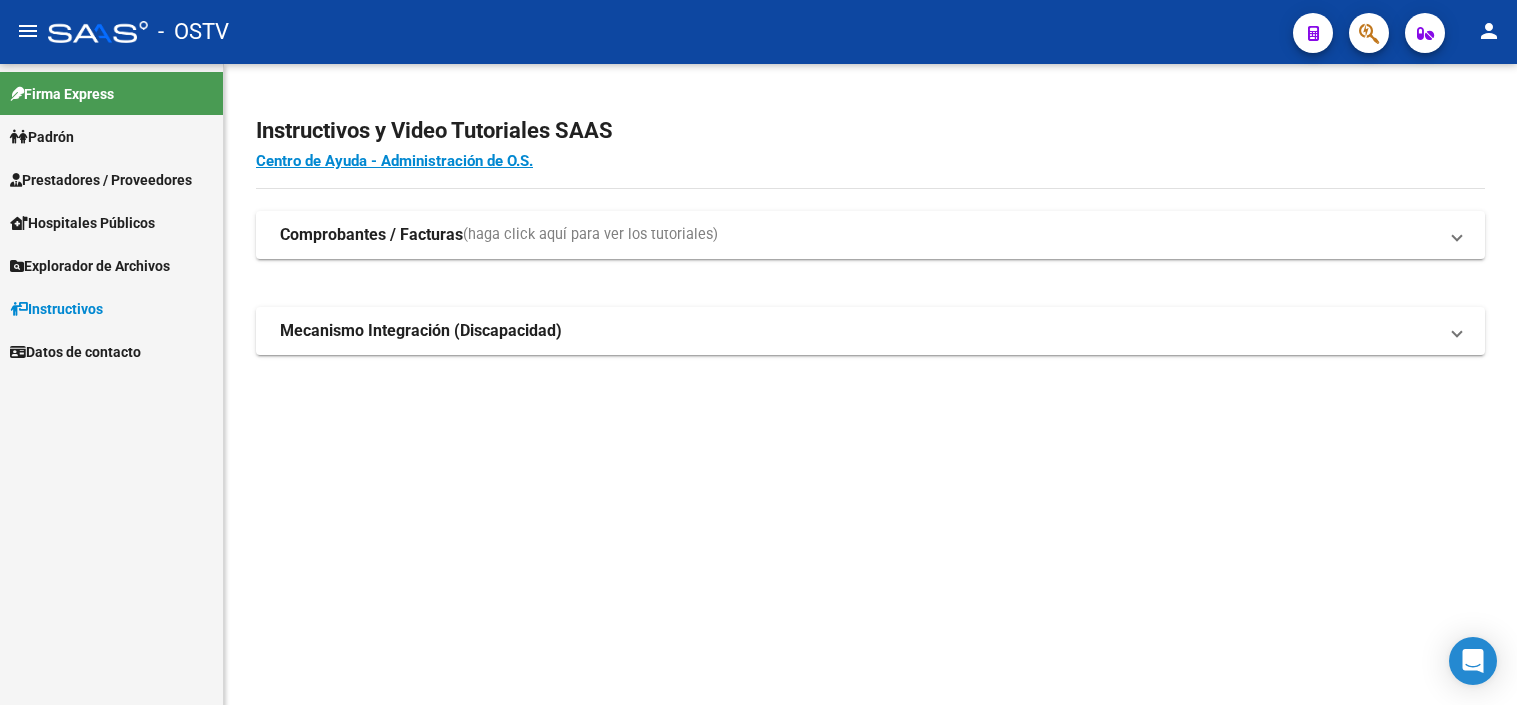 scroll, scrollTop: 0, scrollLeft: 0, axis: both 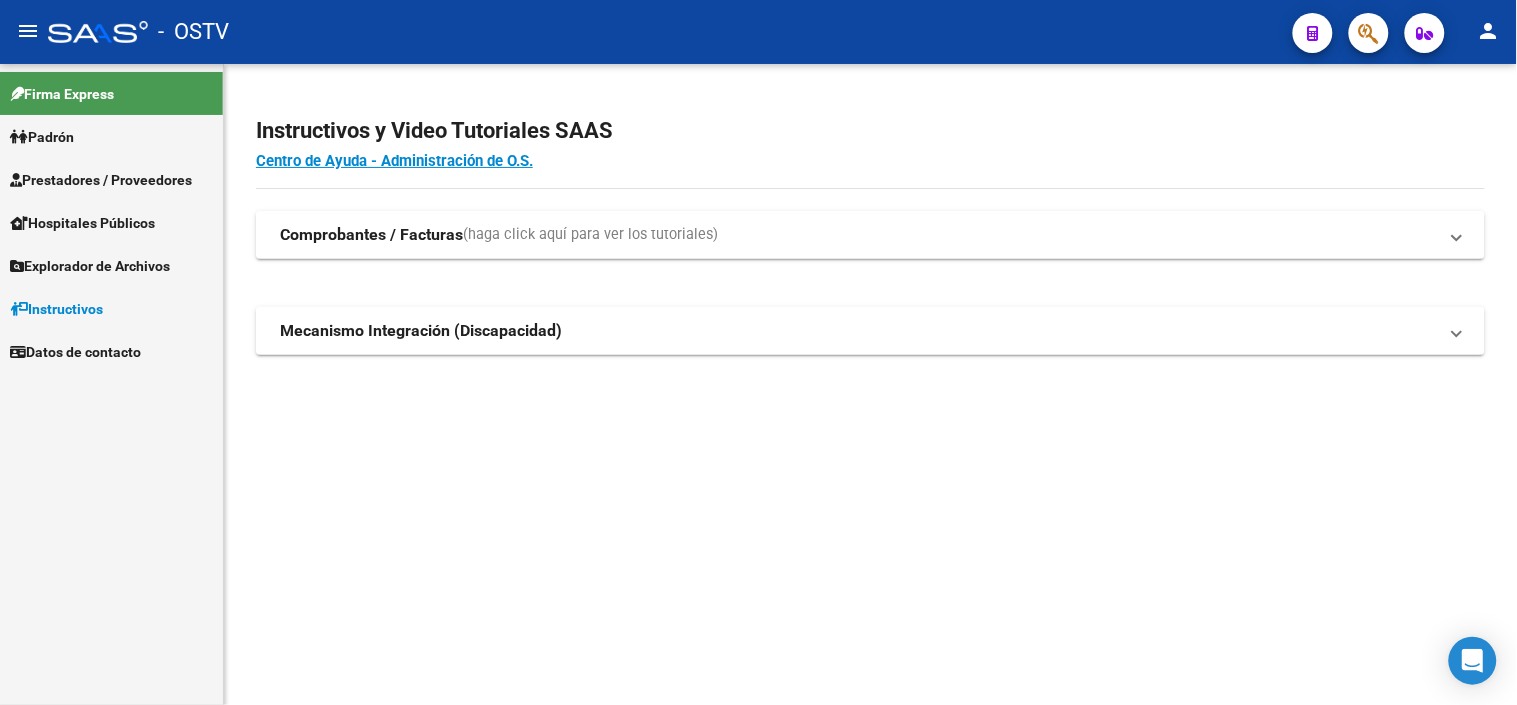 click on "Hospitales Públicos" at bounding box center (82, 223) 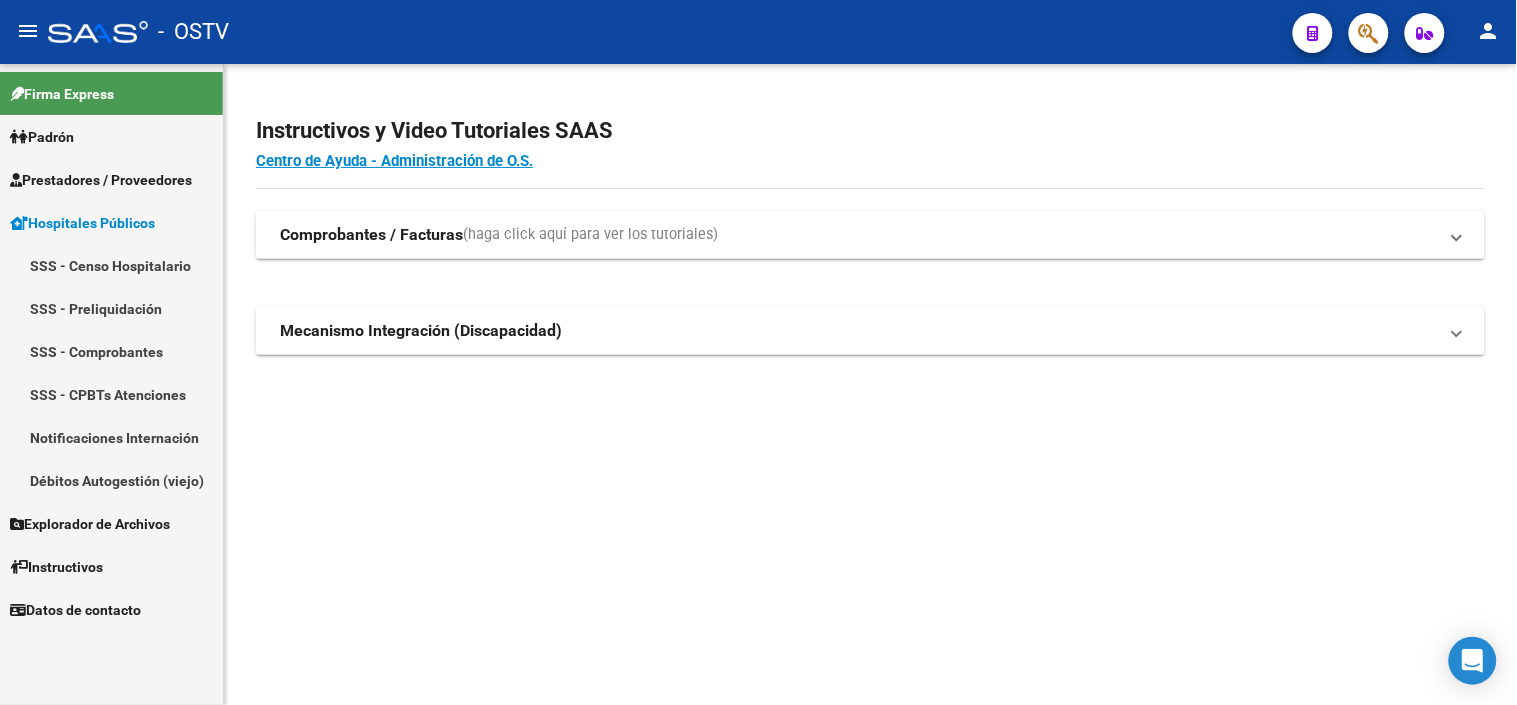 click on "Hospitales Públicos" at bounding box center [82, 223] 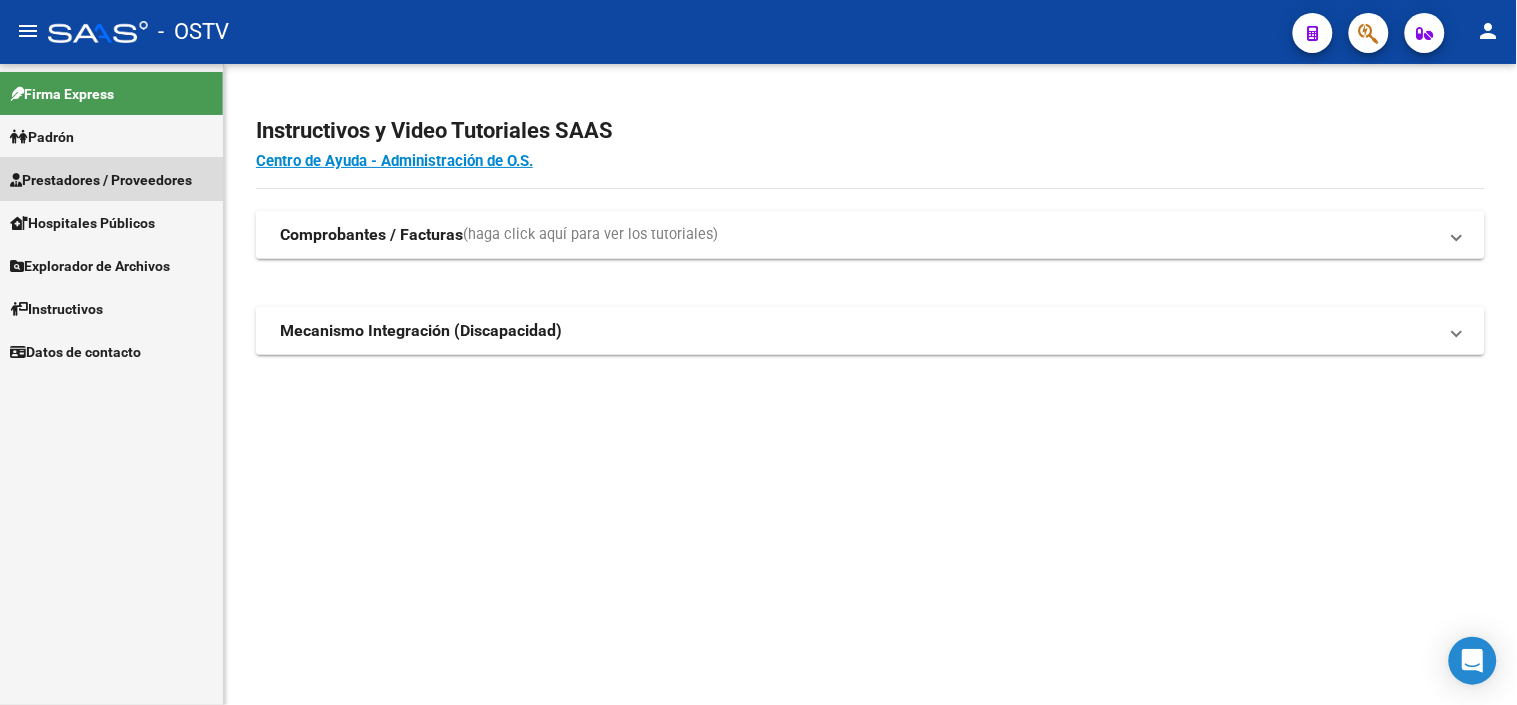 click on "Prestadores / Proveedores" at bounding box center (101, 180) 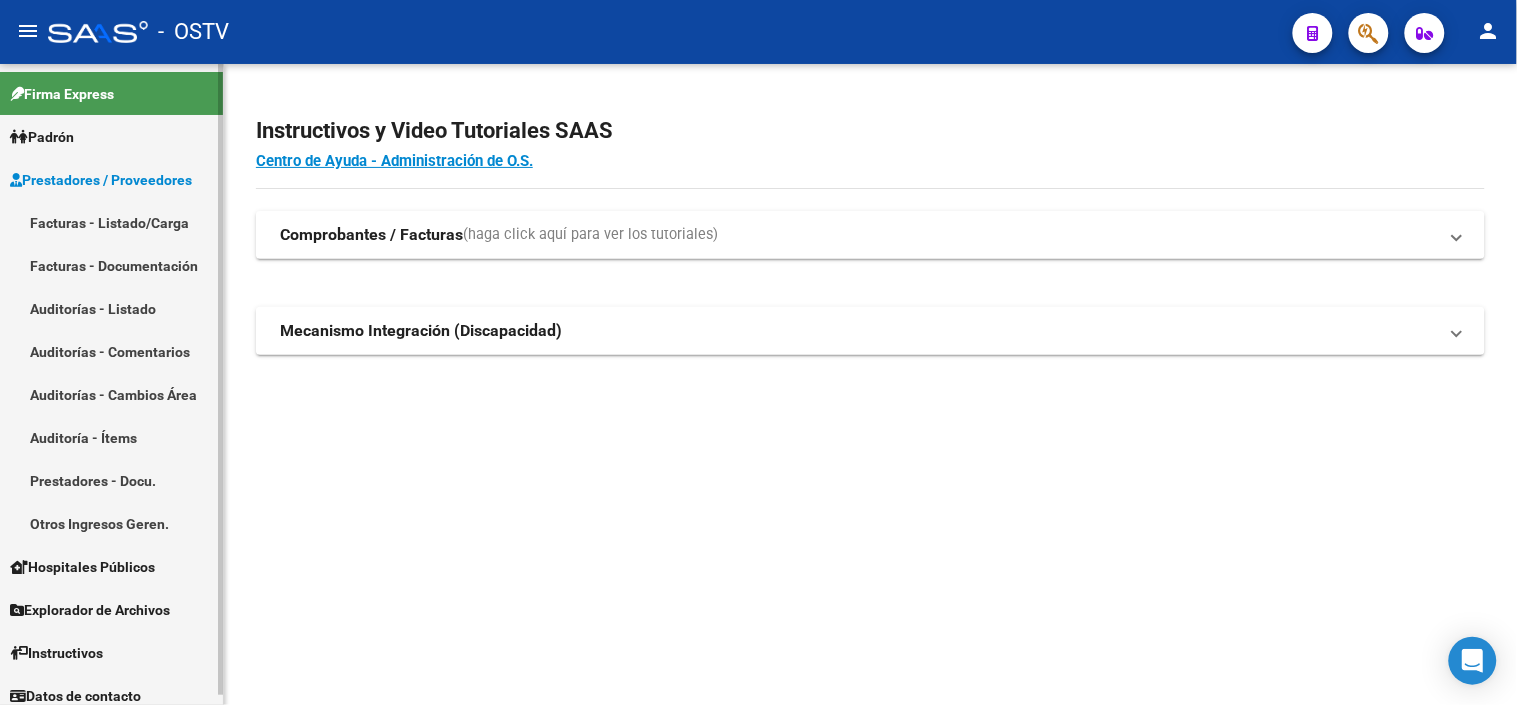 click on "Auditorías - Listado" at bounding box center [111, 308] 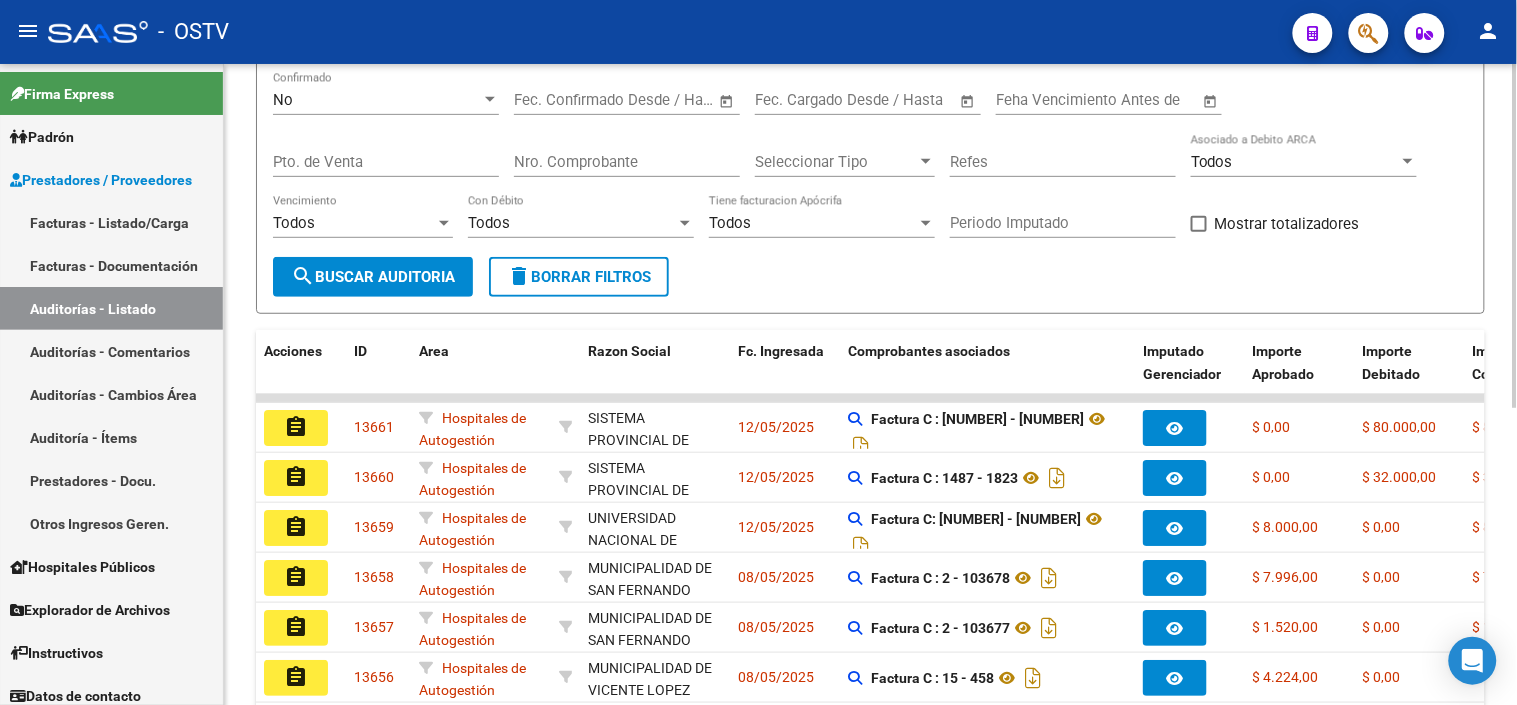 scroll, scrollTop: 333, scrollLeft: 0, axis: vertical 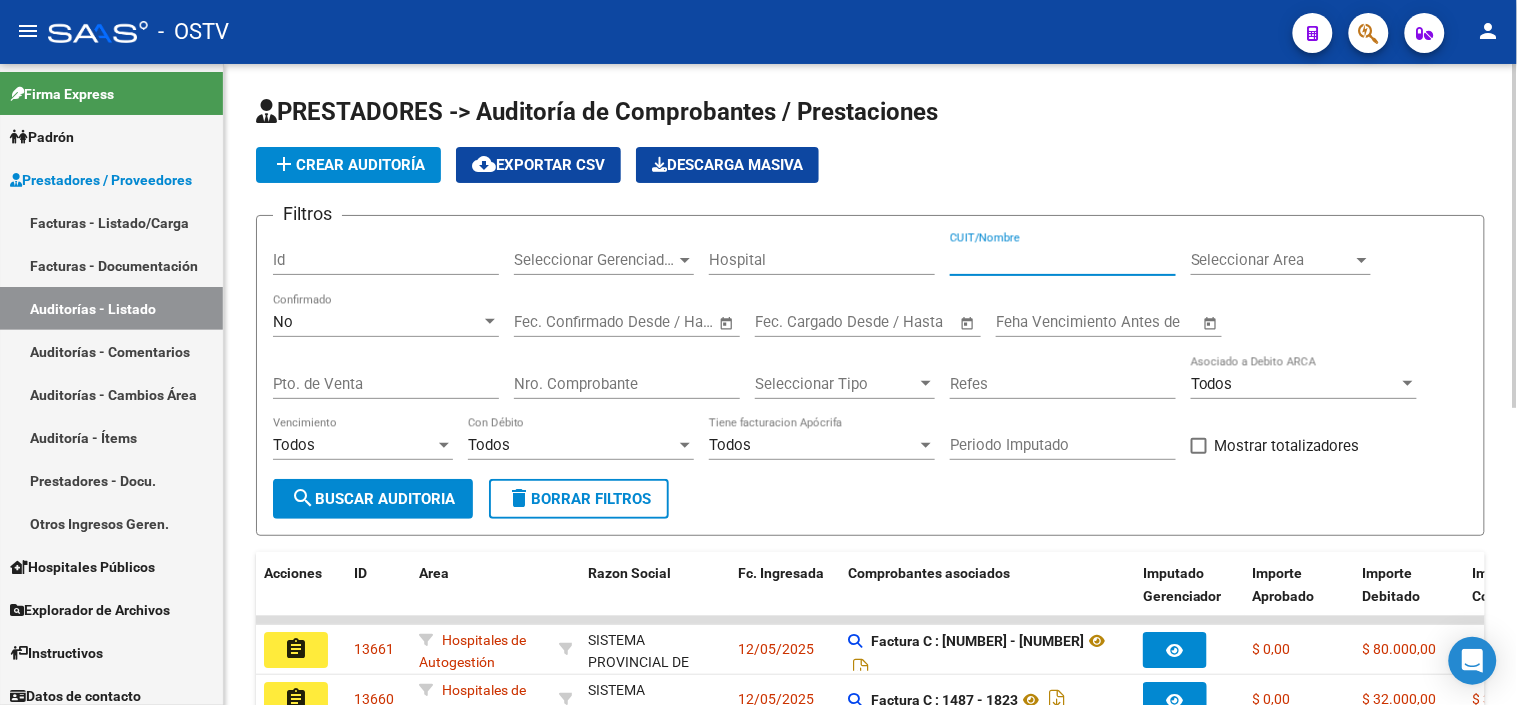 click on "CUIT/Nombre" at bounding box center [1063, 260] 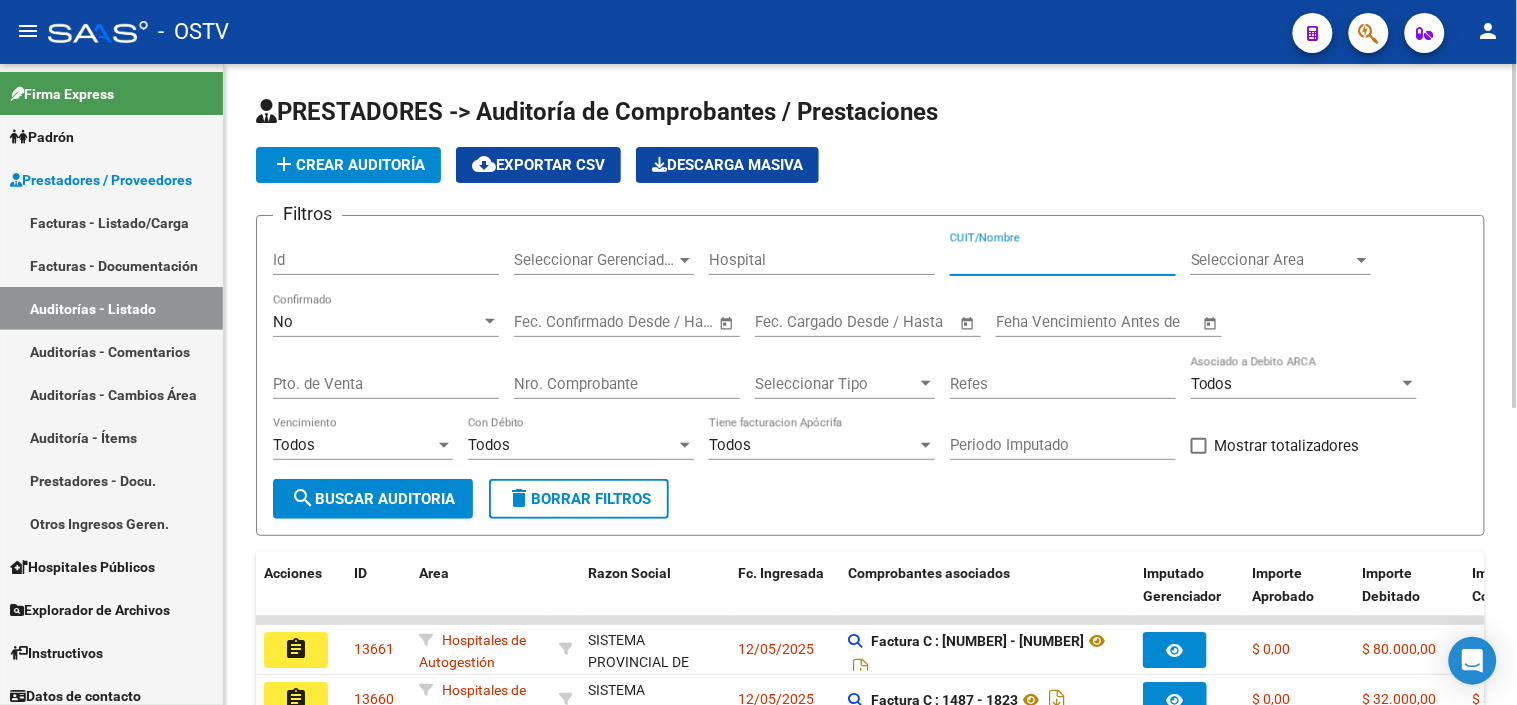 type on "30715497456" 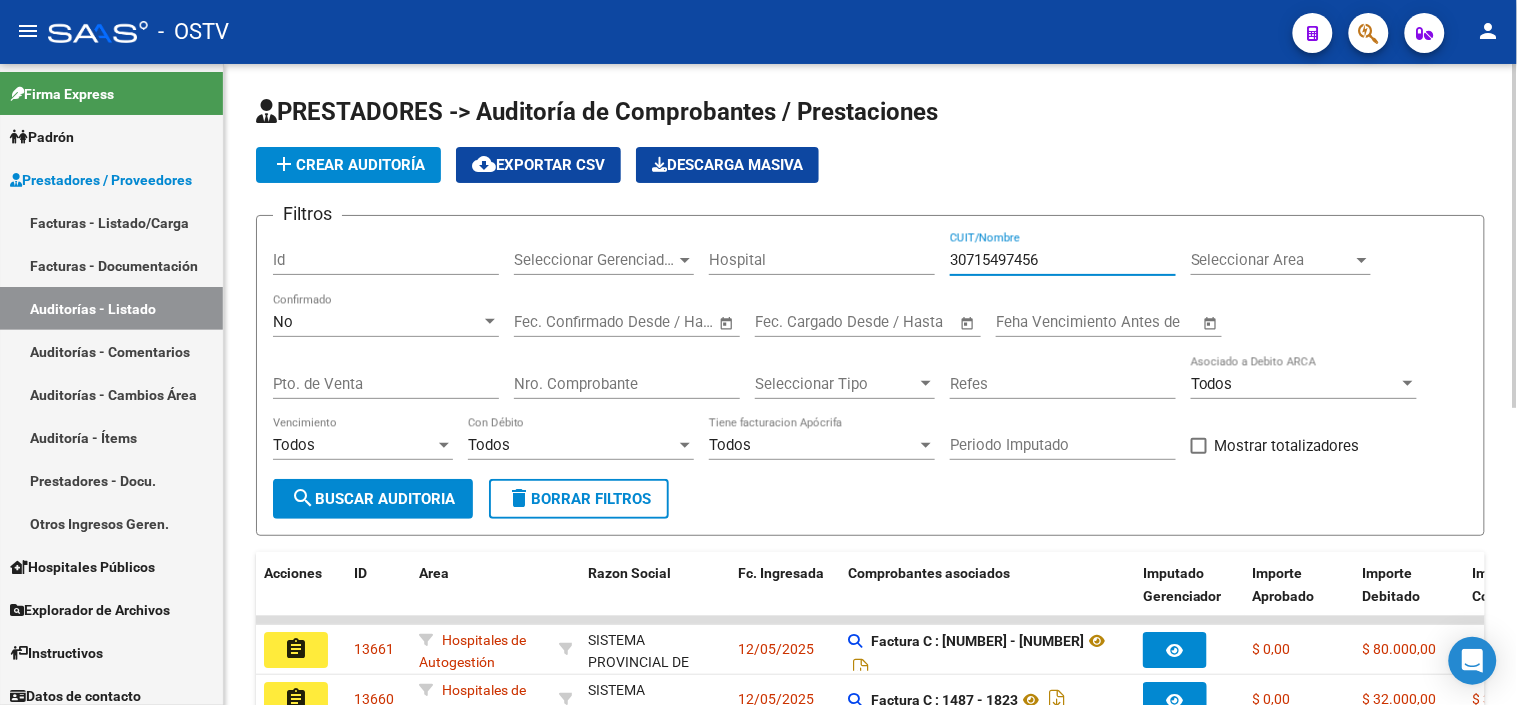 click on "search  Buscar Auditoria" 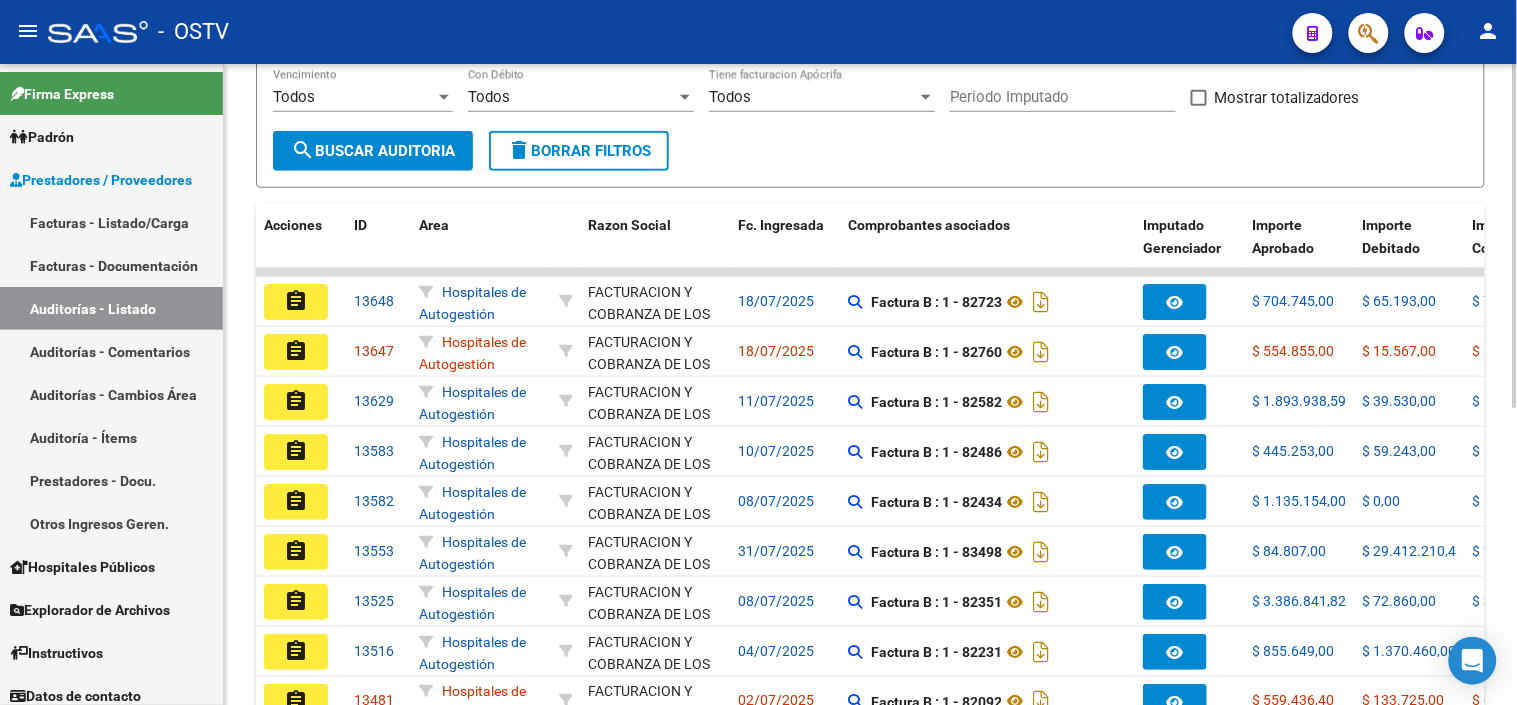 scroll, scrollTop: 444, scrollLeft: 0, axis: vertical 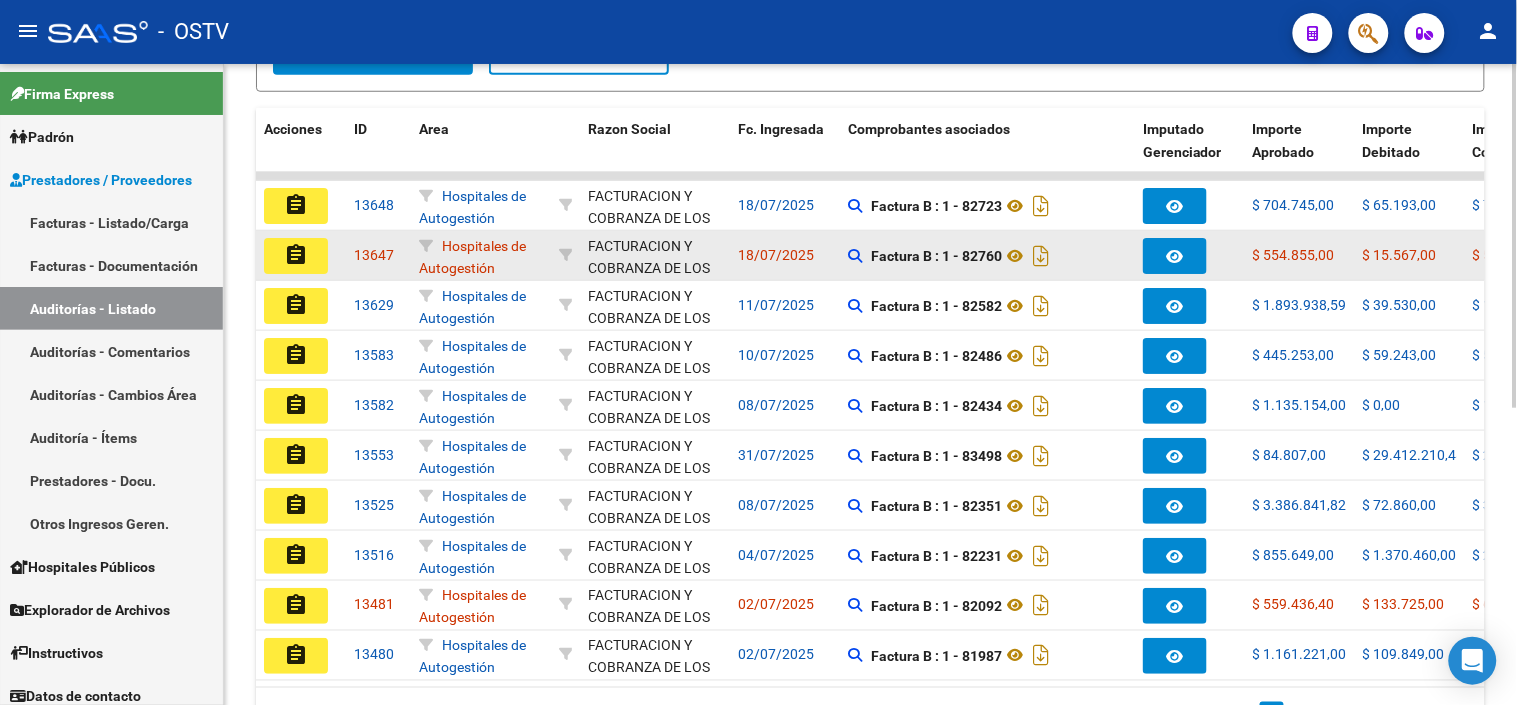click on "assignment" 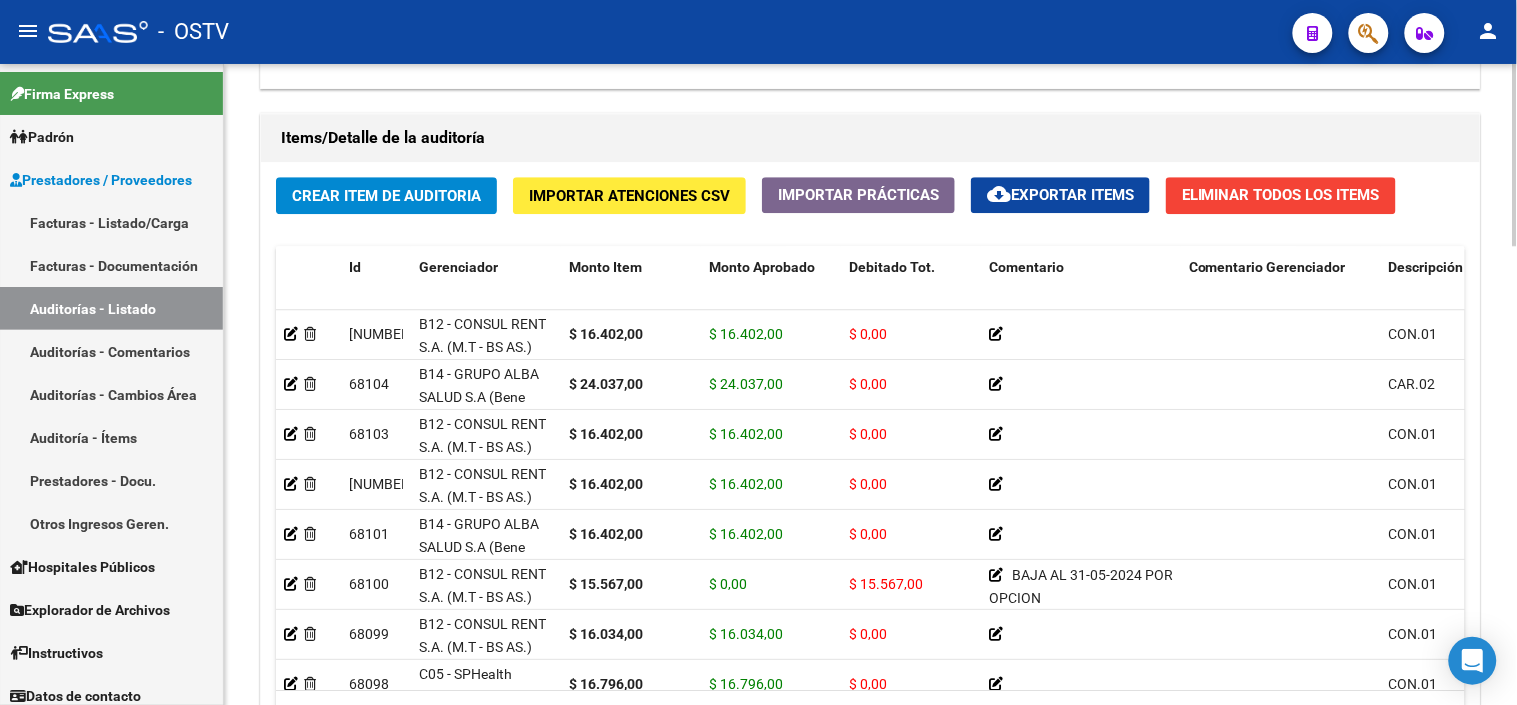 scroll, scrollTop: 1444, scrollLeft: 0, axis: vertical 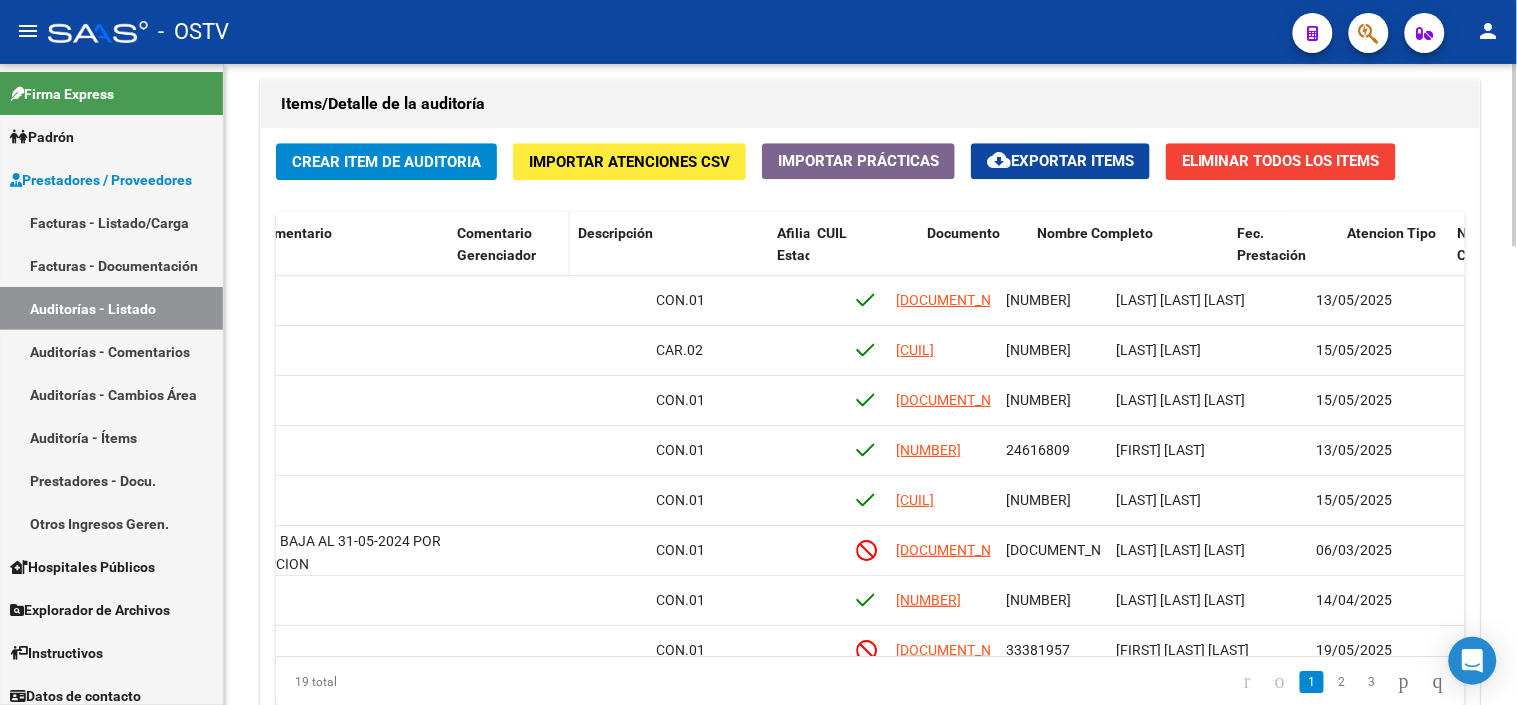 drag, startPoint x: 643, startPoint y: 246, endPoint x: 553, endPoint y: 250, distance: 90.088844 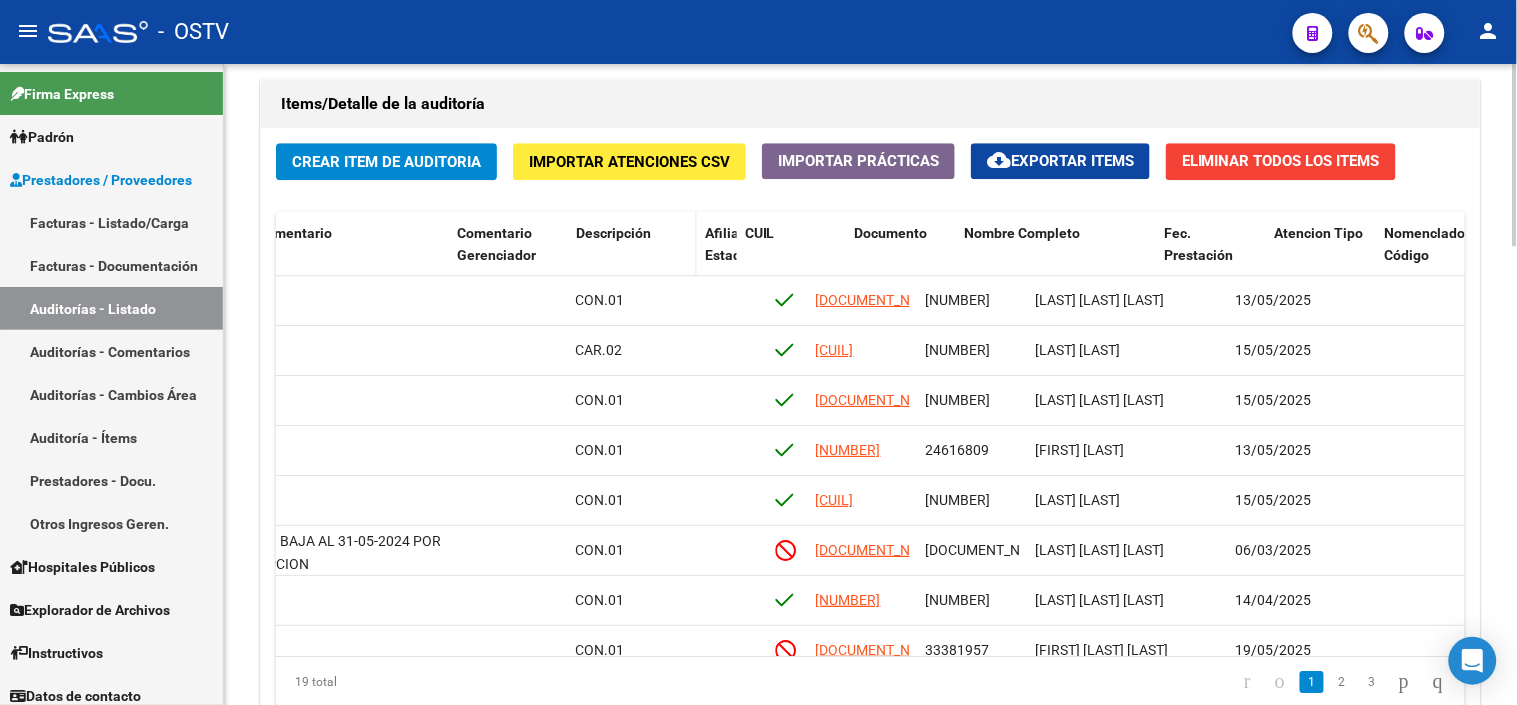 drag, startPoint x: 764, startPoint y: 260, endPoint x: 676, endPoint y: 257, distance: 88.051125 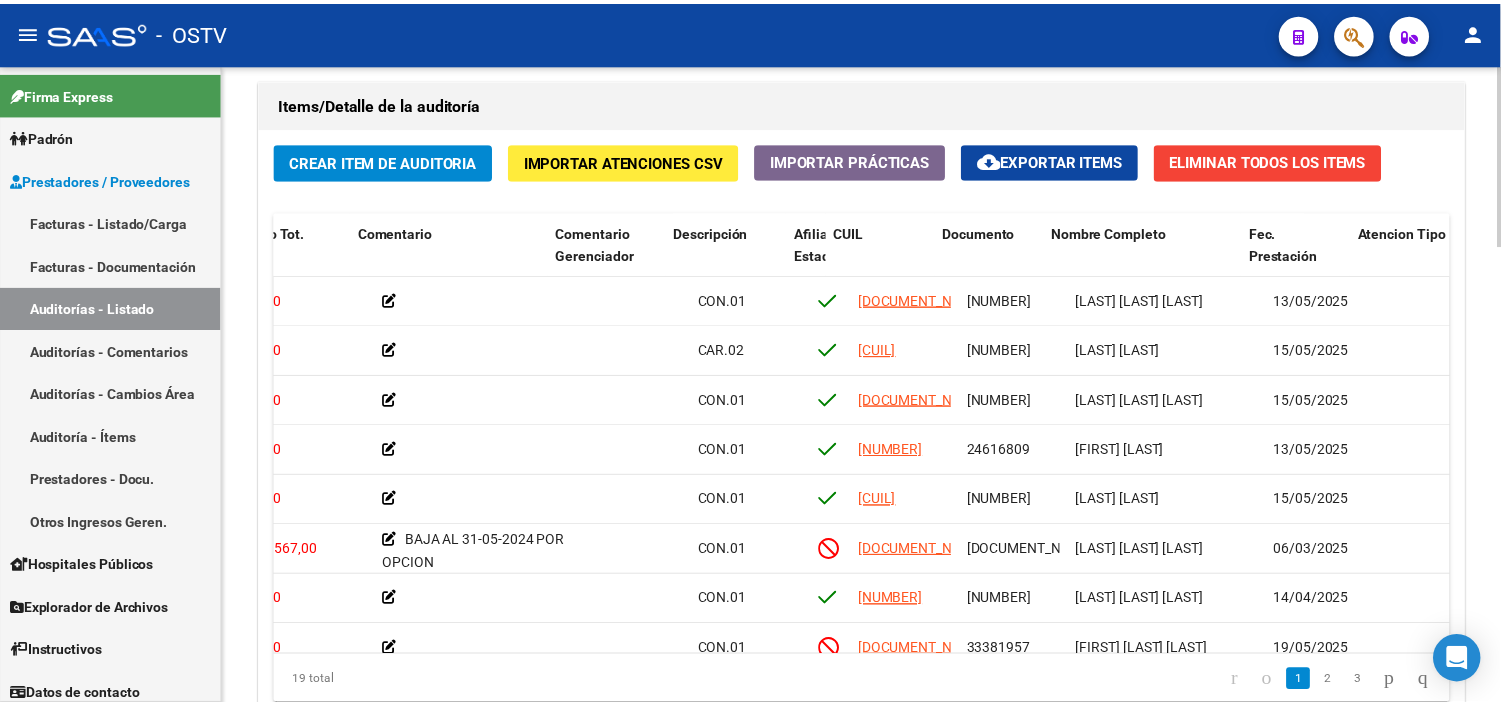 scroll, scrollTop: 0, scrollLeft: 590, axis: horizontal 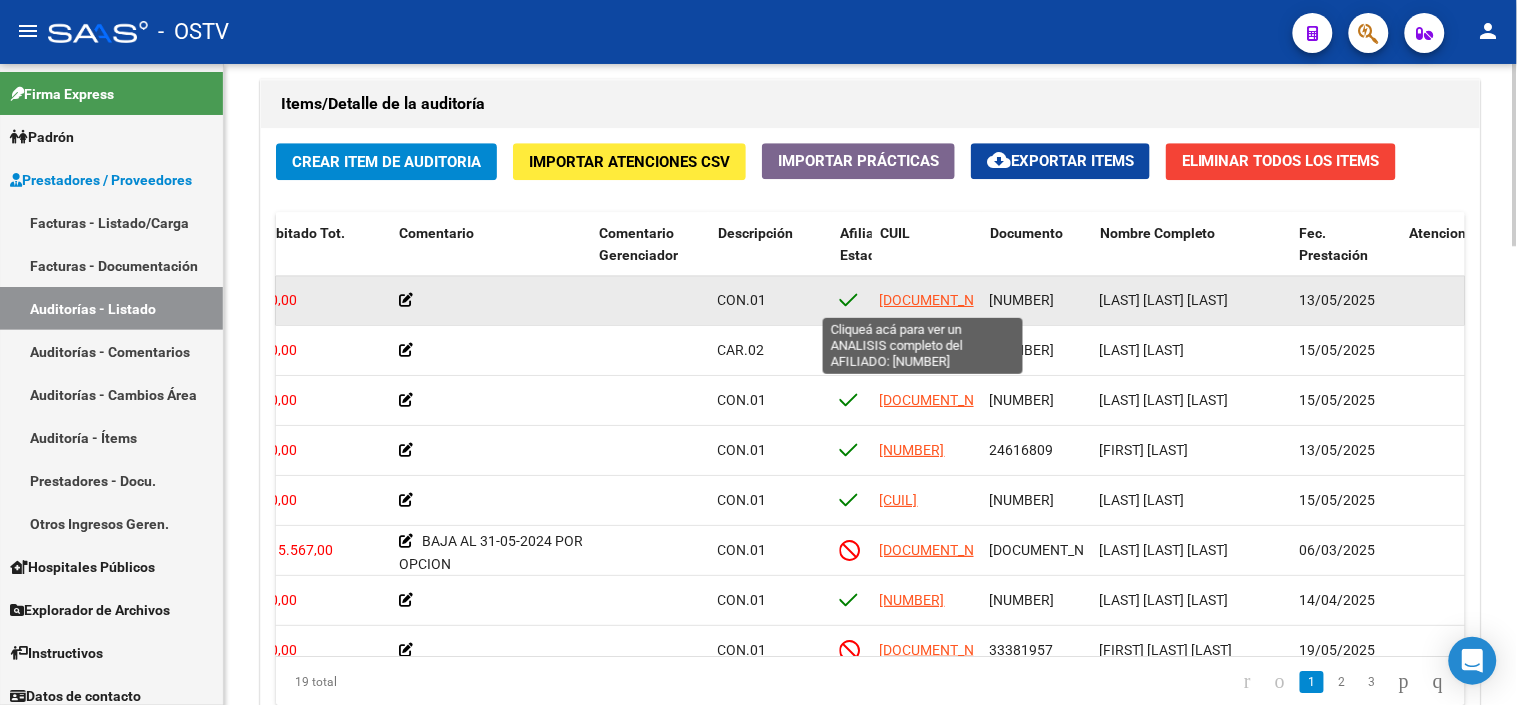 click on "[DOCUMENT_NUMBER]" 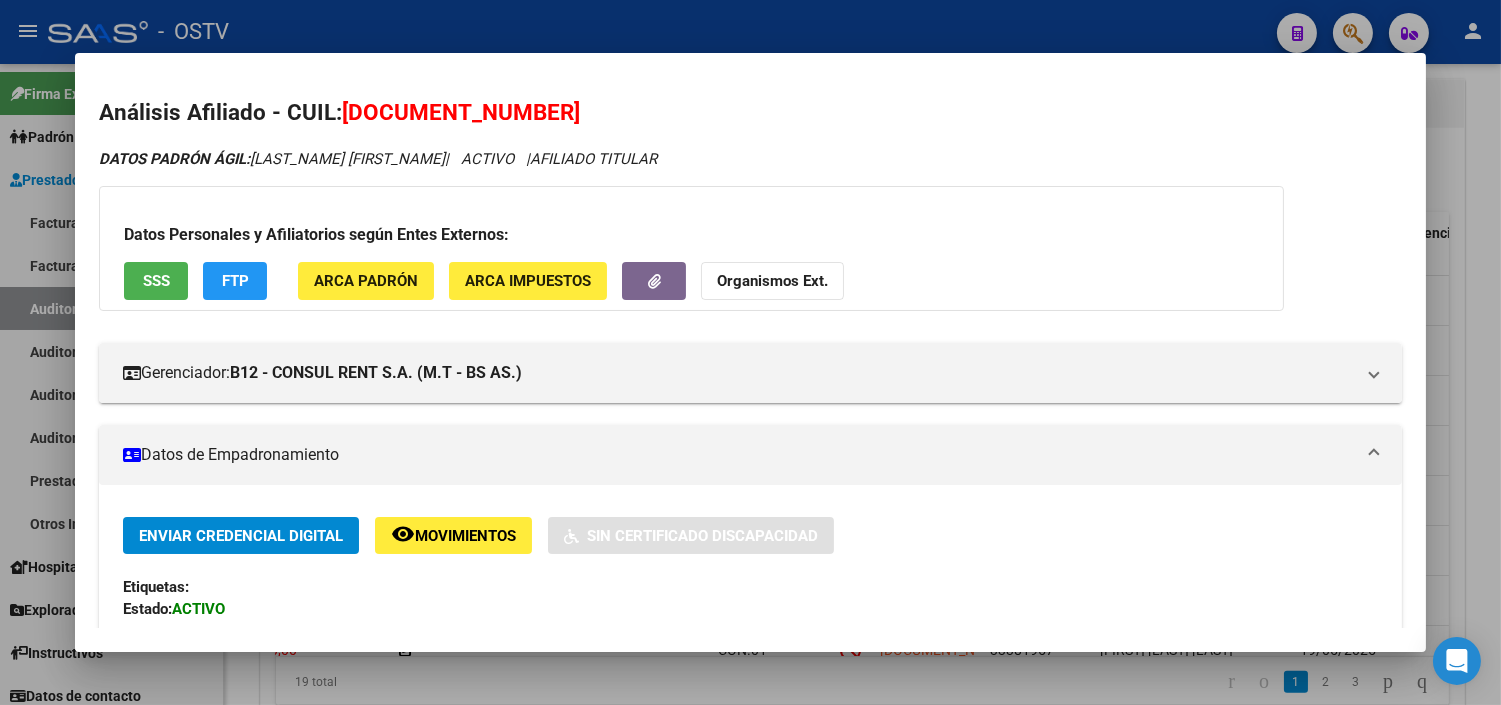click on "SSS" at bounding box center [156, 282] 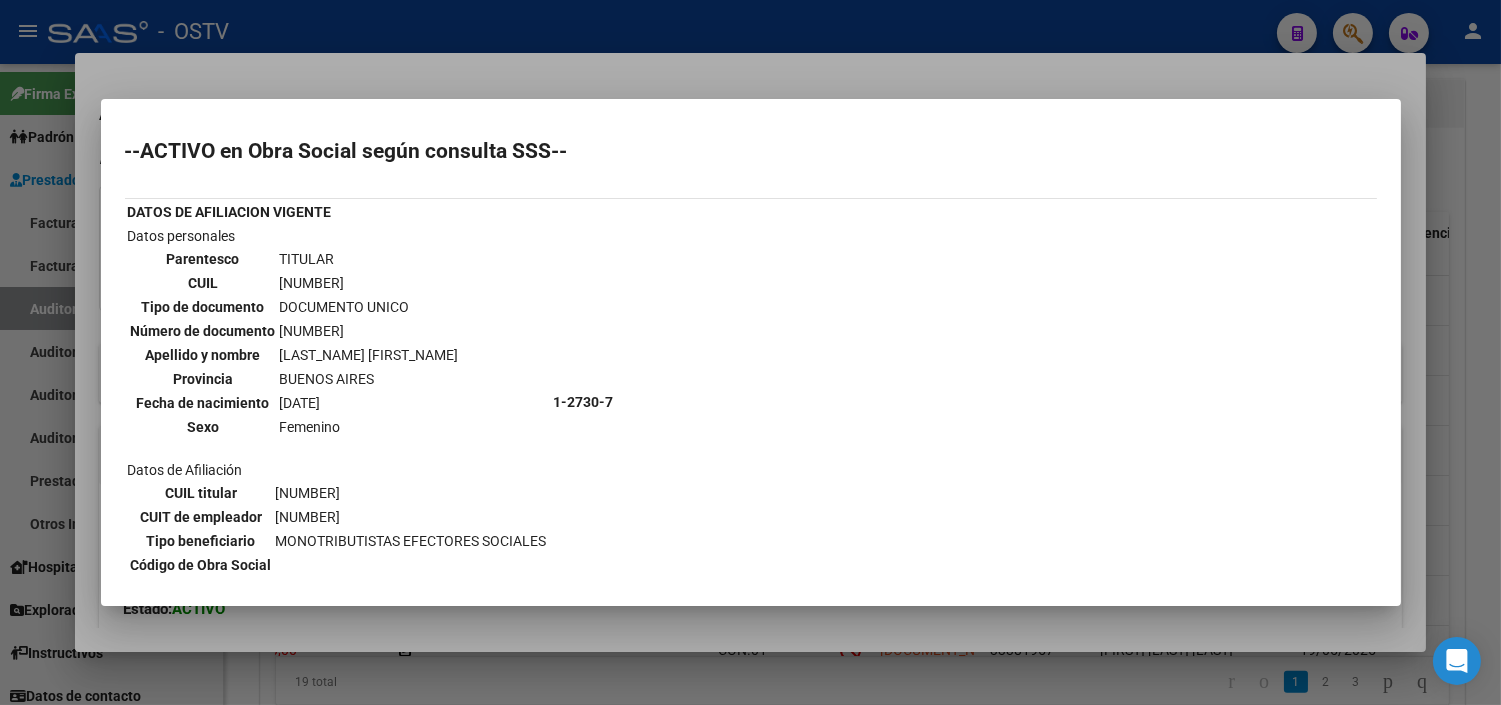 scroll, scrollTop: 182, scrollLeft: 0, axis: vertical 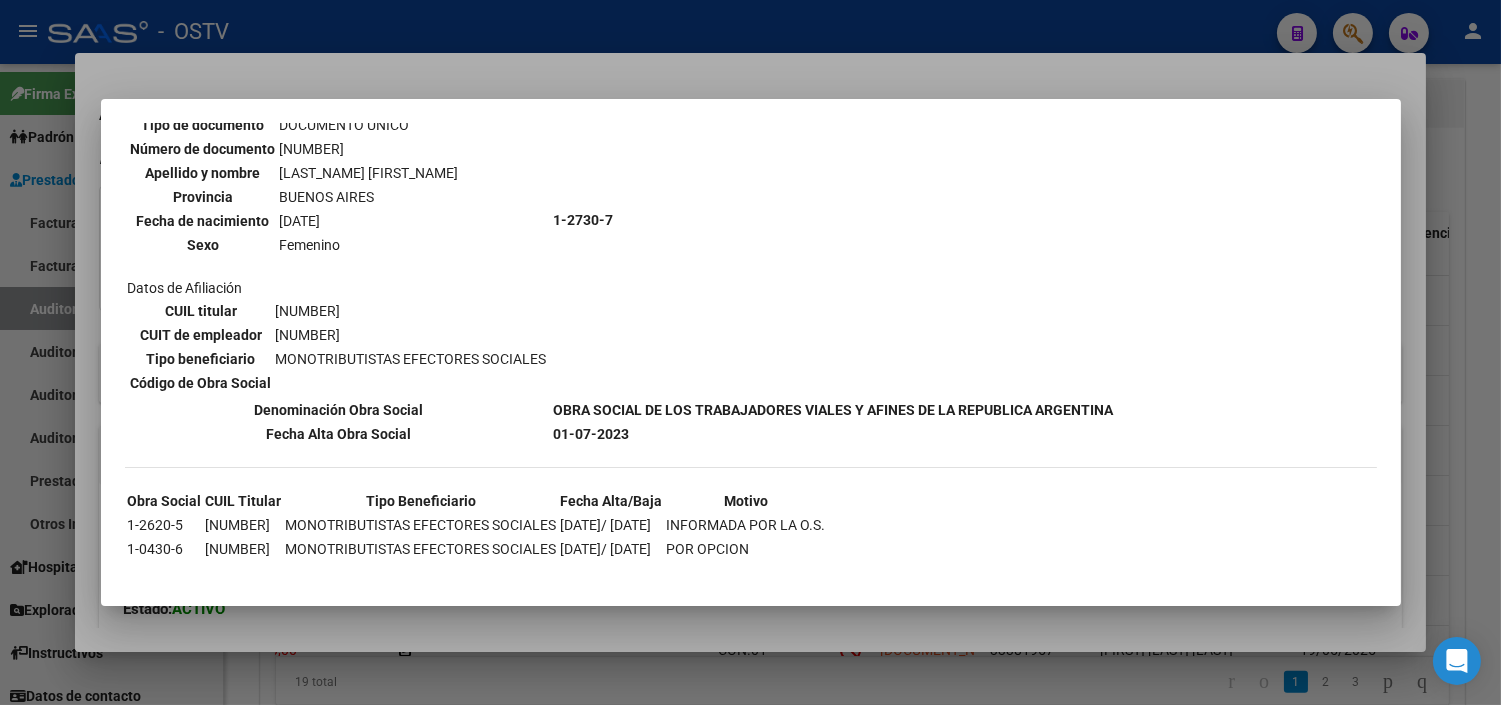click at bounding box center [750, 352] 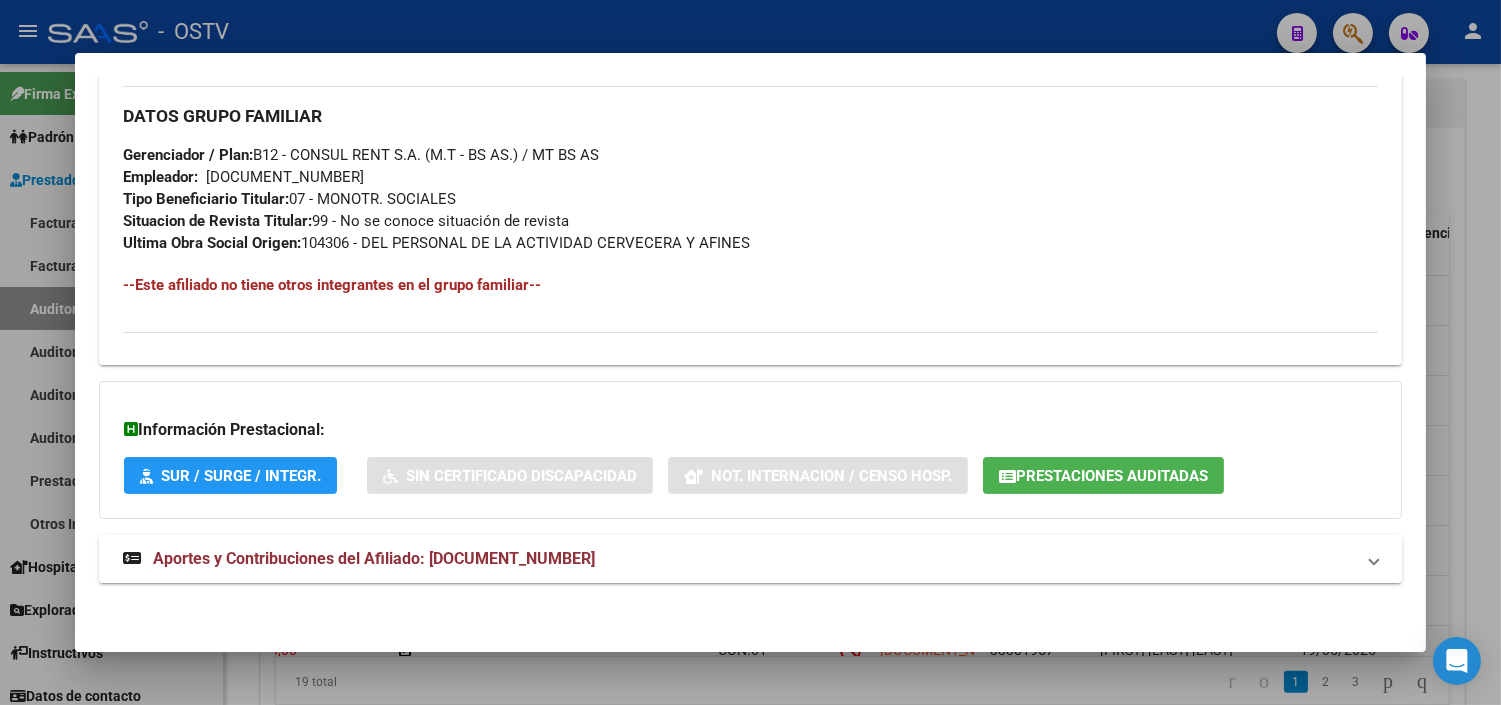 click on "Aportes y Contribuciones del Afiliado: [DOCUMENT_NUMBER]" at bounding box center (374, 558) 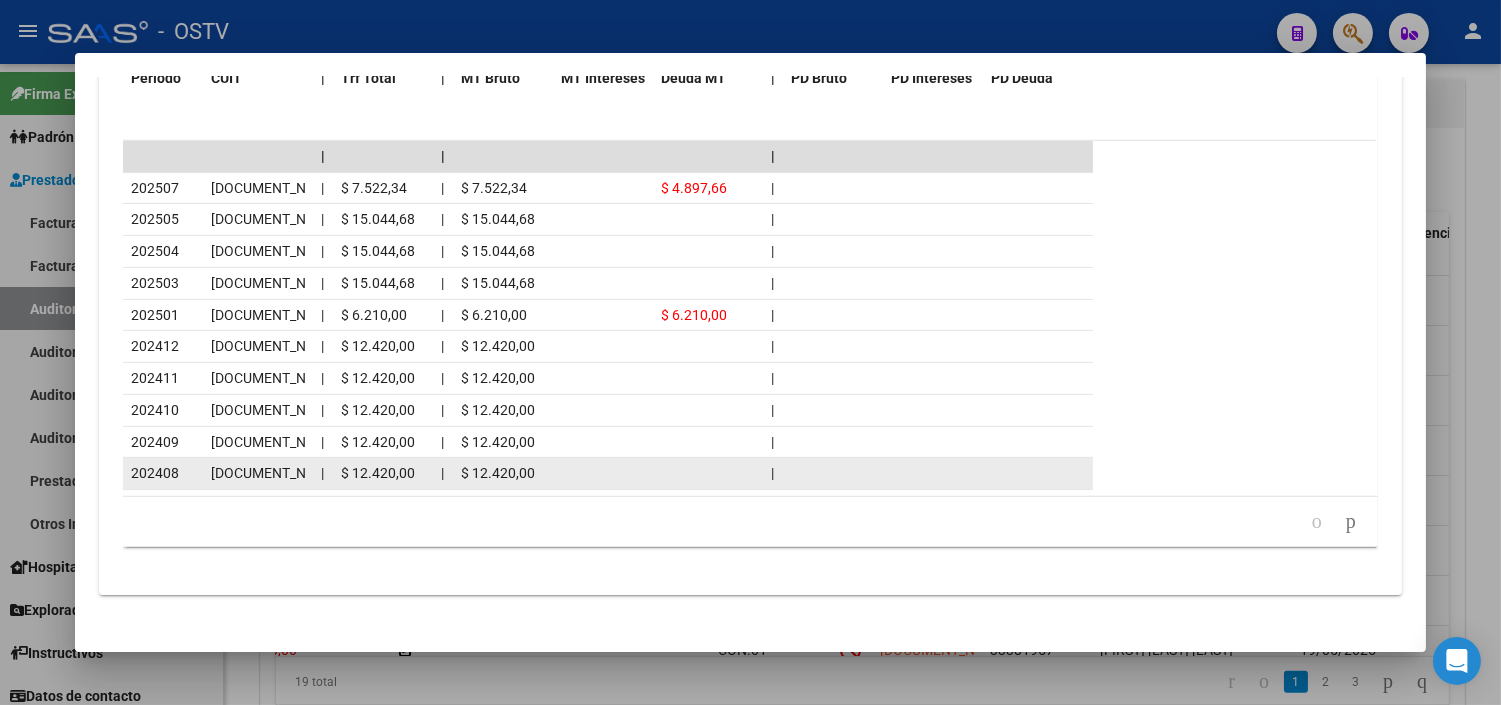 scroll, scrollTop: 1846, scrollLeft: 0, axis: vertical 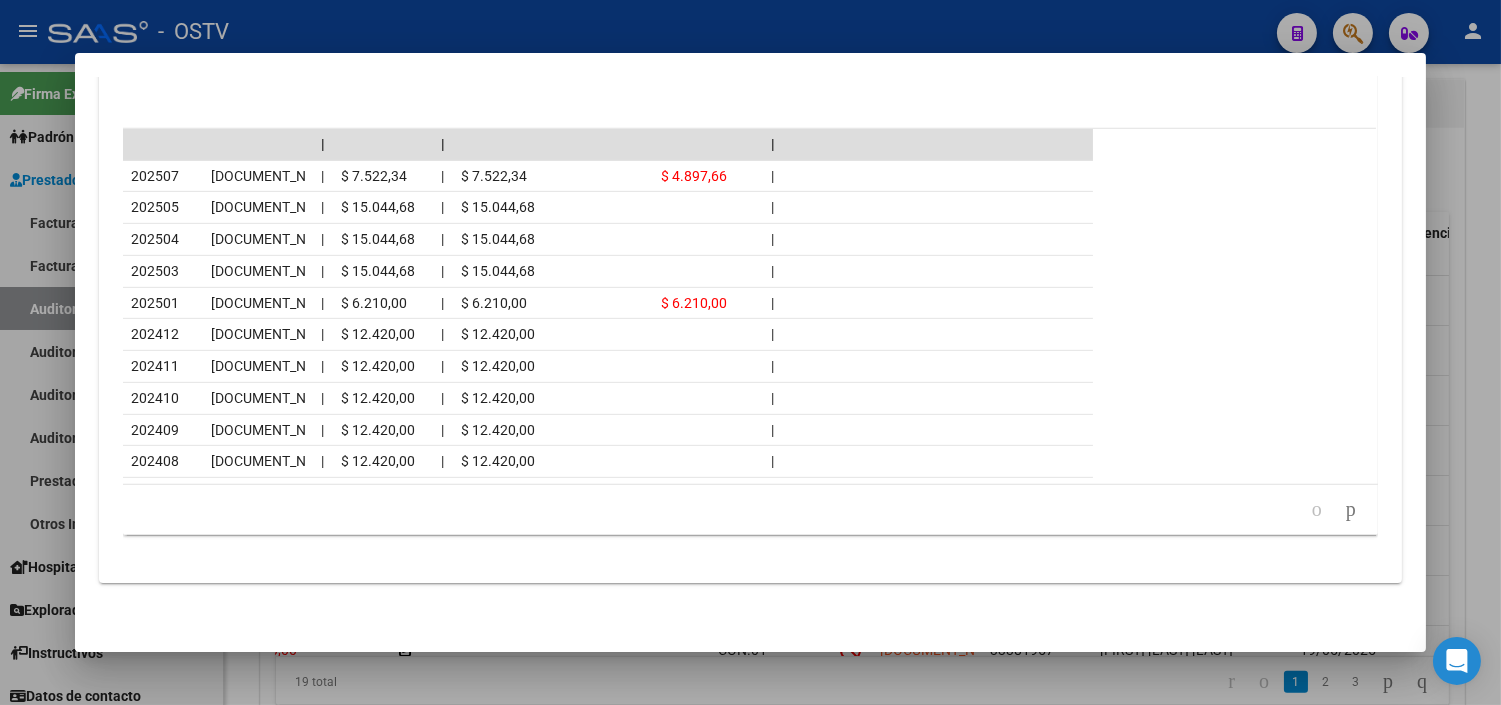 click at bounding box center (750, 352) 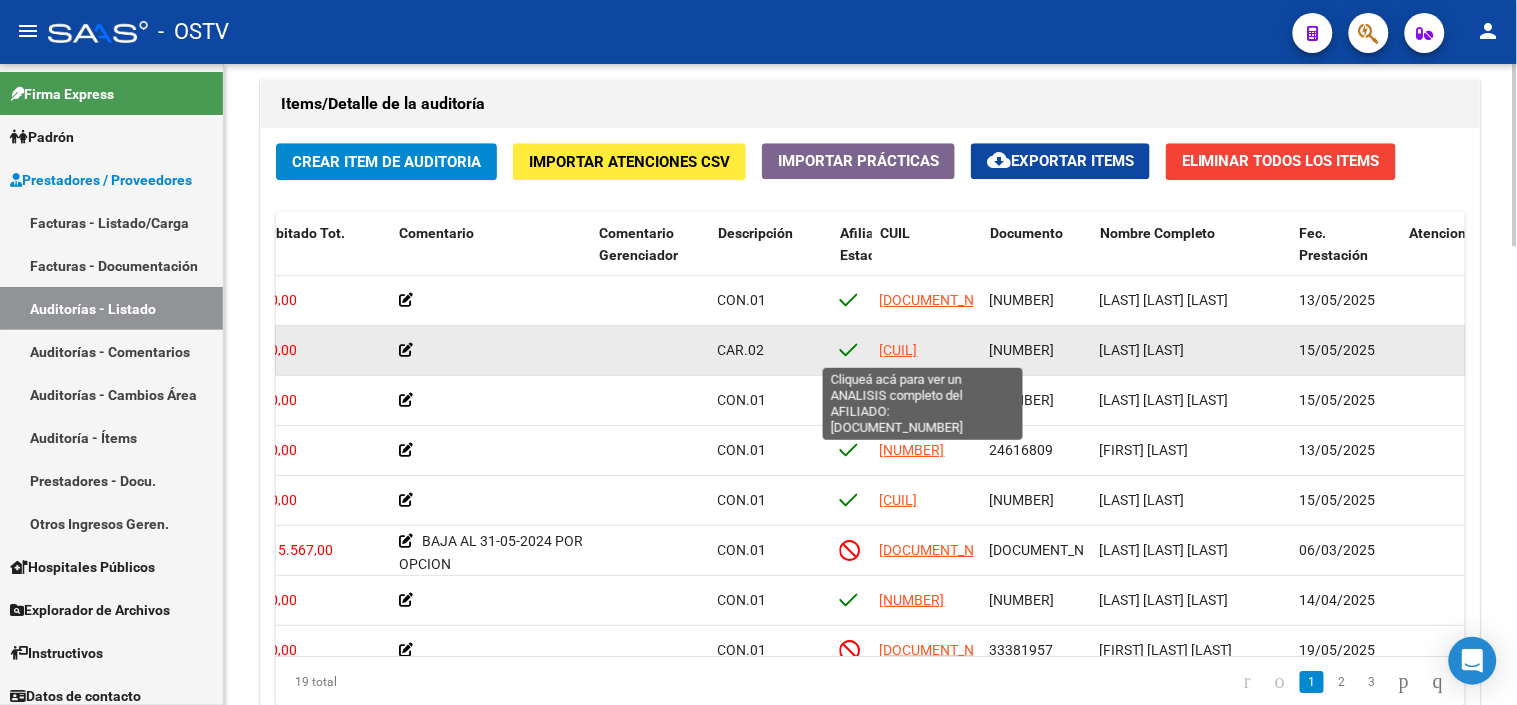 click on "[CUIL]" 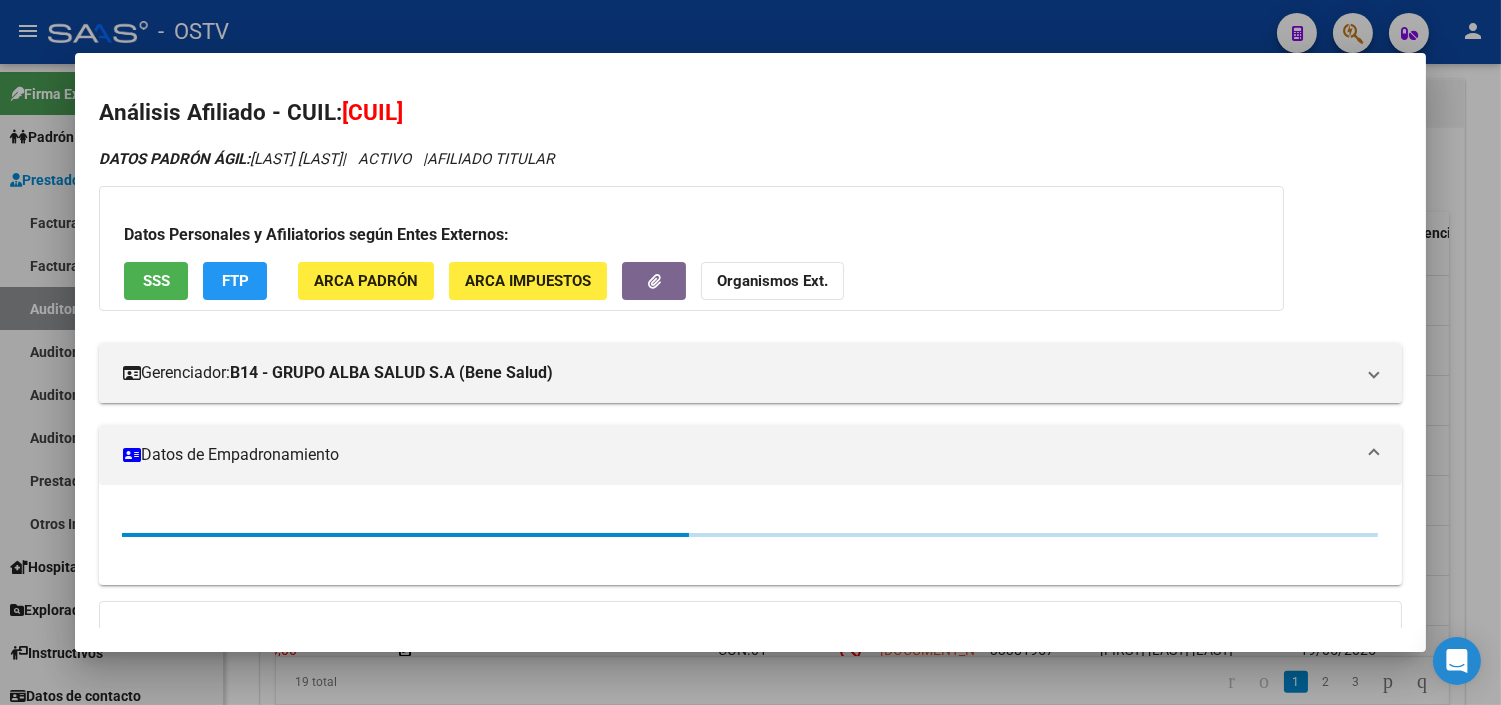 click on "SSS" at bounding box center (156, 282) 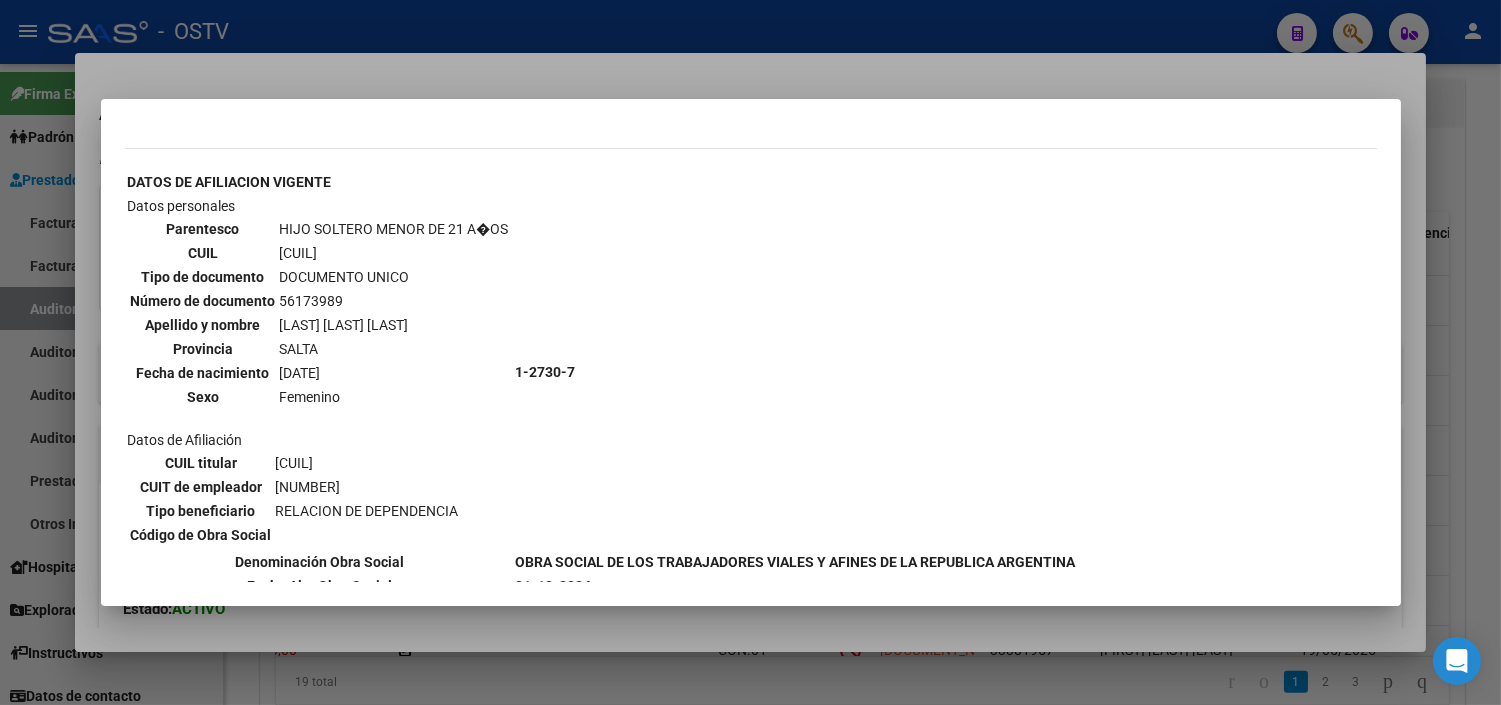 scroll, scrollTop: 1271, scrollLeft: 0, axis: vertical 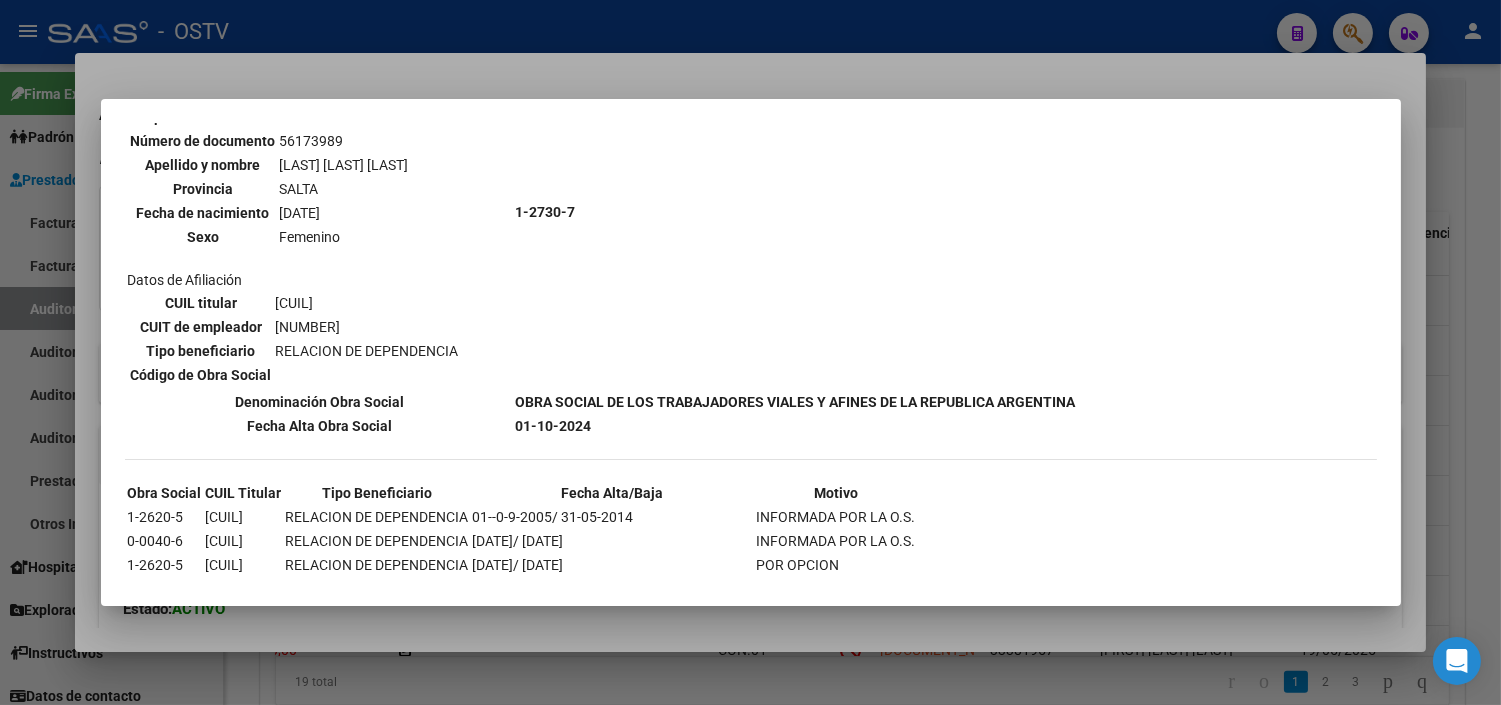 click at bounding box center (750, 352) 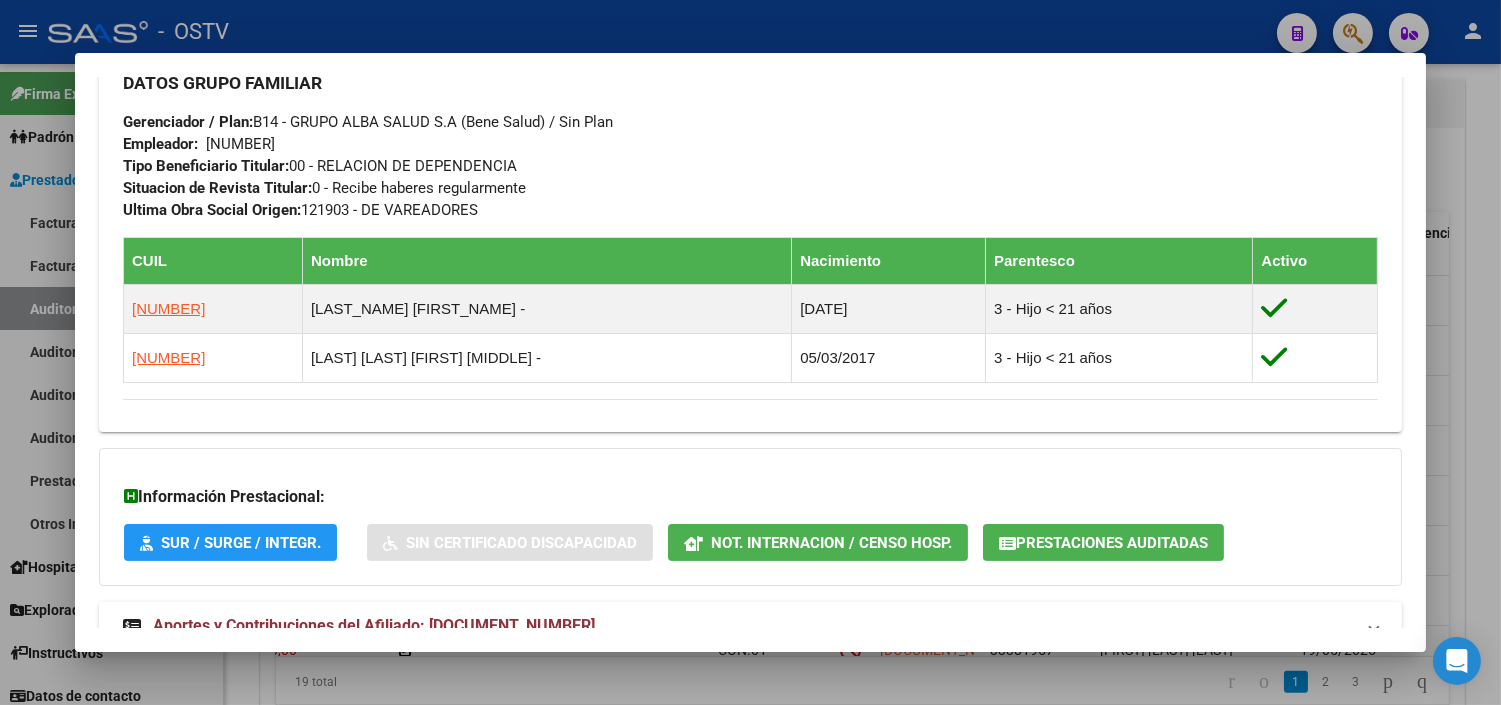 scroll, scrollTop: 1048, scrollLeft: 0, axis: vertical 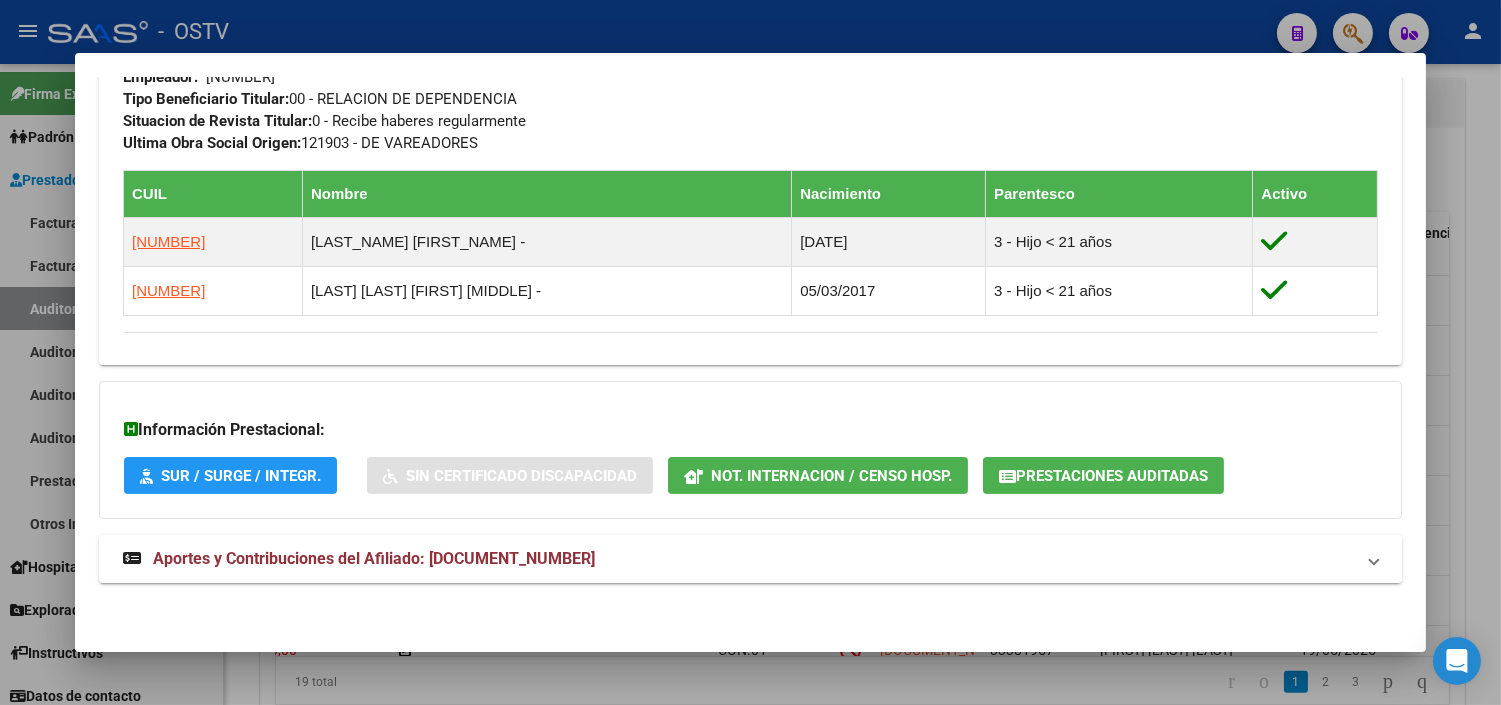 click on "Aportes y Contribuciones del Afiliado: [DOCUMENT_NUMBER]" at bounding box center [374, 558] 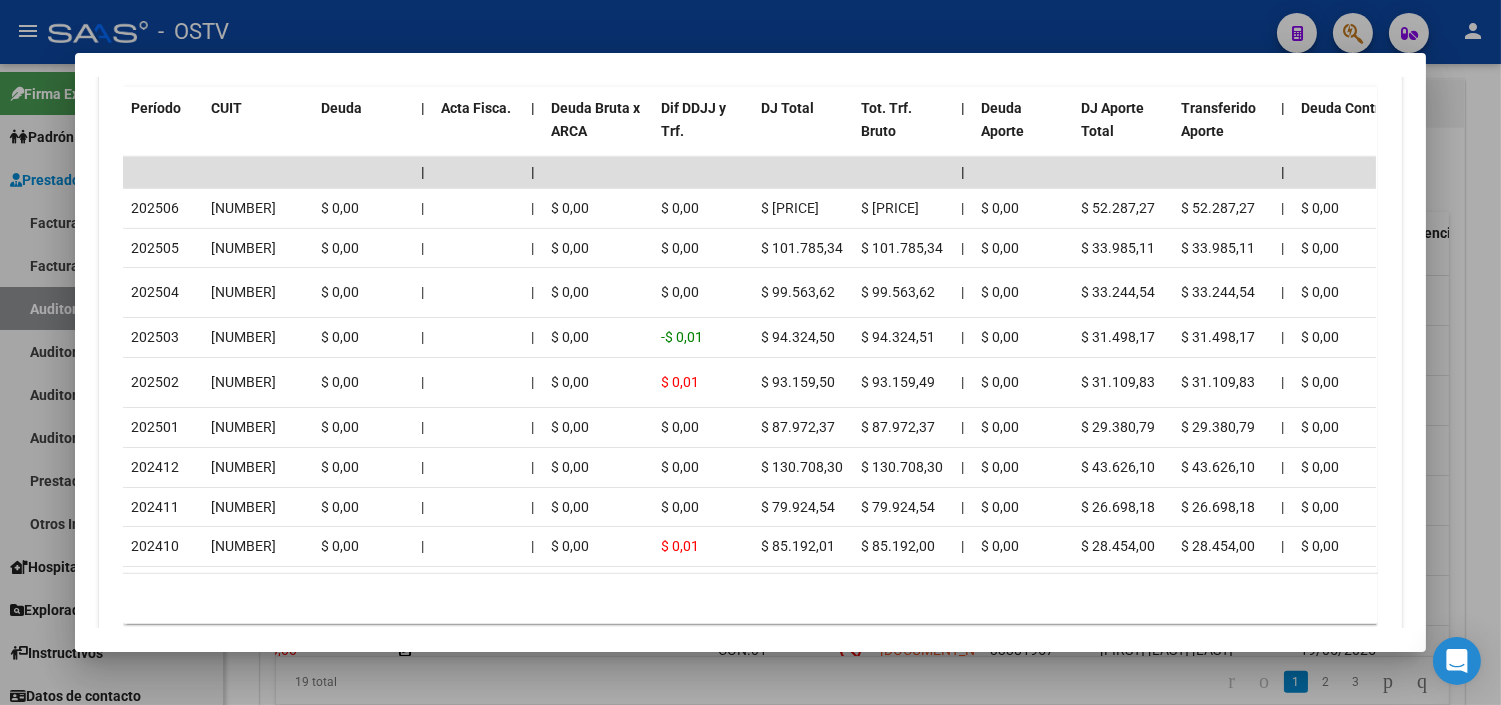 scroll, scrollTop: 1937, scrollLeft: 0, axis: vertical 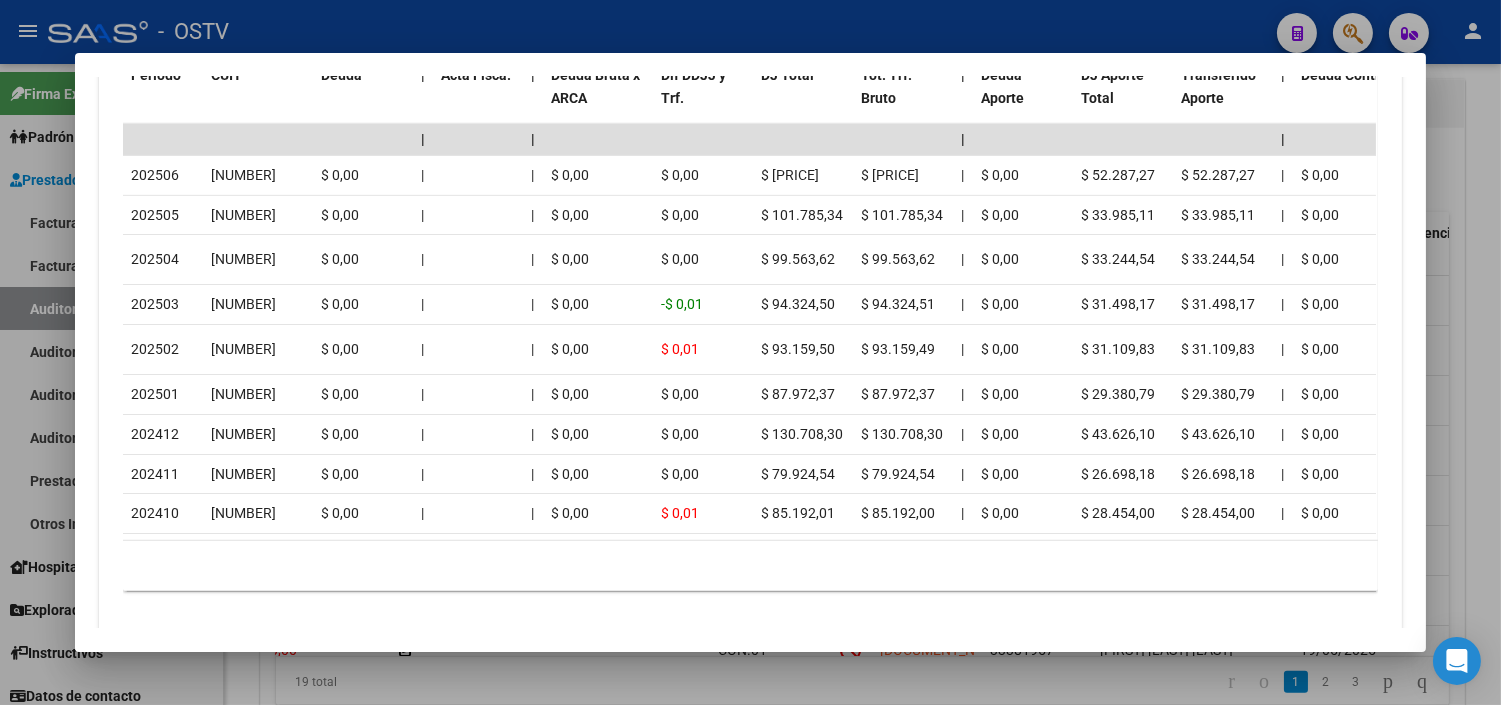 click at bounding box center (750, 352) 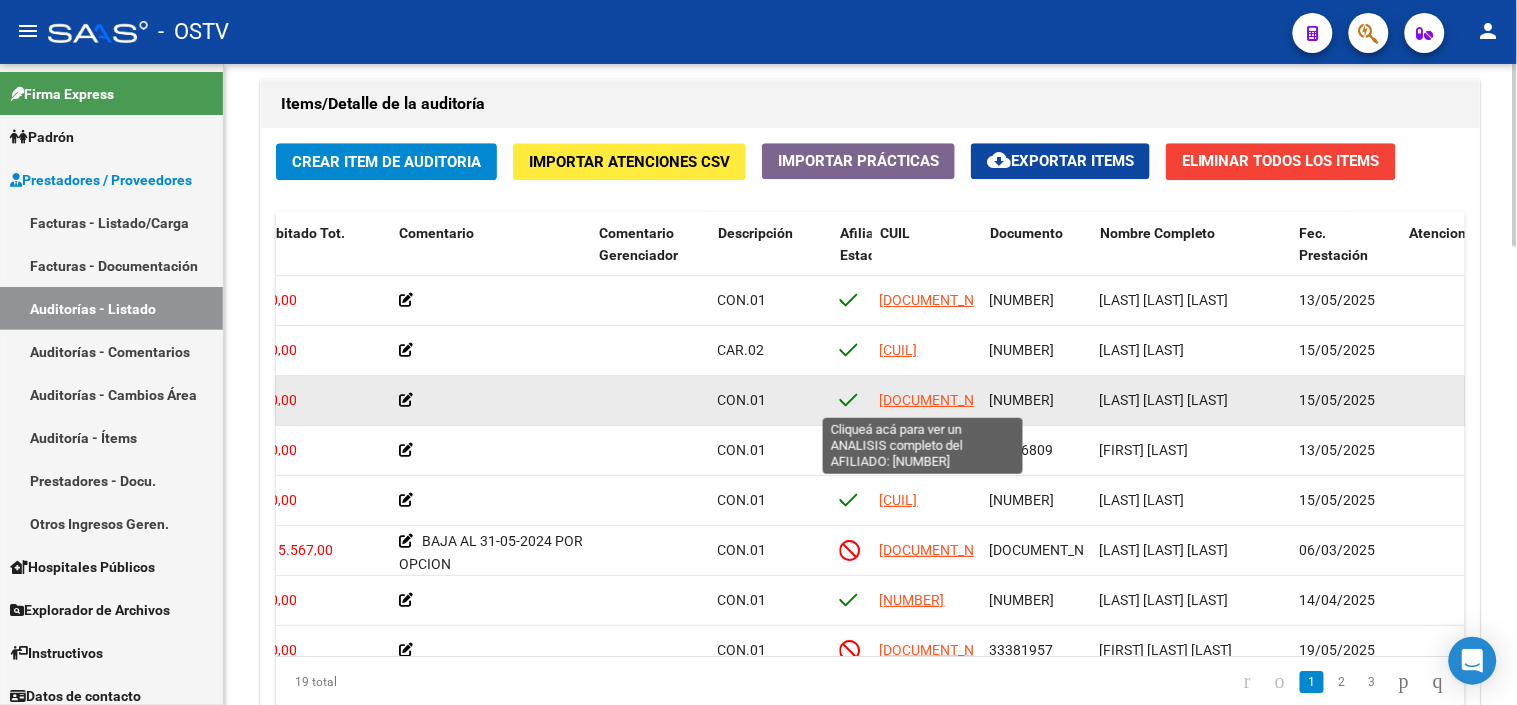 click on "[DOCUMENT_NUMBER]" 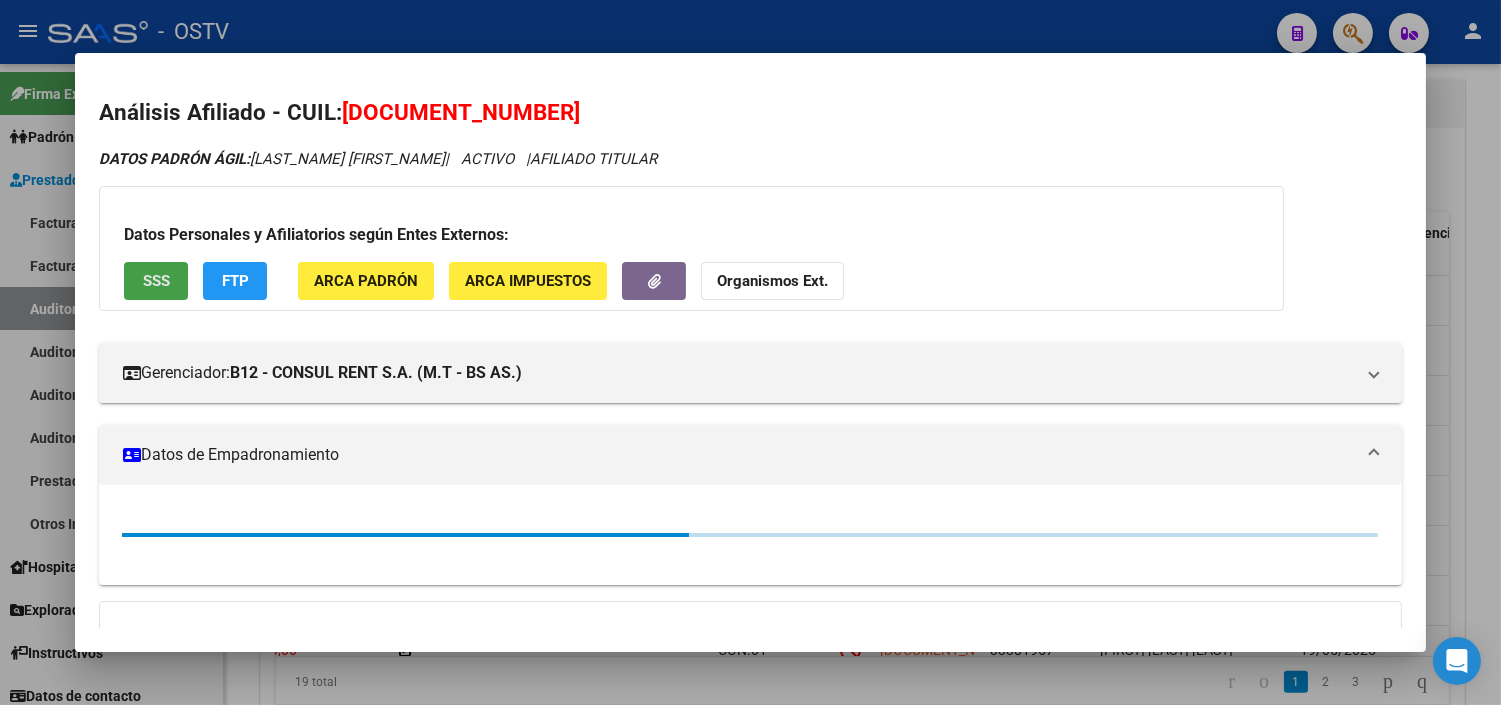 click on "SSS" at bounding box center [156, 280] 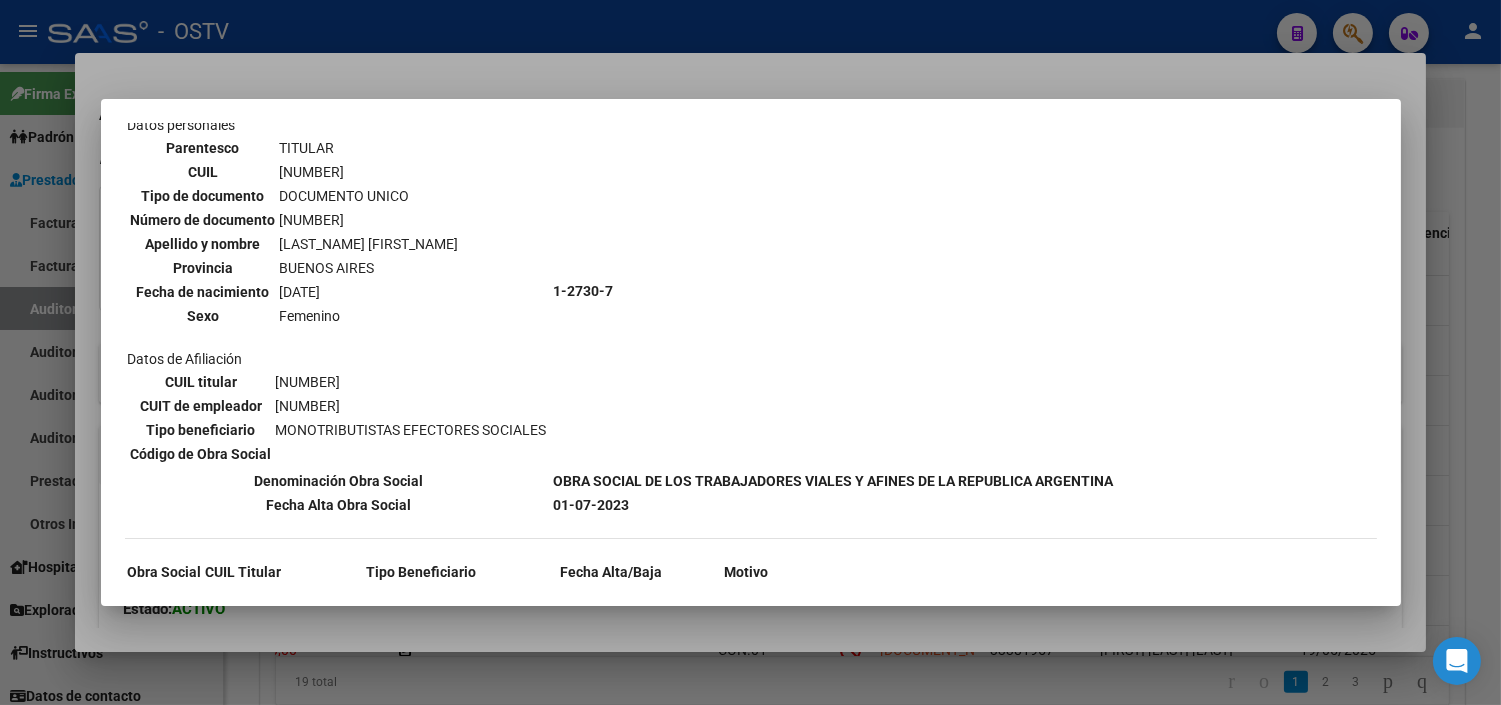 scroll, scrollTop: 182, scrollLeft: 0, axis: vertical 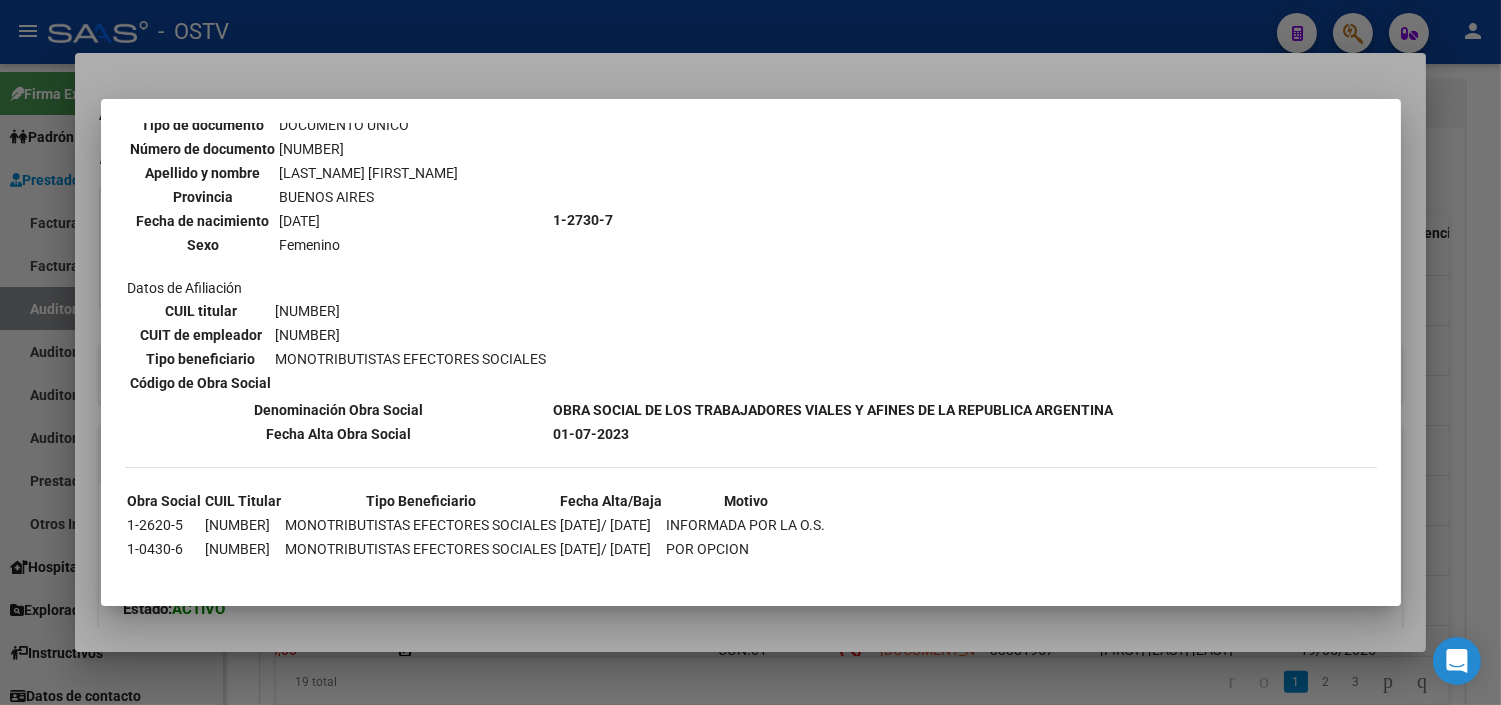 click on "--ACTIVO en Obra Social según consulta SSS--
DATOS DE AFILIACION VIGENTE
Datos personales
Parentesco
TITULAR
CUIL
[CUIL]
Tipo de documento
DOCUMENTO UNICO
Número de documento
[NUMBER]
Apellido y nombre
[LAST] [LAST] [LAST]
Provincia
BUENOS AIRES
Fecha de nacimiento
[DATE]/[DATE]/[YEAR]
Sexo
Femenino
Datos de Afiliación
CUIL titular
[CUIL]
CUIT de empleador
[CUIL]
Tipo beneficiario
MONOTRIBUTISTAS EFECTORES SOCIALES
Código de Obra Social
[NUMBER]-[NUMBER]-[NUMBER]
Denominación Obra Social
Fecha Alta Obra Social
[DATE]/[MONTH]/[YEAR]
Obra Social CUIL Titular Tipo Beneficiario Fecha Alta/Baja Motivo [NUMBER]-[NUMBER]-[NUMBER] [CUIL] [NUMBER] [DATE]--[DATE]-[YEAR]/ [DATE]/[DATE]/[YEAR] [NUMBER]-[NUMBER]-[NUMBER] [CUIL]" at bounding box center [751, 352] 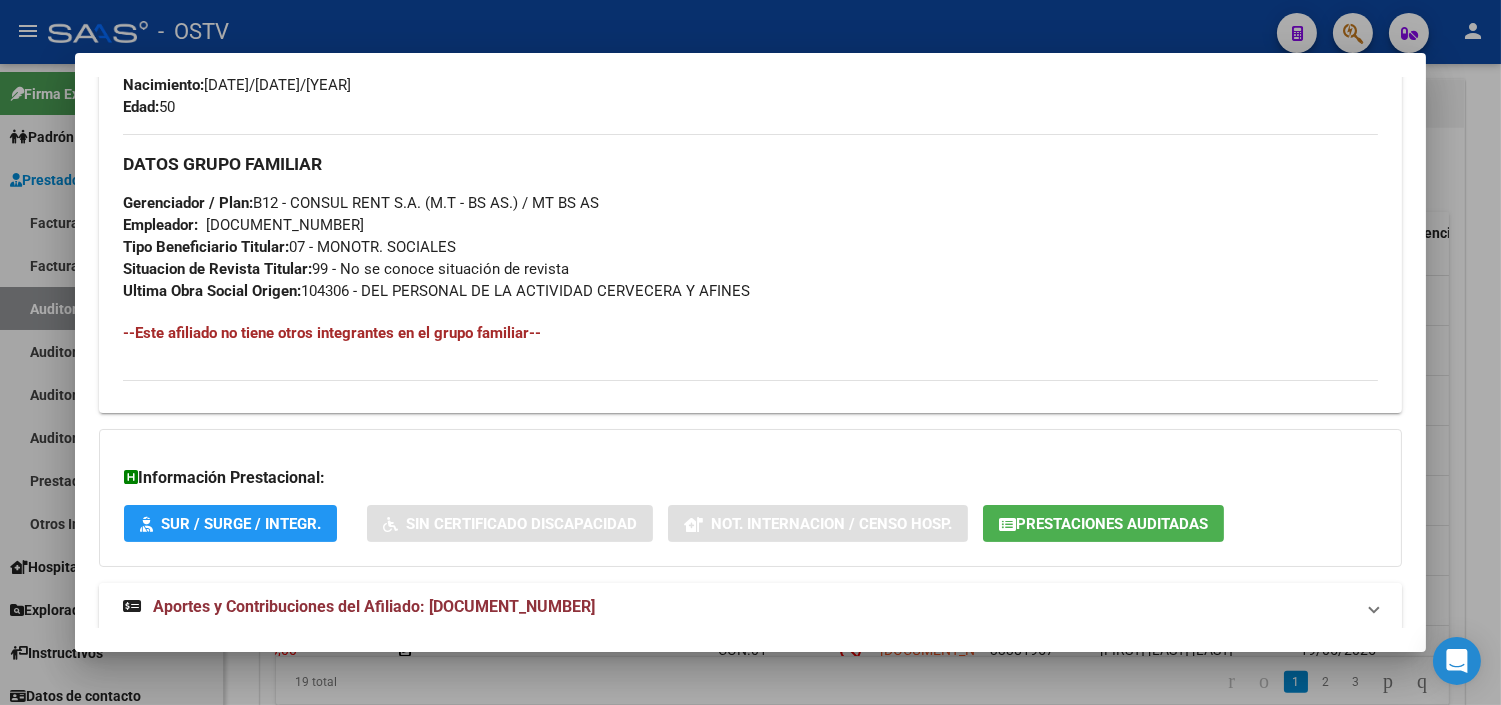scroll, scrollTop: 948, scrollLeft: 0, axis: vertical 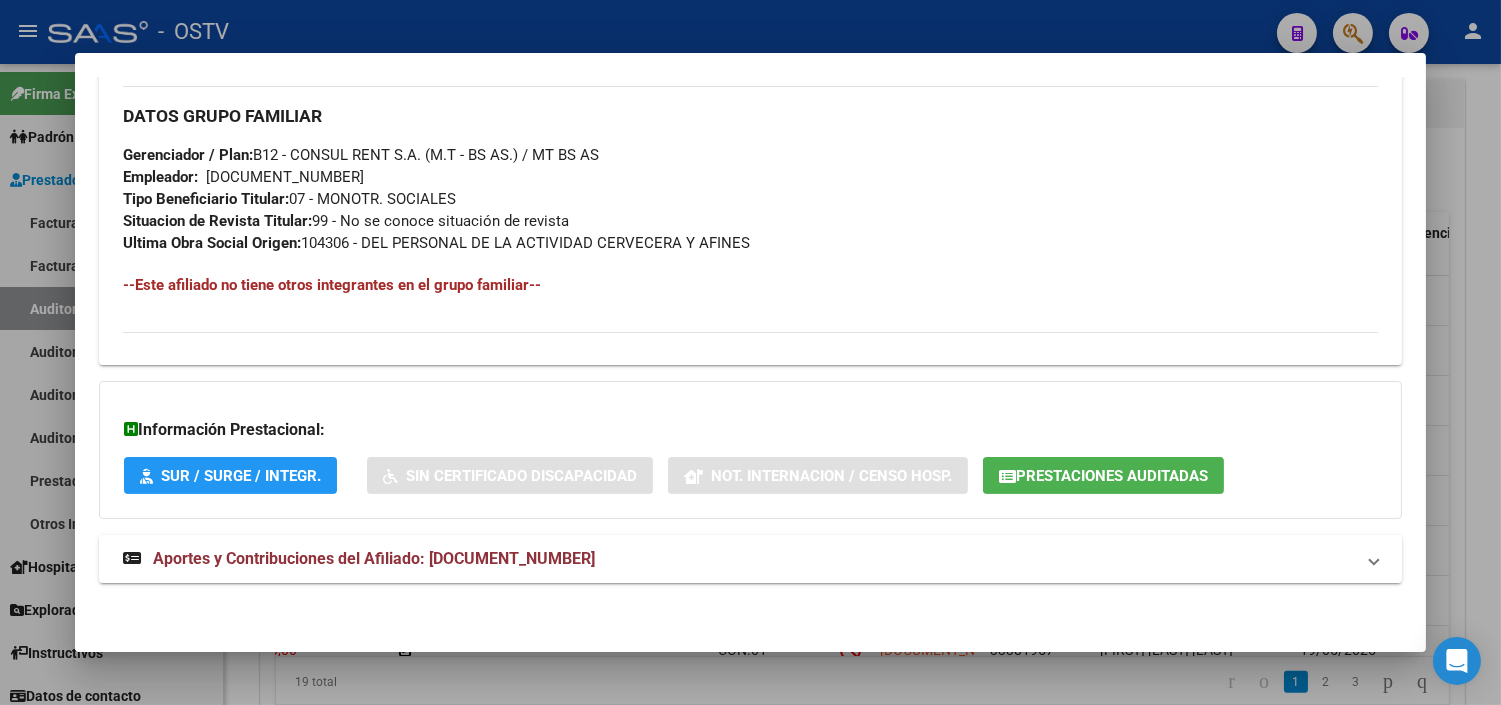 click on "Aportes y Contribuciones del Afiliado: [DOCUMENT_NUMBER]" at bounding box center [374, 558] 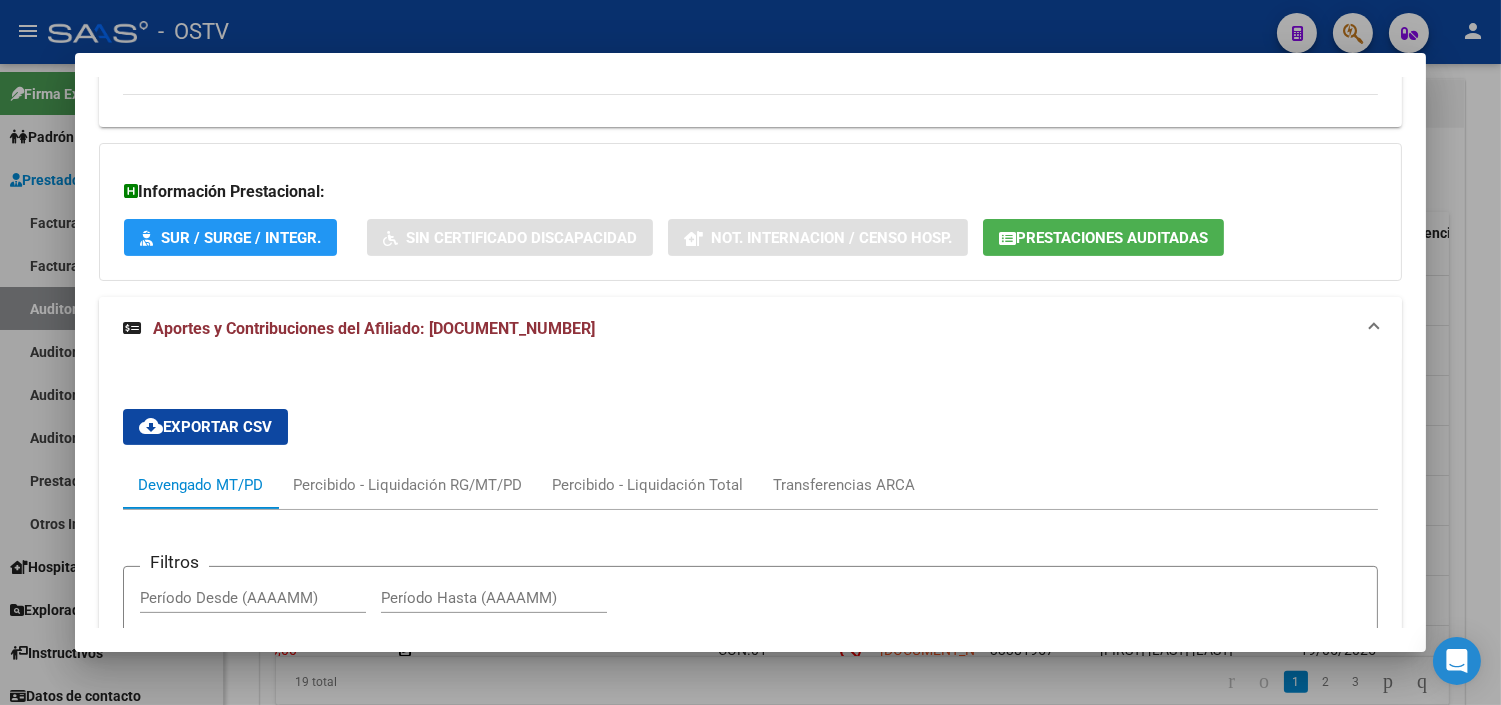 scroll, scrollTop: 1222, scrollLeft: 0, axis: vertical 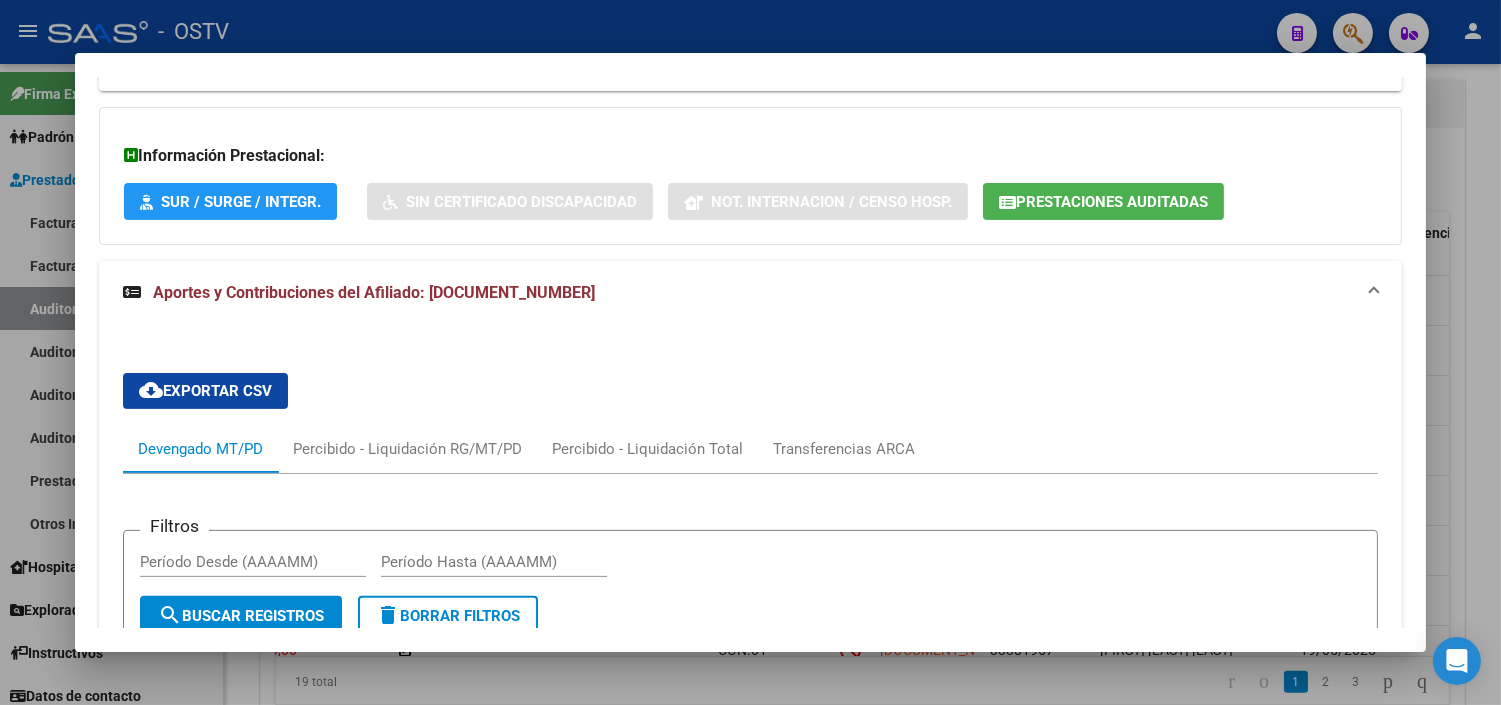 click on "Prestaciones Auditadas" 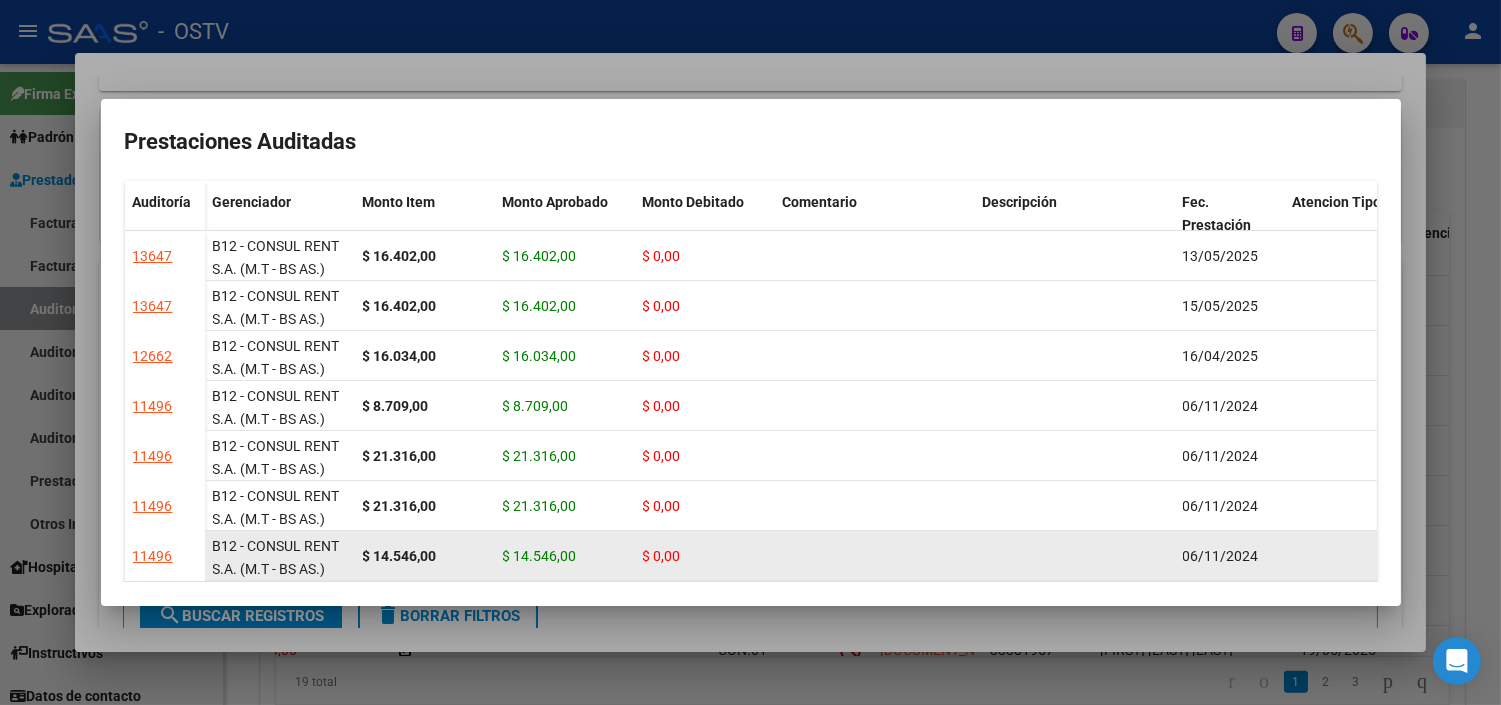 drag, startPoint x: 641, startPoint y: 631, endPoint x: 523, endPoint y: 535, distance: 152.11838 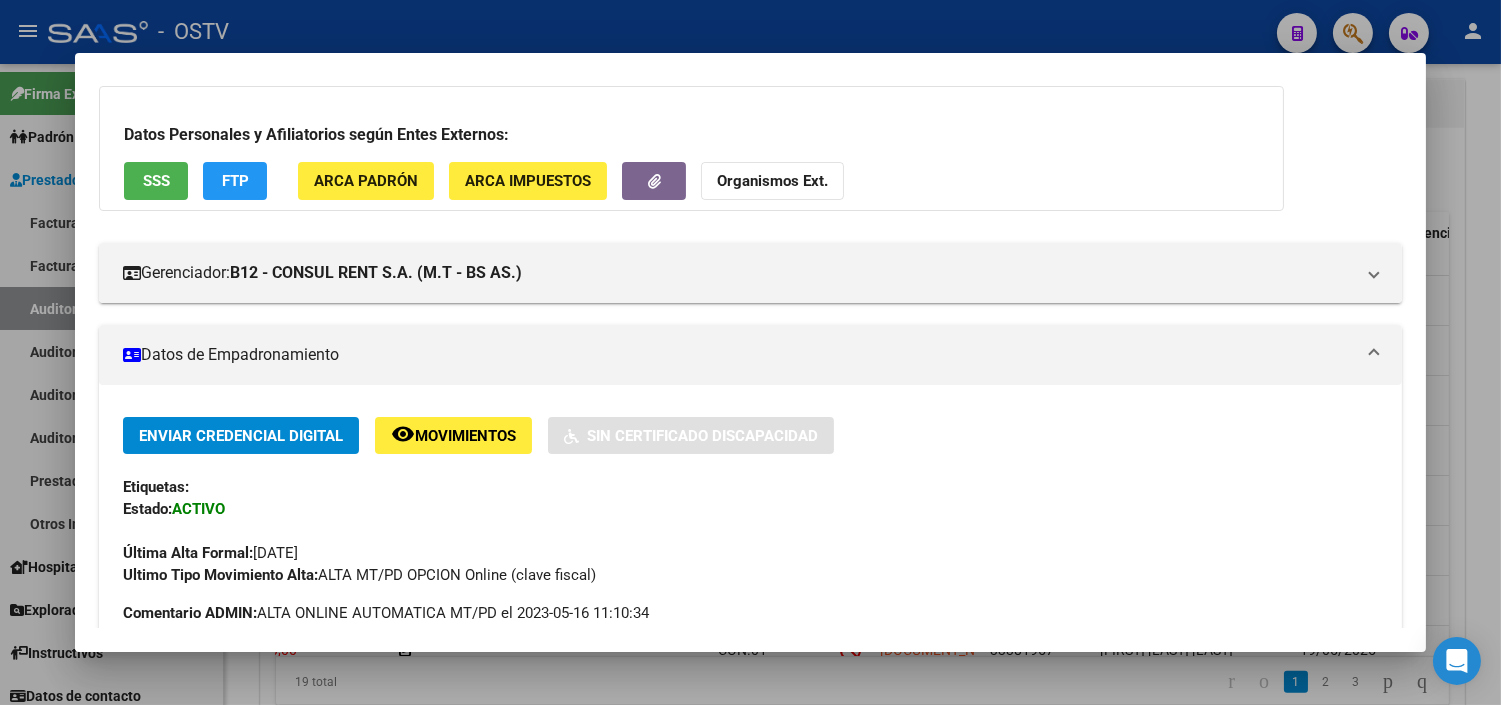 scroll, scrollTop: 0, scrollLeft: 0, axis: both 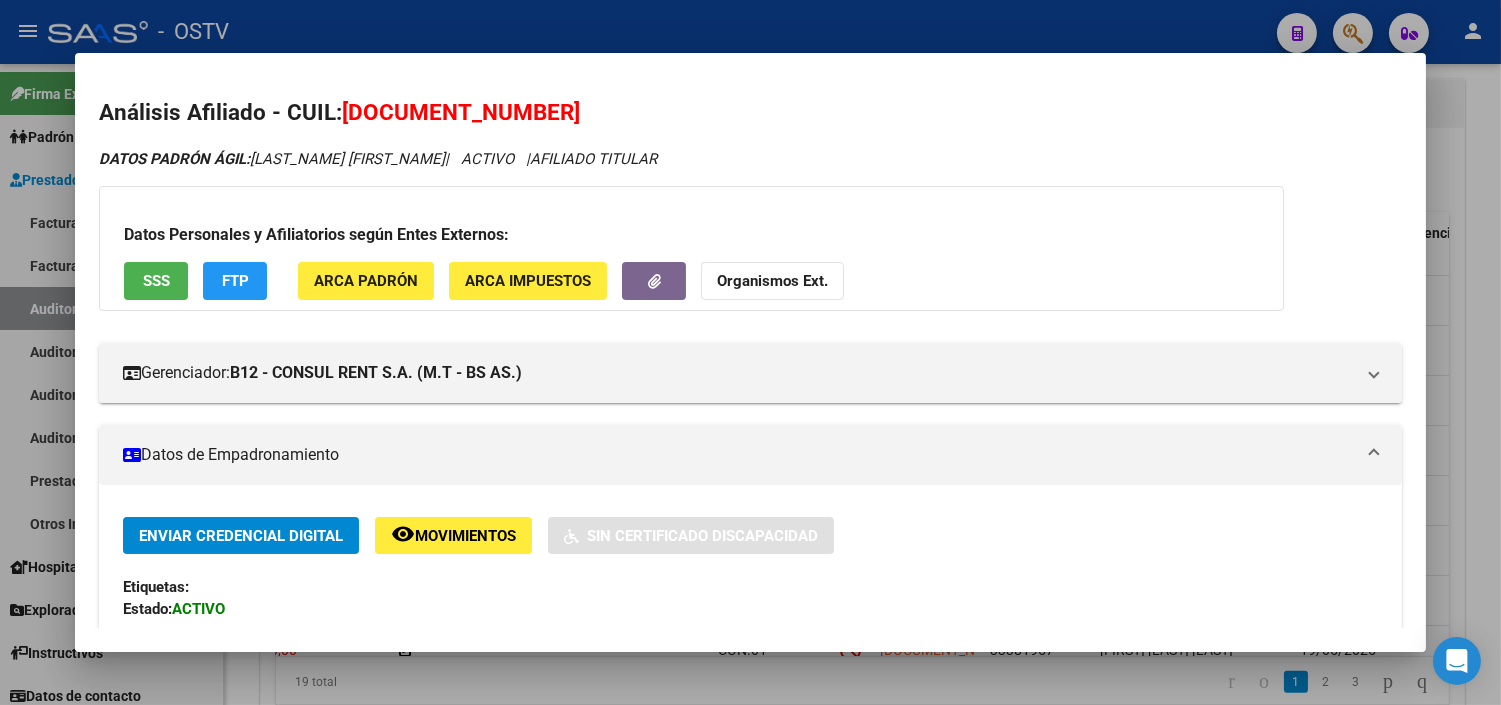 click at bounding box center (750, 352) 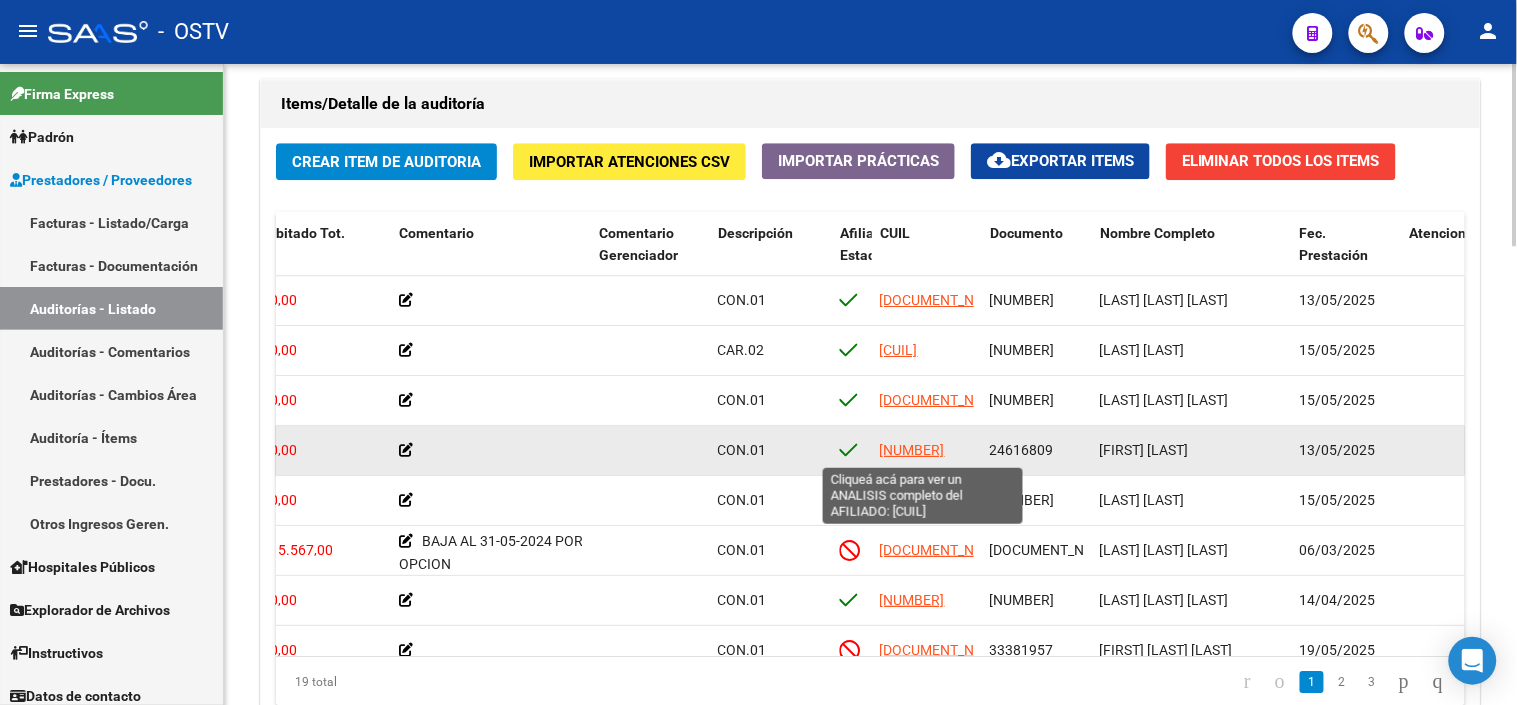 click on "[NUMBER]" 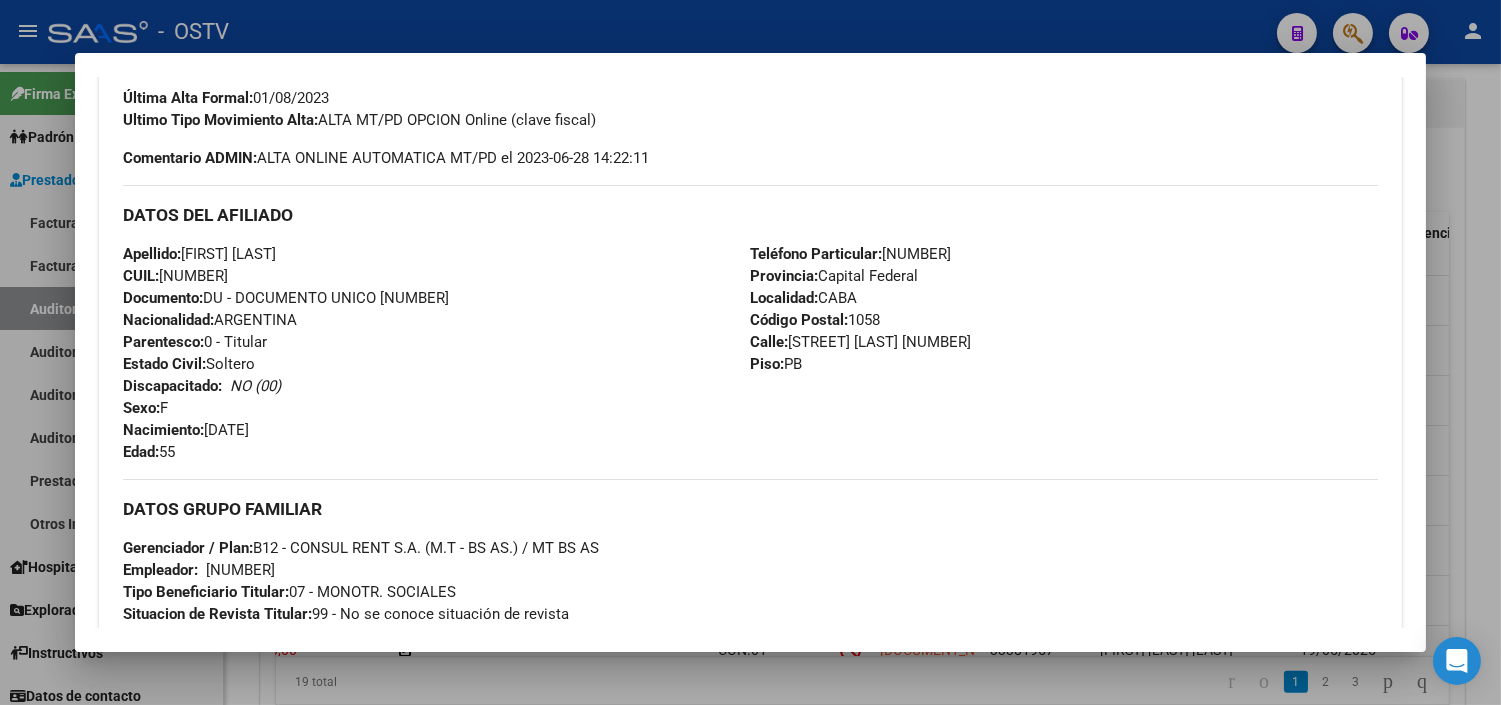 scroll, scrollTop: 948, scrollLeft: 0, axis: vertical 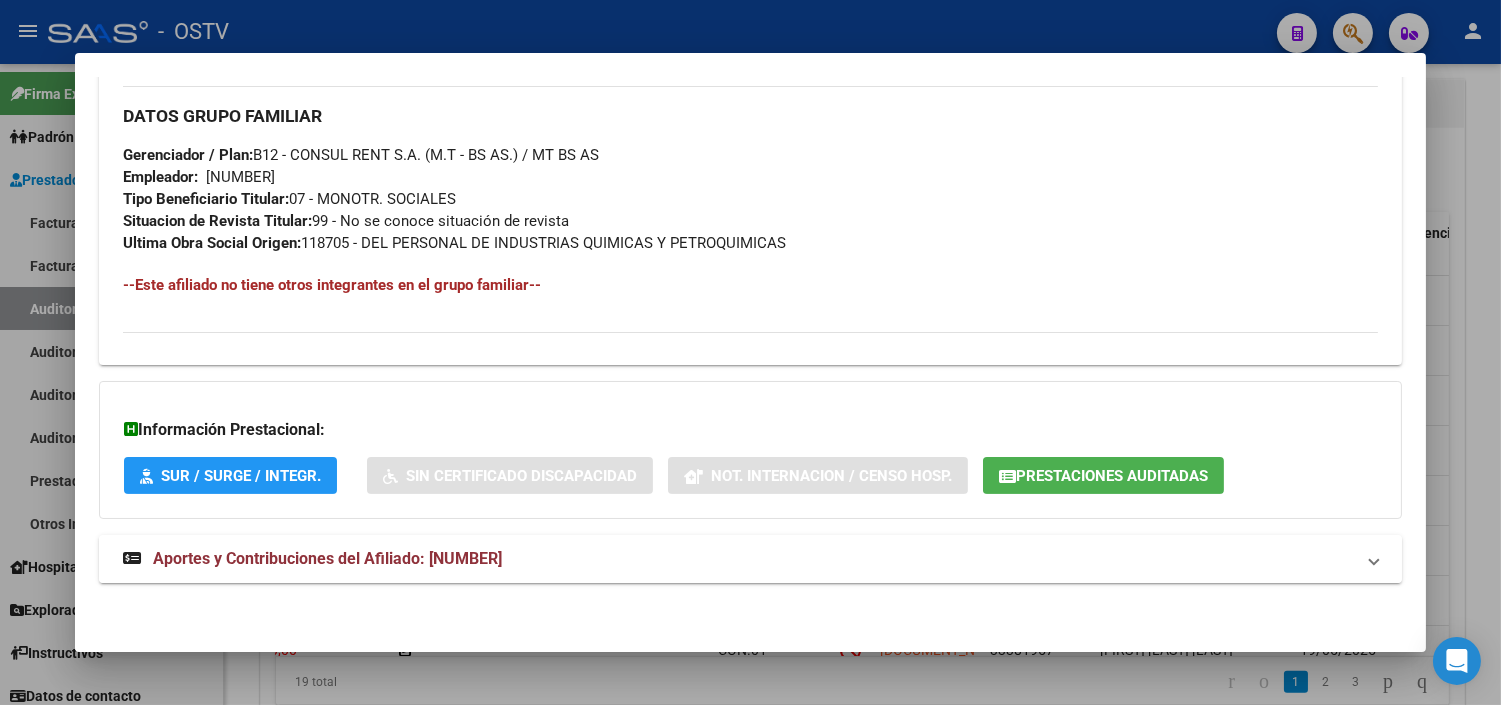 click on "Aportes y Contribuciones del Afiliado: [NUMBER]" at bounding box center (327, 558) 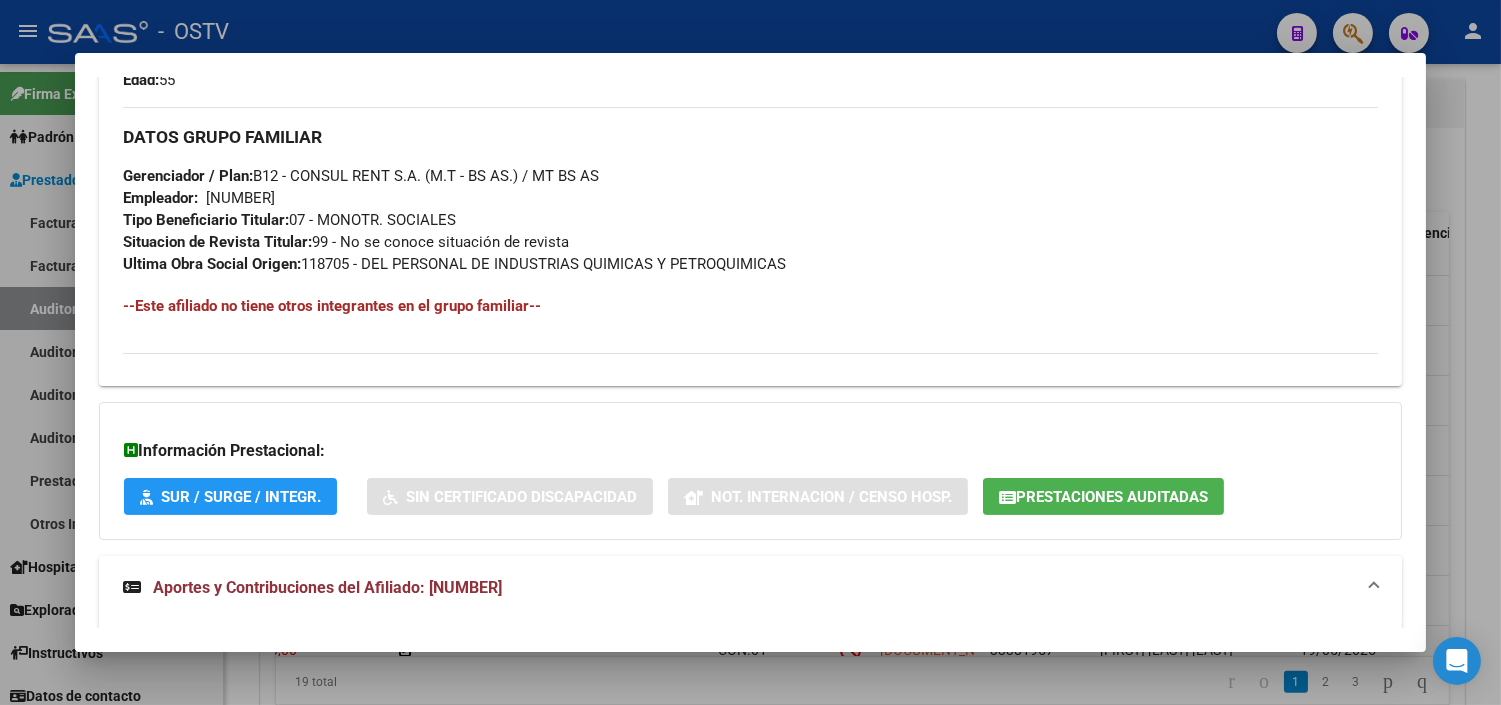 scroll, scrollTop: 907, scrollLeft: 0, axis: vertical 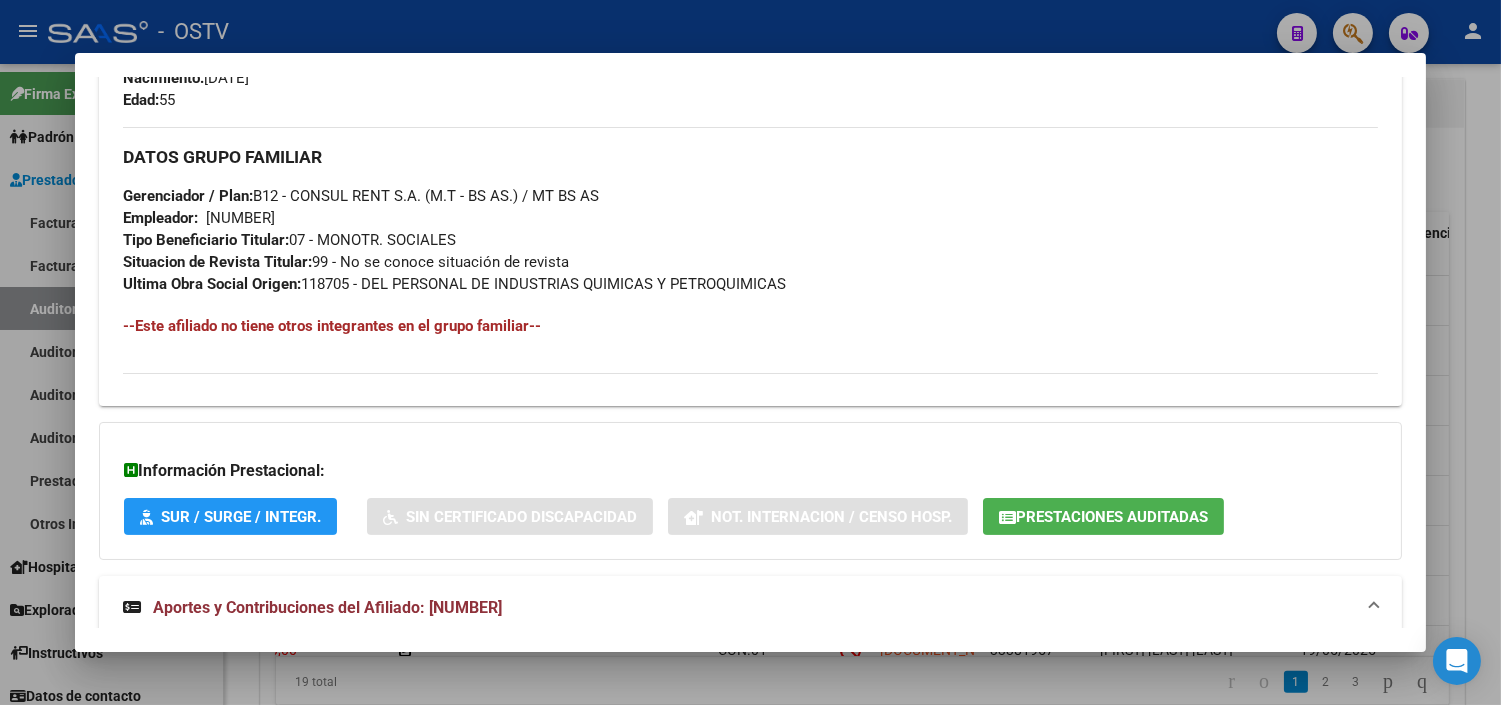 click on "Prestaciones Auditadas" 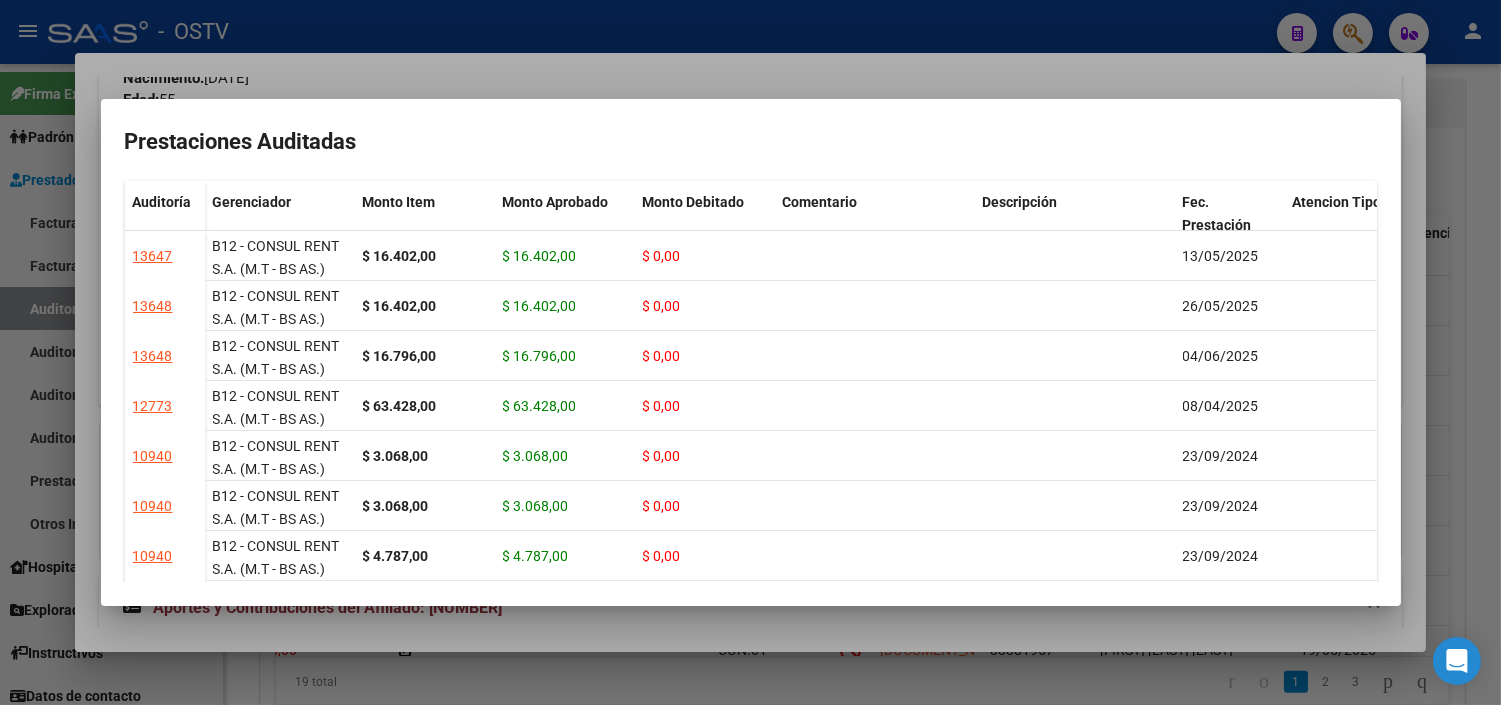 click at bounding box center (750, 352) 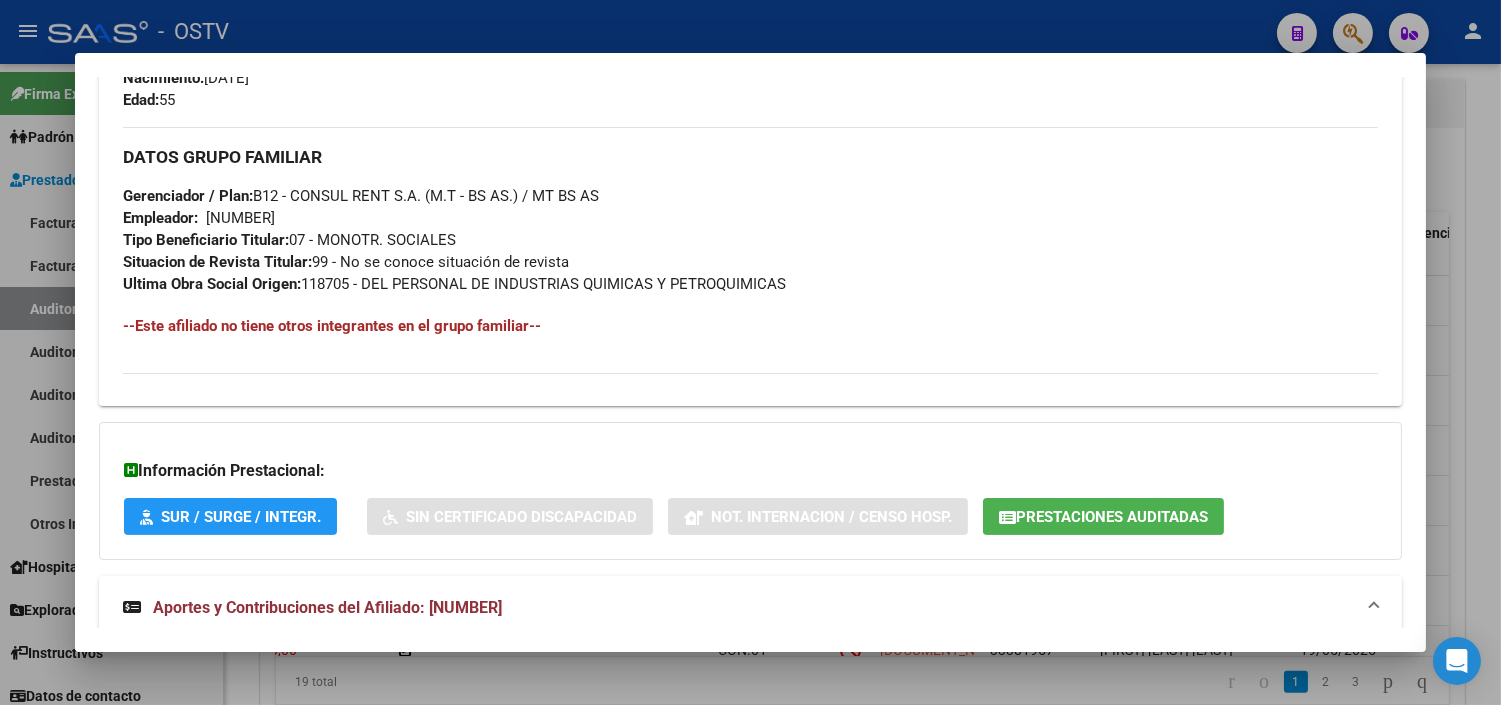 click at bounding box center (750, 352) 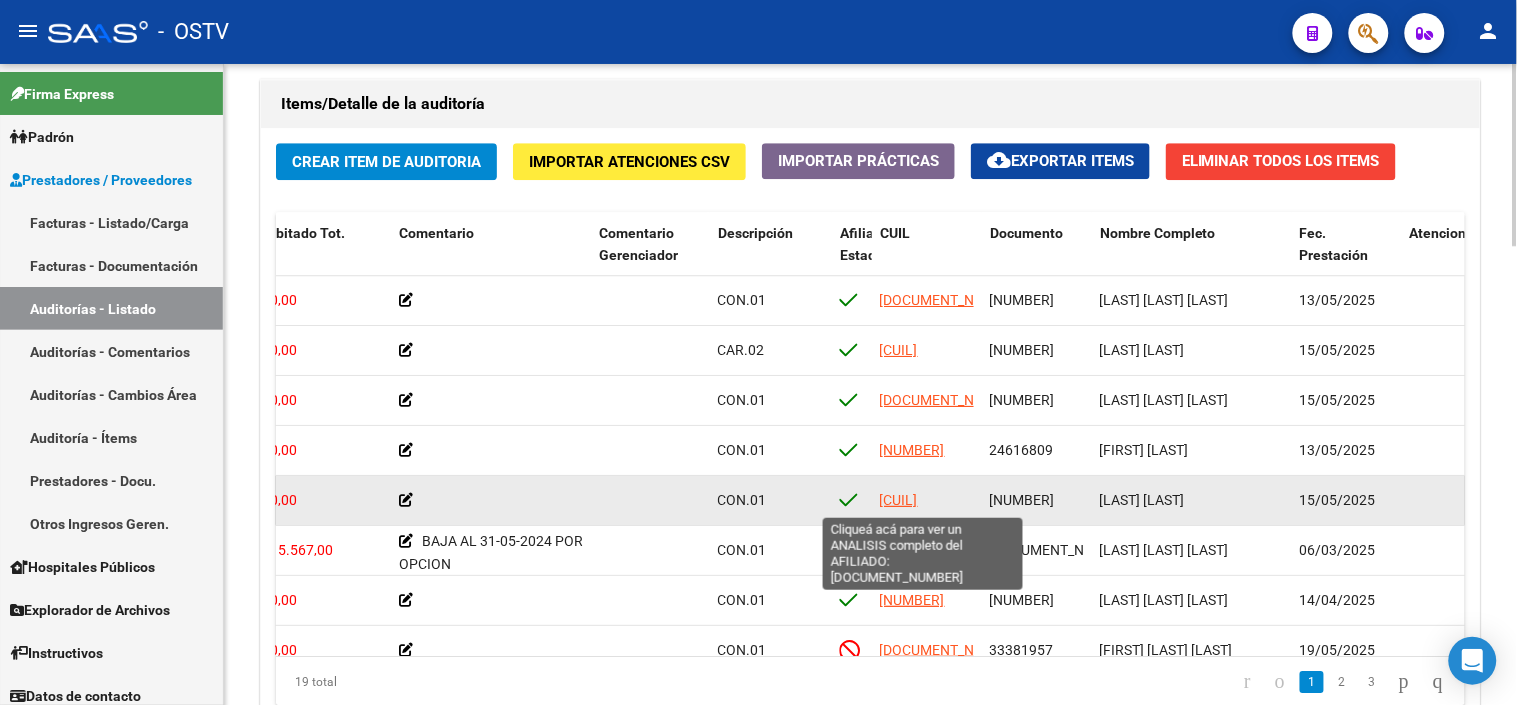 click on "[CUIL]" 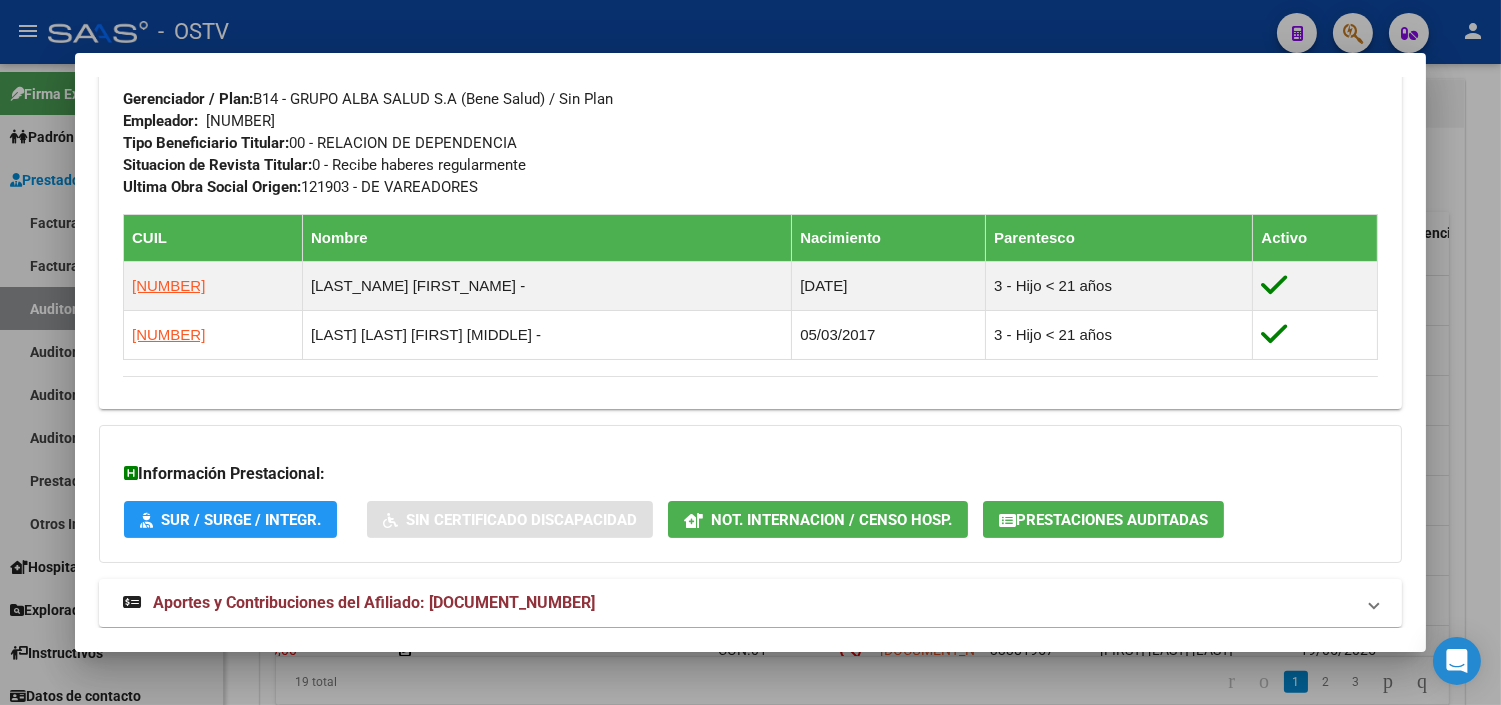 scroll, scrollTop: 1048, scrollLeft: 0, axis: vertical 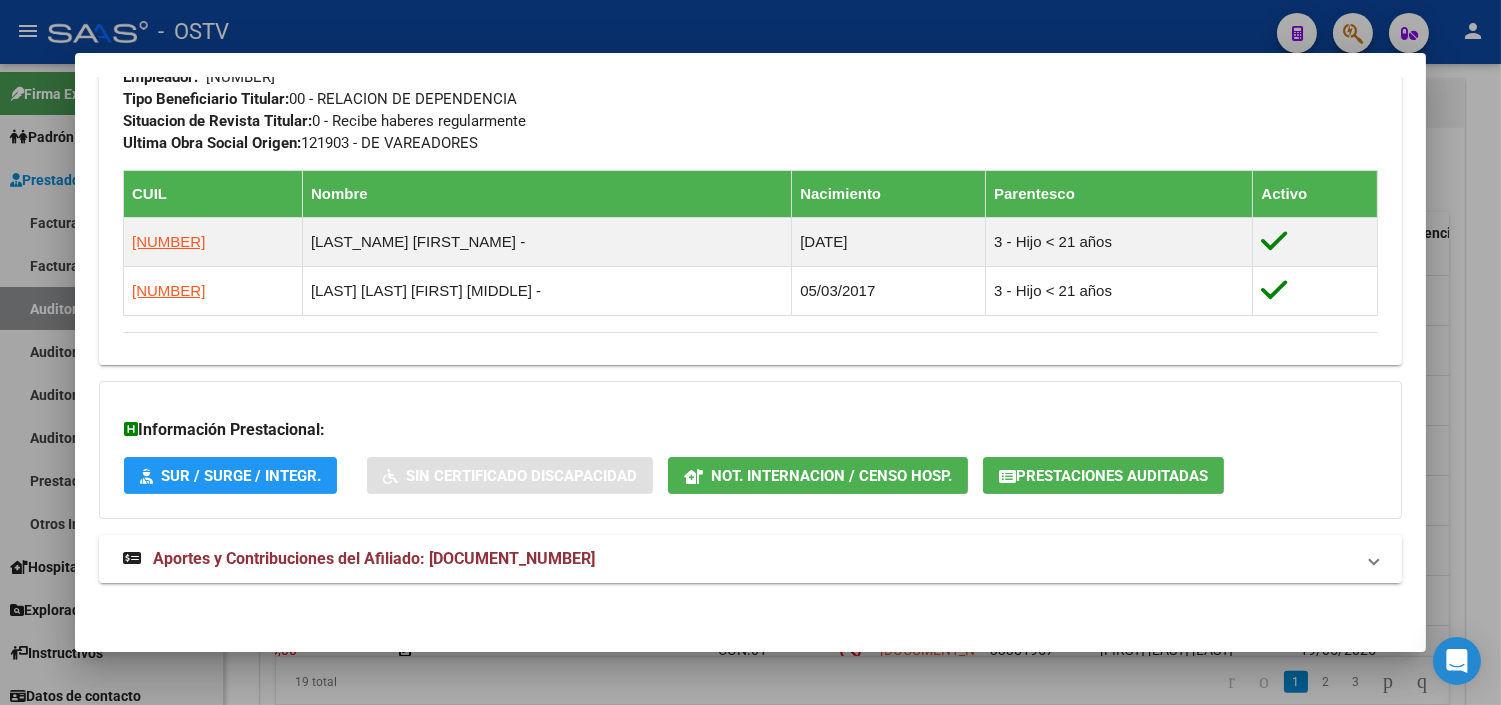click on "Aportes y Contribuciones del Afiliado: [DOCUMENT_NUMBER]" at bounding box center [374, 558] 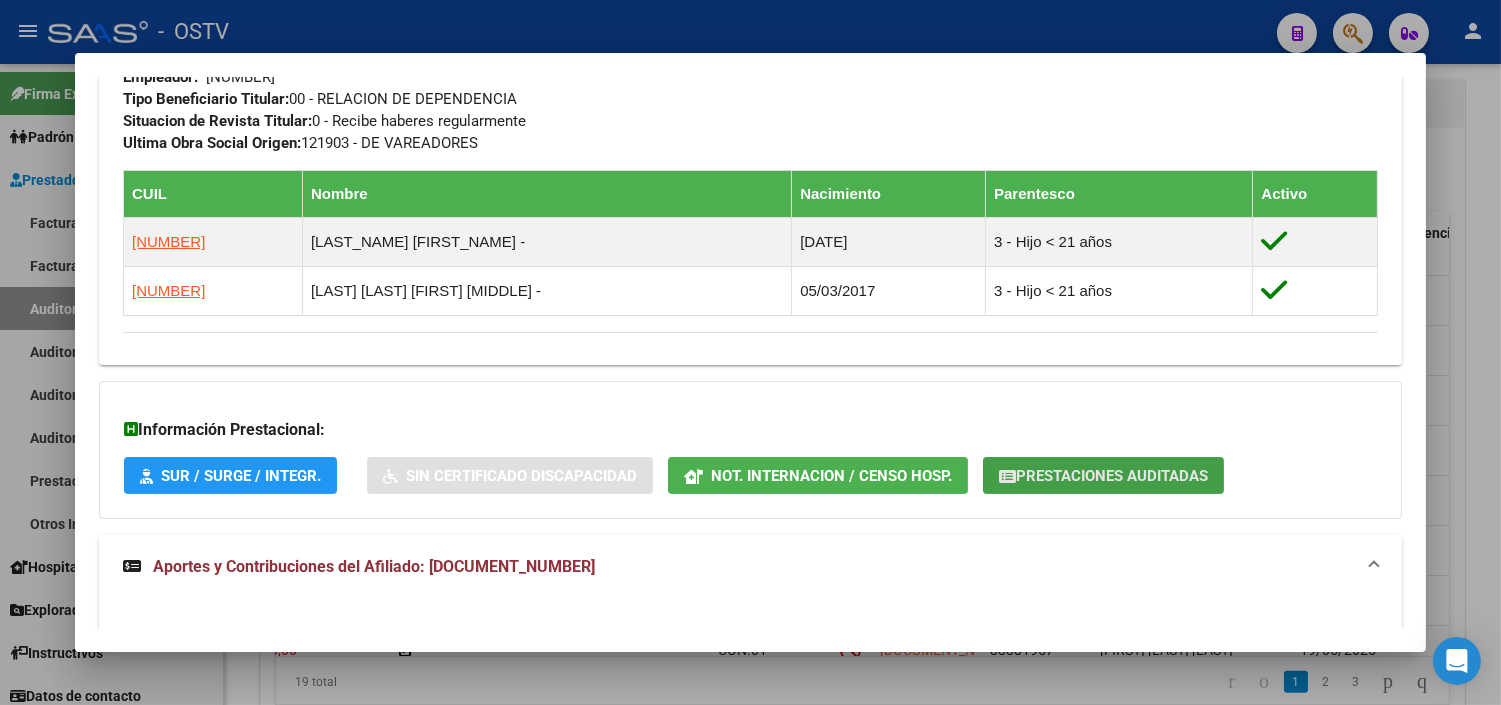 click on "Prestaciones Auditadas" 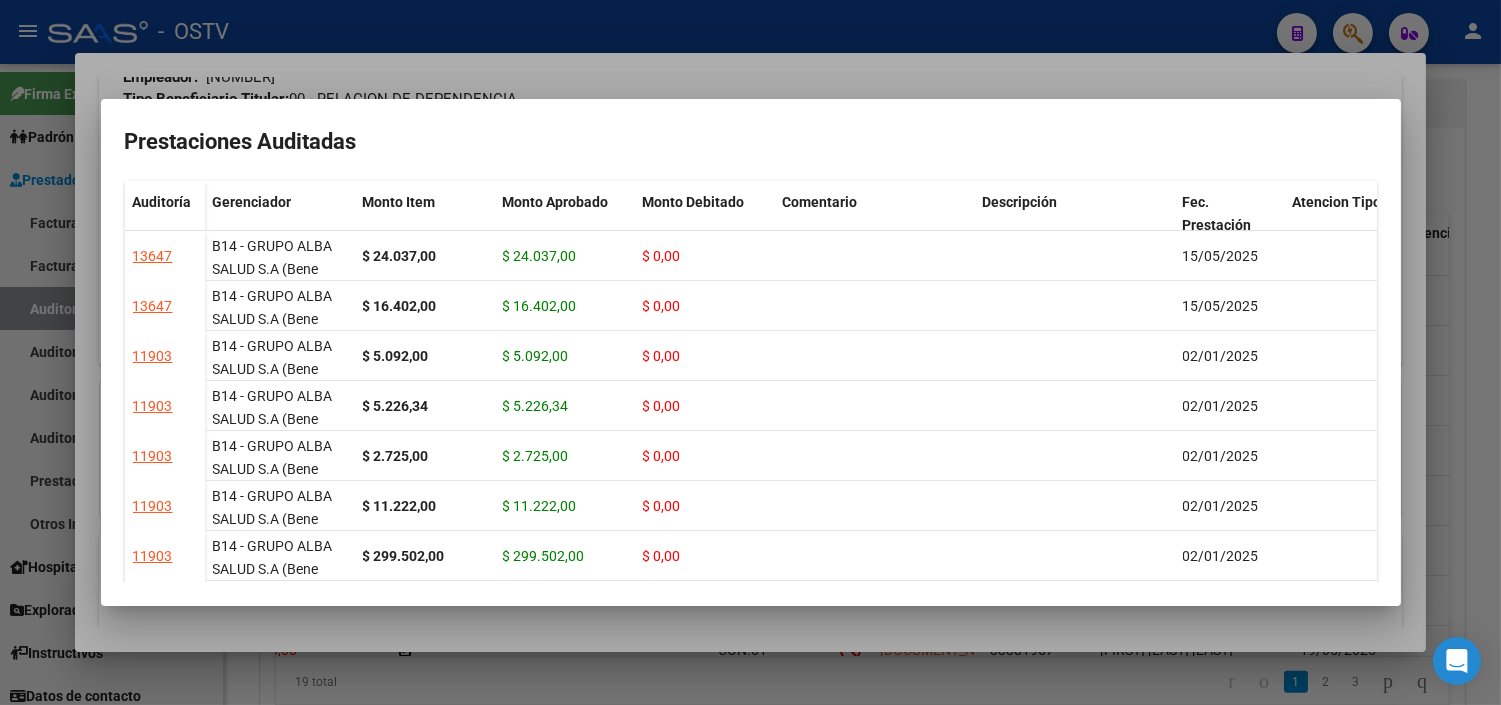 click at bounding box center [750, 352] 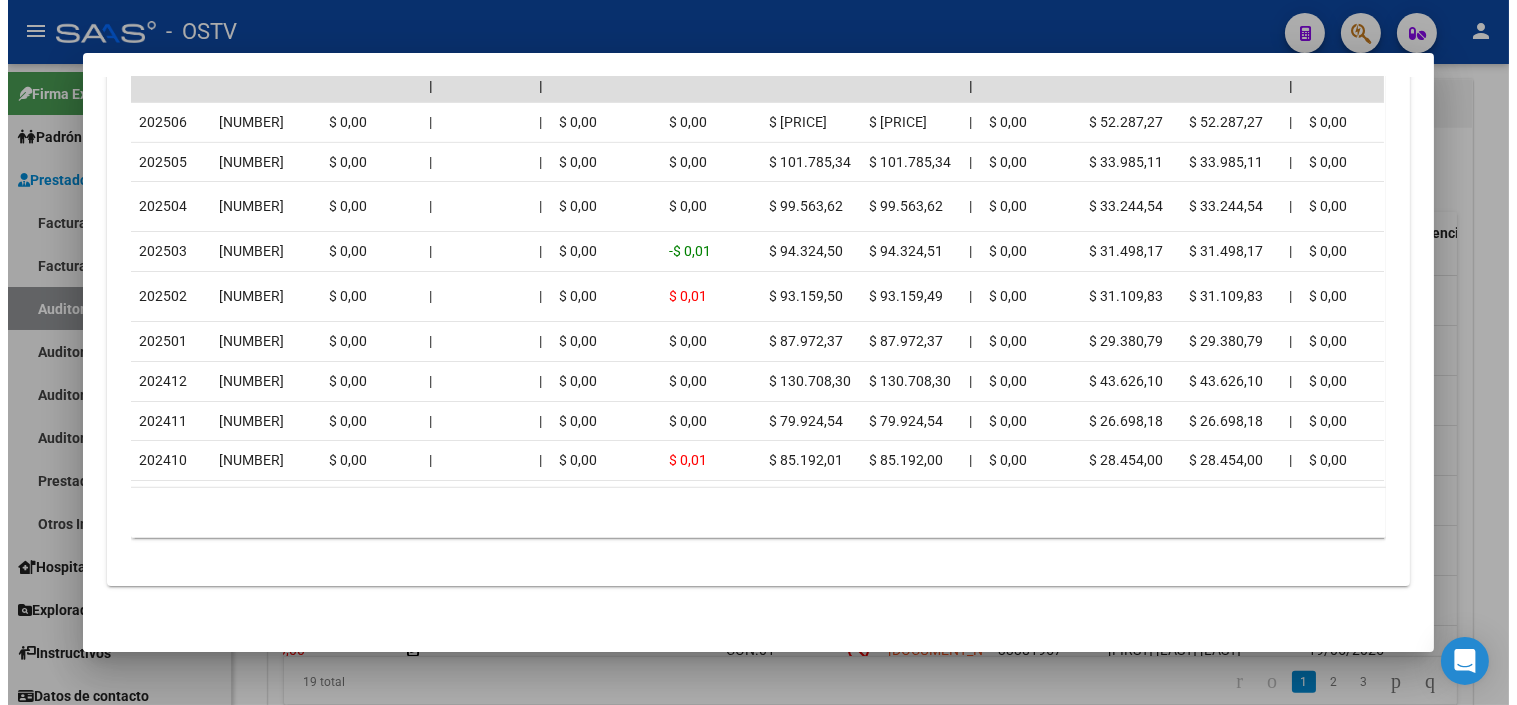 scroll, scrollTop: 1997, scrollLeft: 0, axis: vertical 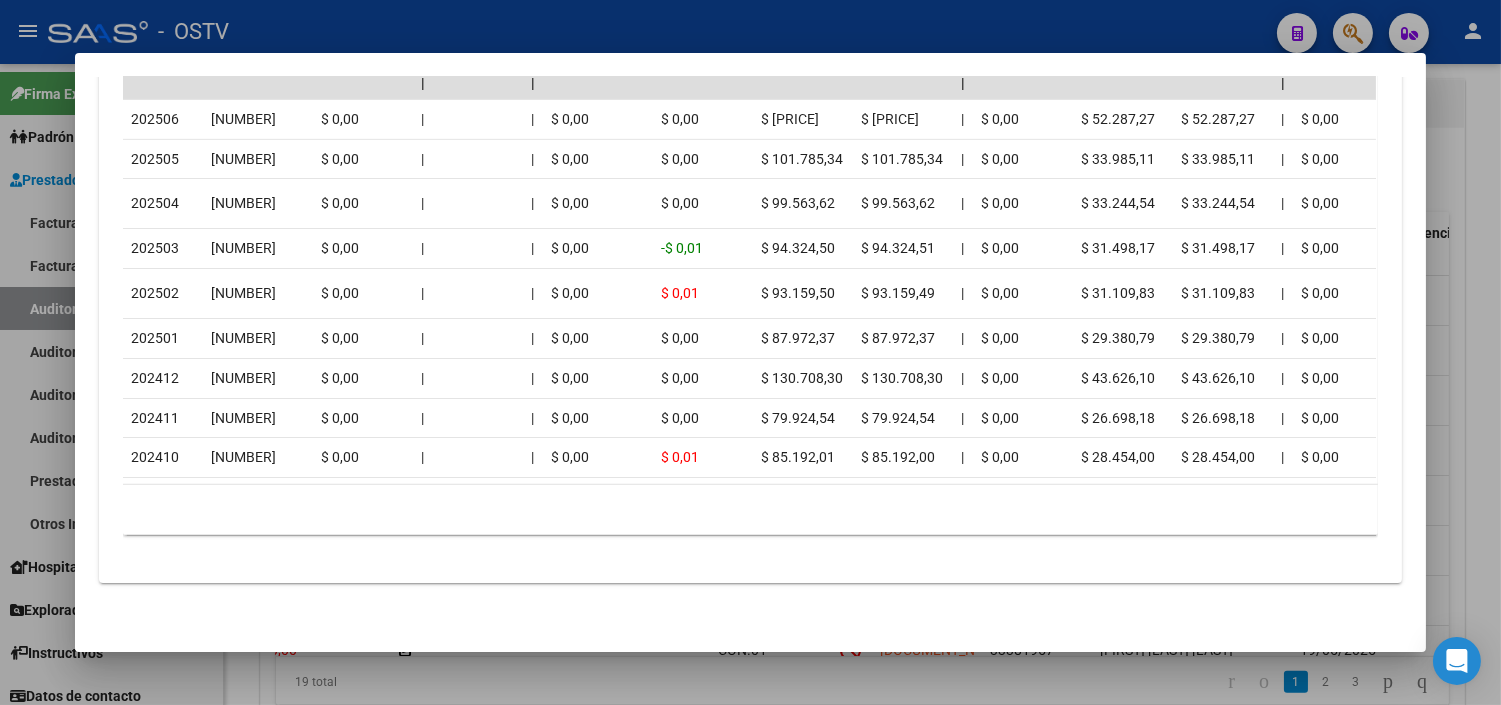 click at bounding box center (750, 352) 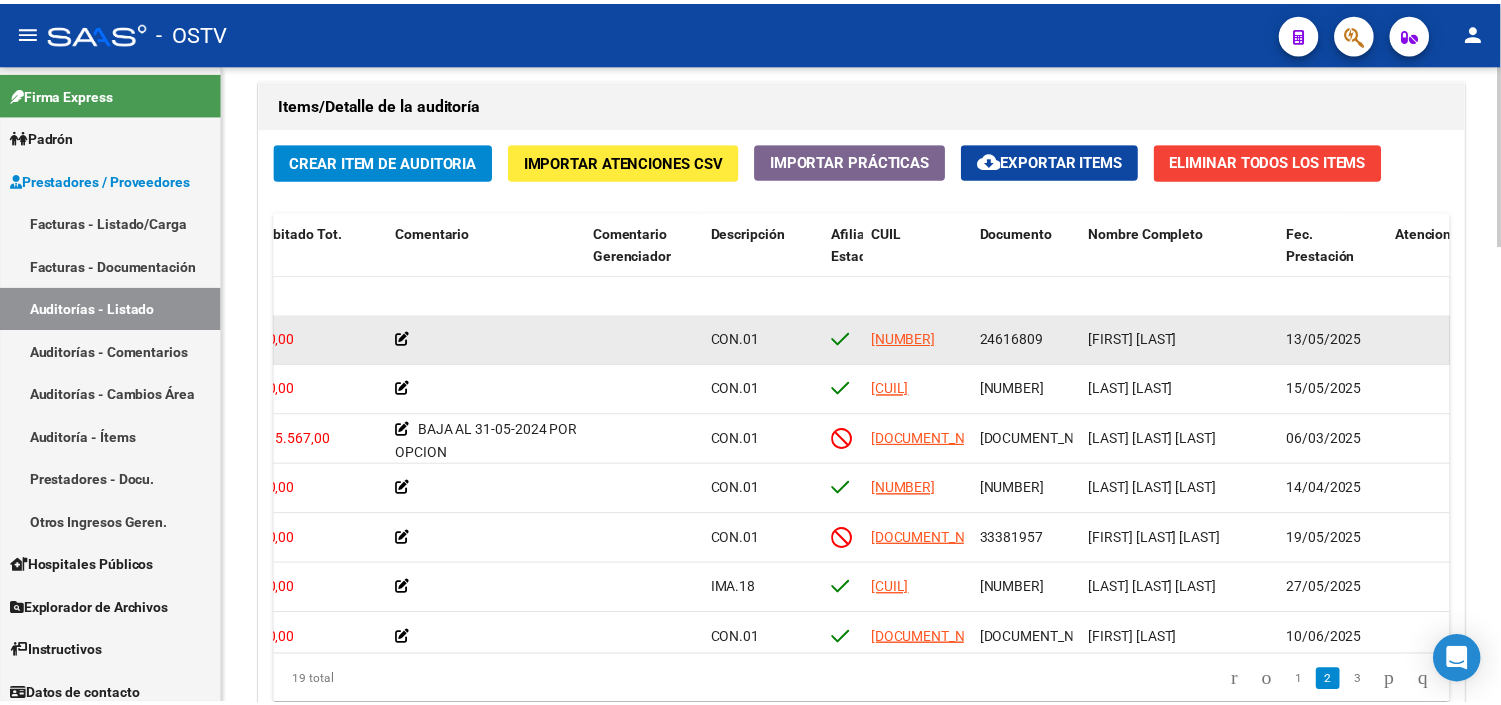 scroll, scrollTop: 222, scrollLeft: 590, axis: both 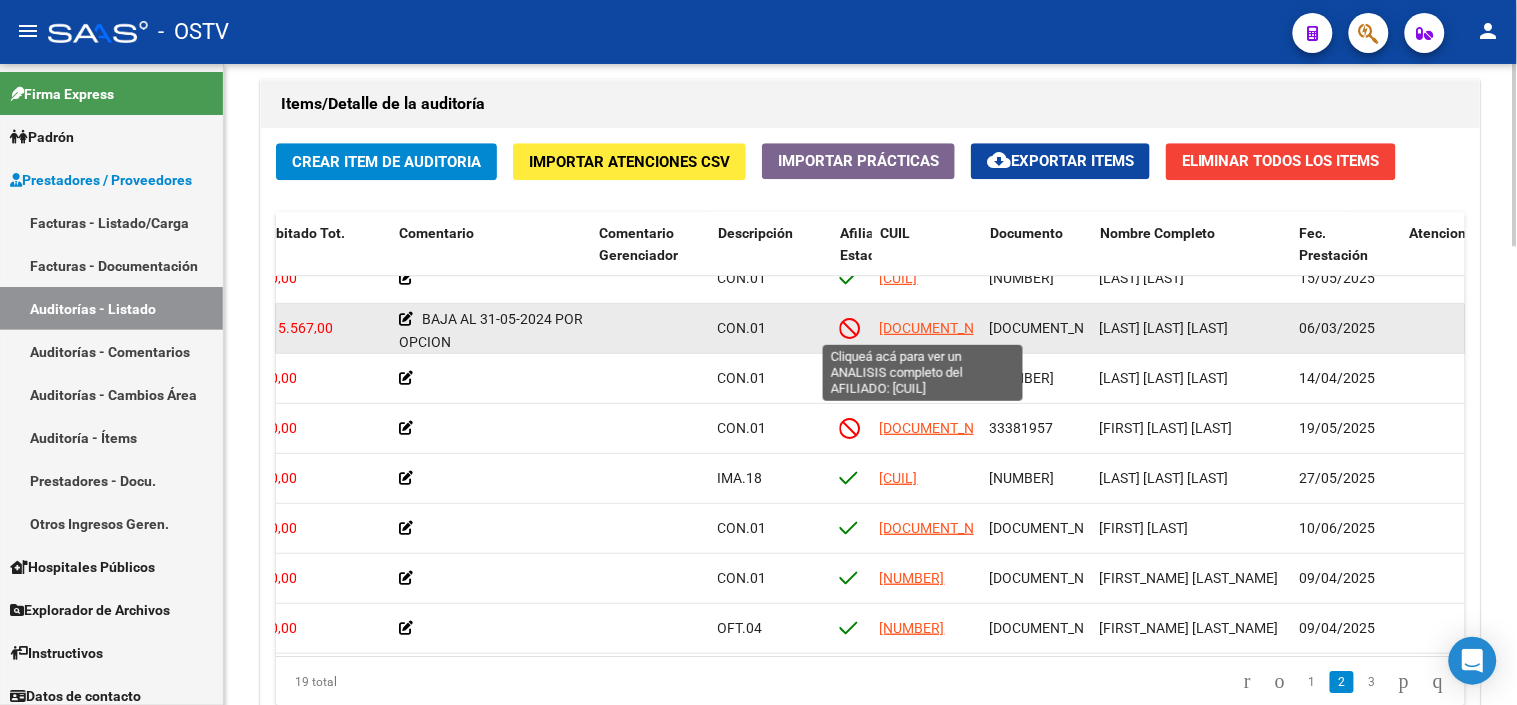 click on "[DOCUMENT_NUMBER]" 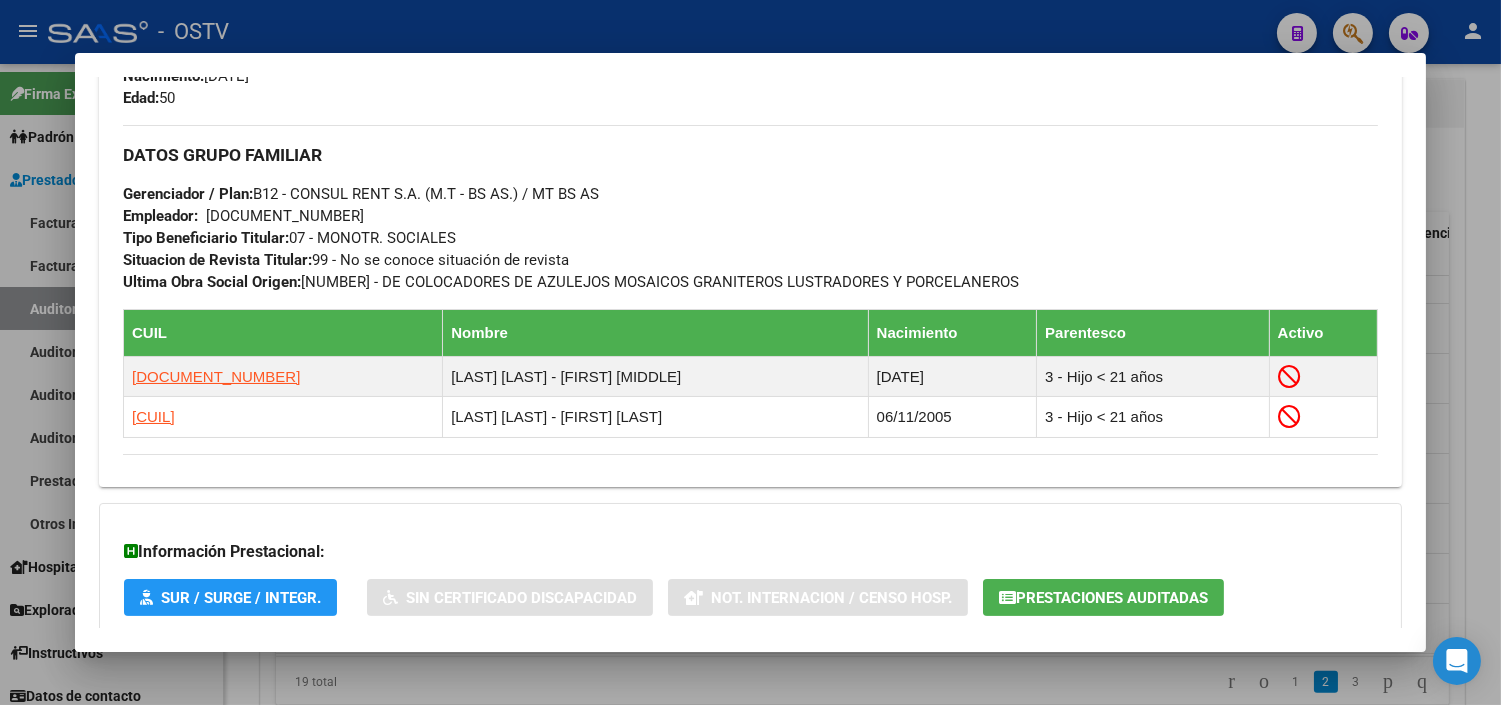 scroll, scrollTop: 1076, scrollLeft: 0, axis: vertical 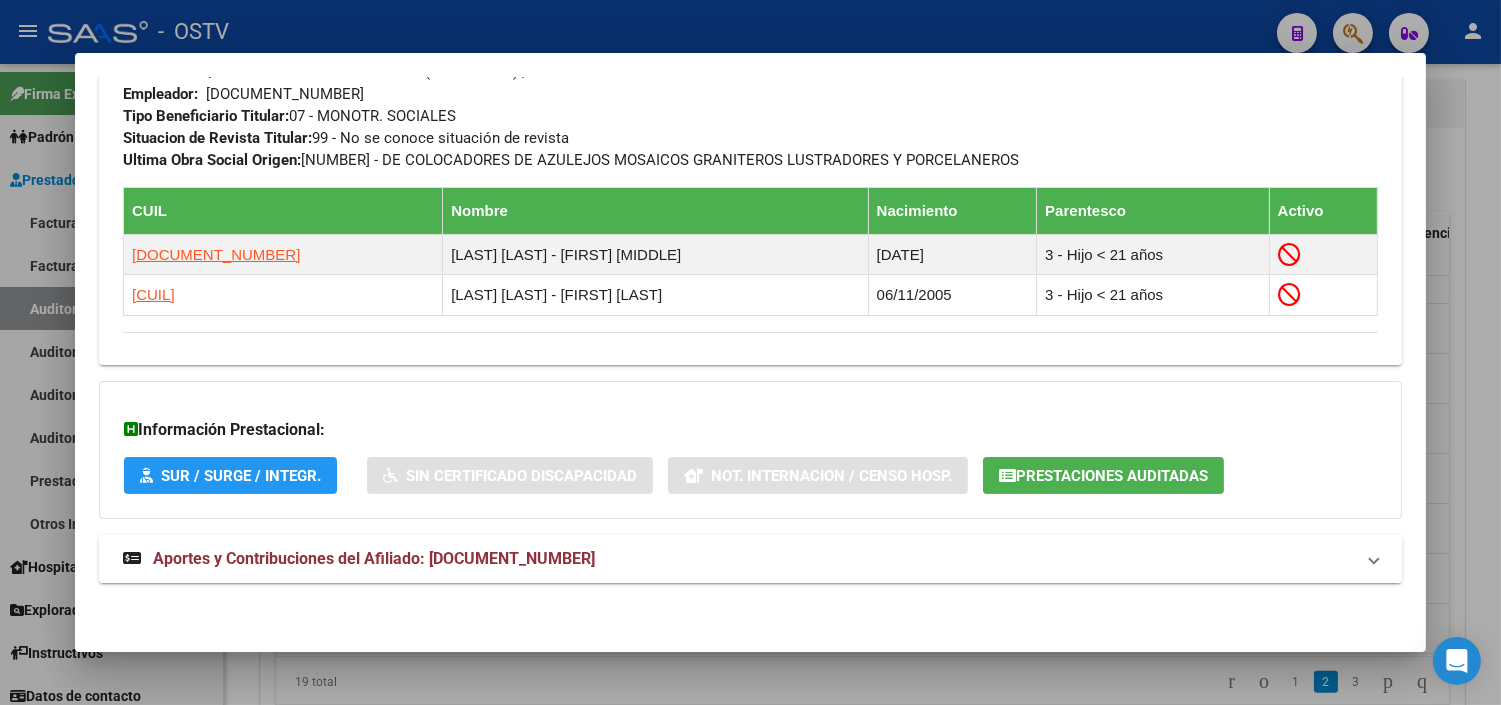 click on "Aportes y Contribuciones del Afiliado: [DOCUMENT_NUMBER]" at bounding box center (374, 558) 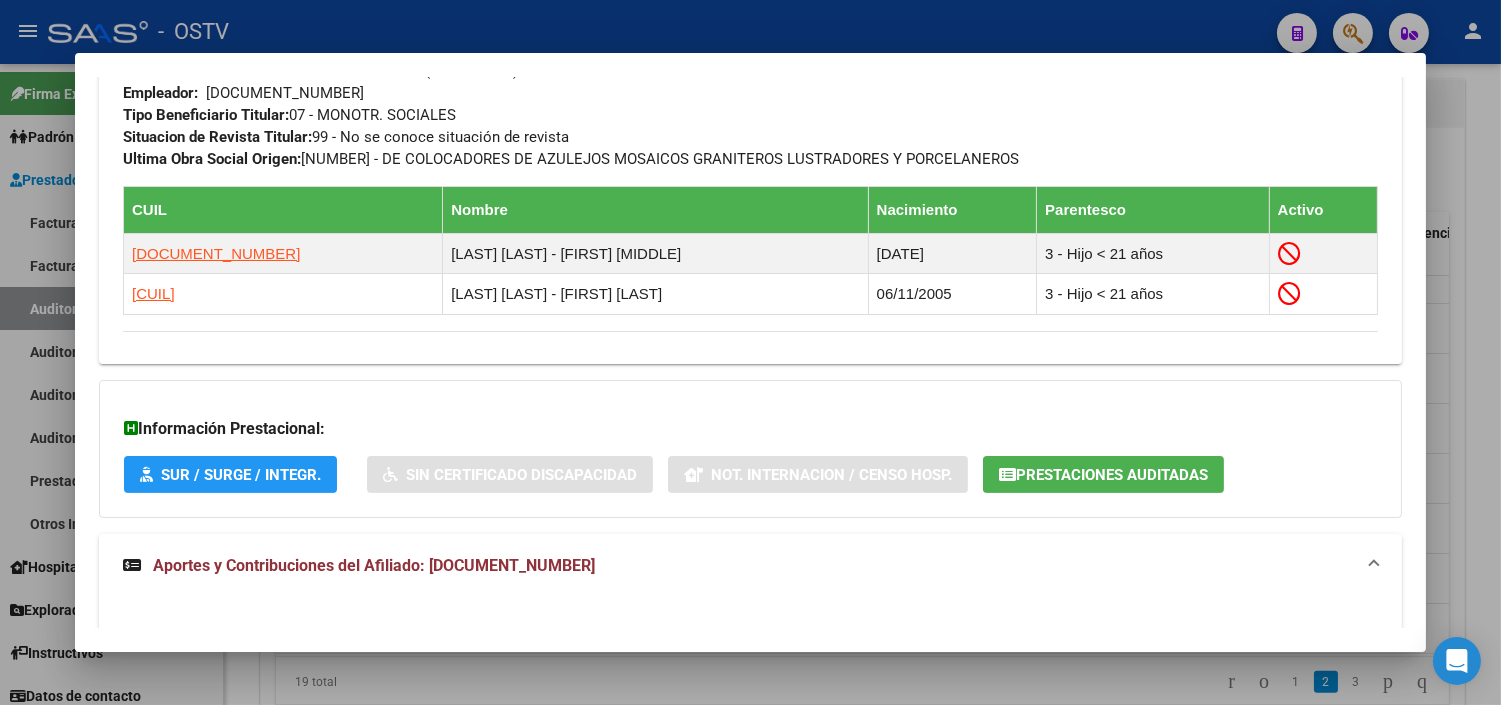click on "Prestaciones Auditadas" 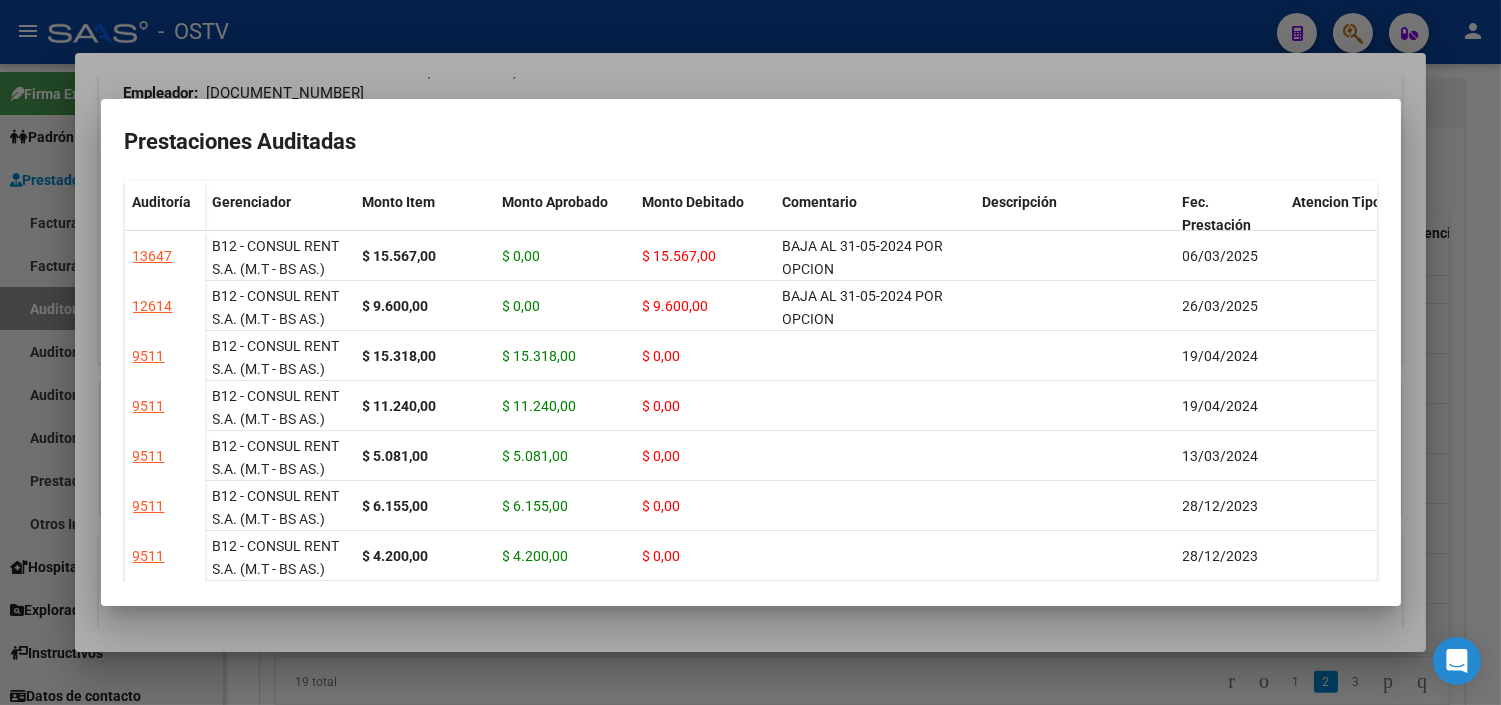 click at bounding box center (750, 352) 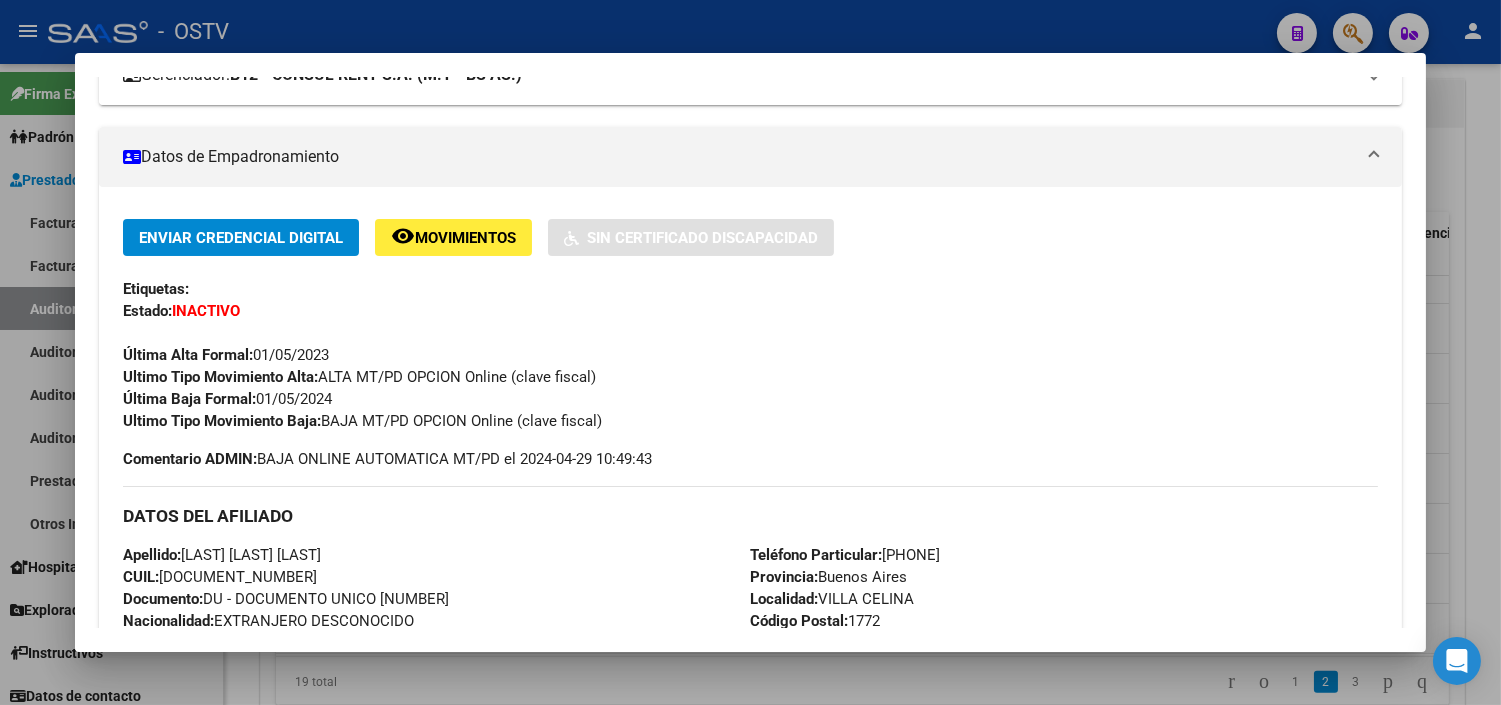 scroll, scrollTop: 0, scrollLeft: 0, axis: both 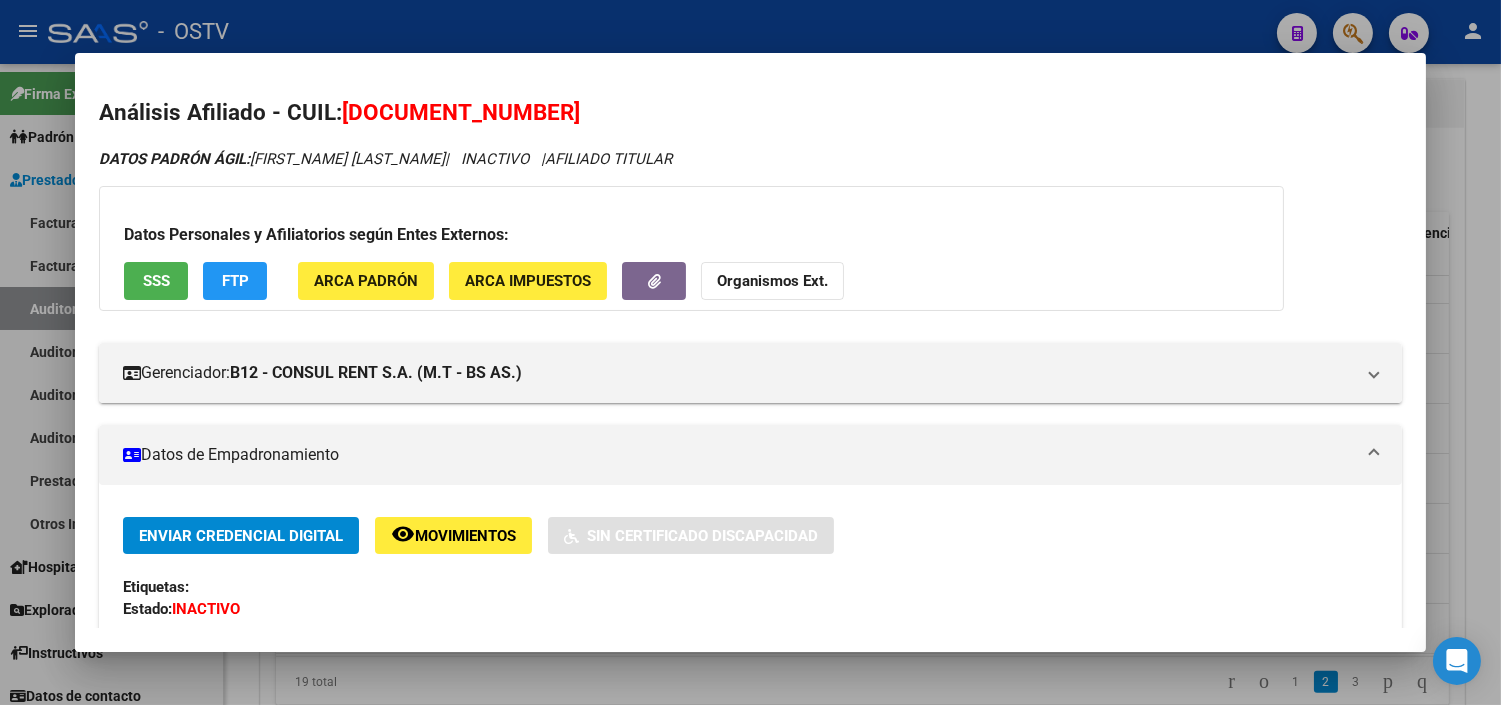 click on "SSS" at bounding box center (156, 282) 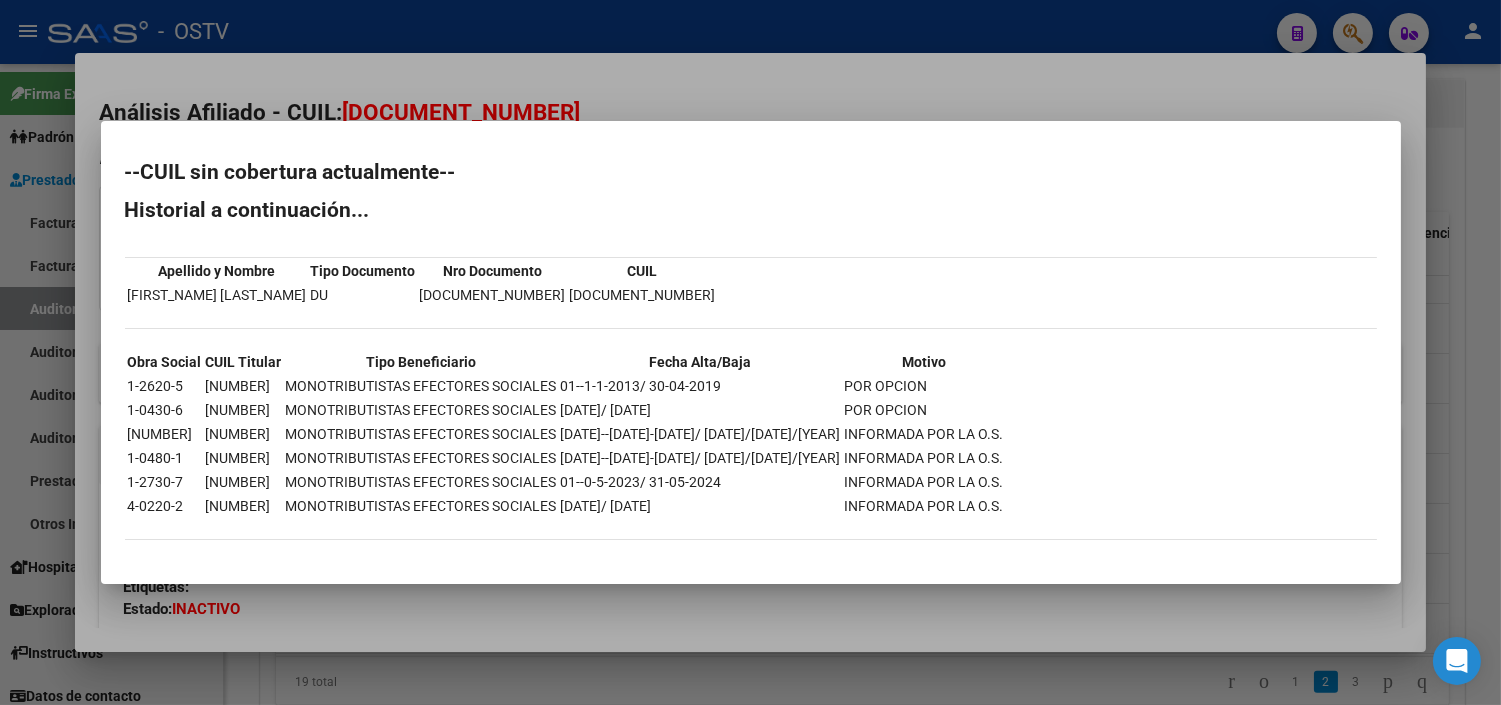 click at bounding box center (750, 352) 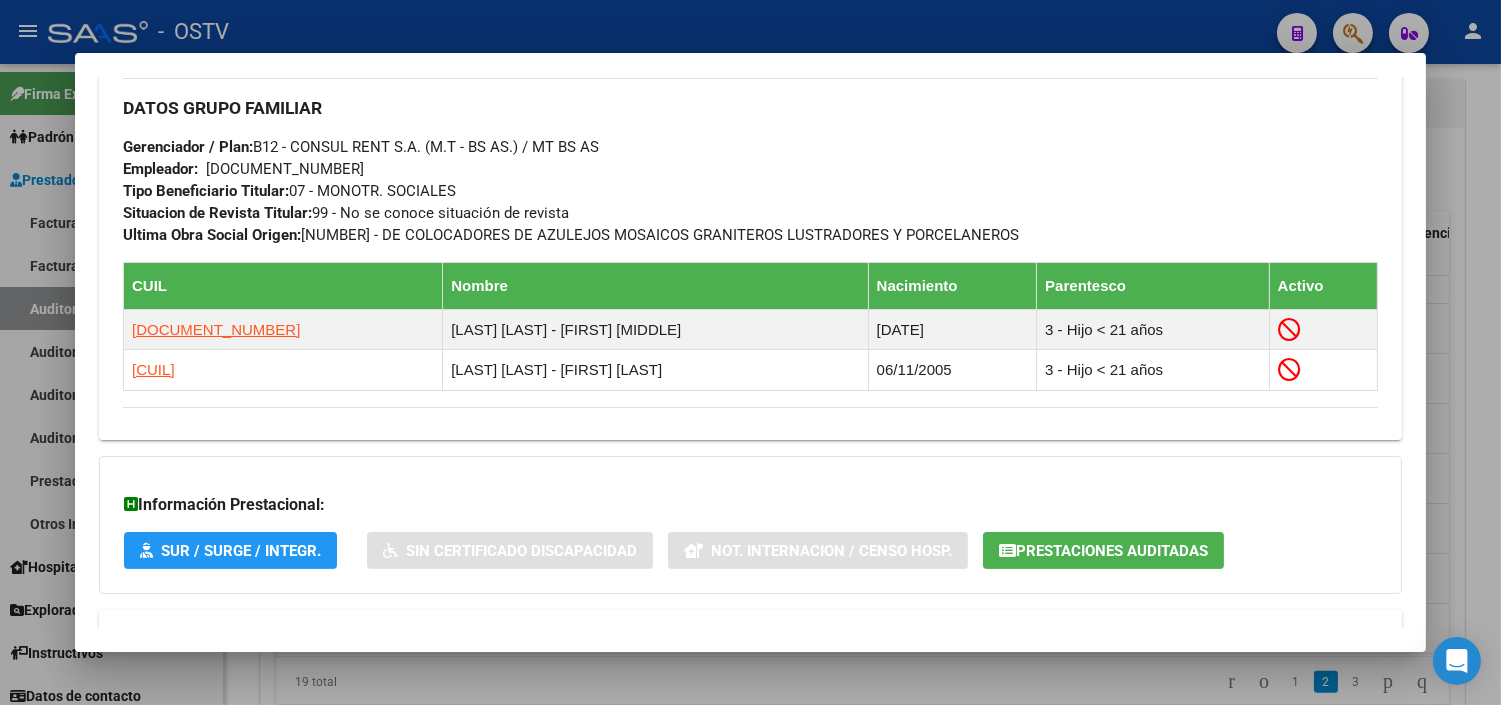 scroll, scrollTop: 1333, scrollLeft: 0, axis: vertical 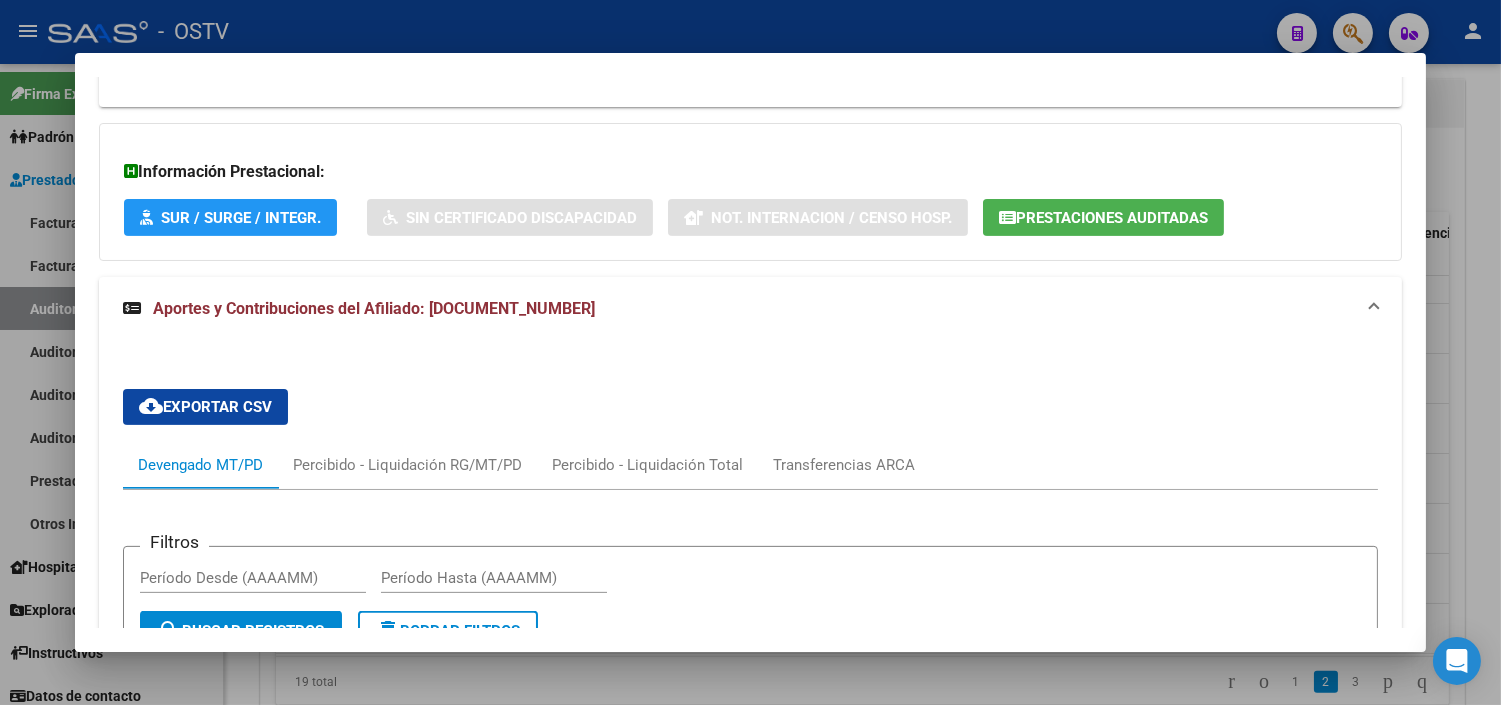 click at bounding box center [750, 352] 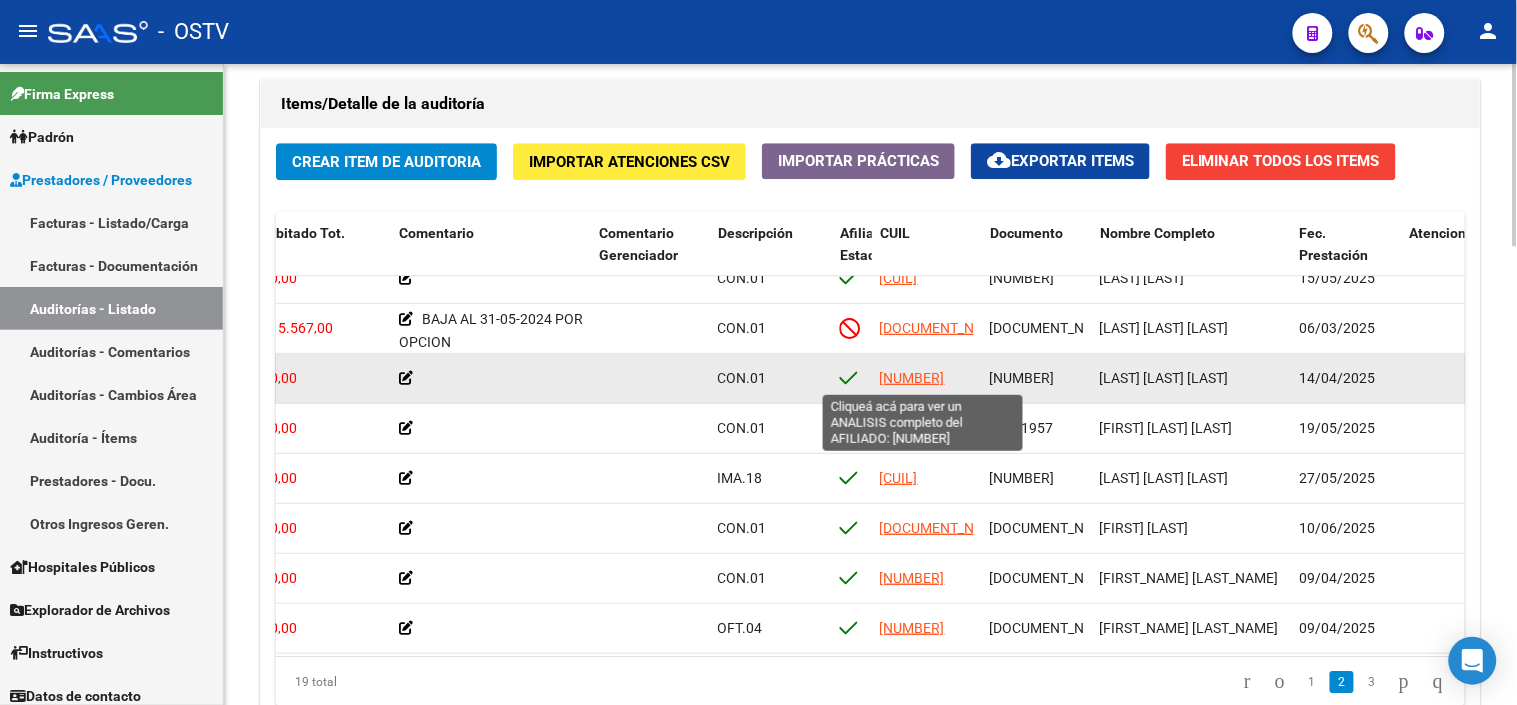 click on "[NUMBER]" 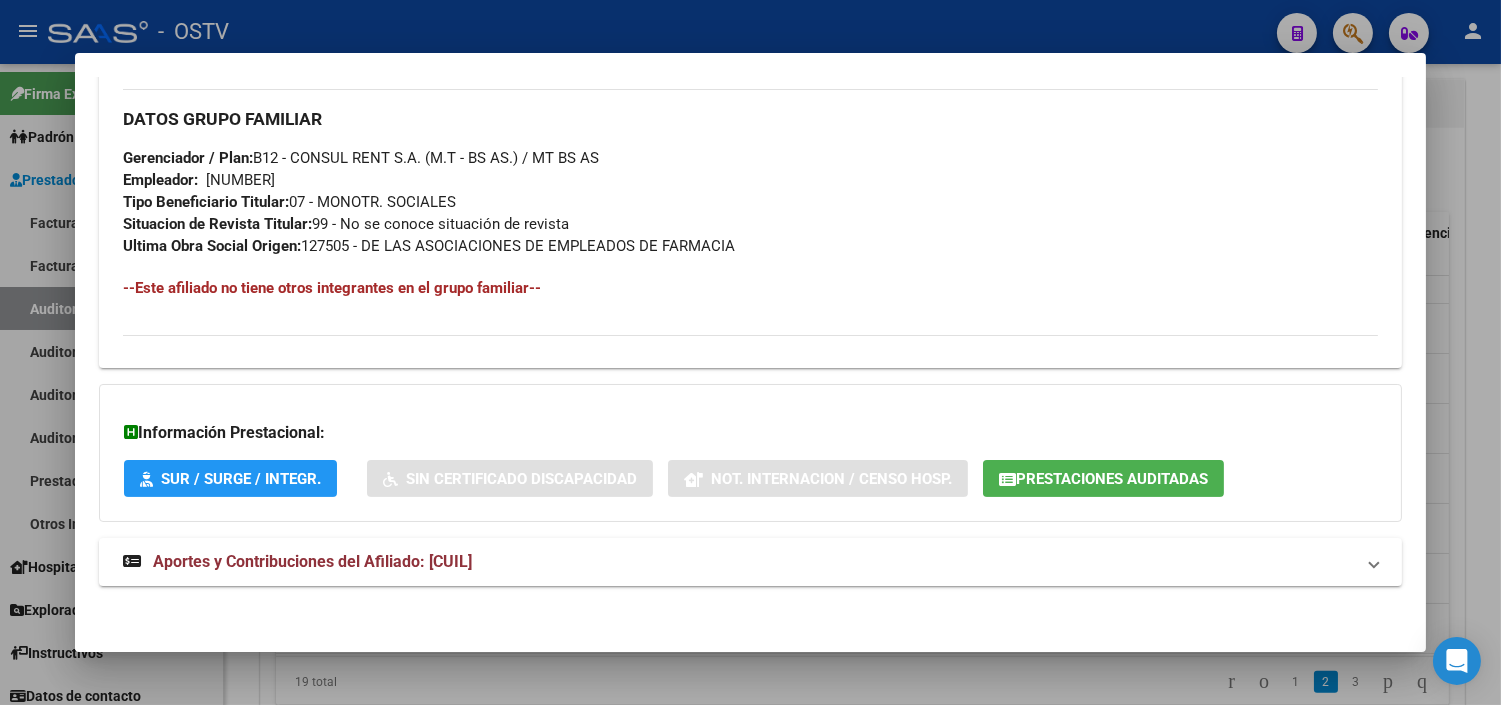 scroll, scrollTop: 948, scrollLeft: 0, axis: vertical 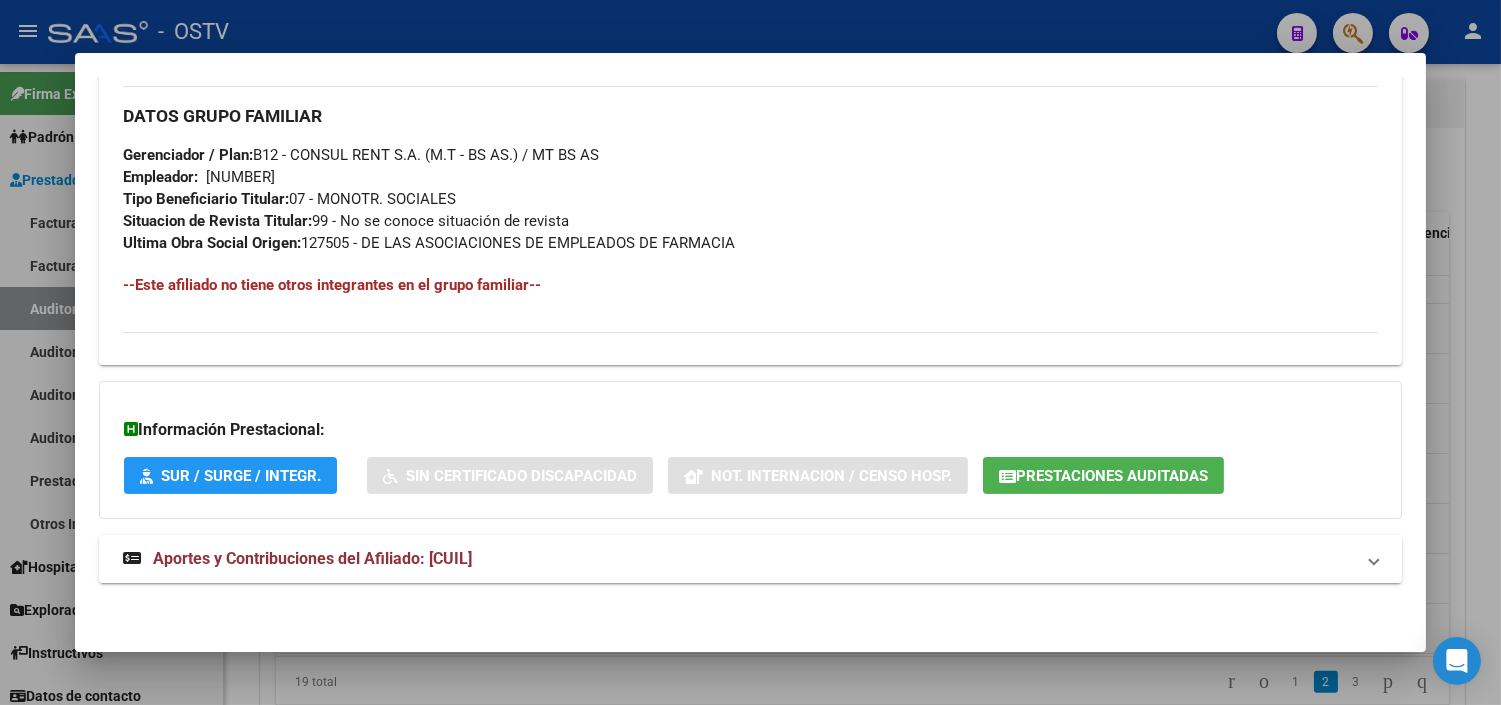 click on "Aportes y Contribuciones del Afiliado: [CUIL]" at bounding box center [312, 558] 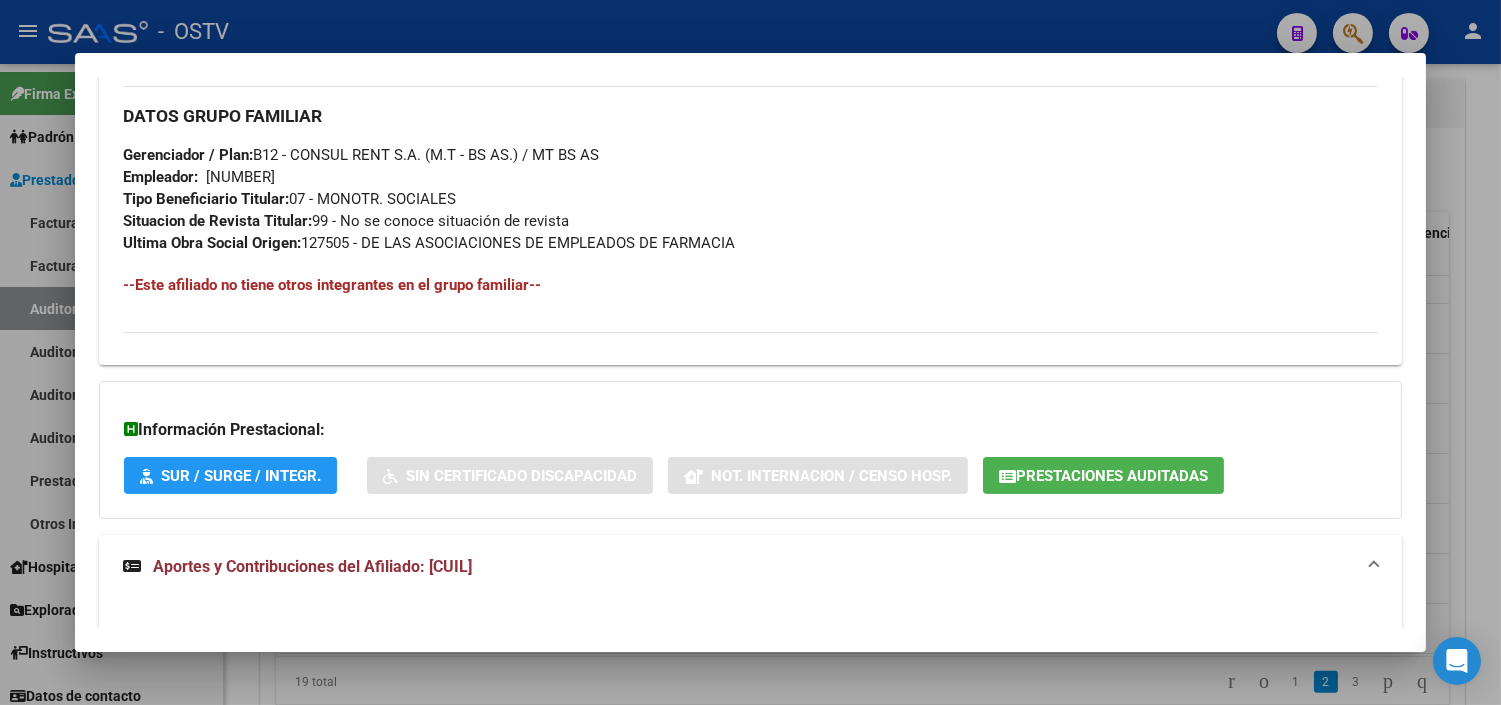 click on "Prestaciones Auditadas" 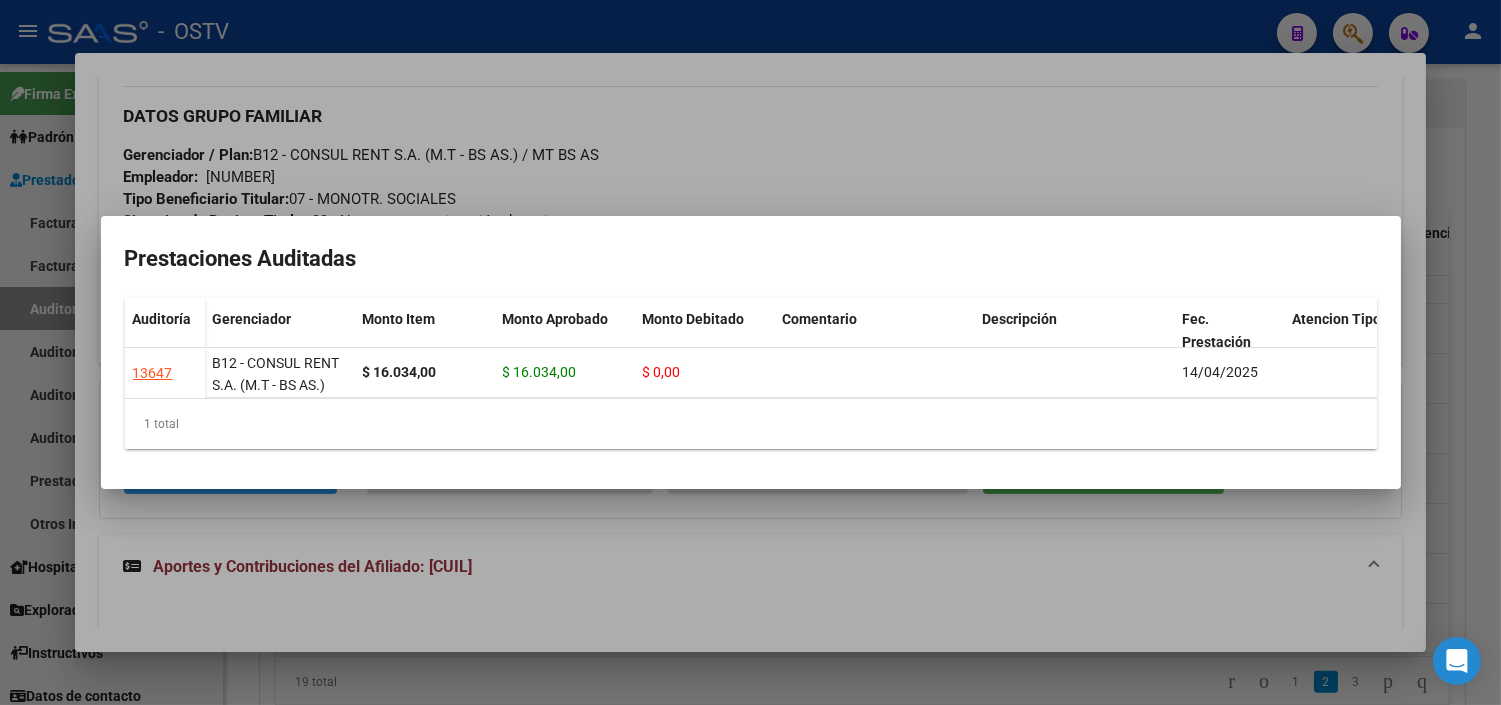 click at bounding box center [750, 352] 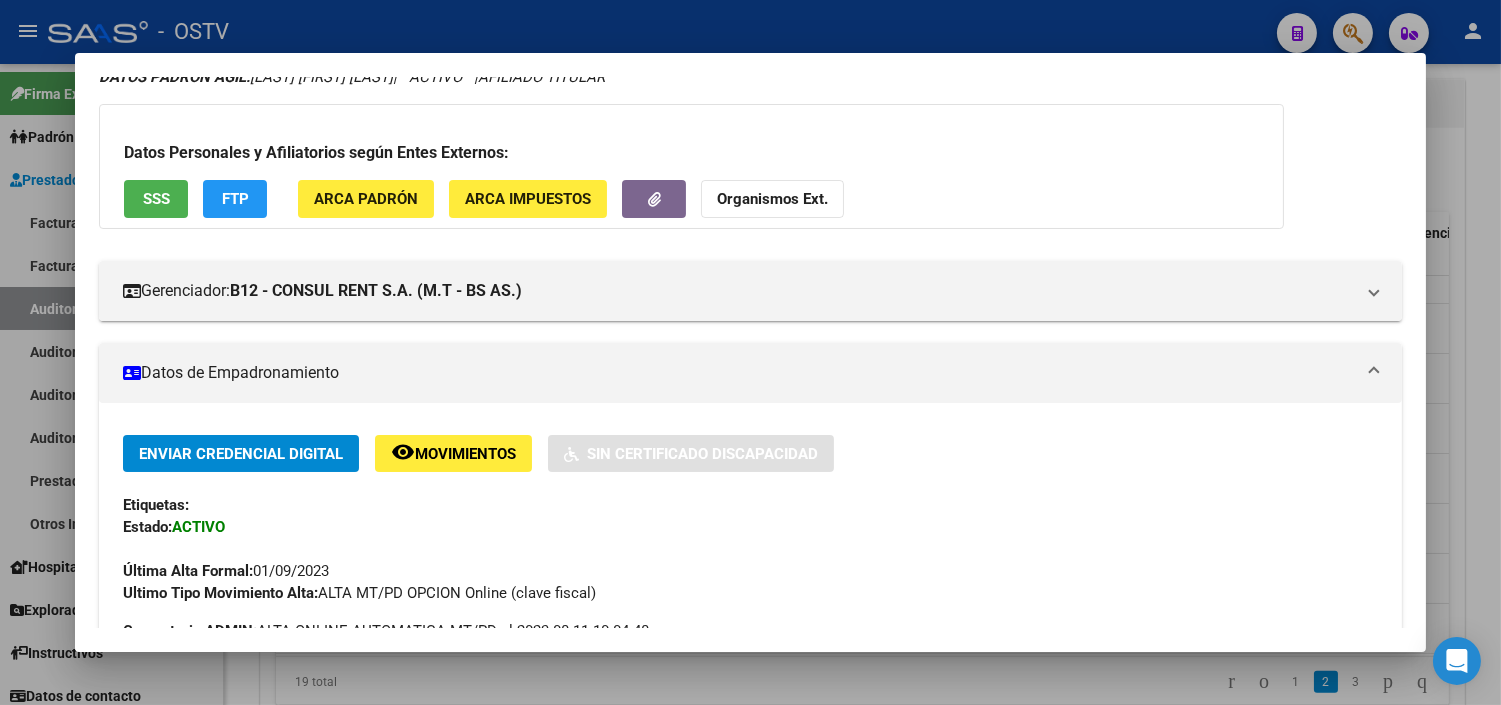 scroll, scrollTop: 0, scrollLeft: 0, axis: both 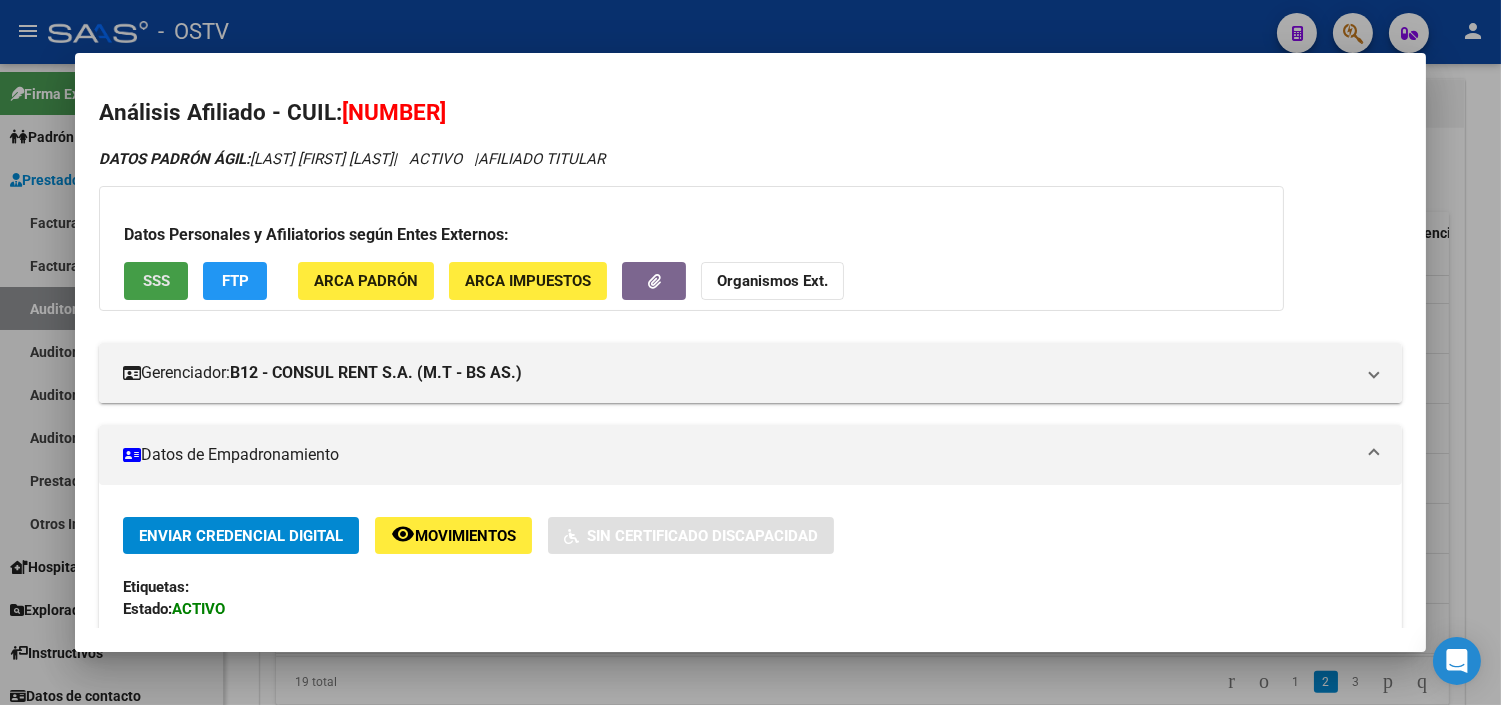 click on "SSS" at bounding box center (156, 282) 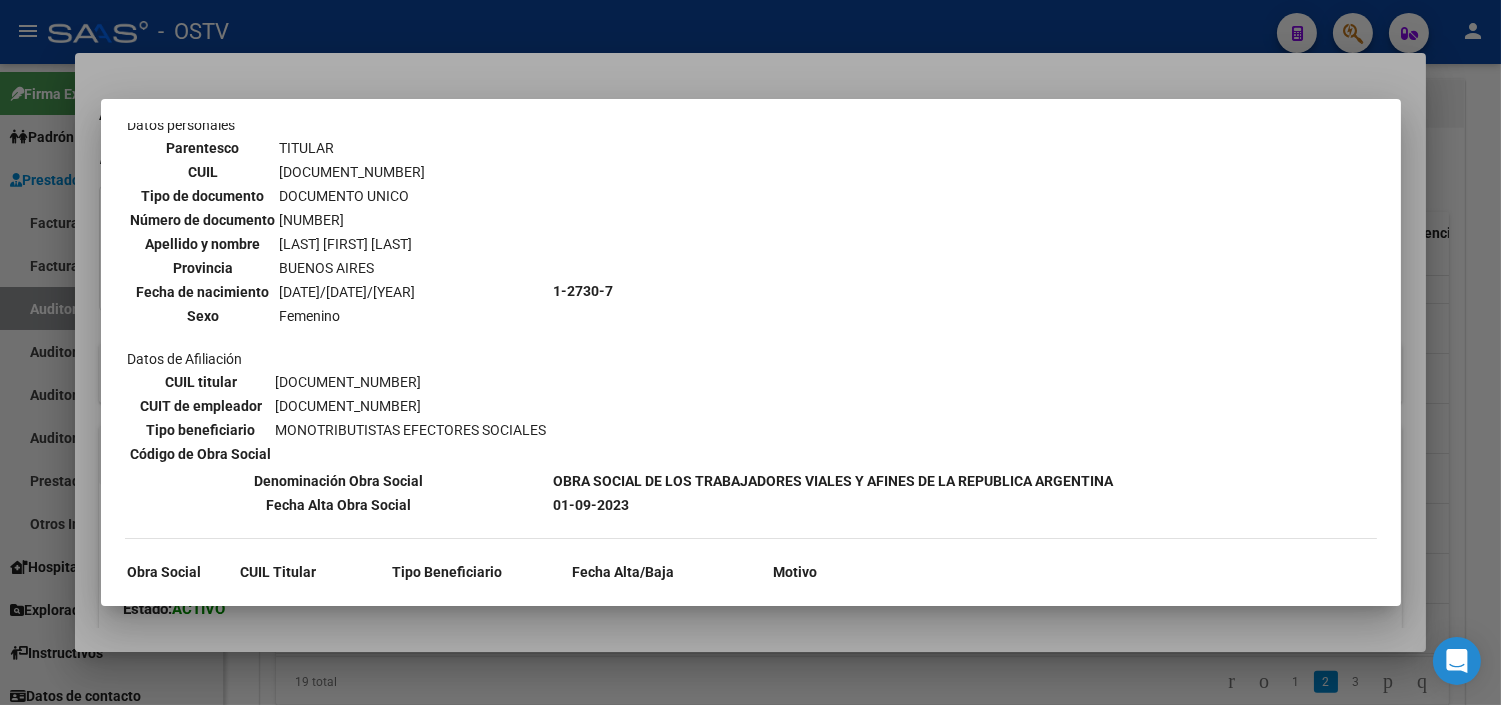 scroll, scrollTop: 158, scrollLeft: 0, axis: vertical 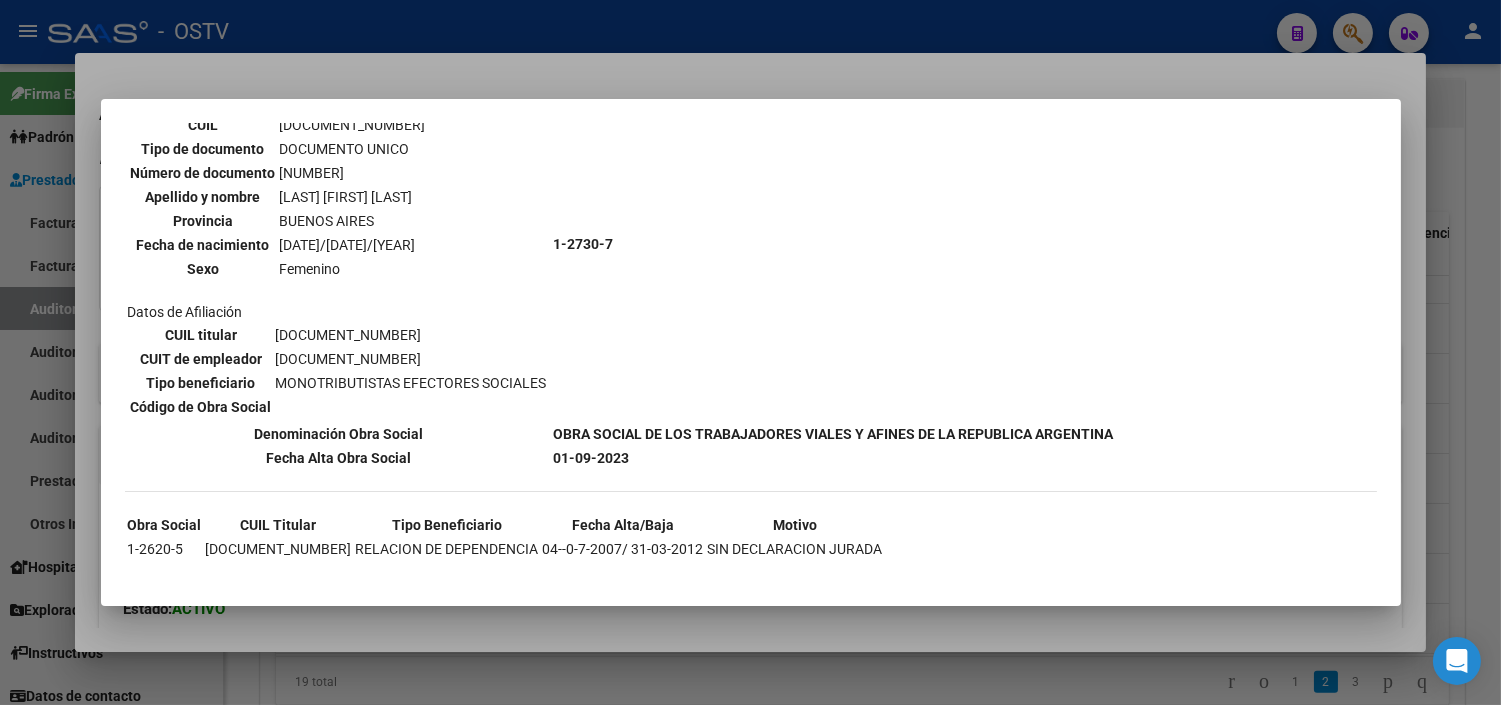 click at bounding box center (750, 352) 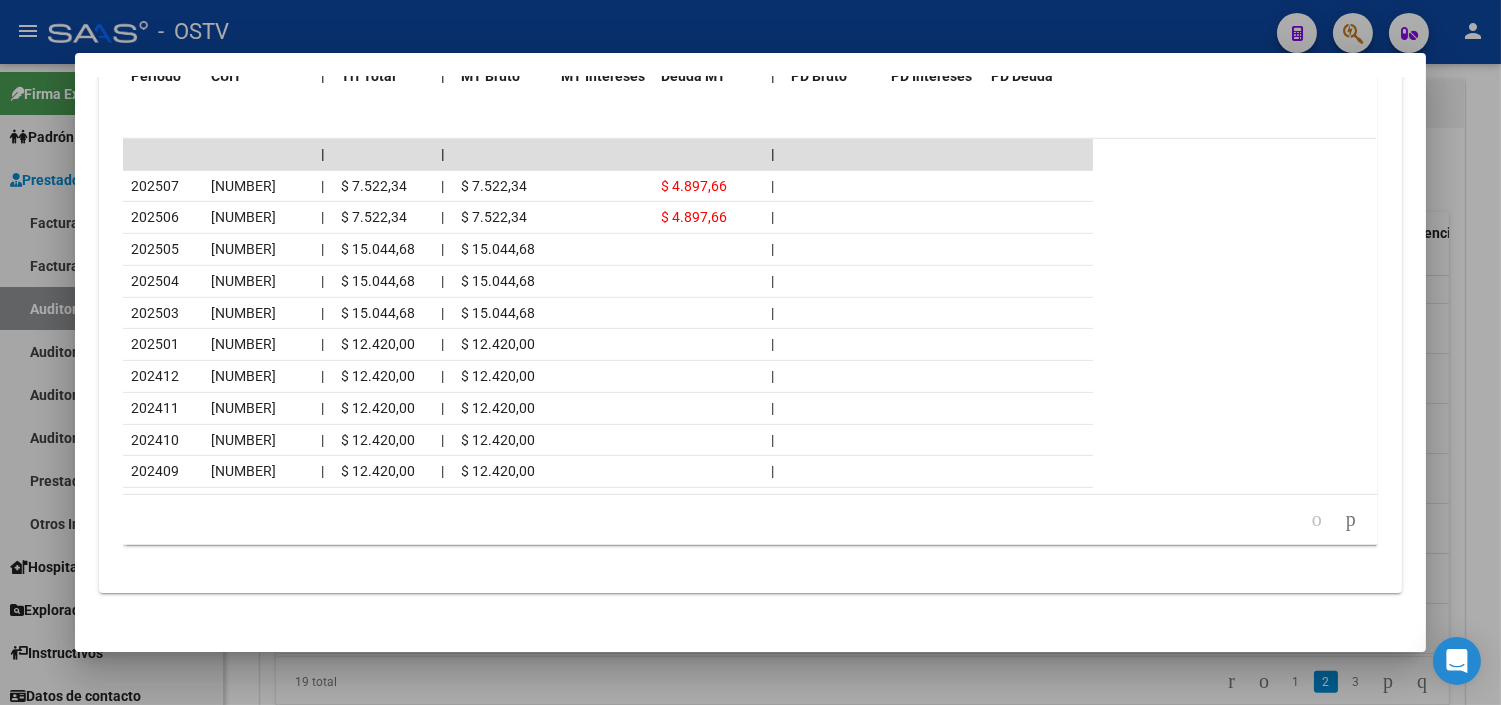 scroll, scrollTop: 1846, scrollLeft: 0, axis: vertical 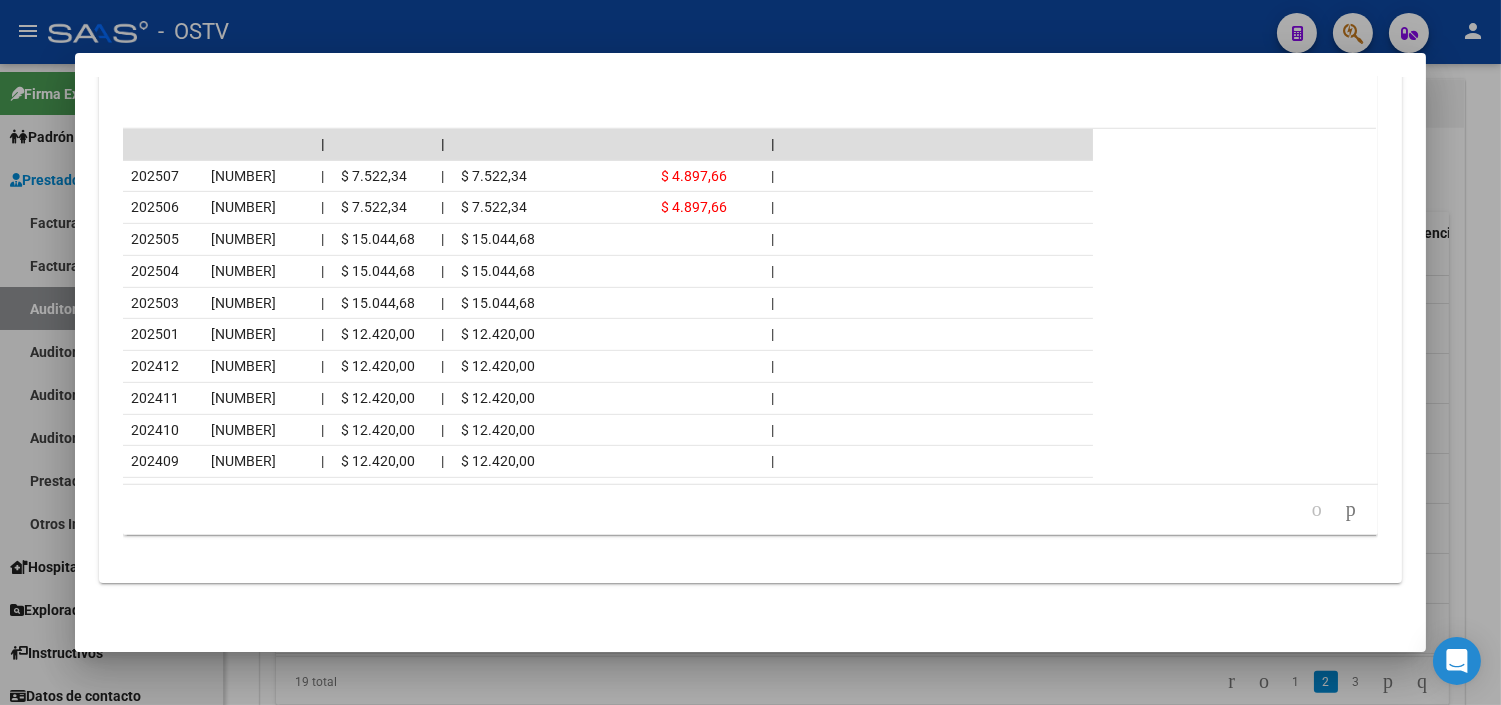 click at bounding box center [750, 352] 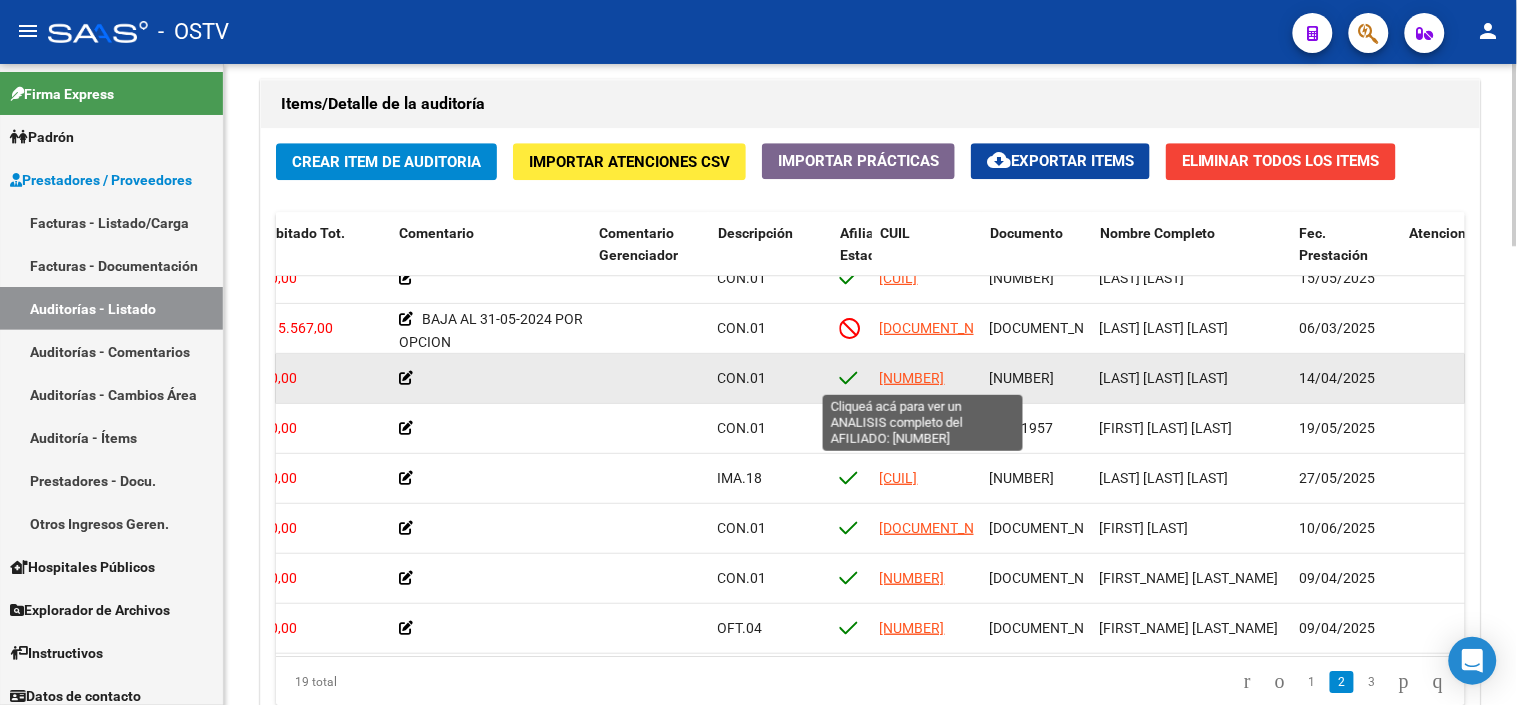 click on "[NUMBER]" 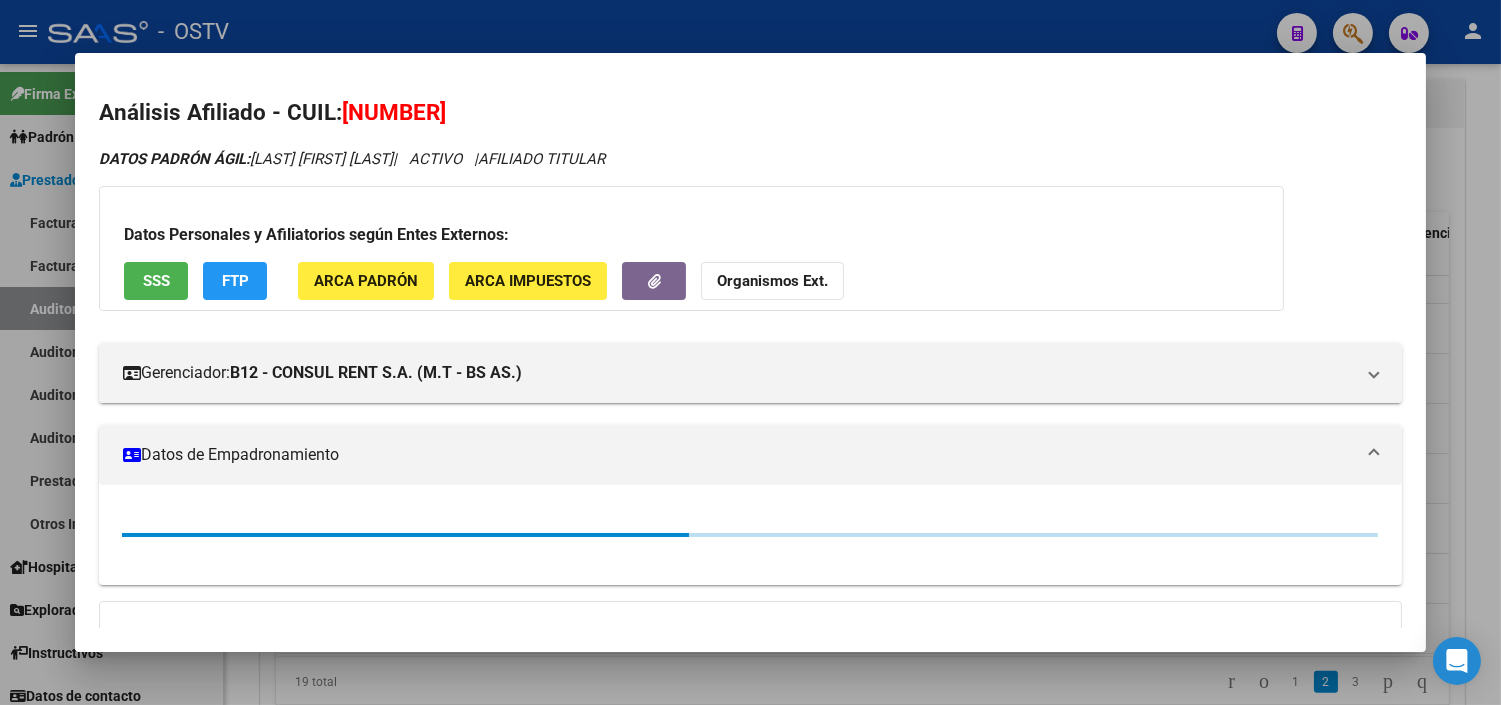 click on "SSS" at bounding box center (156, 282) 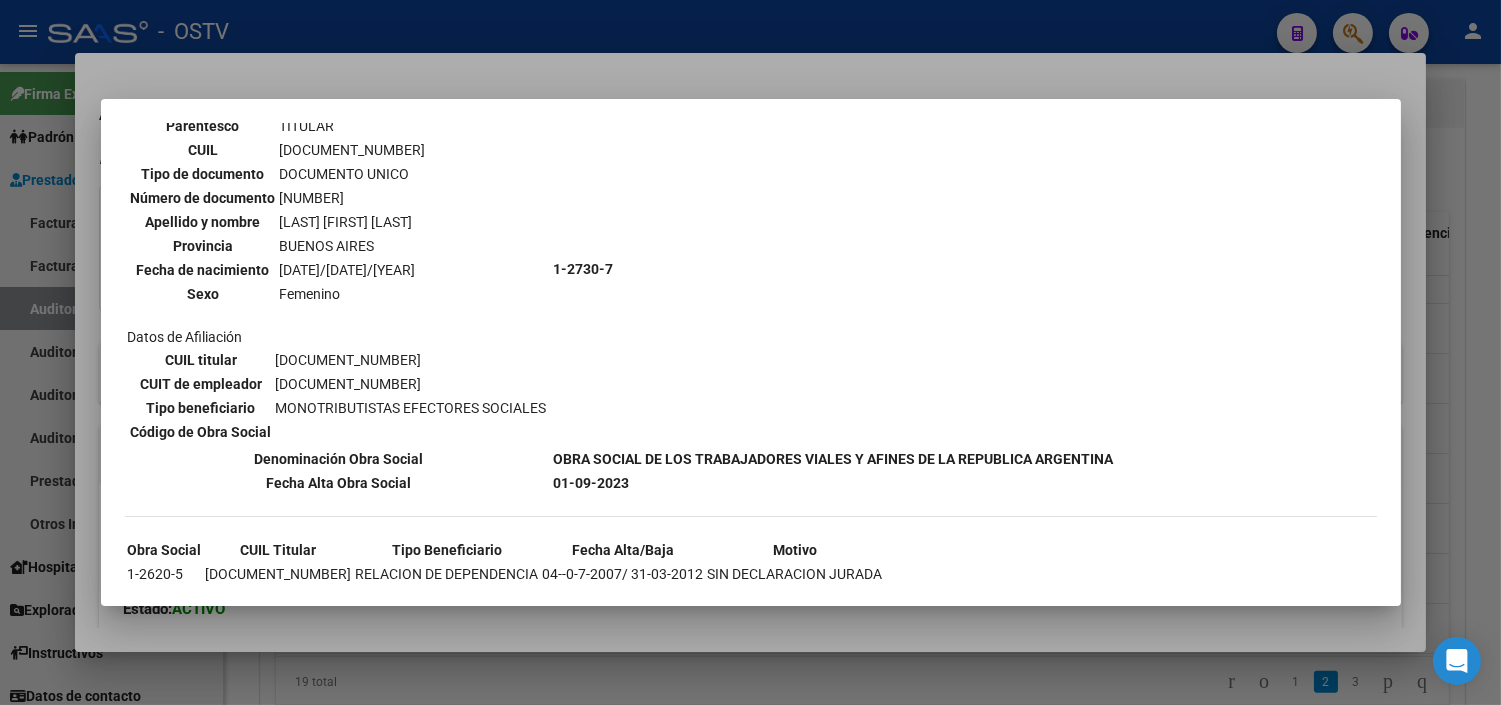 scroll, scrollTop: 158, scrollLeft: 0, axis: vertical 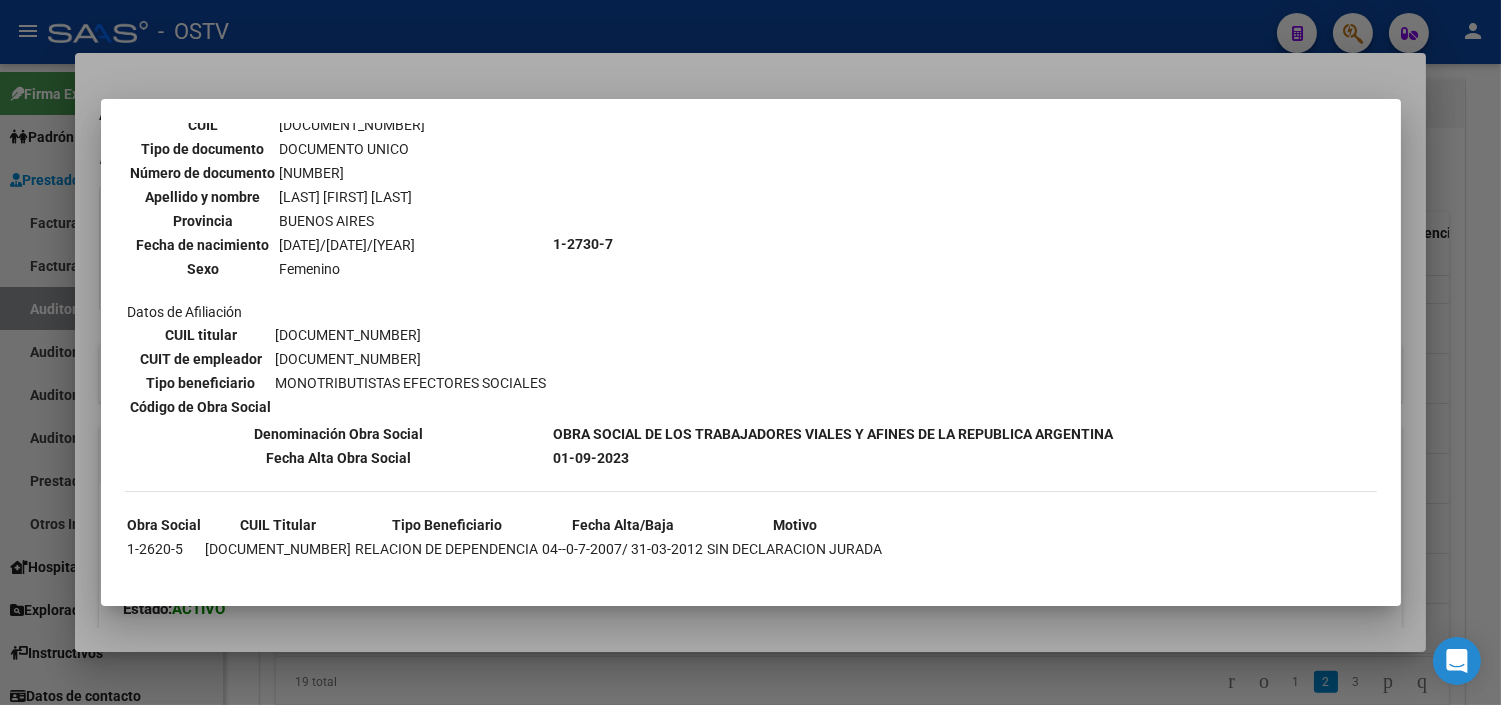 click at bounding box center (750, 352) 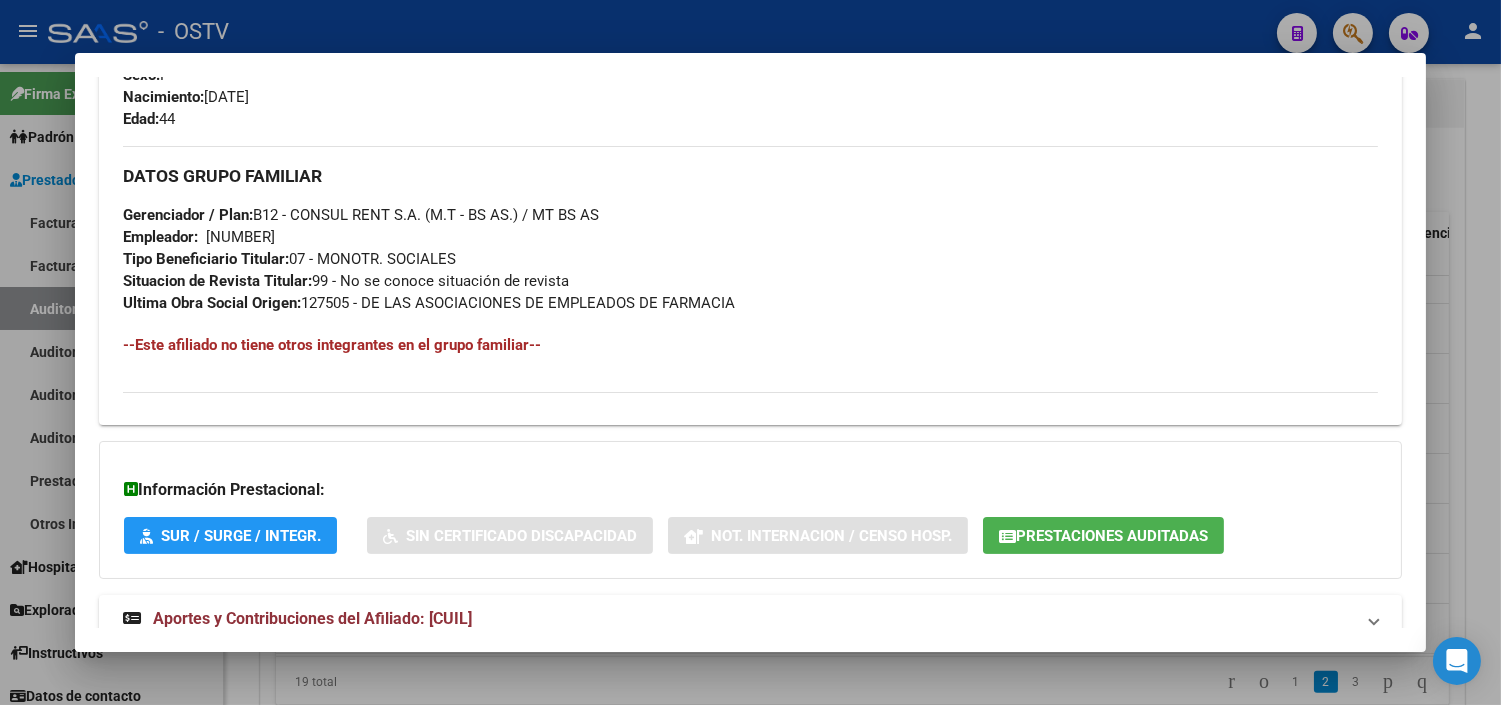 scroll, scrollTop: 948, scrollLeft: 0, axis: vertical 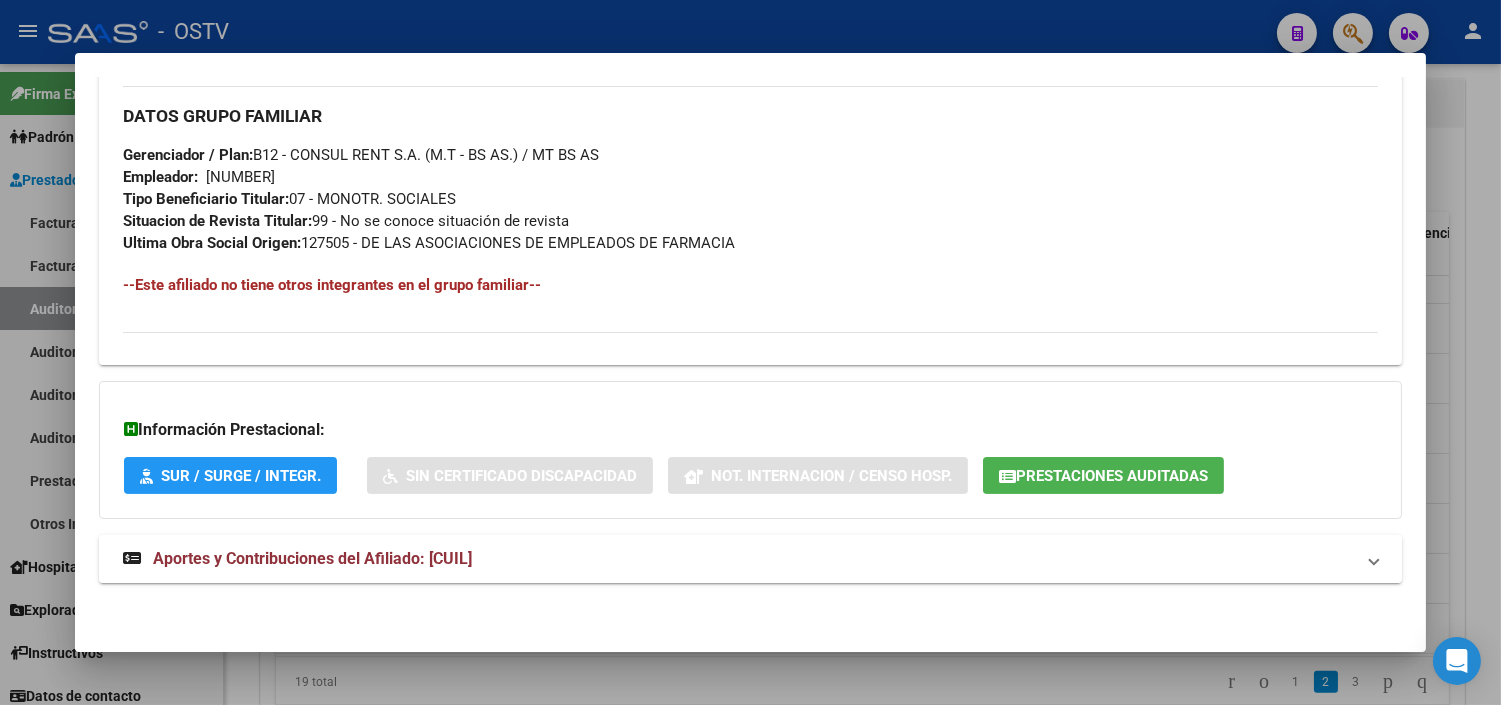 click on "Aportes y Contribuciones del Afiliado: [CUIL]" at bounding box center [312, 558] 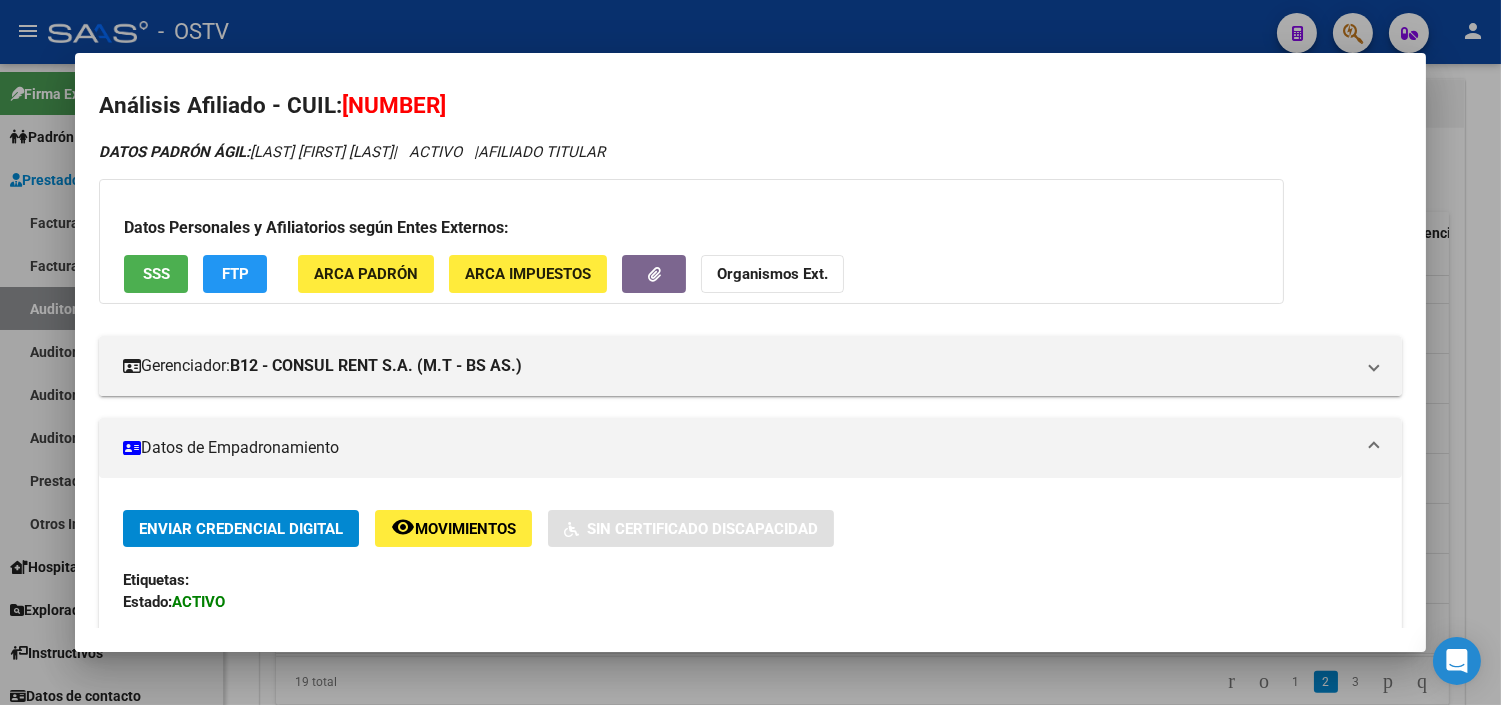 scroll, scrollTop: 0, scrollLeft: 0, axis: both 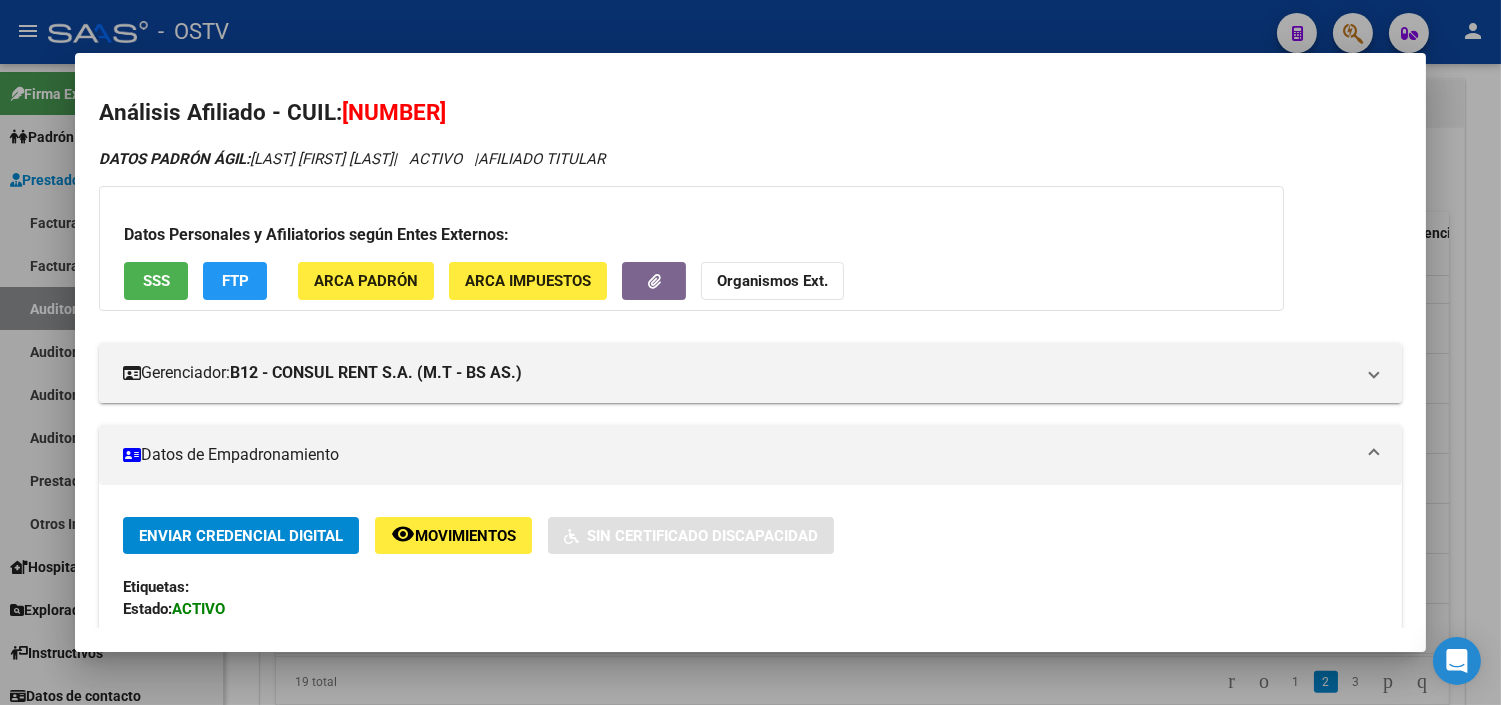 click at bounding box center (750, 352) 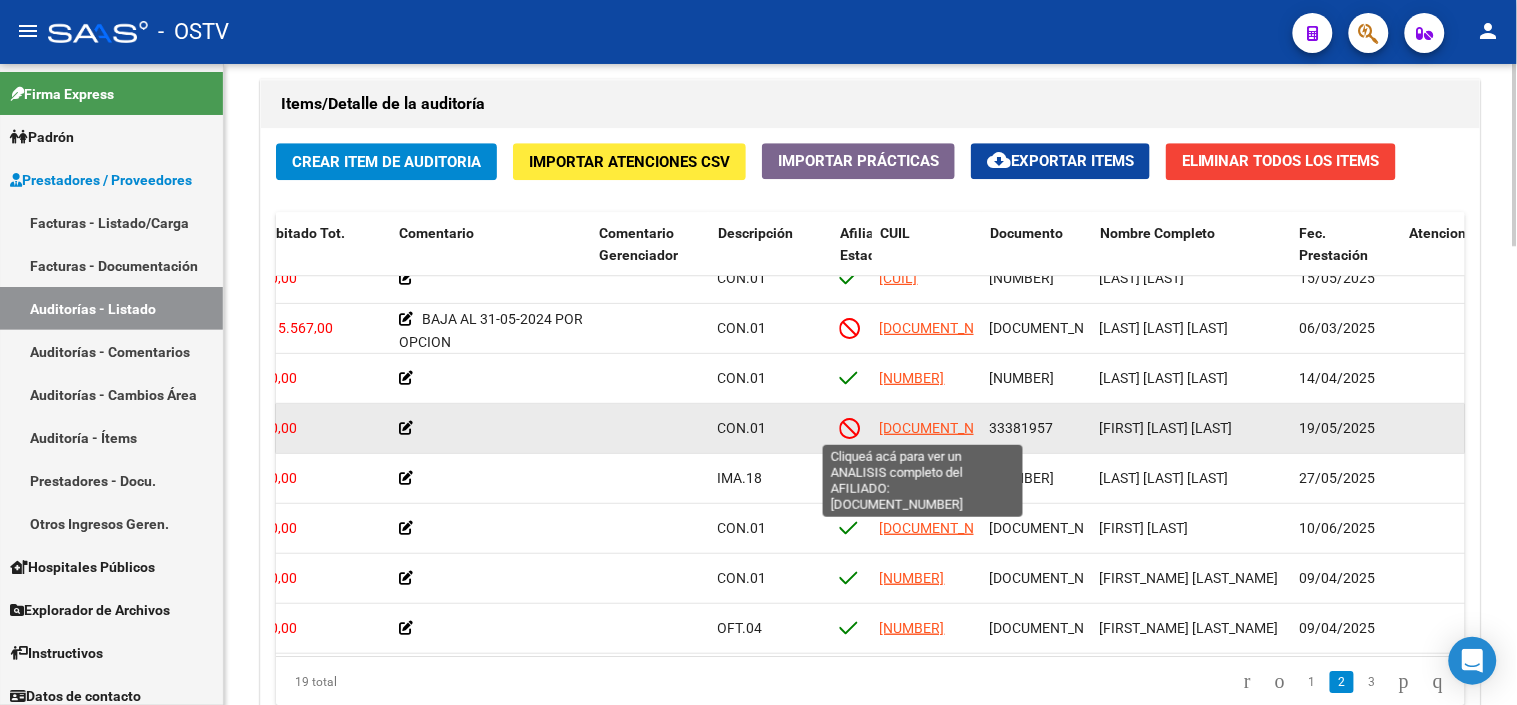 click on "[DOCUMENT_NUMBER]" 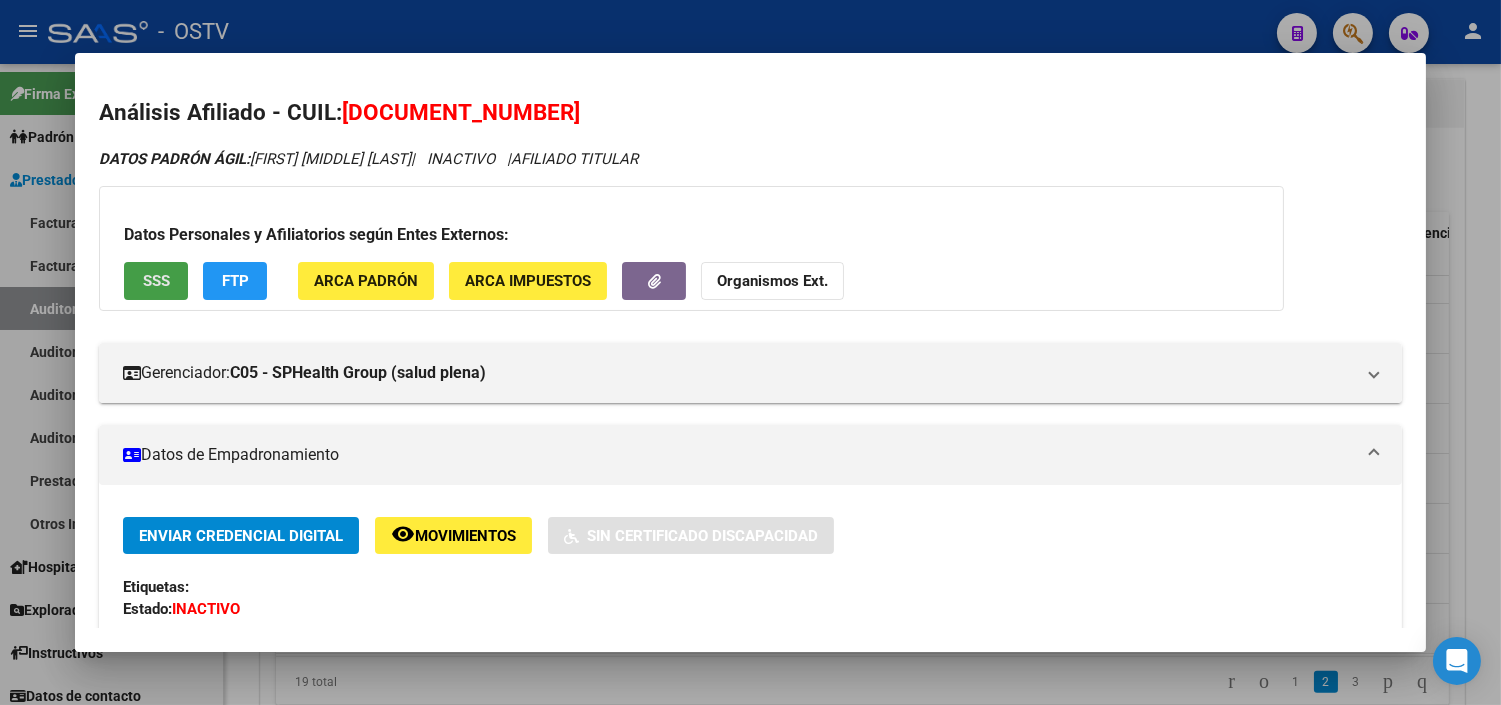 click on "SSS" at bounding box center (156, 282) 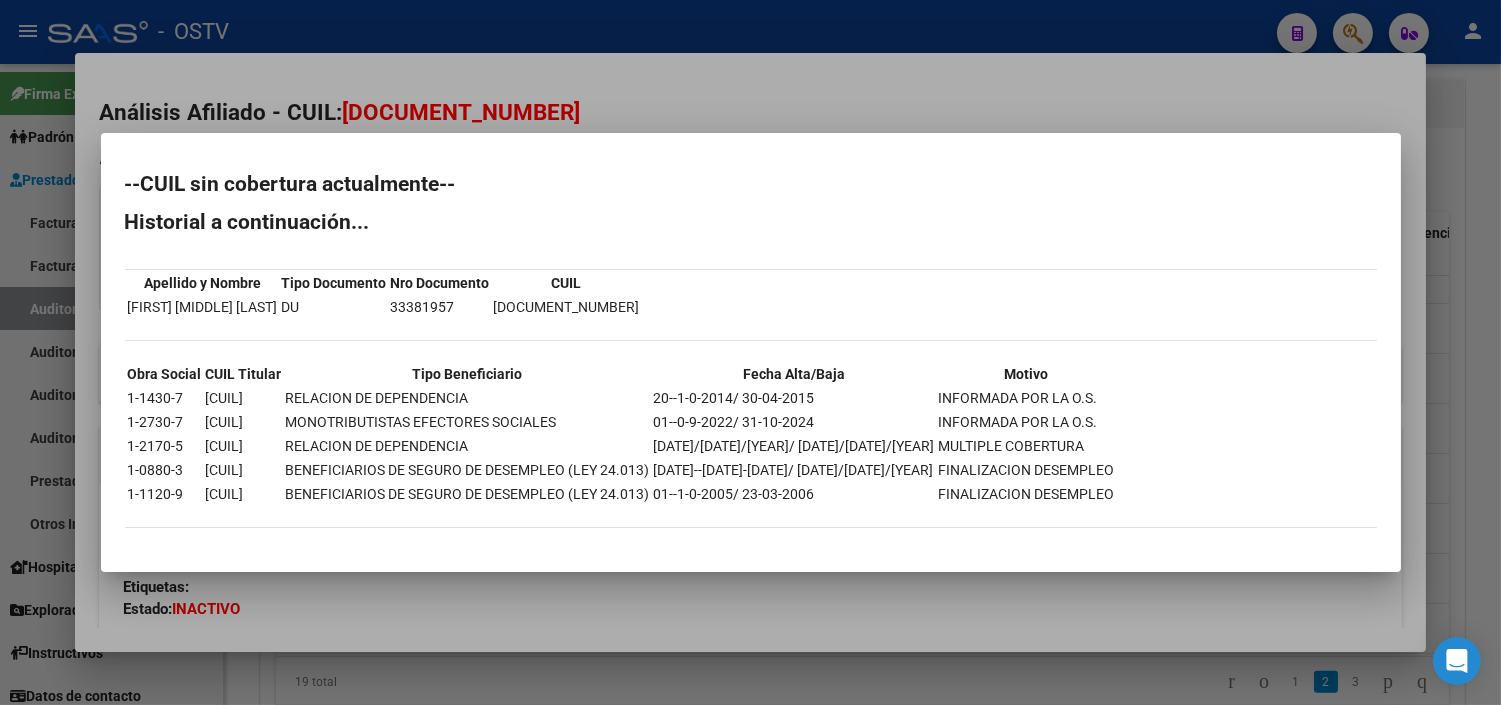 click at bounding box center [750, 352] 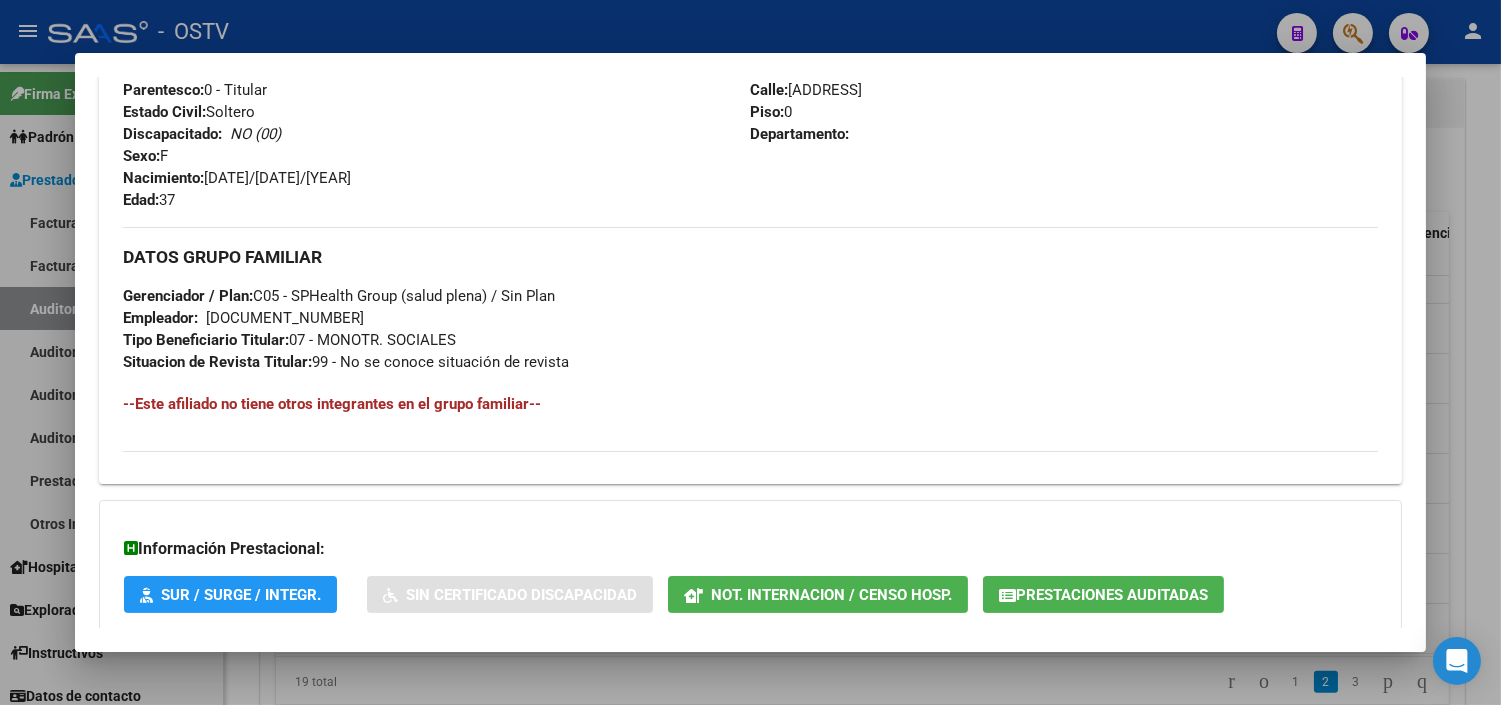 scroll, scrollTop: 971, scrollLeft: 0, axis: vertical 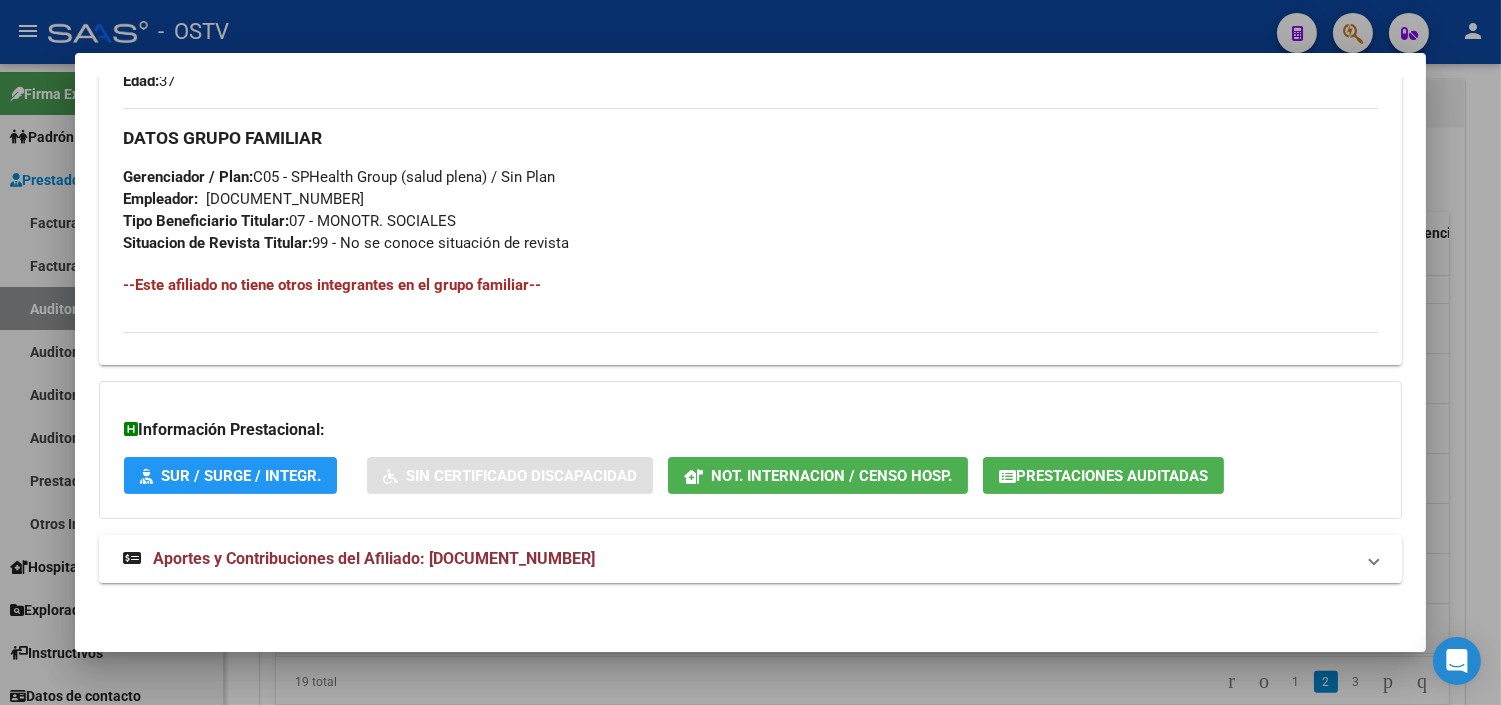 drag, startPoint x: 363, startPoint y: 554, endPoint x: 413, endPoint y: 543, distance: 51.1957 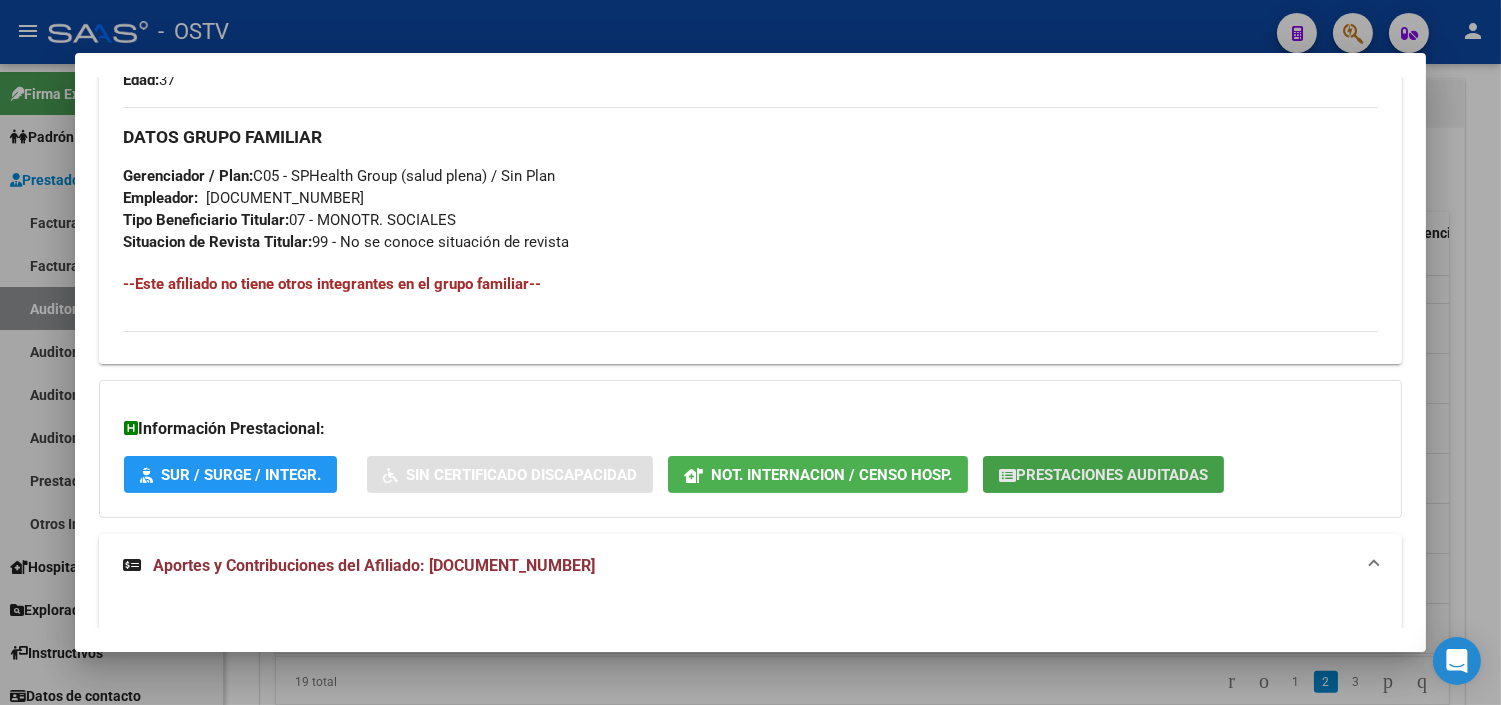 click 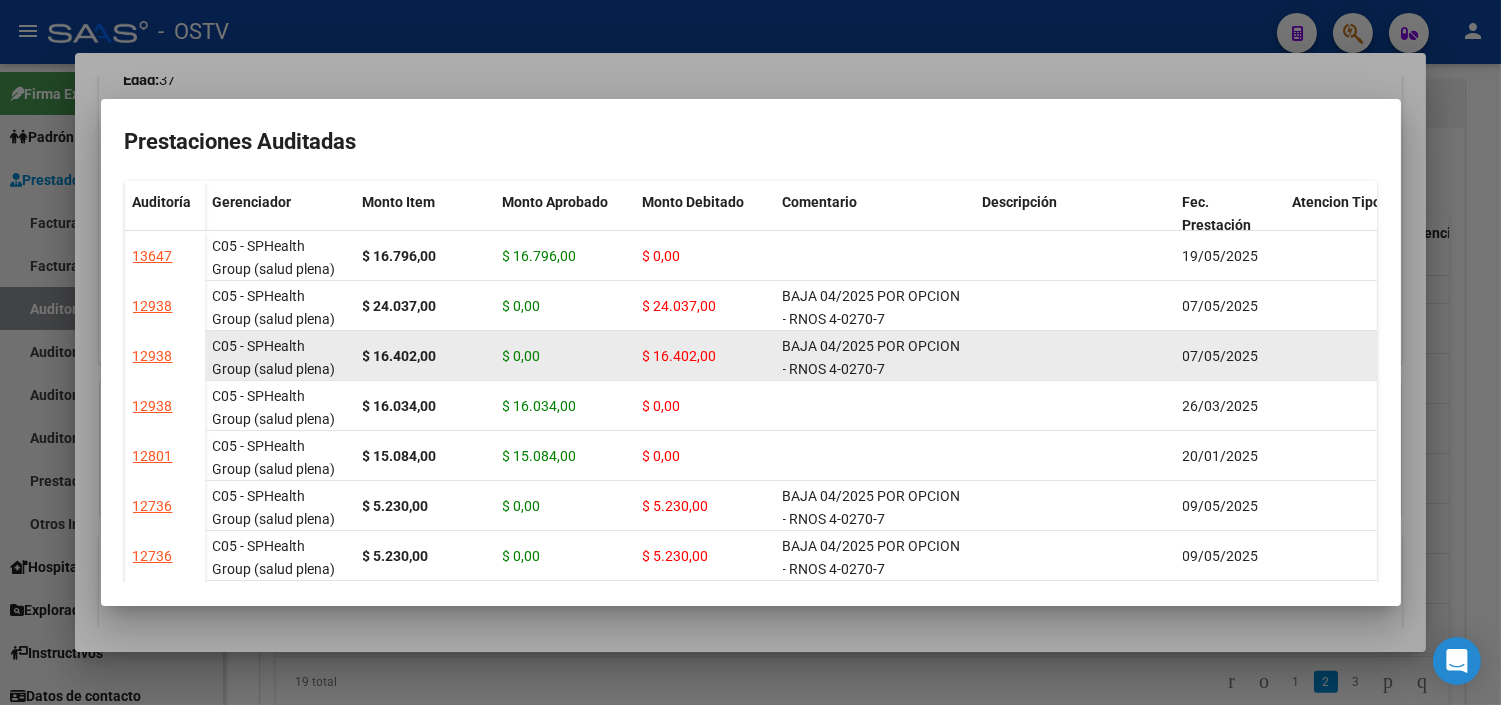 scroll, scrollTop: 3, scrollLeft: 0, axis: vertical 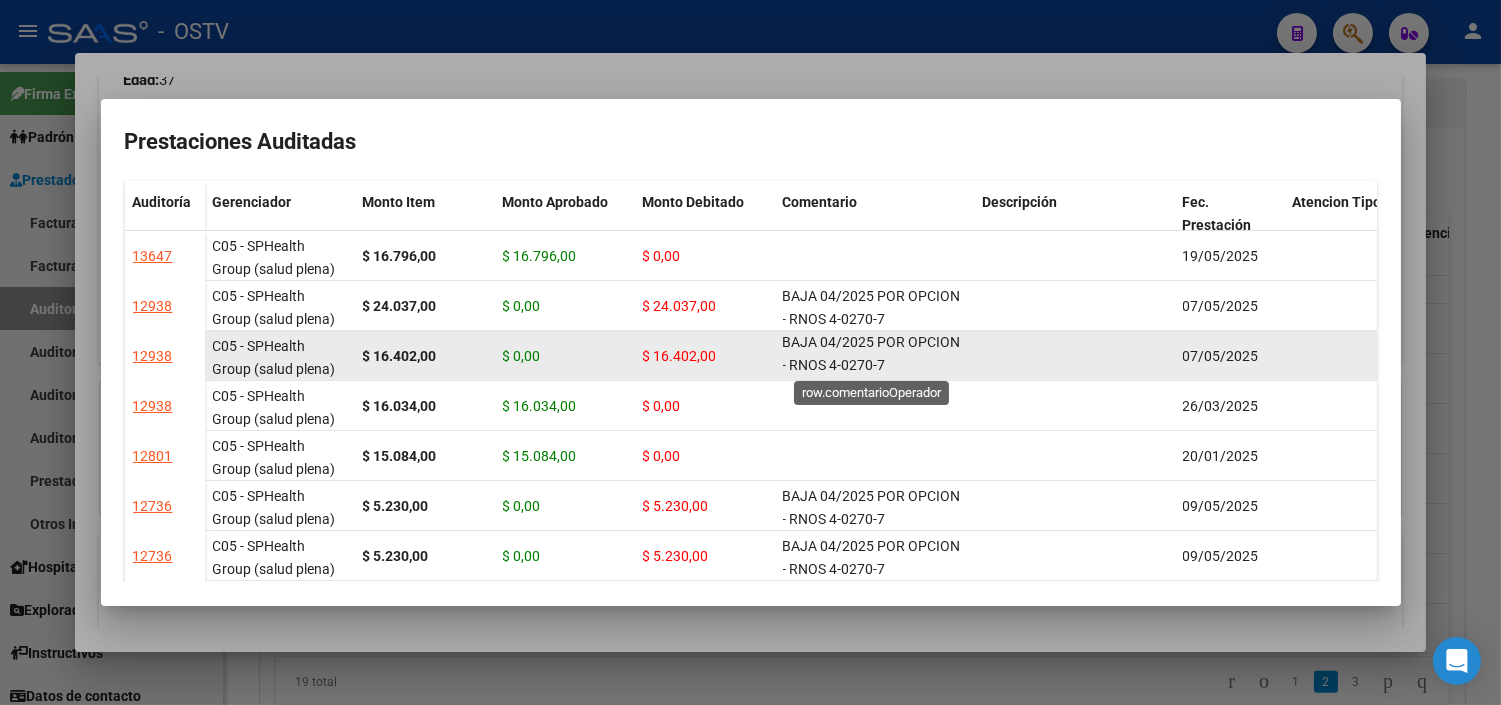 drag, startPoint x: 782, startPoint y: 345, endPoint x: 876, endPoint y: 363, distance: 95.707886 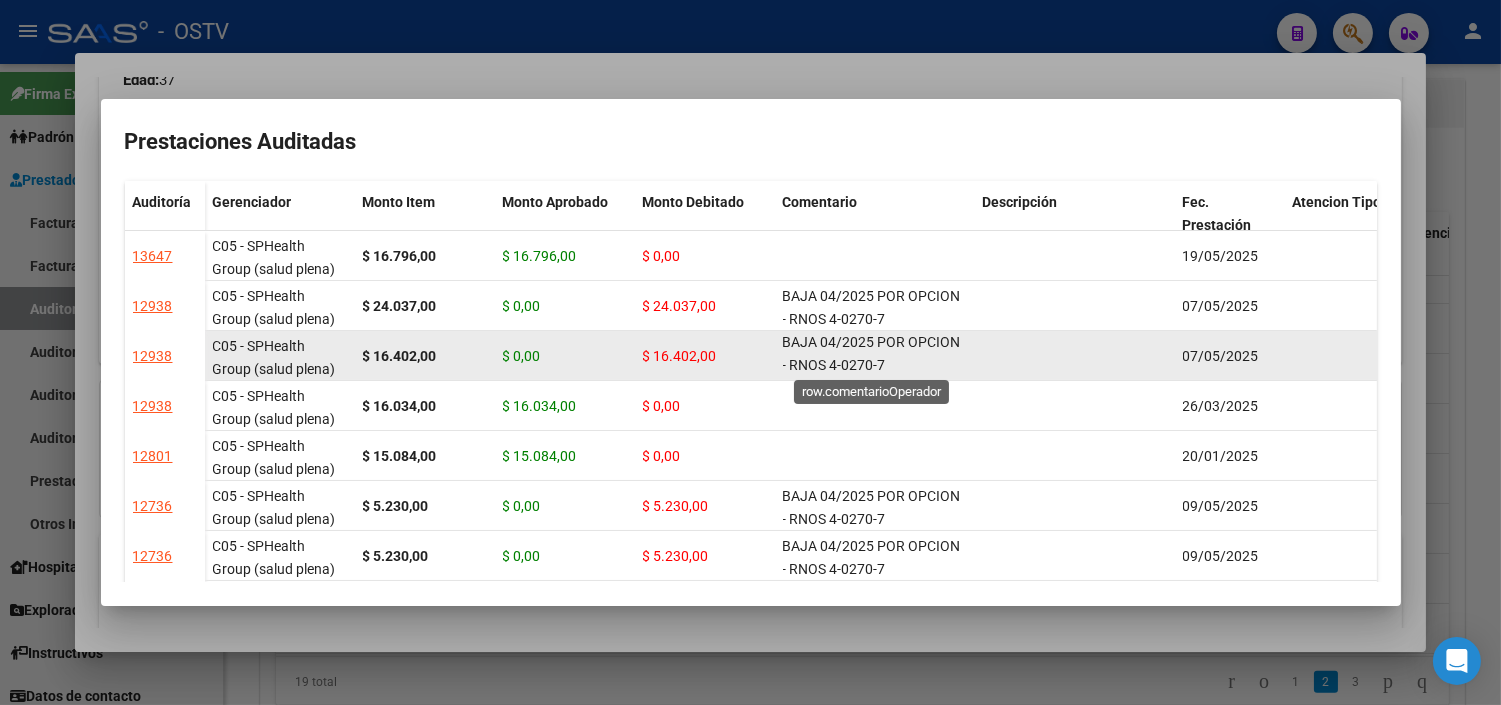copy on "BAJA 04/2025 POR OPCION - RNOS 4-0270-7" 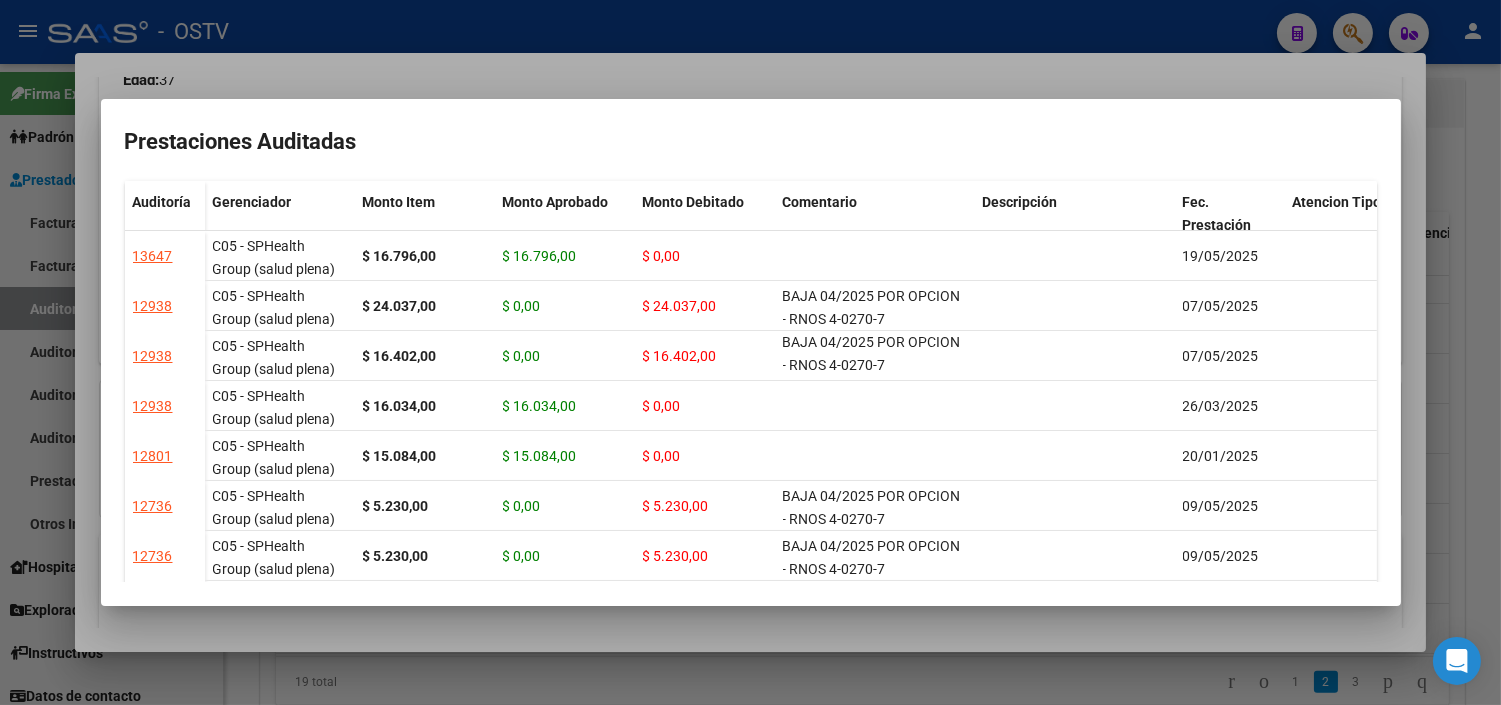 click at bounding box center (750, 352) 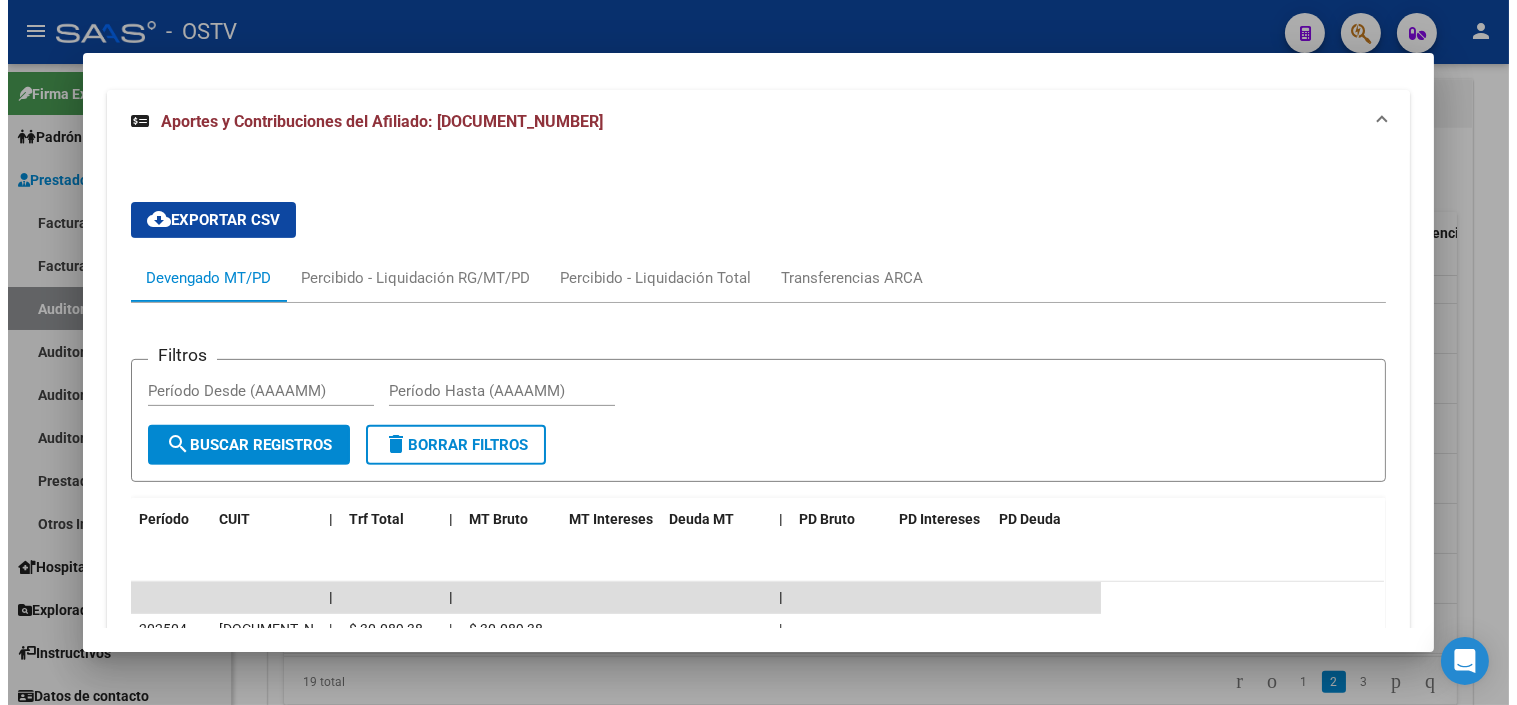 scroll, scrollTop: 1526, scrollLeft: 0, axis: vertical 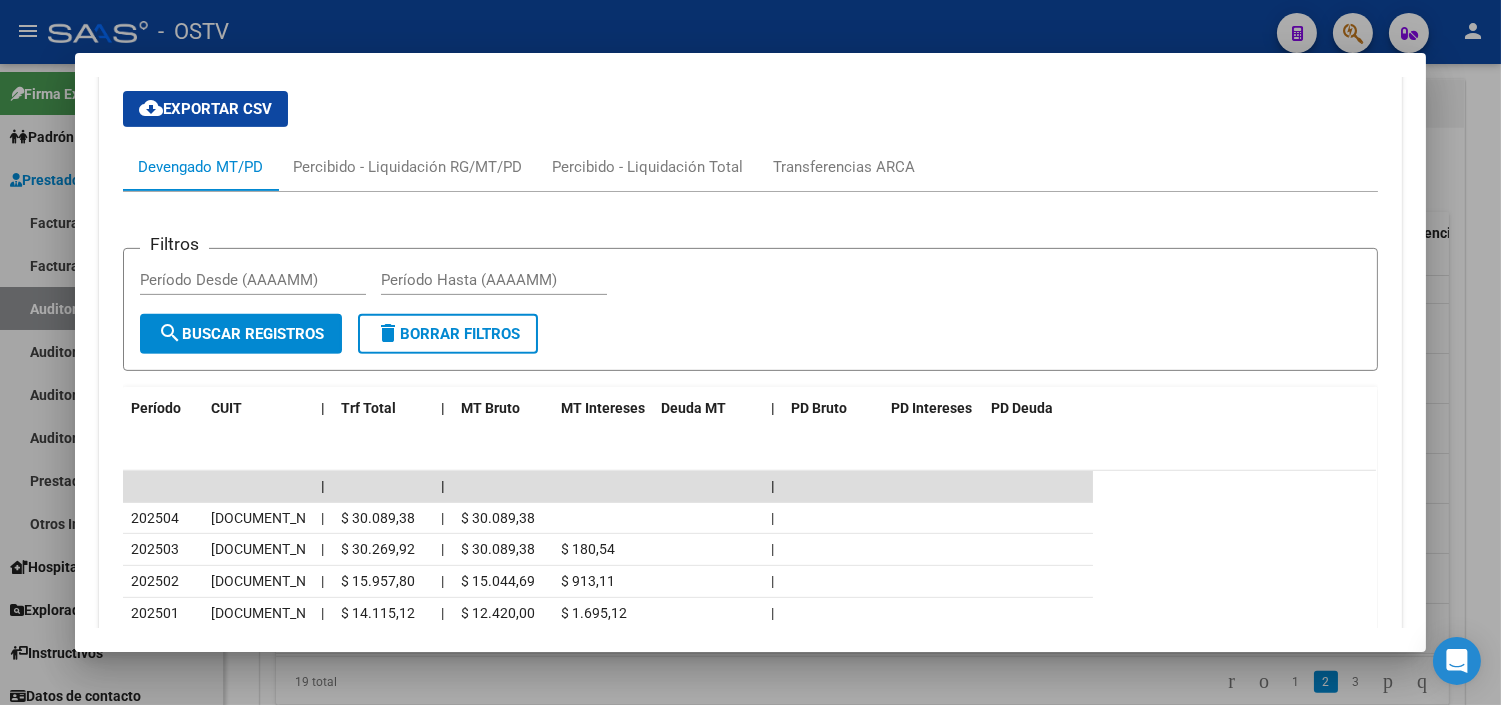 click at bounding box center (750, 352) 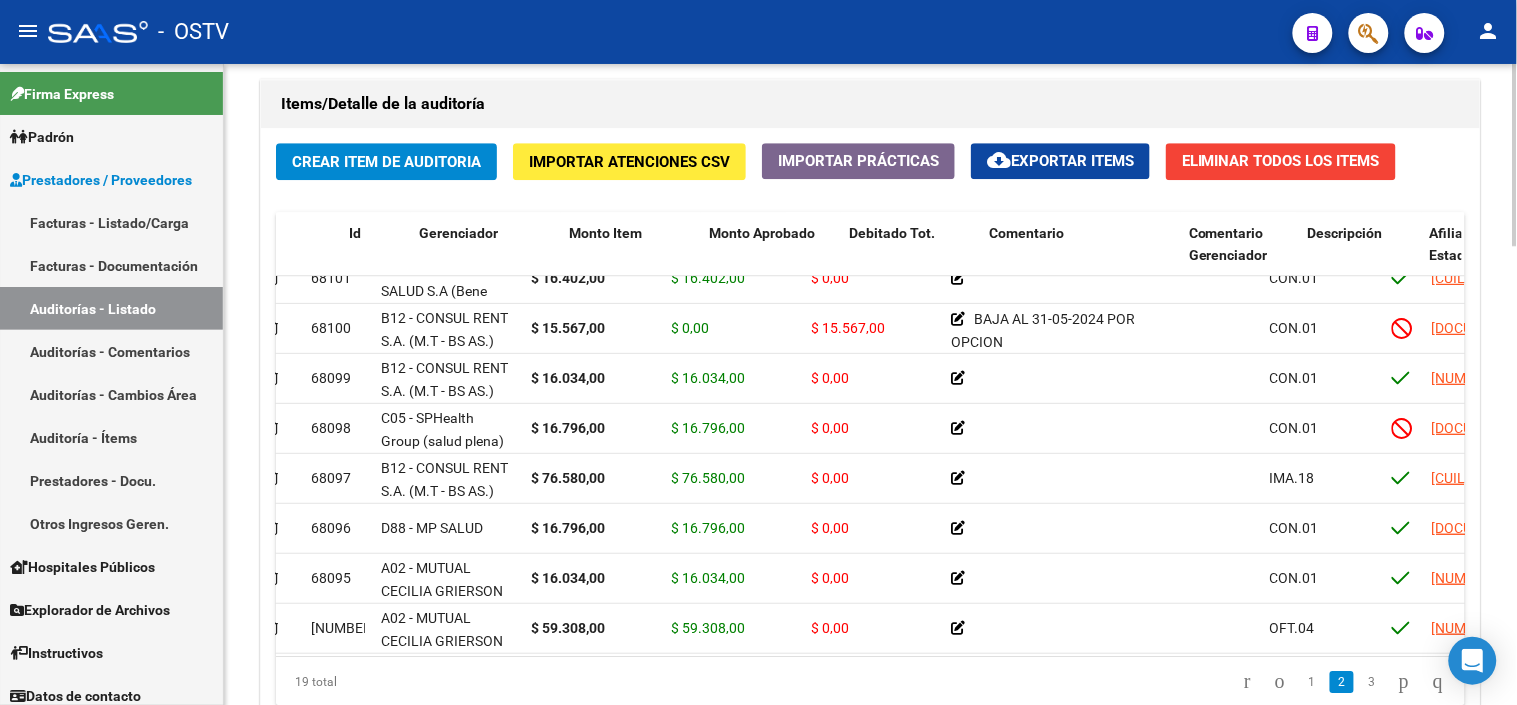 scroll, scrollTop: 222, scrollLeft: 0, axis: vertical 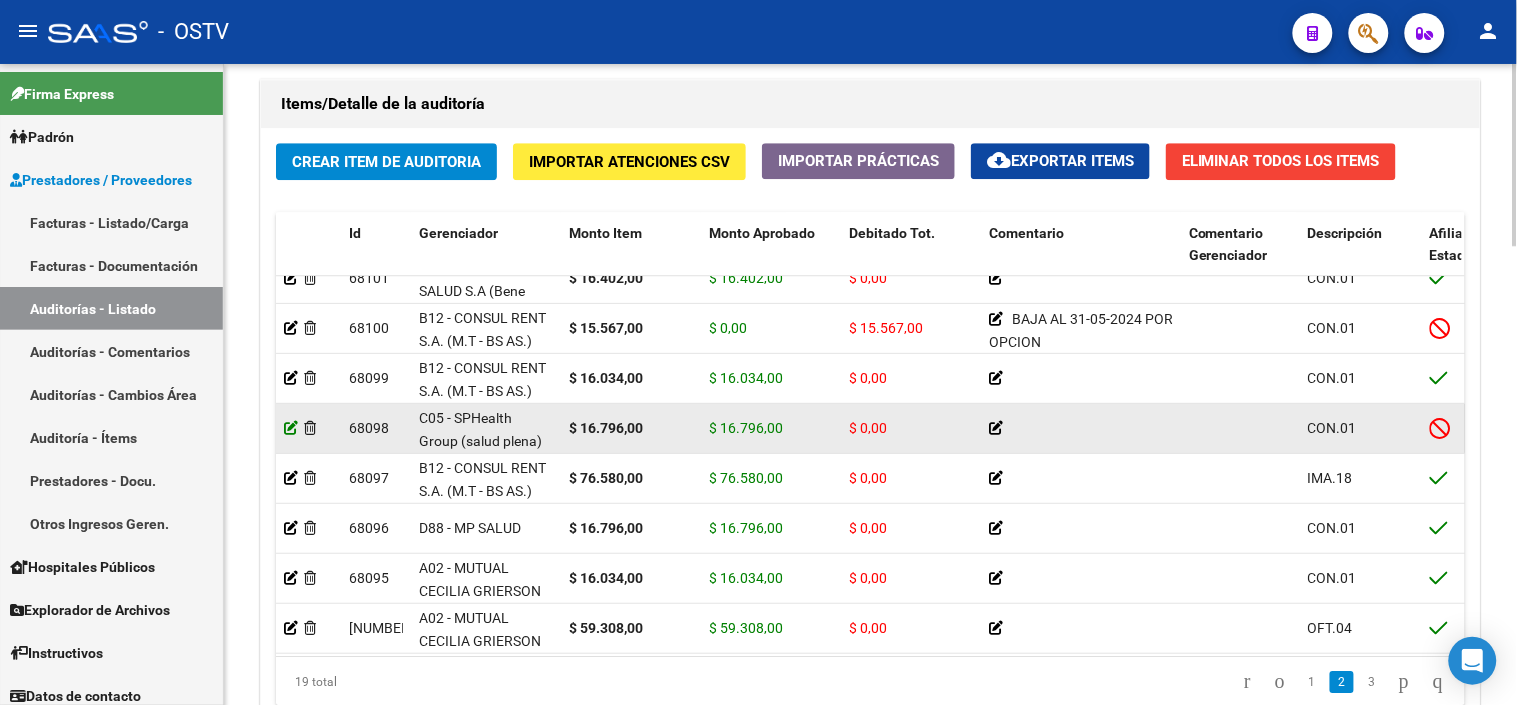 click 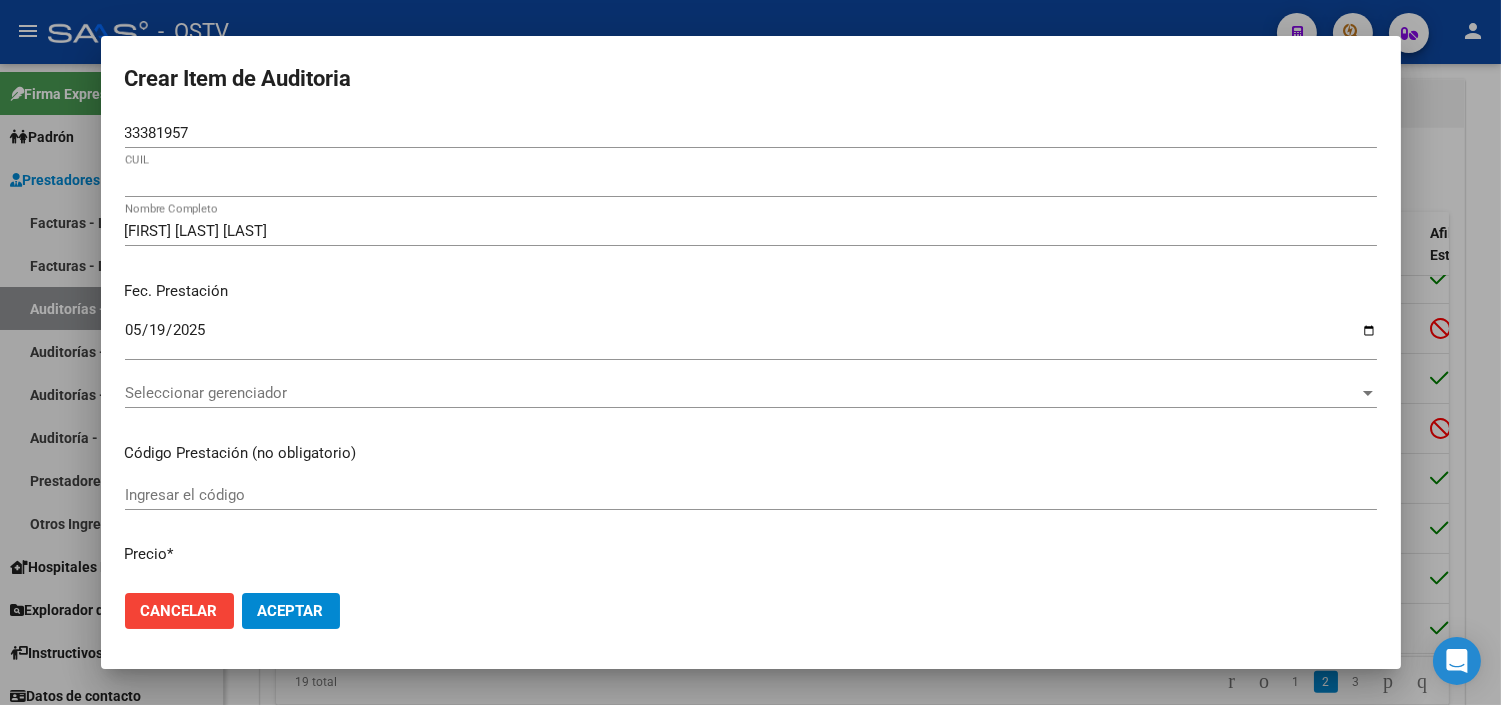 click on "Seleccionar gerenciador" at bounding box center [742, 393] 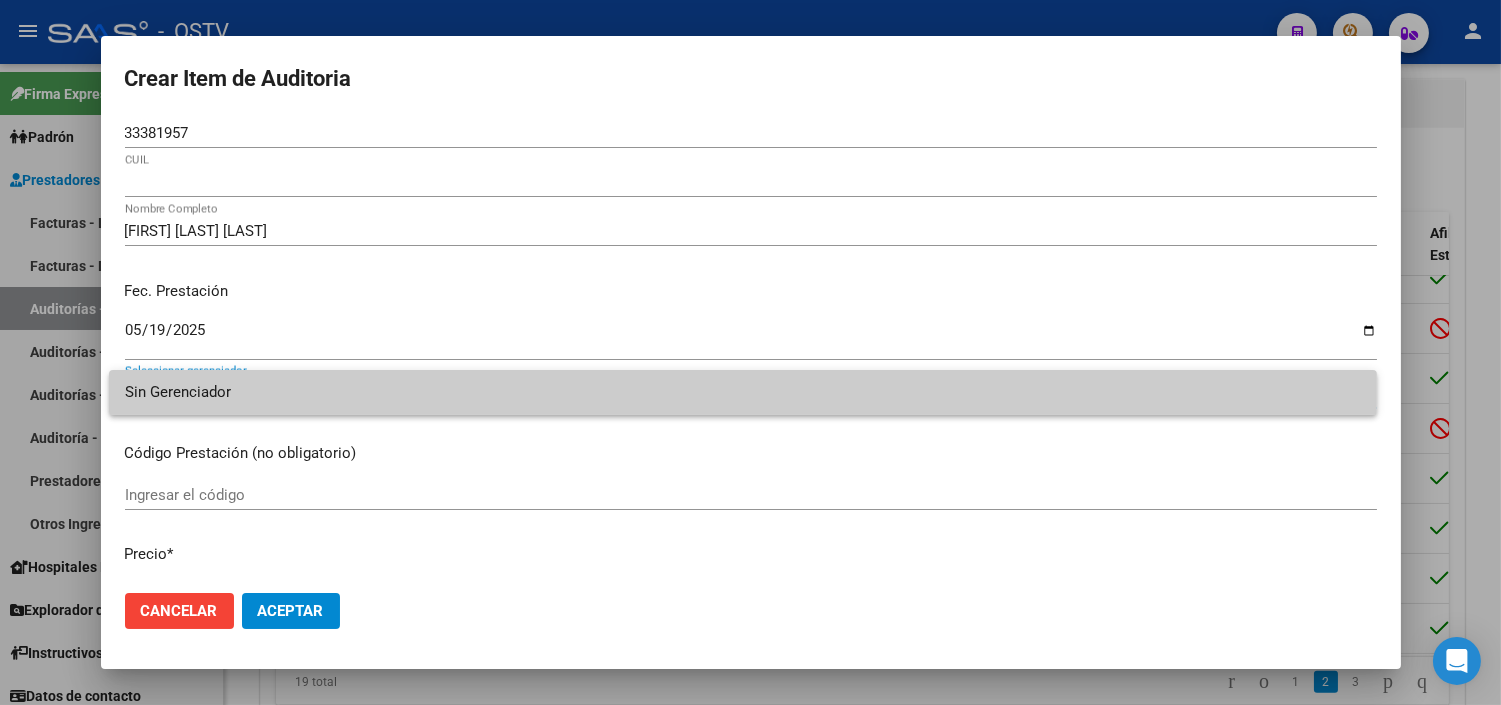 click at bounding box center (750, 352) 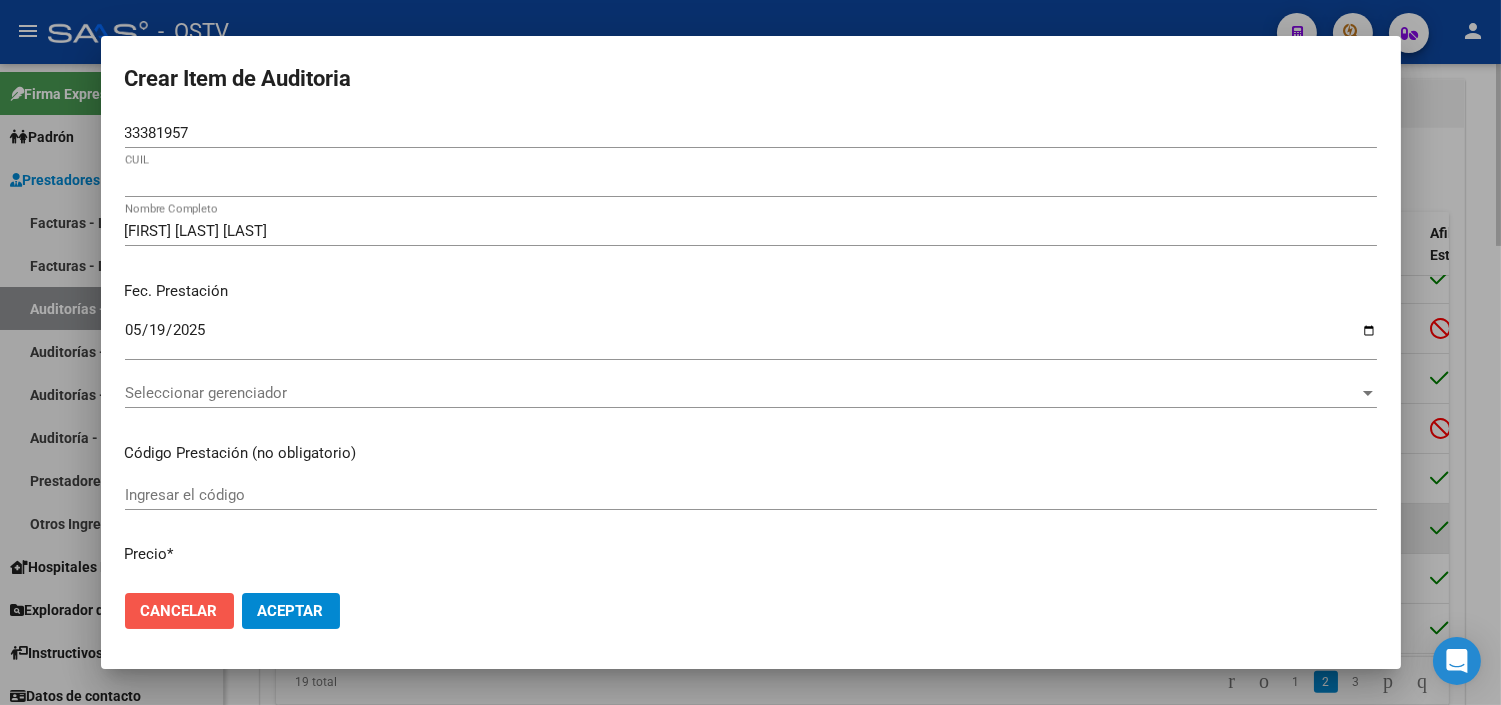drag, startPoint x: 186, startPoint y: 606, endPoint x: 378, endPoint y: 554, distance: 198.91707 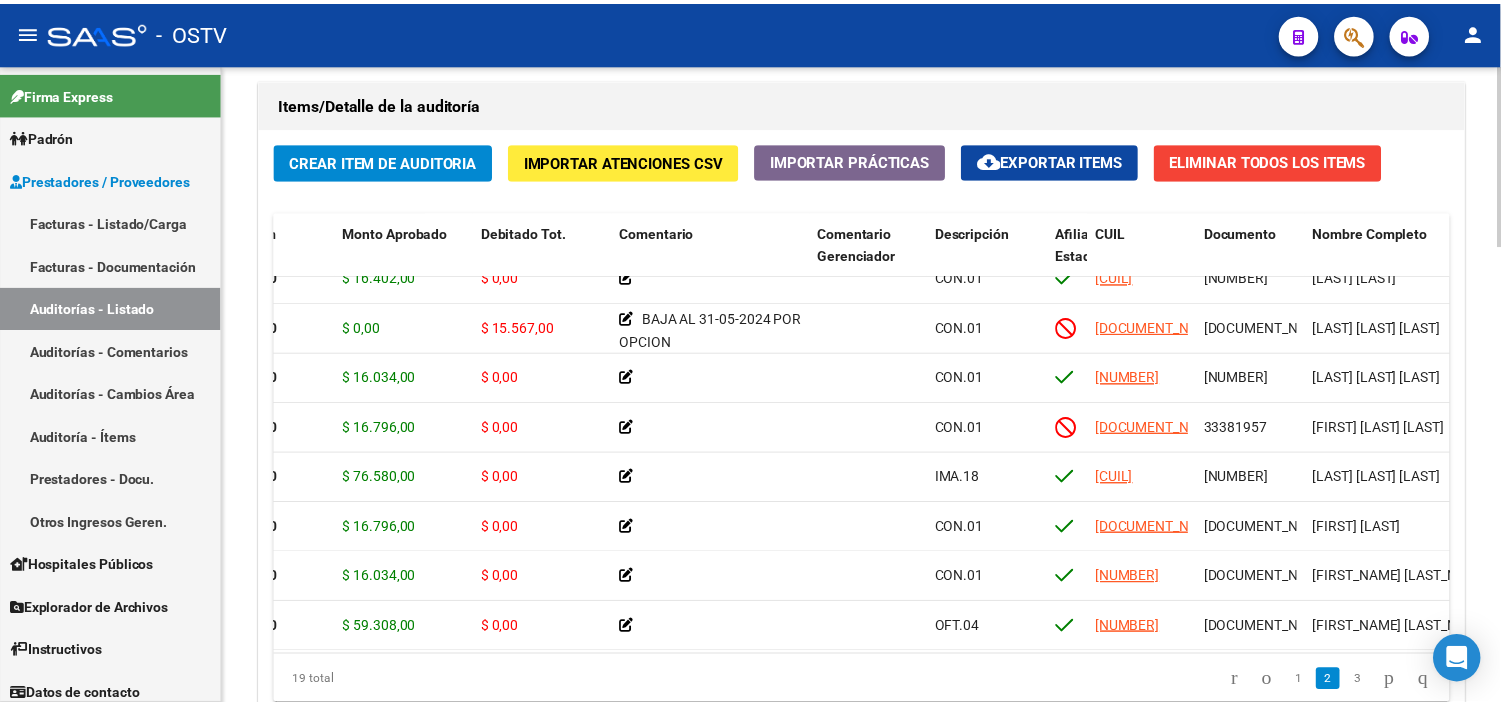 scroll, scrollTop: 222, scrollLeft: 357, axis: both 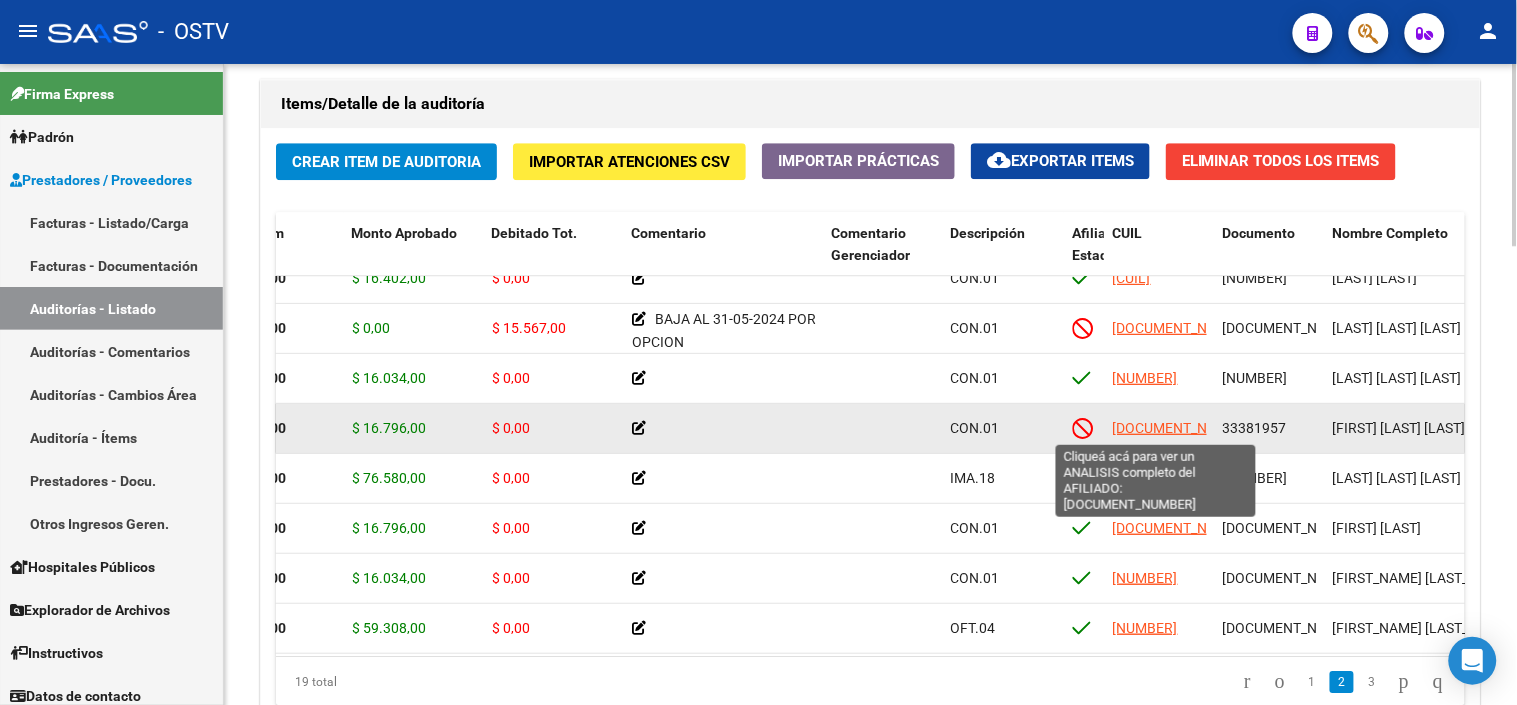 click on "[DOCUMENT_NUMBER]" 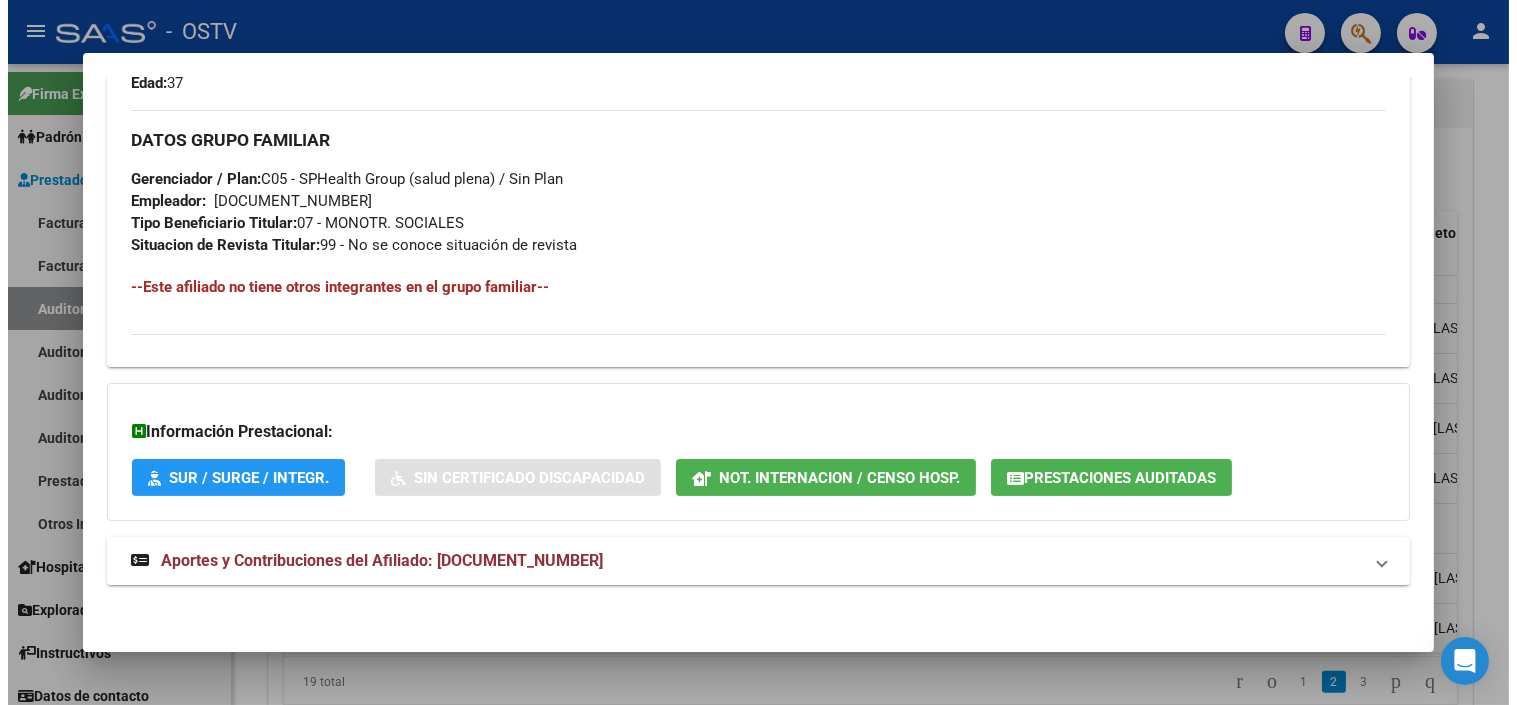 scroll, scrollTop: 971, scrollLeft: 0, axis: vertical 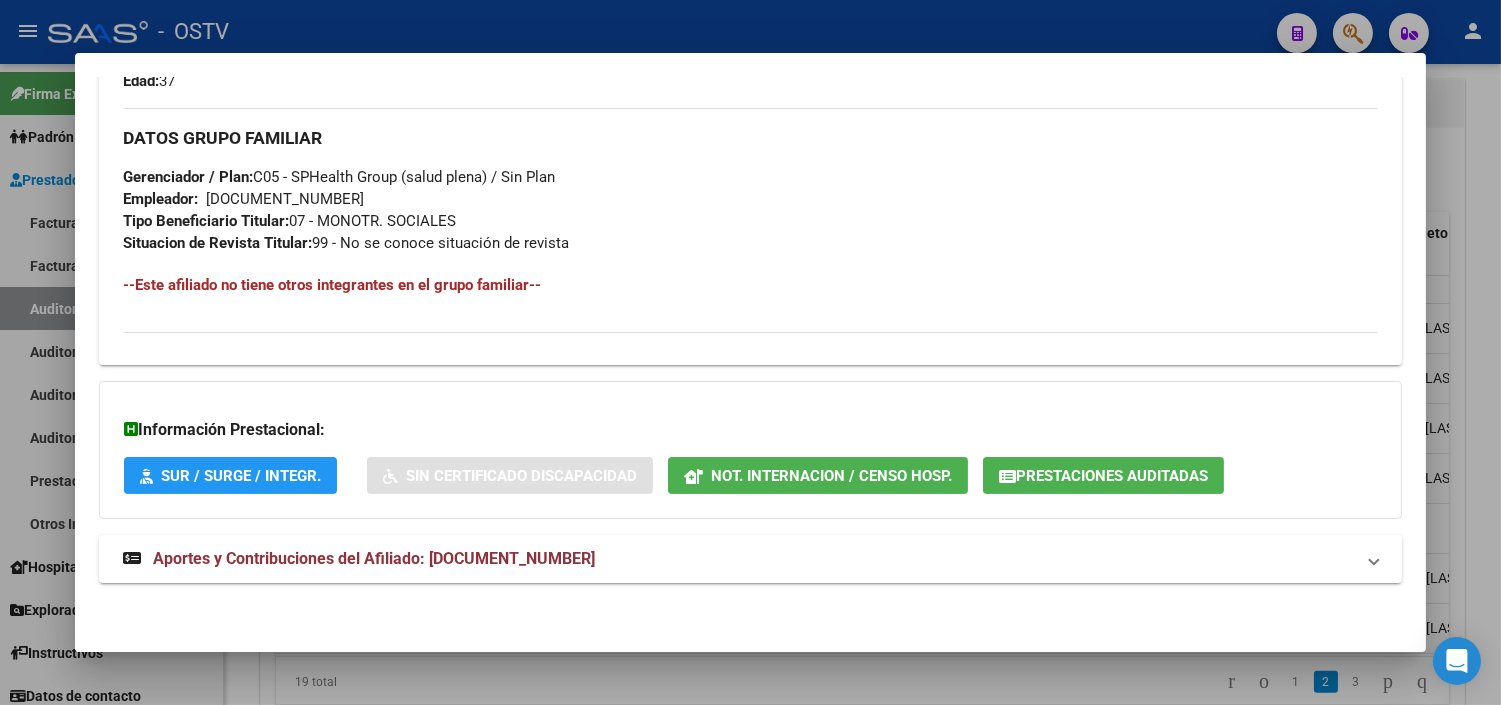 click on "Prestaciones Auditadas" 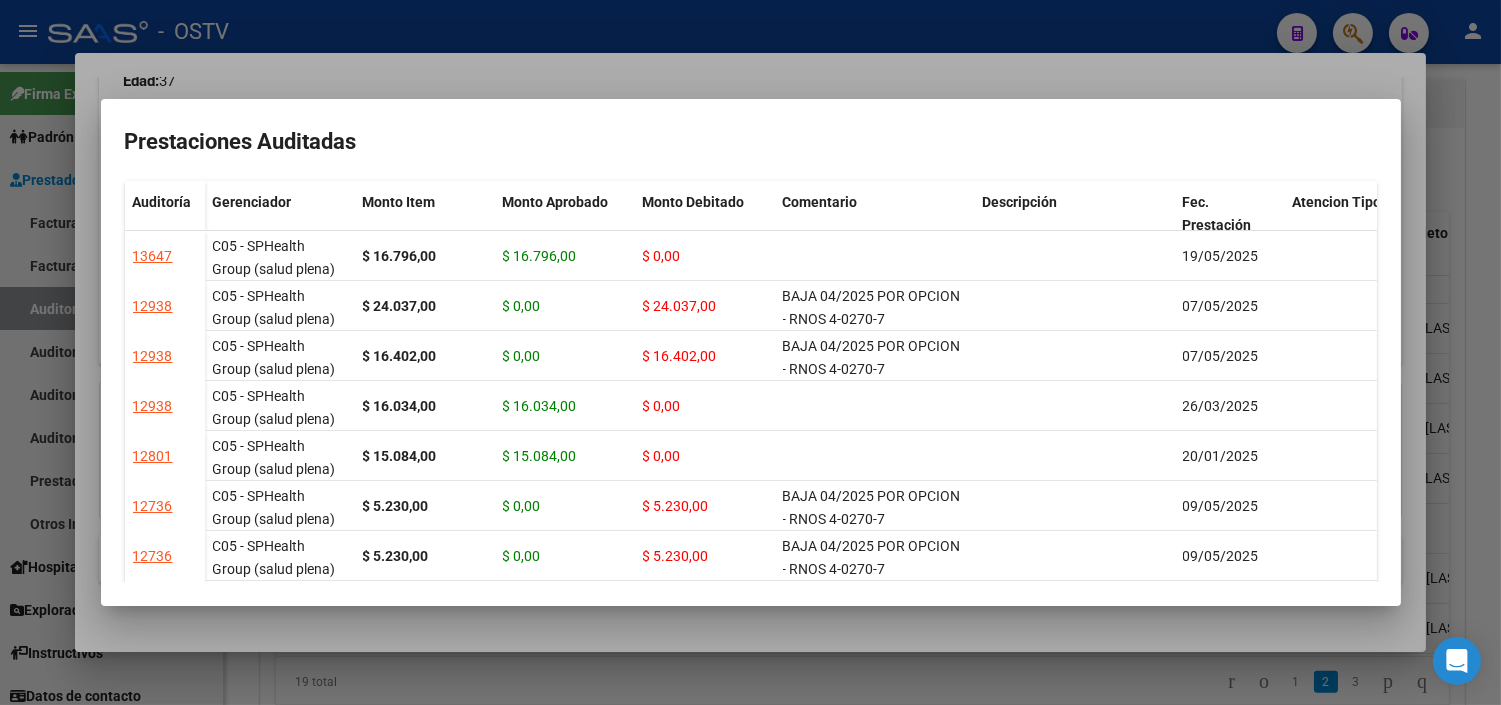 click at bounding box center (750, 352) 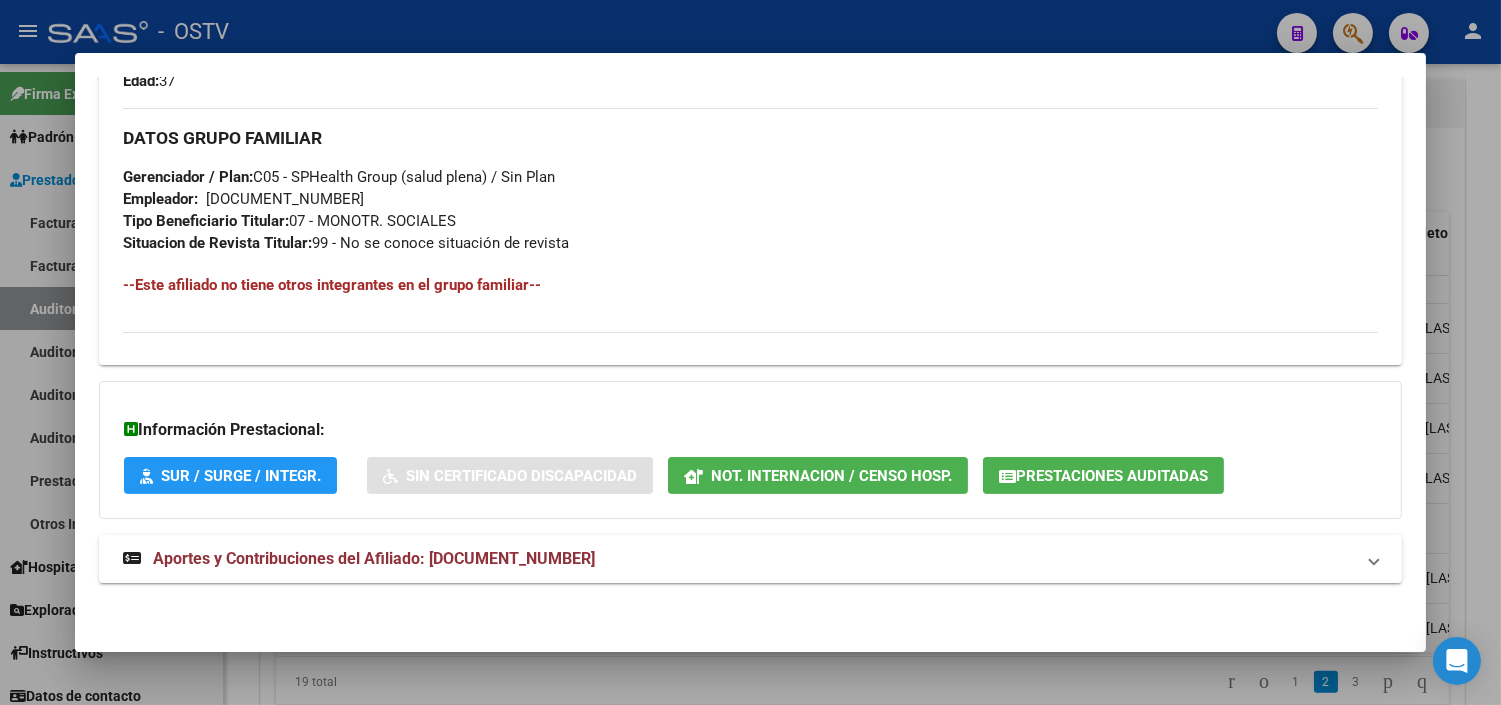 click at bounding box center (750, 352) 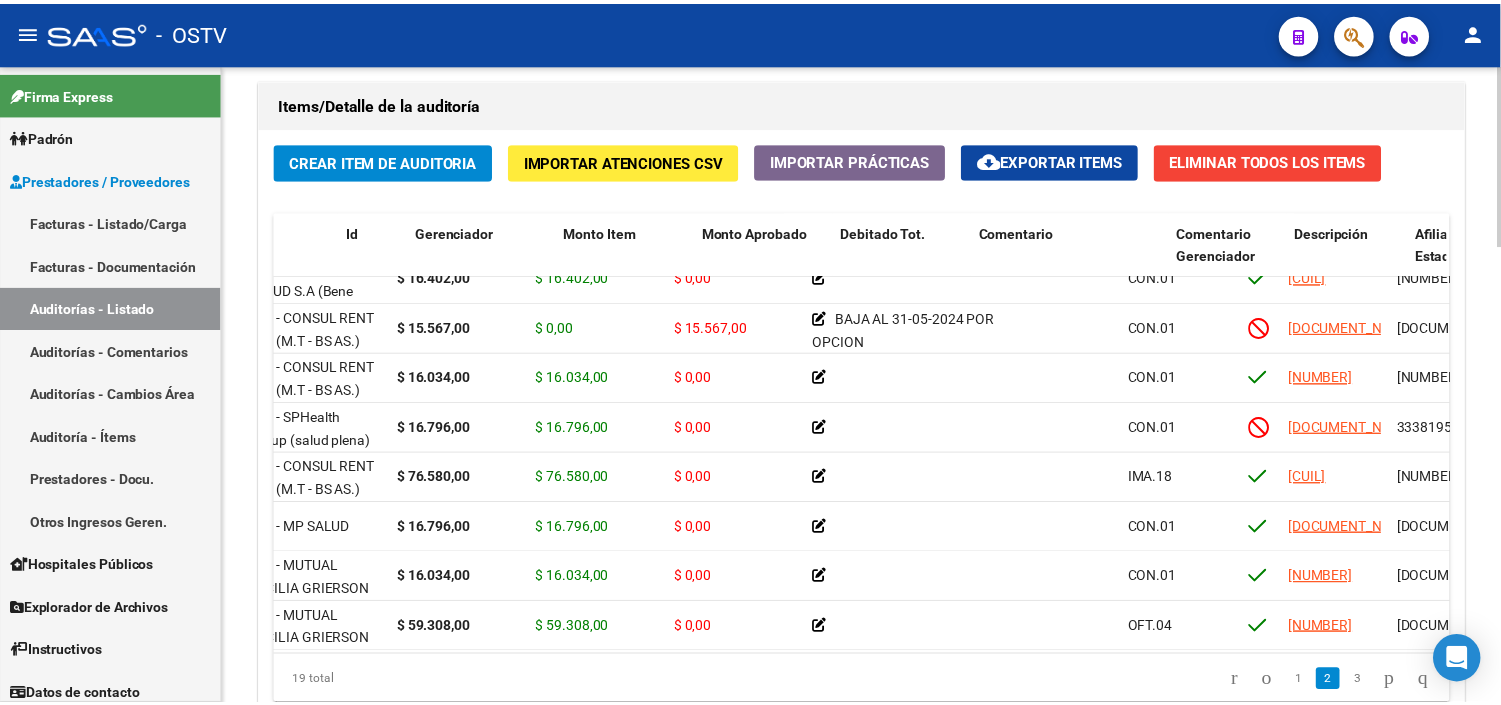 scroll, scrollTop: 222, scrollLeft: 0, axis: vertical 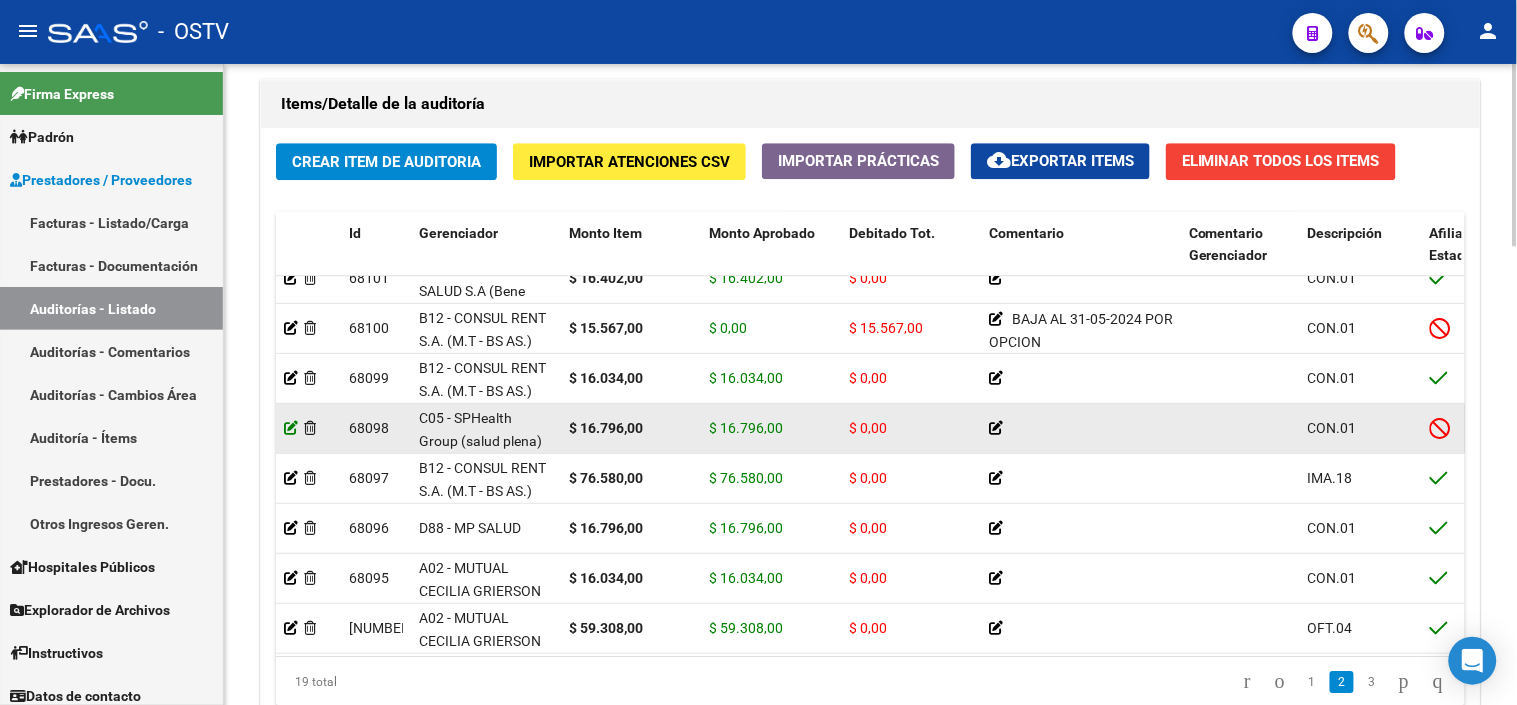 click 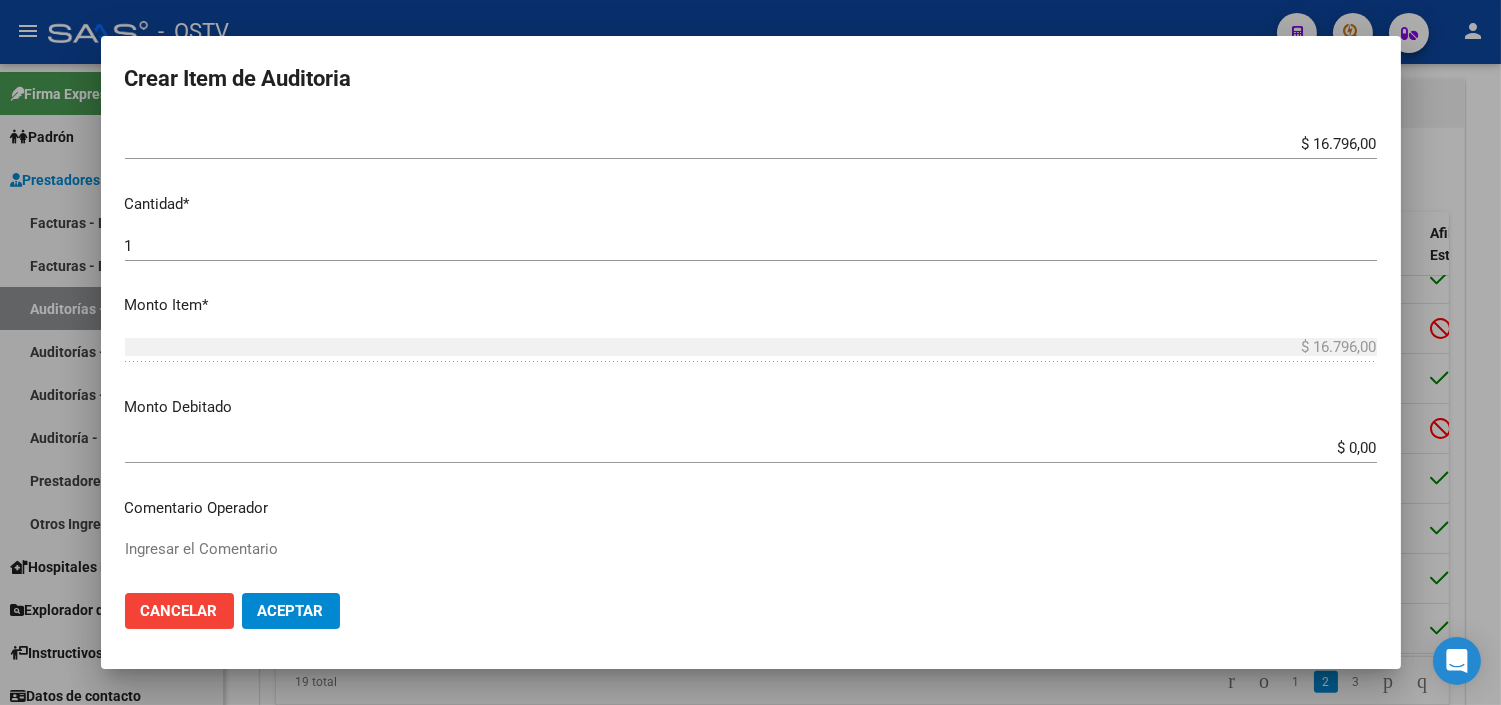 scroll, scrollTop: 555, scrollLeft: 0, axis: vertical 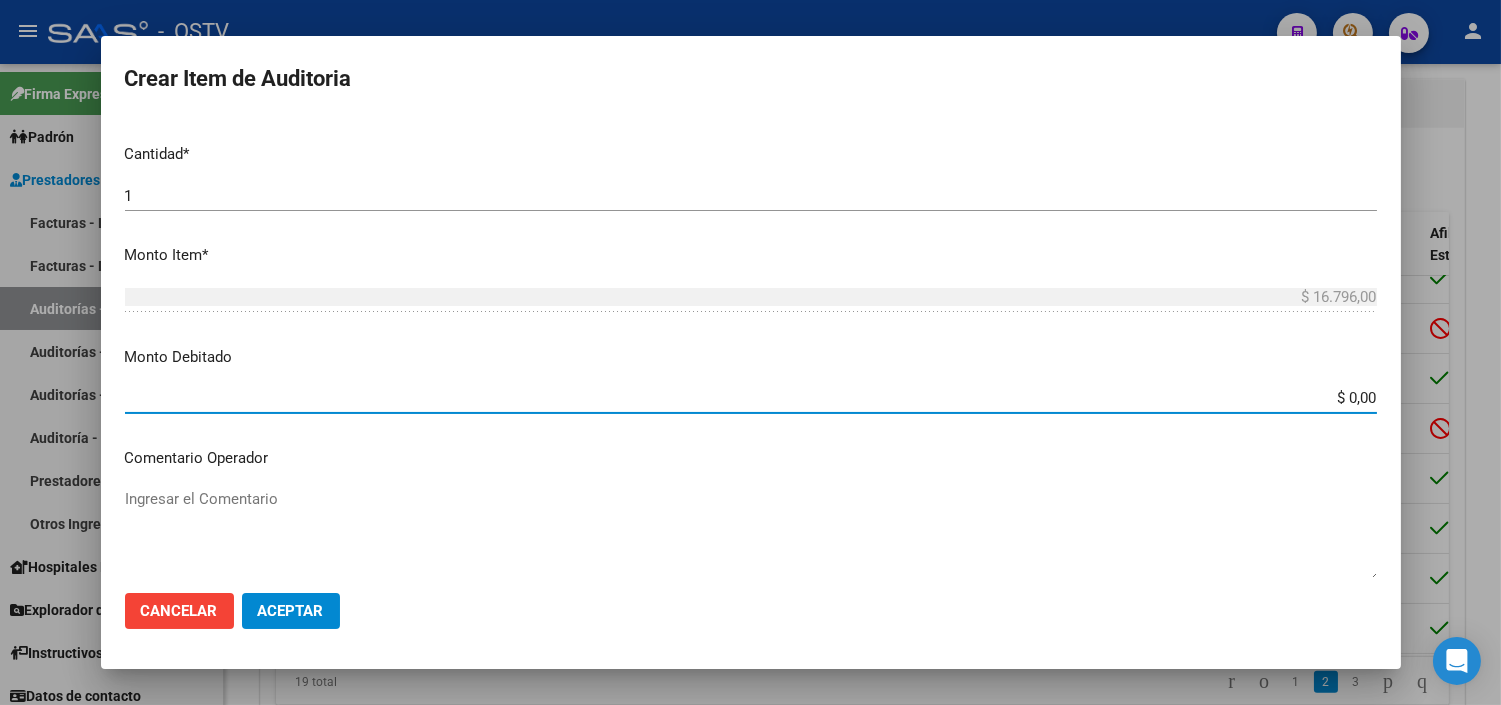 click on "$ 0,00" at bounding box center (751, 398) 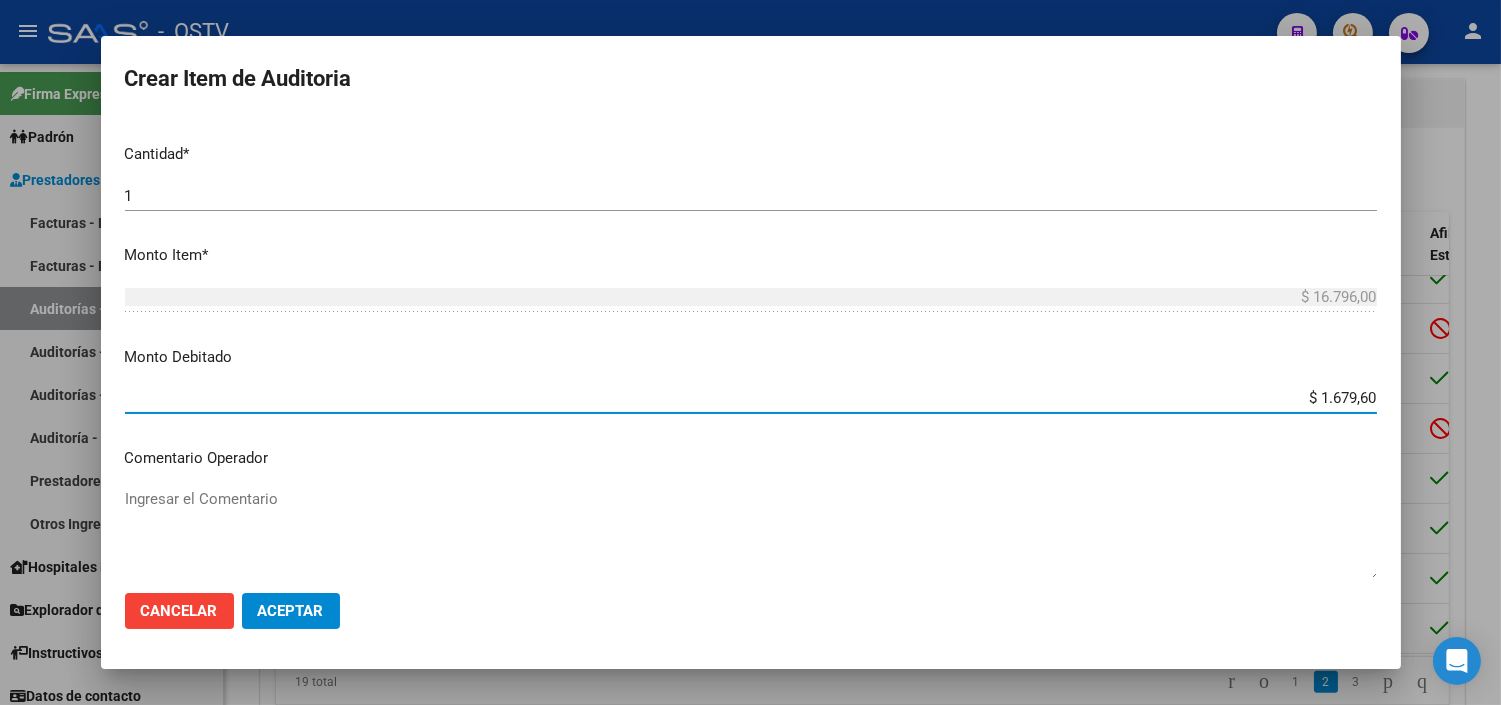 type on "$ 16.796,00" 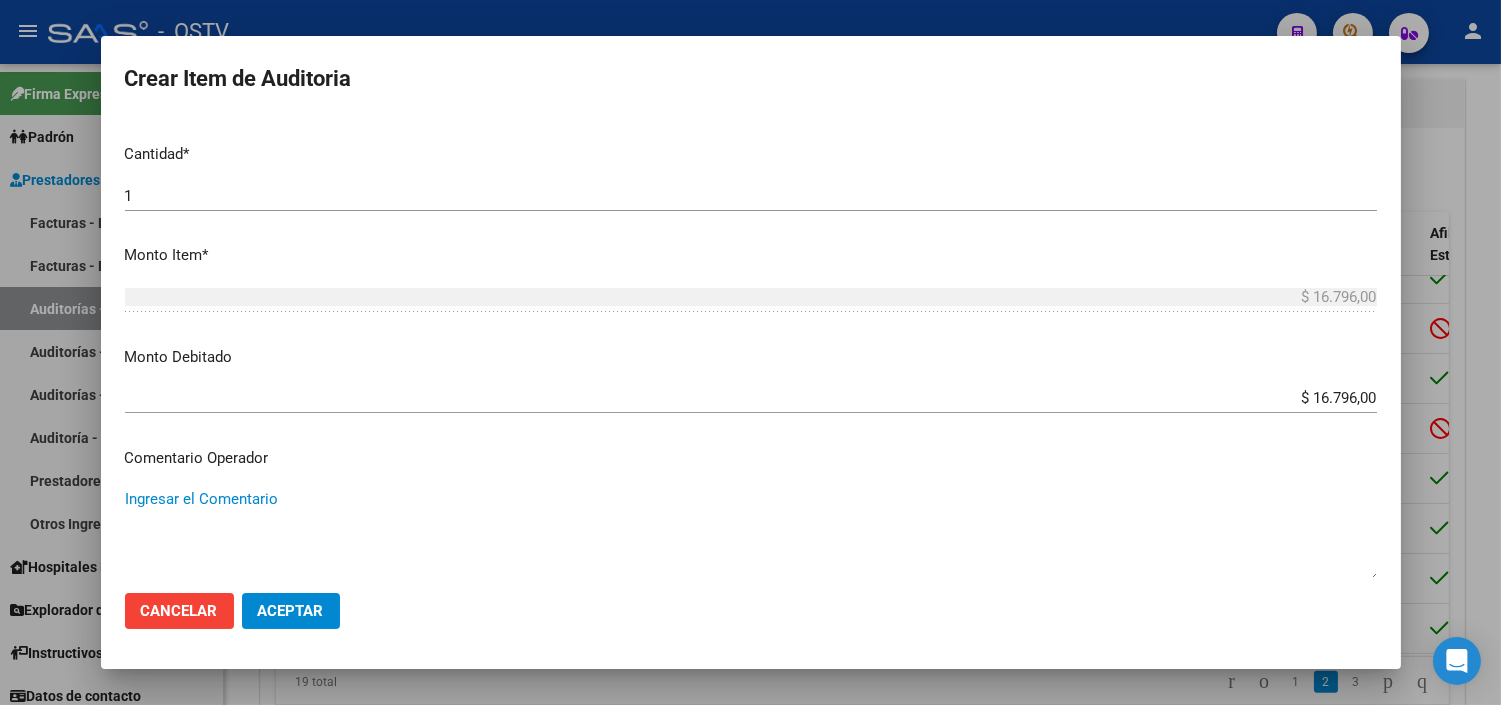 paste on "[DOCUMENT_NUMBER]" 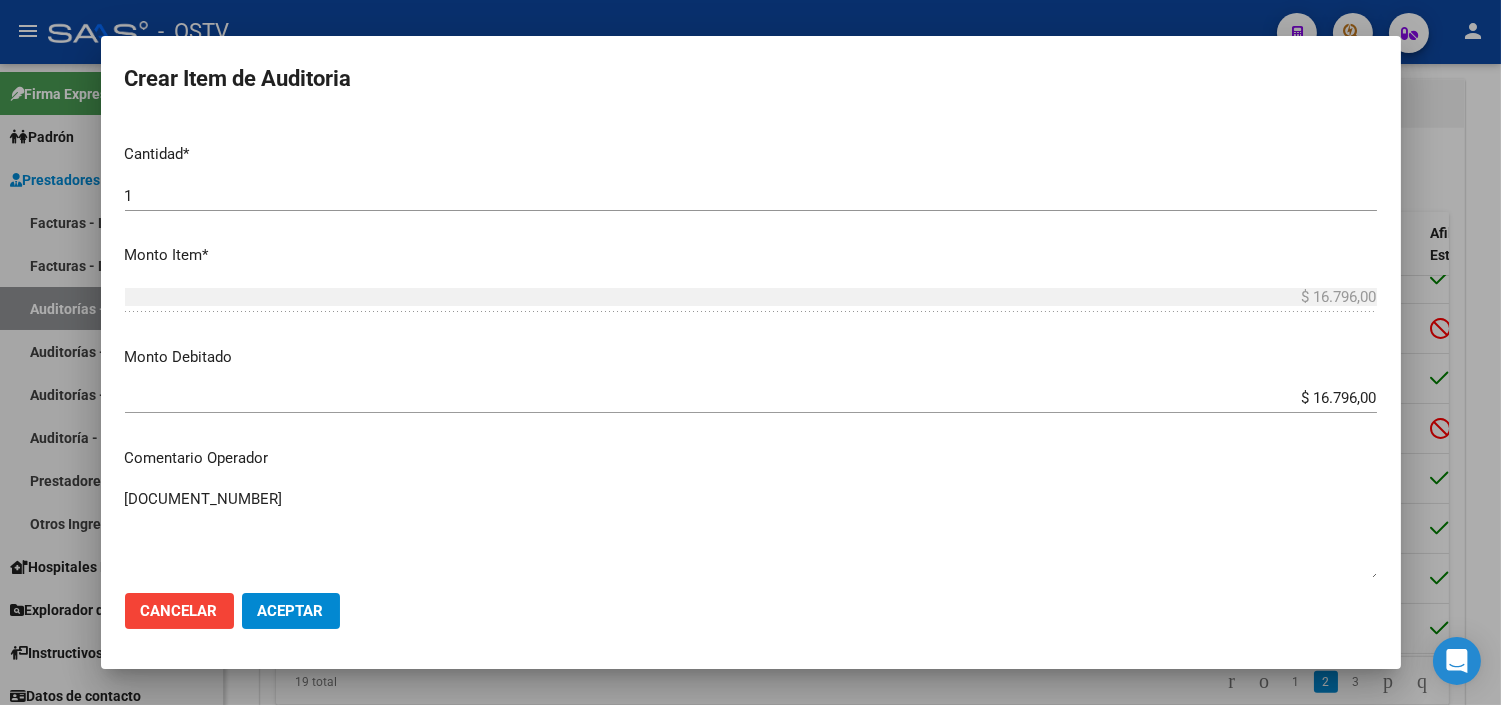 click on "[DOCUMENT_NUMBER]" at bounding box center [751, 535] 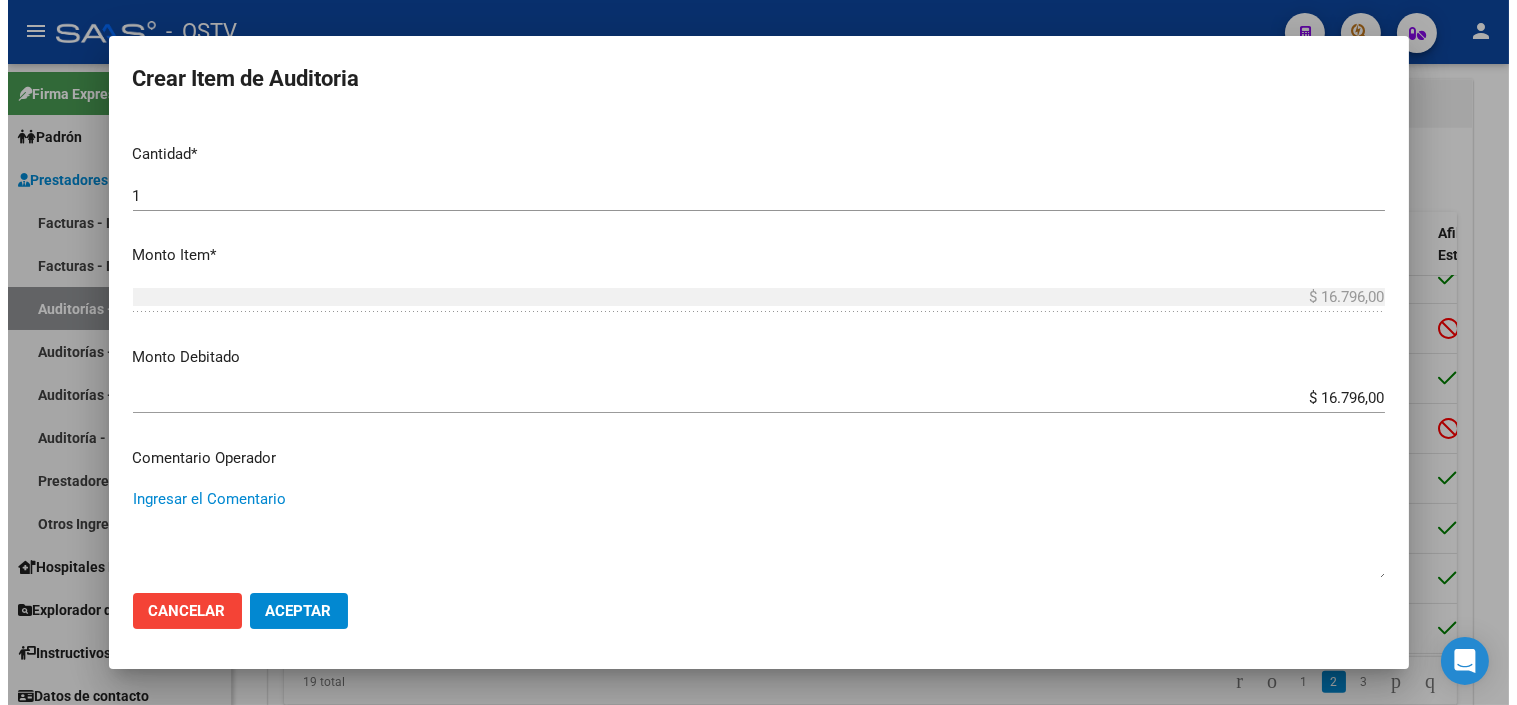 scroll, scrollTop: 0, scrollLeft: 0, axis: both 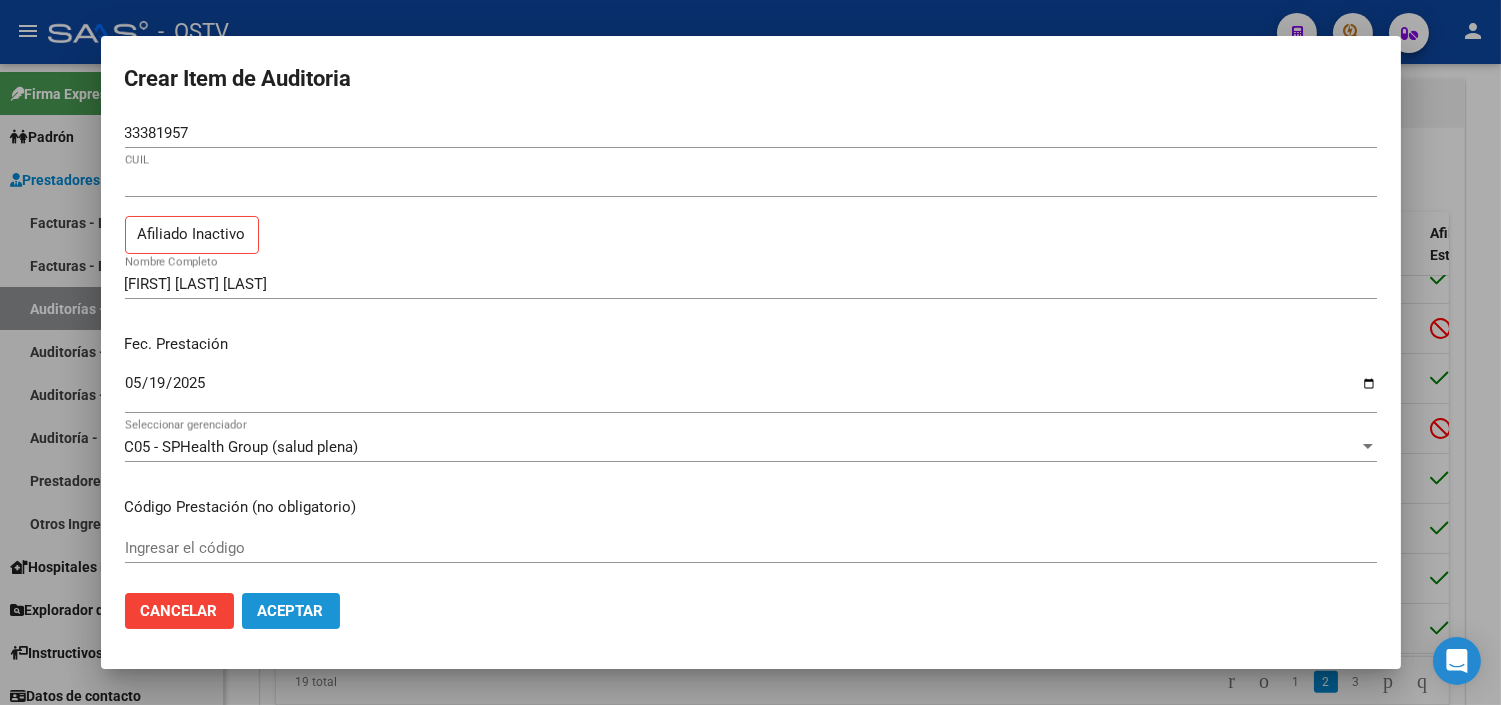 click on "Aceptar" 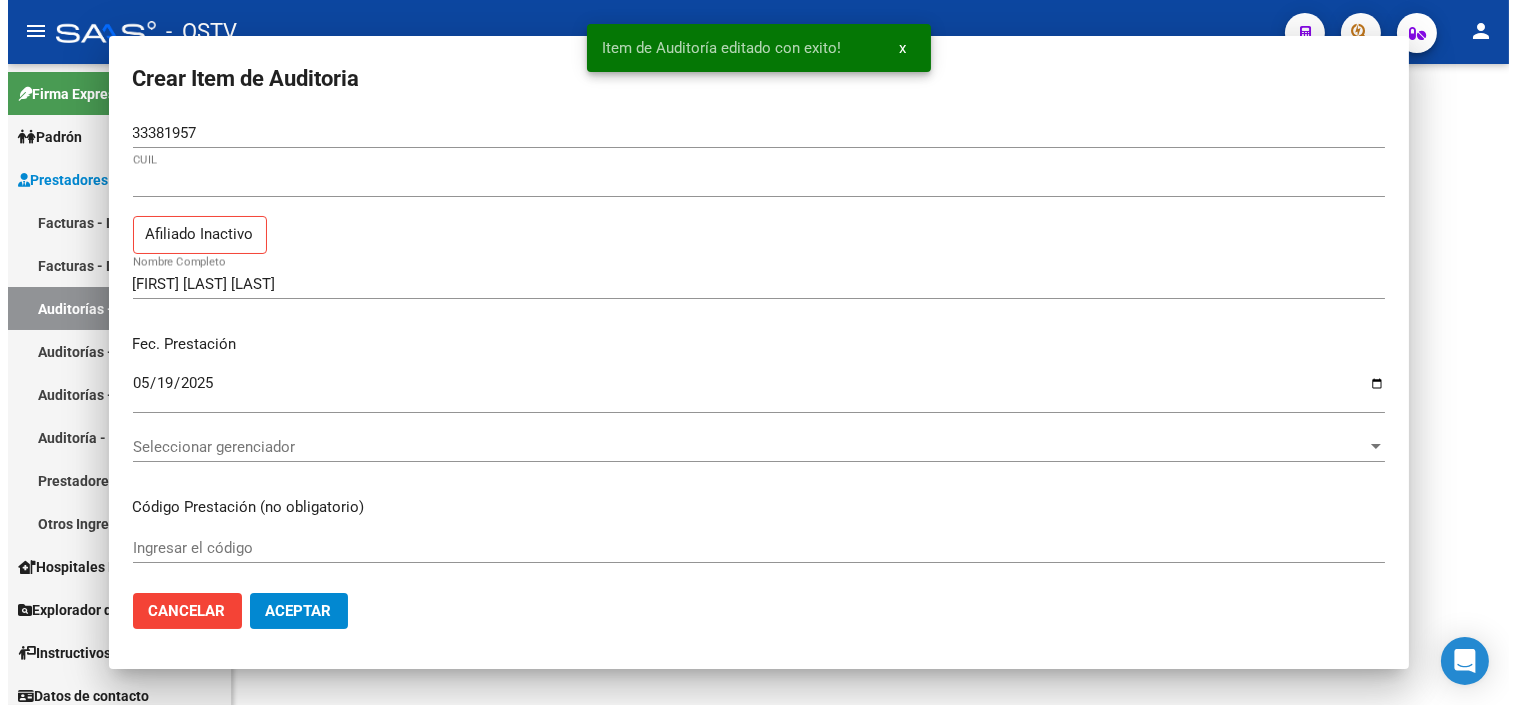 scroll, scrollTop: 0, scrollLeft: 0, axis: both 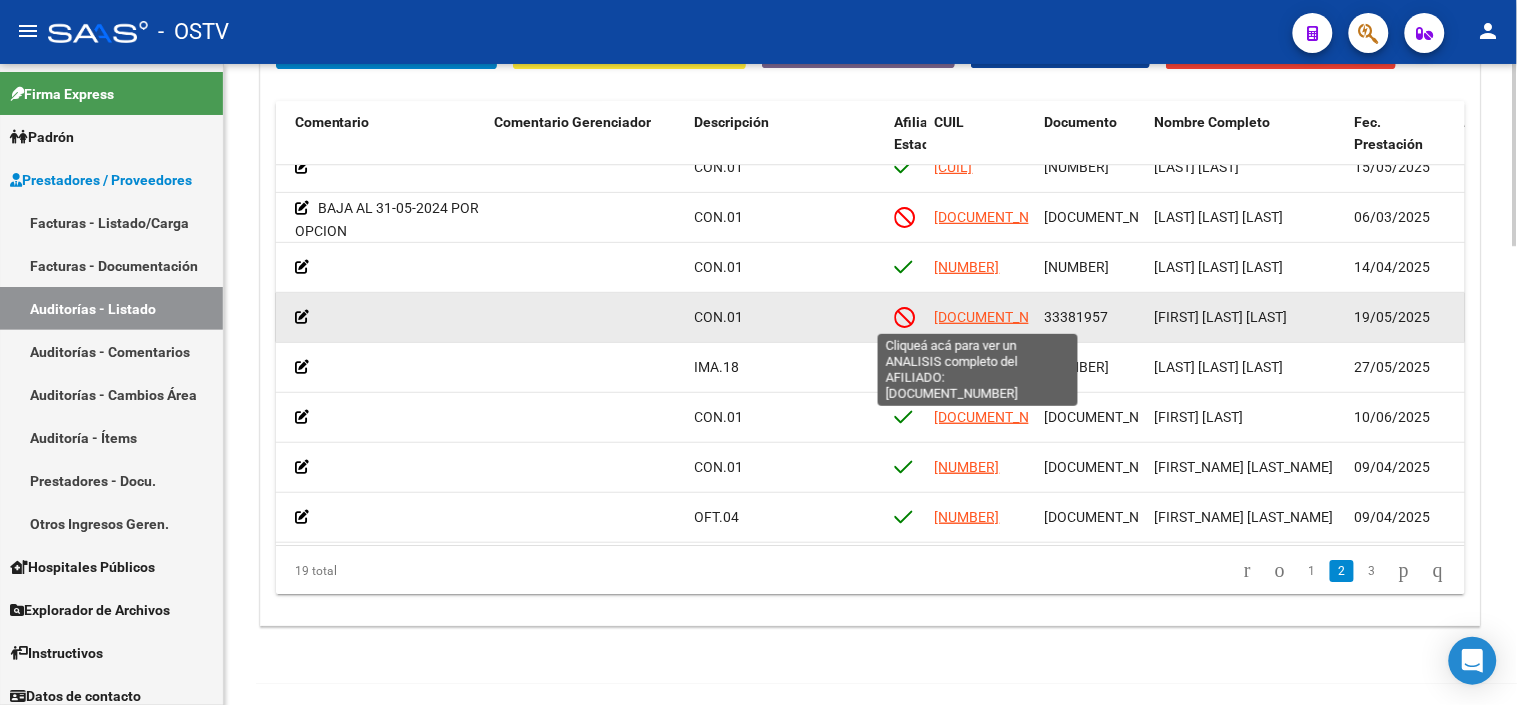 click on "[DOCUMENT_NUMBER]" 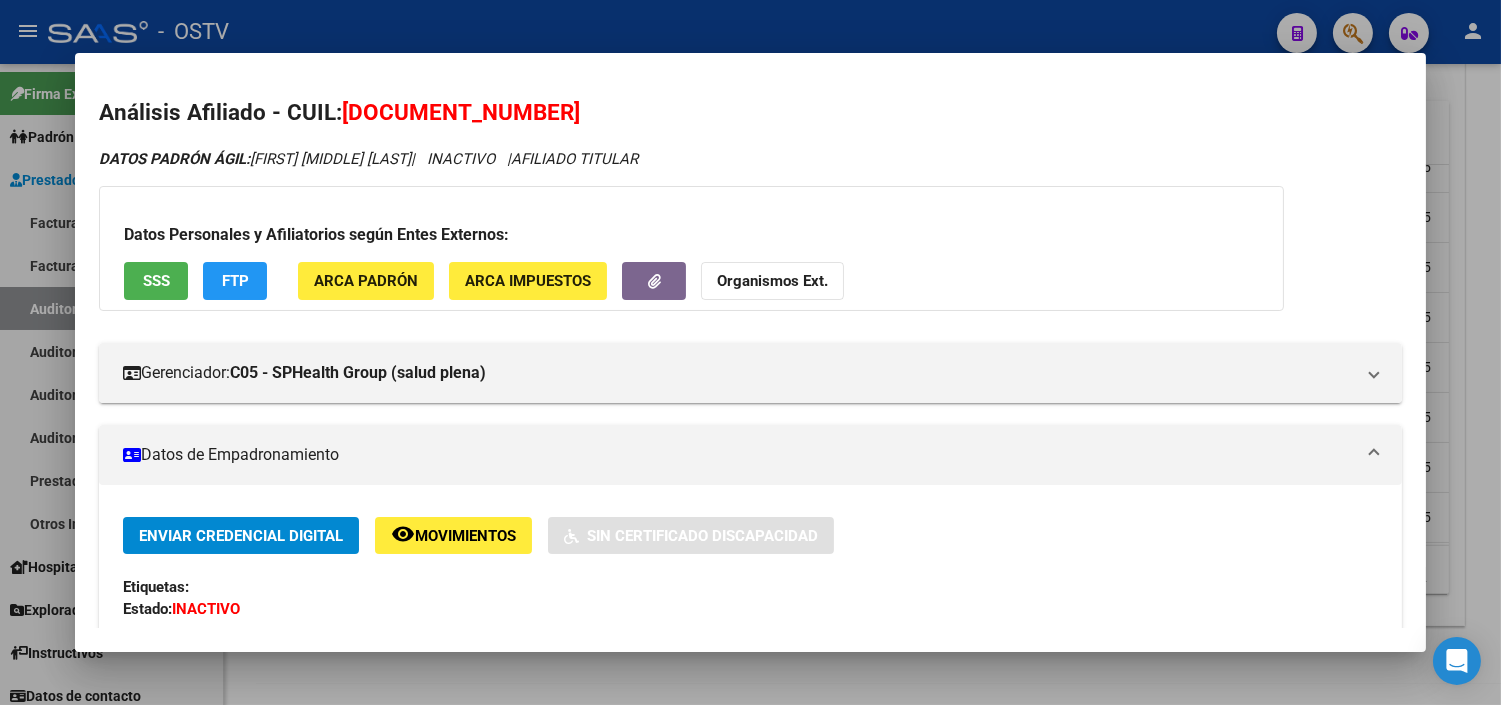 drag, startPoint x: 368, startPoint y: 108, endPoint x: 404, endPoint y: 111, distance: 36.124783 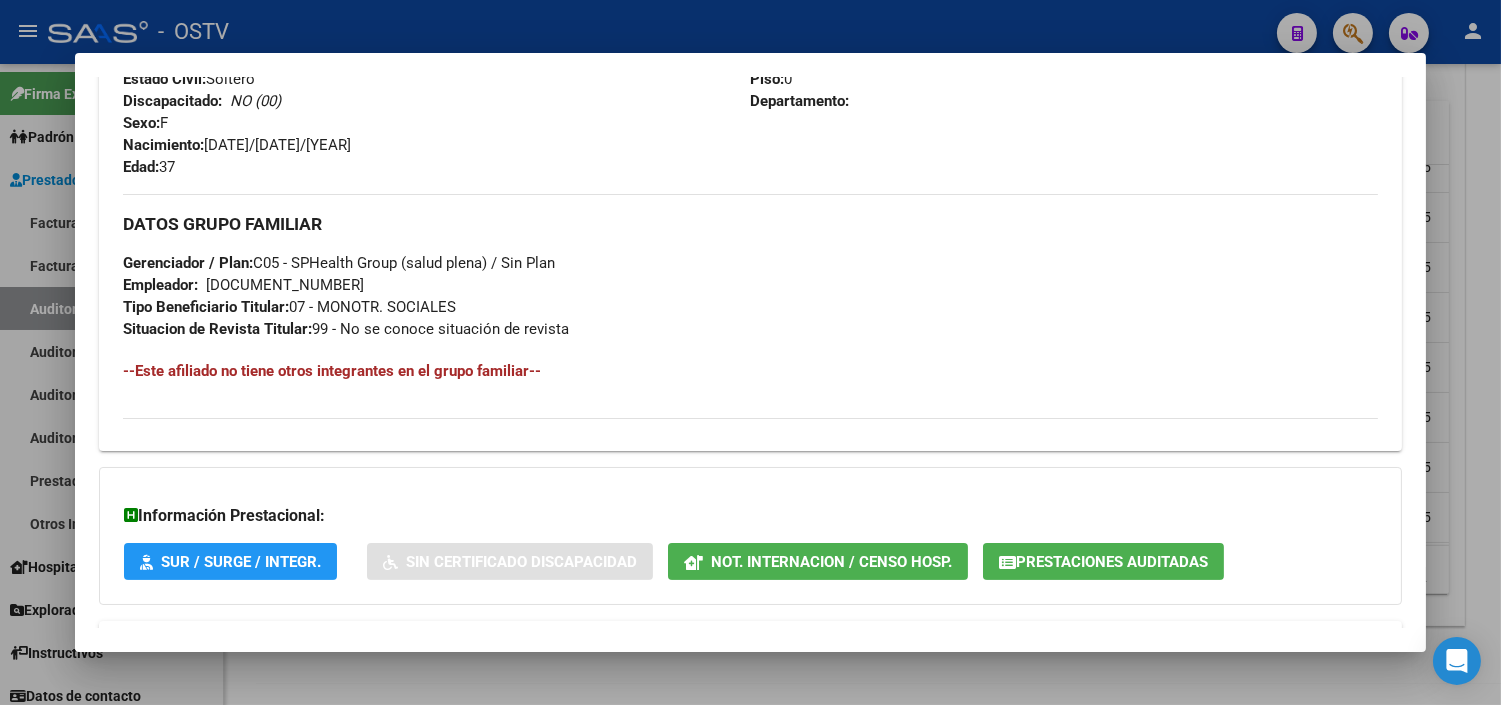scroll, scrollTop: 971, scrollLeft: 0, axis: vertical 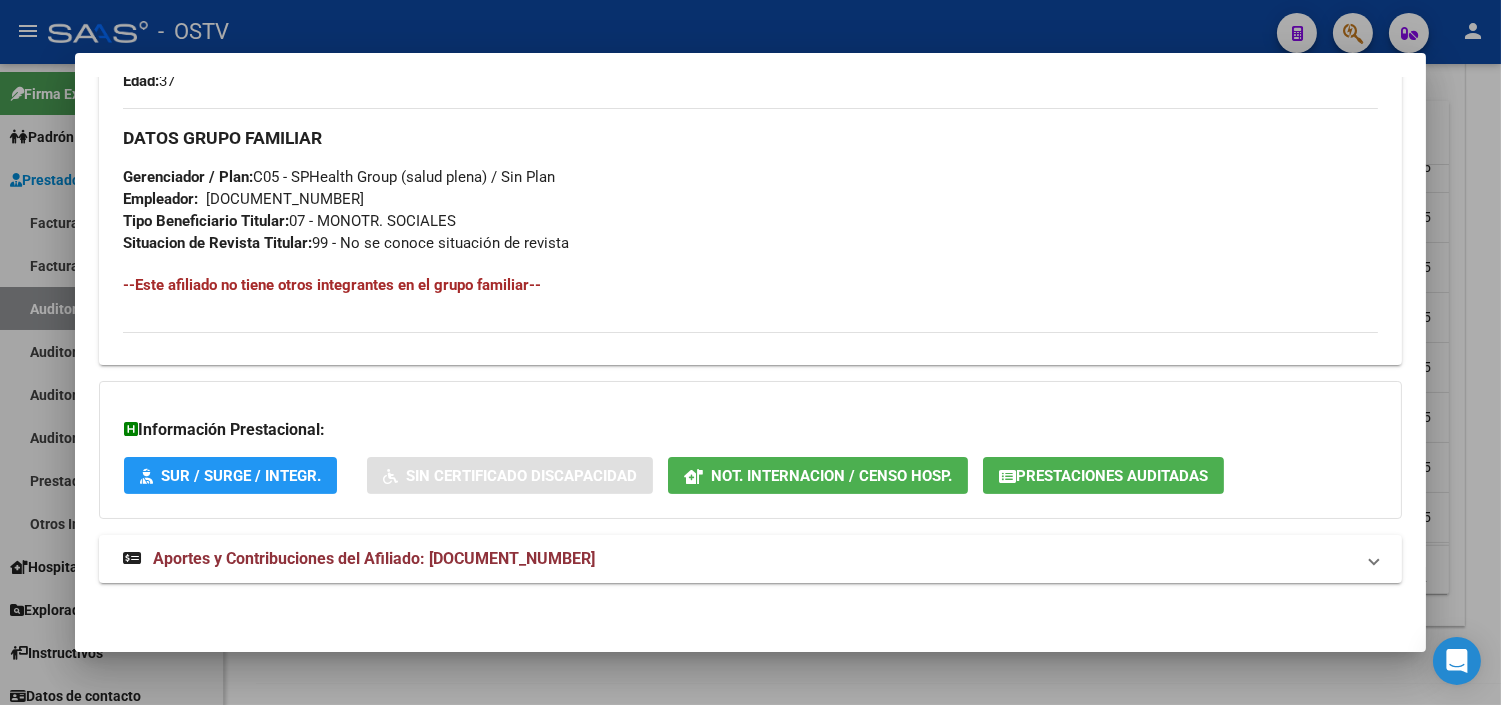 click on "Prestaciones Auditadas" 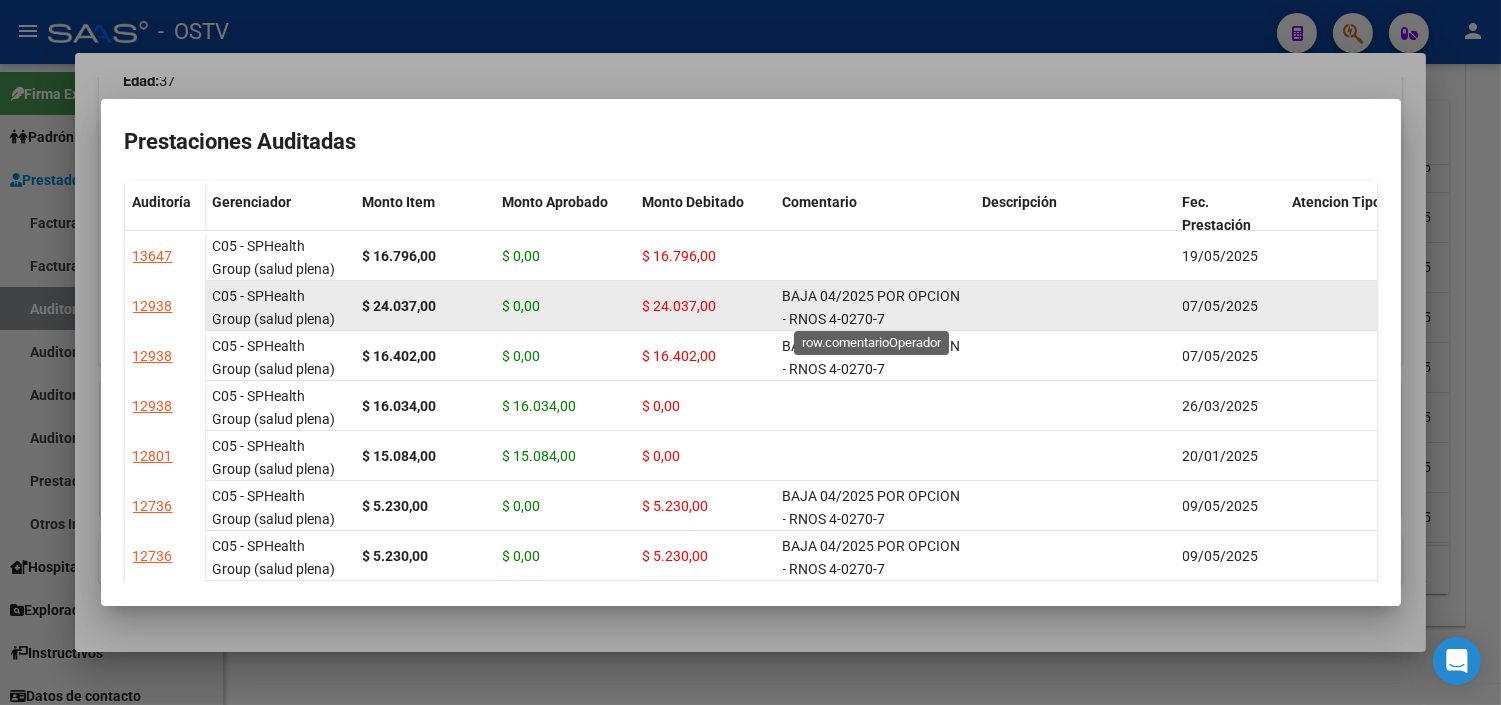 scroll, scrollTop: 3, scrollLeft: 0, axis: vertical 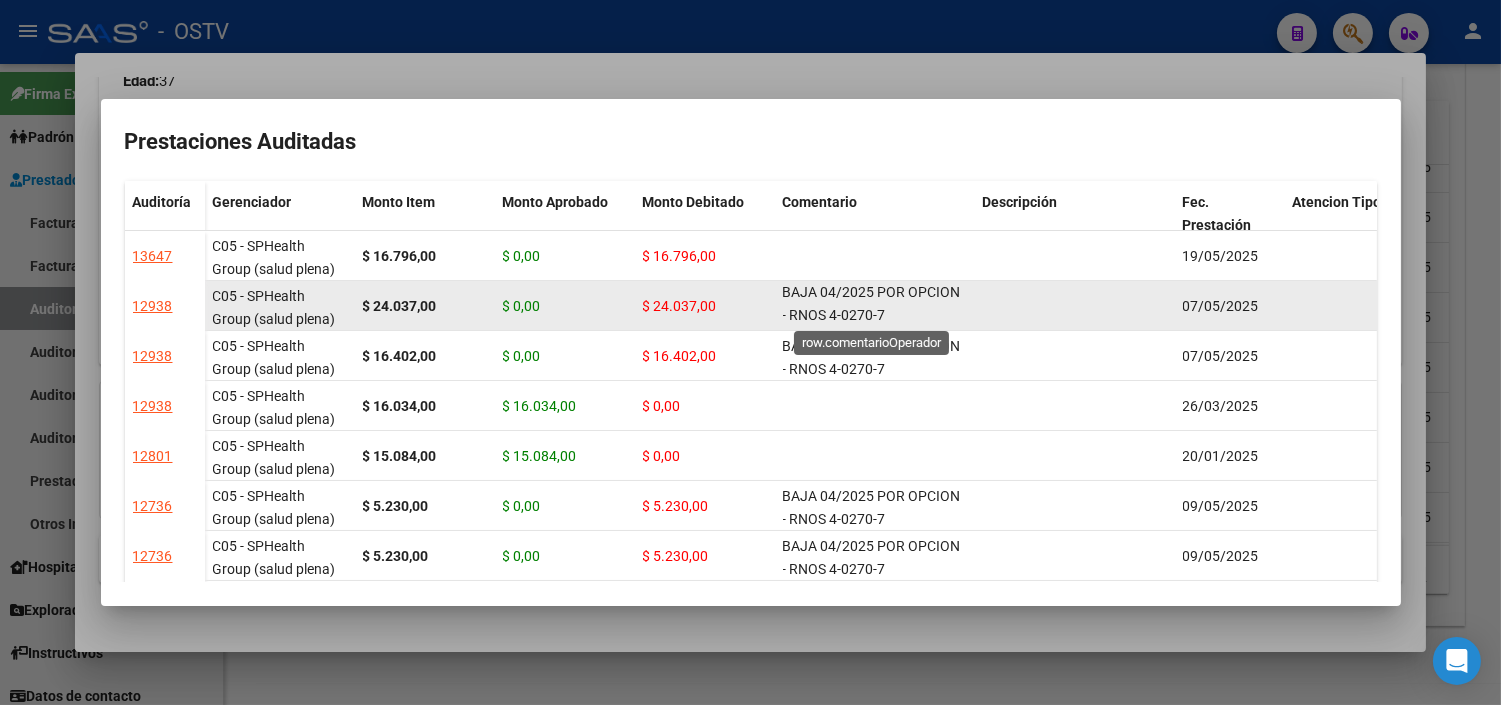 drag, startPoint x: 784, startPoint y: 295, endPoint x: 876, endPoint y: 320, distance: 95.33625 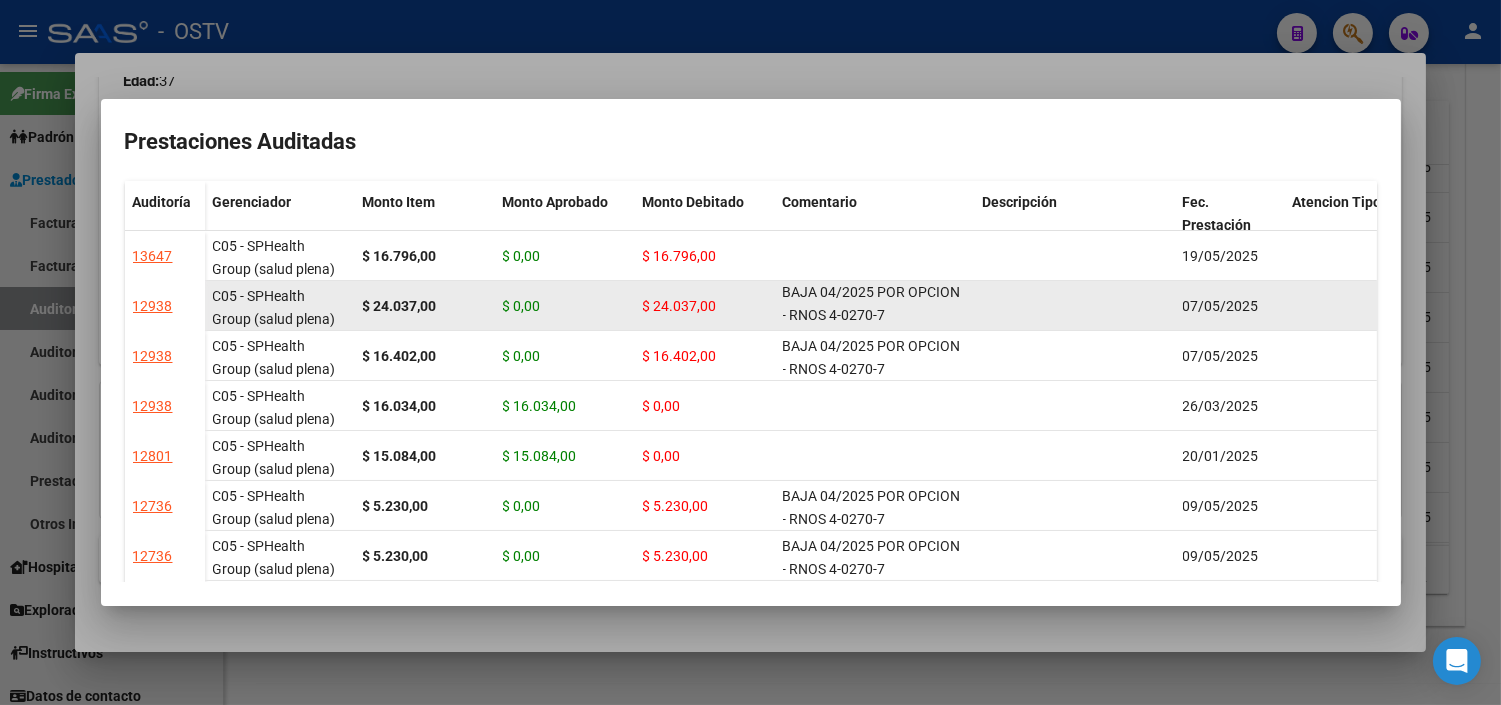 copy on "BAJA 04/2025 POR OPCION - RNOS 4-0270-7" 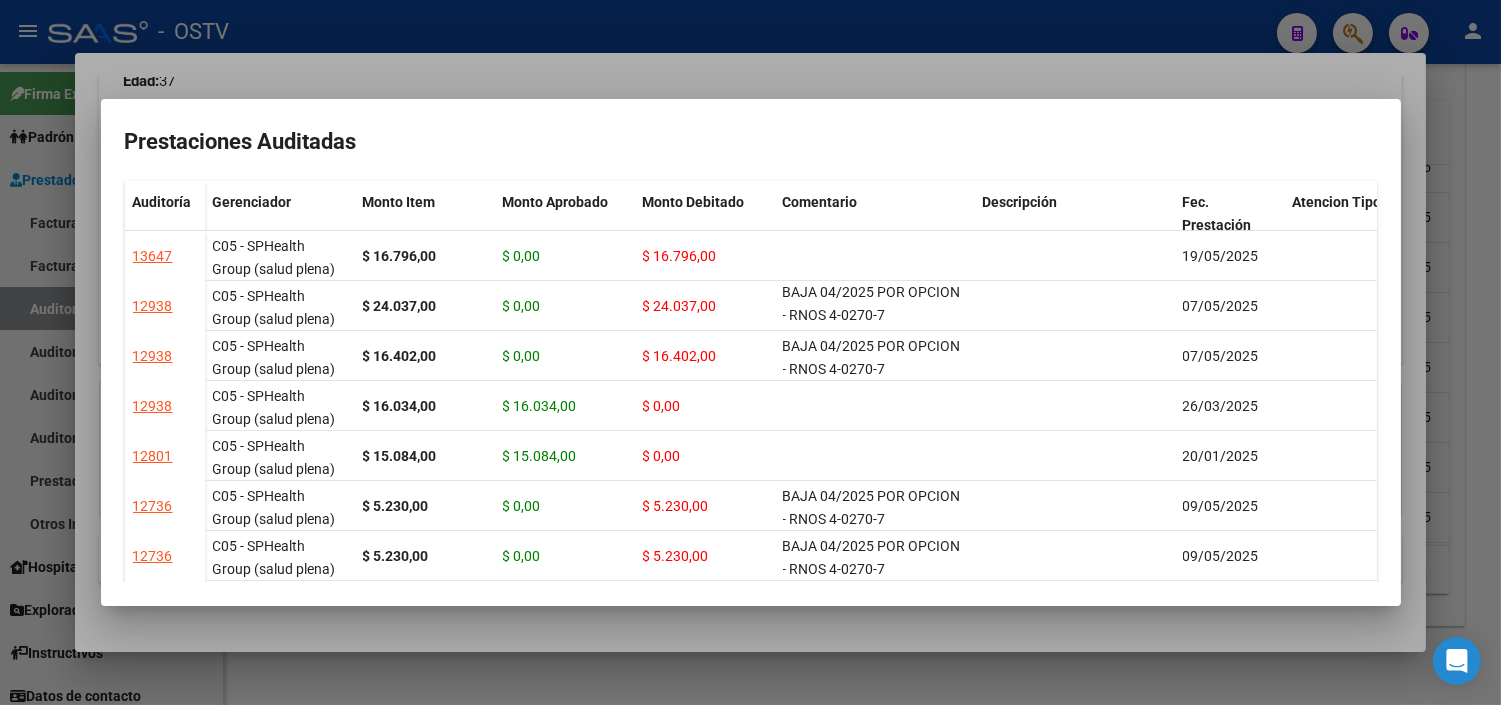 click at bounding box center (750, 352) 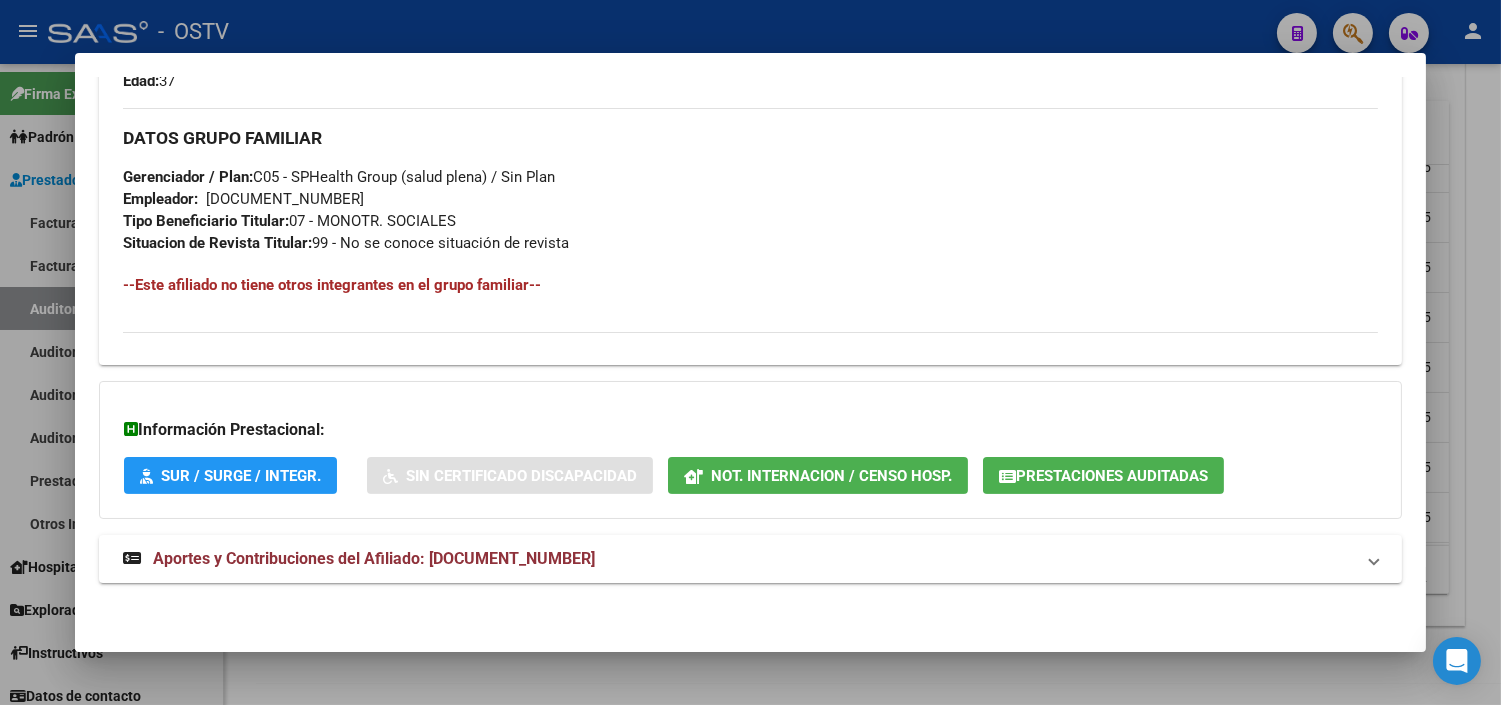click at bounding box center [750, 352] 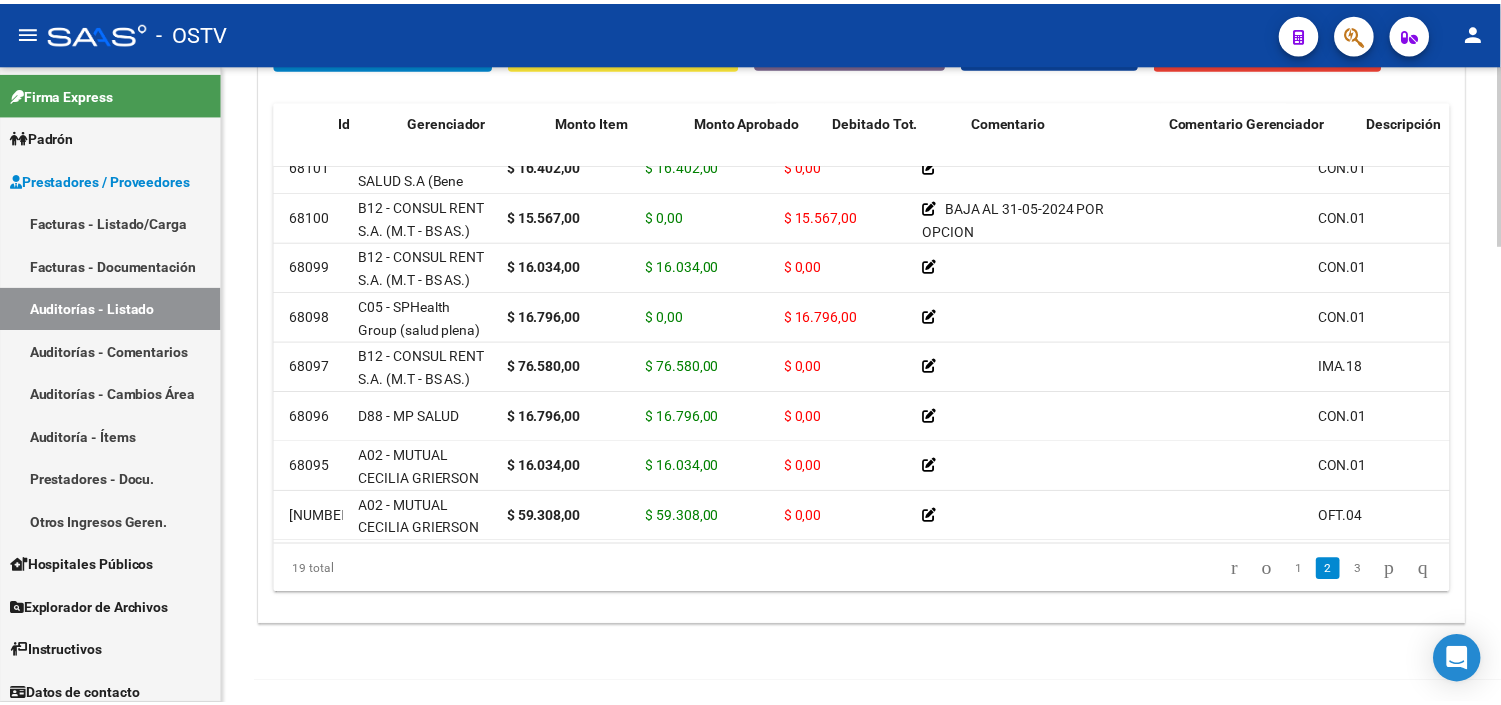 scroll, scrollTop: 222, scrollLeft: 7, axis: both 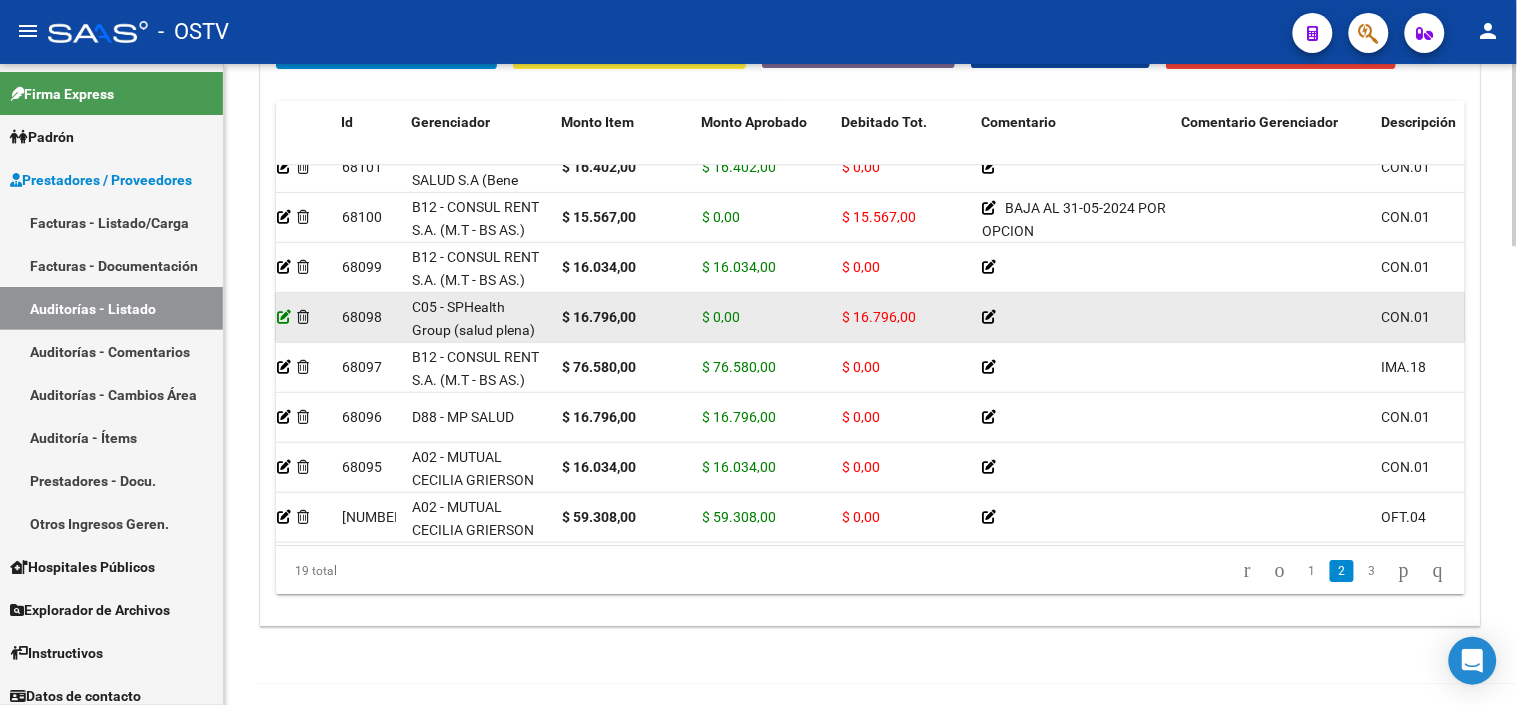 click 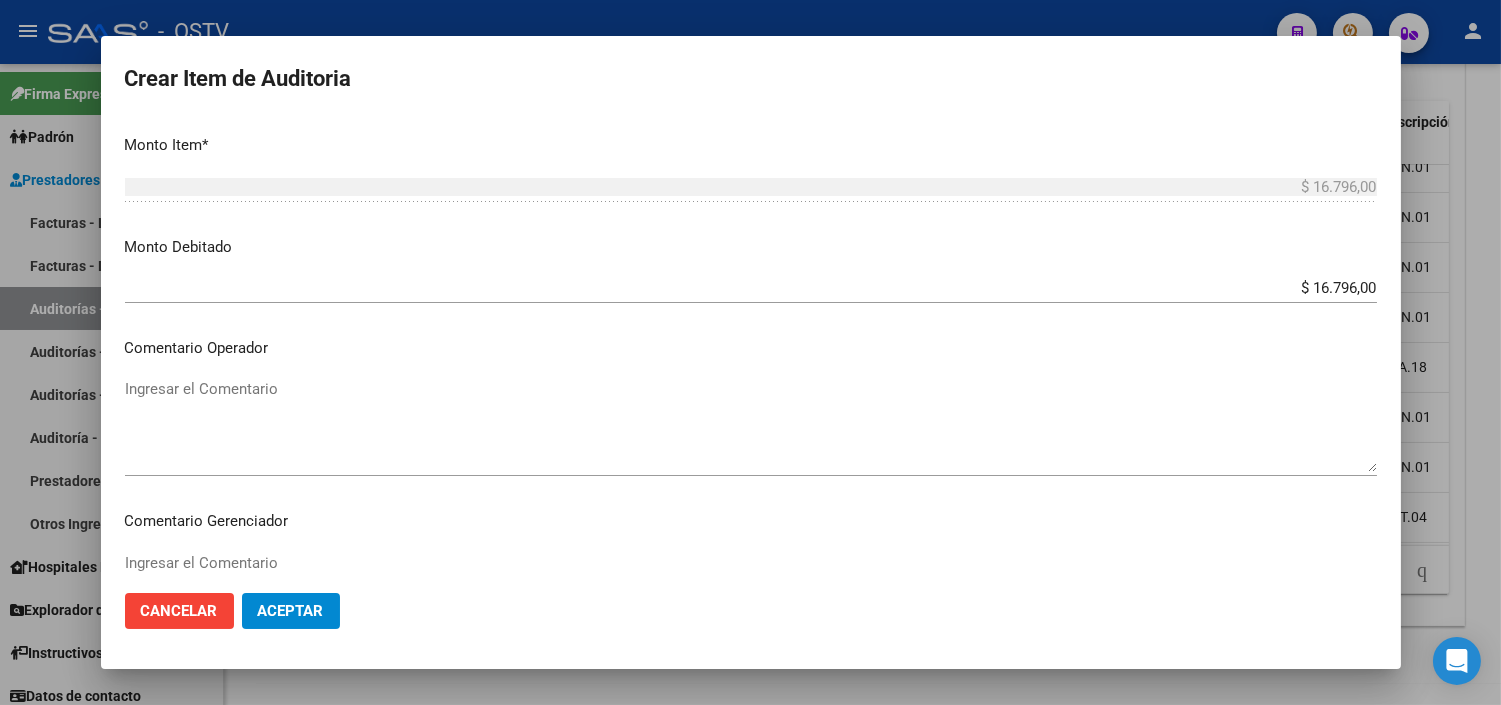 scroll, scrollTop: 666, scrollLeft: 0, axis: vertical 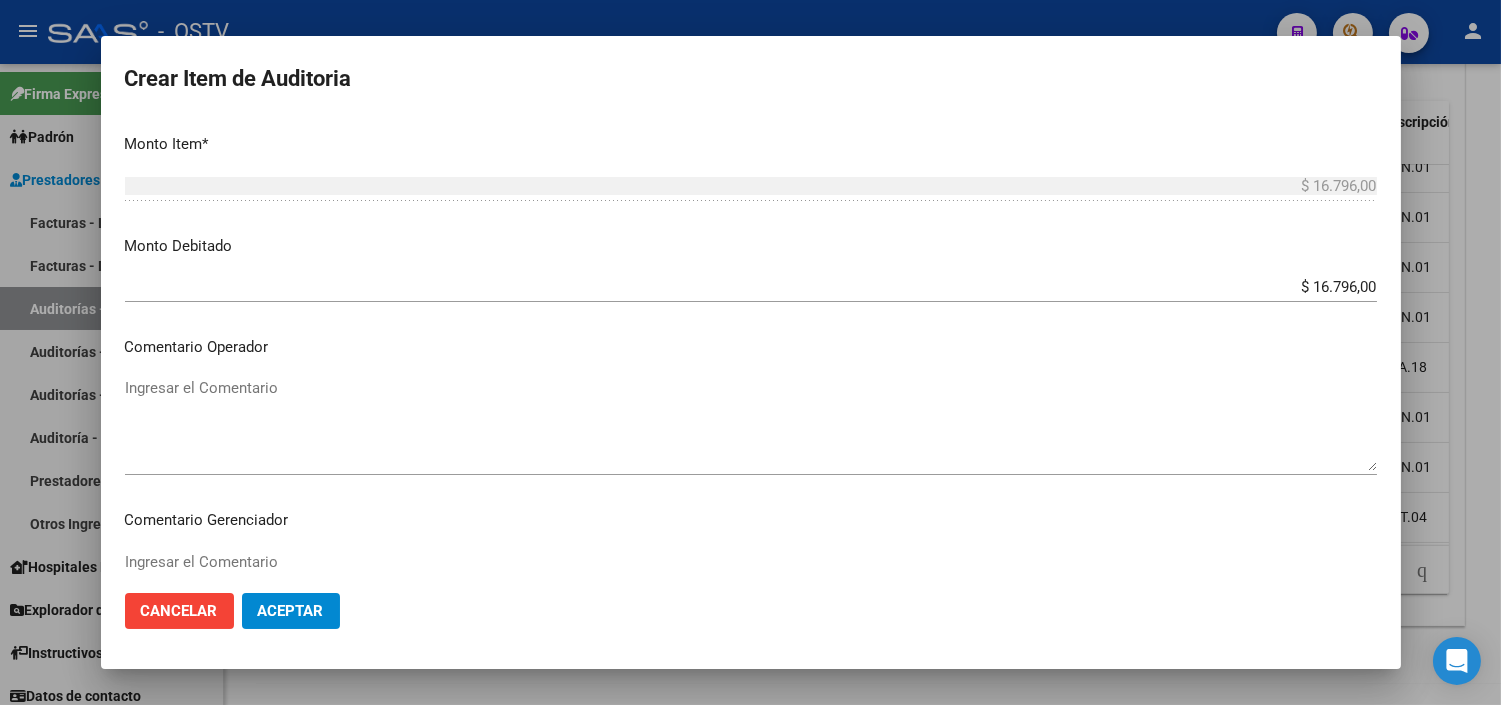 click on "Ingresar el Comentario" at bounding box center [751, 424] 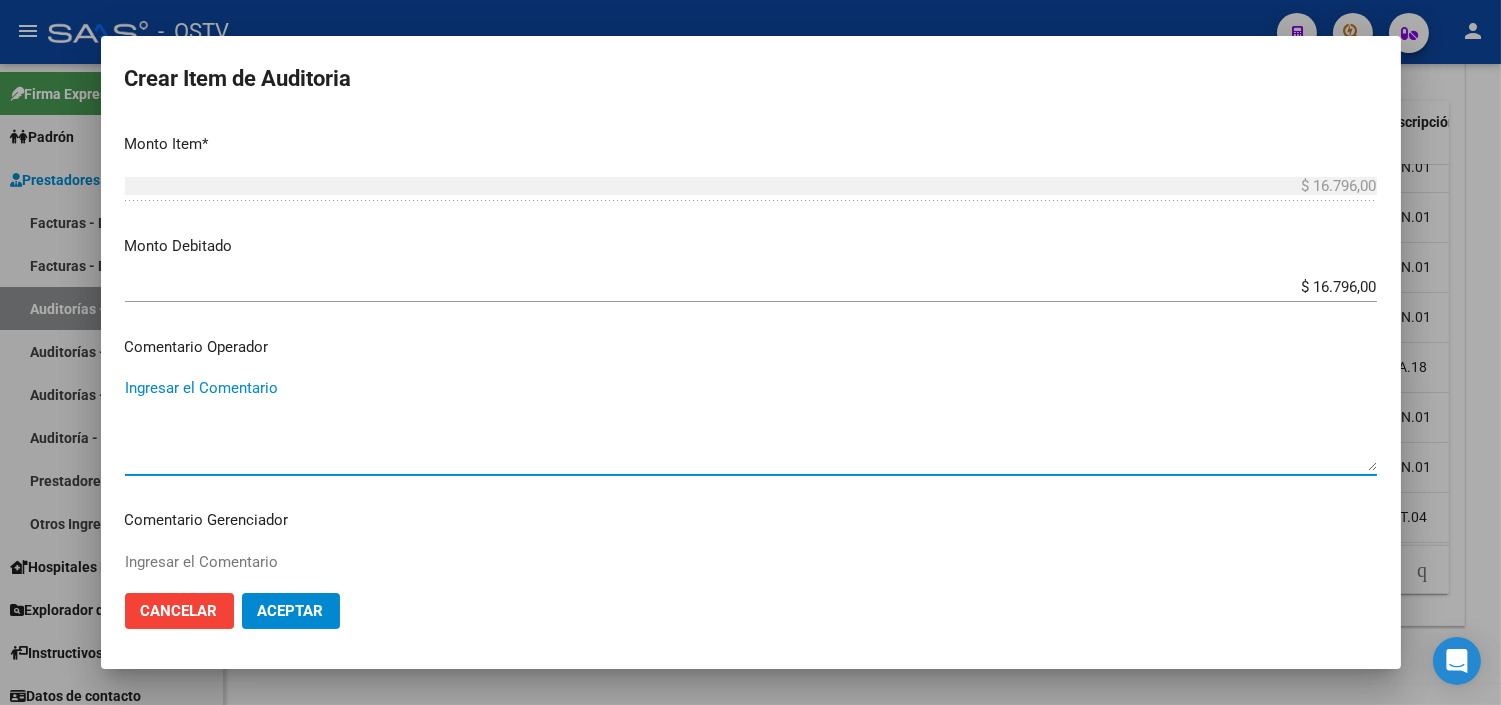 paste on "BAJA 04/2025 POR OPCION - RNOS 4-0270-7" 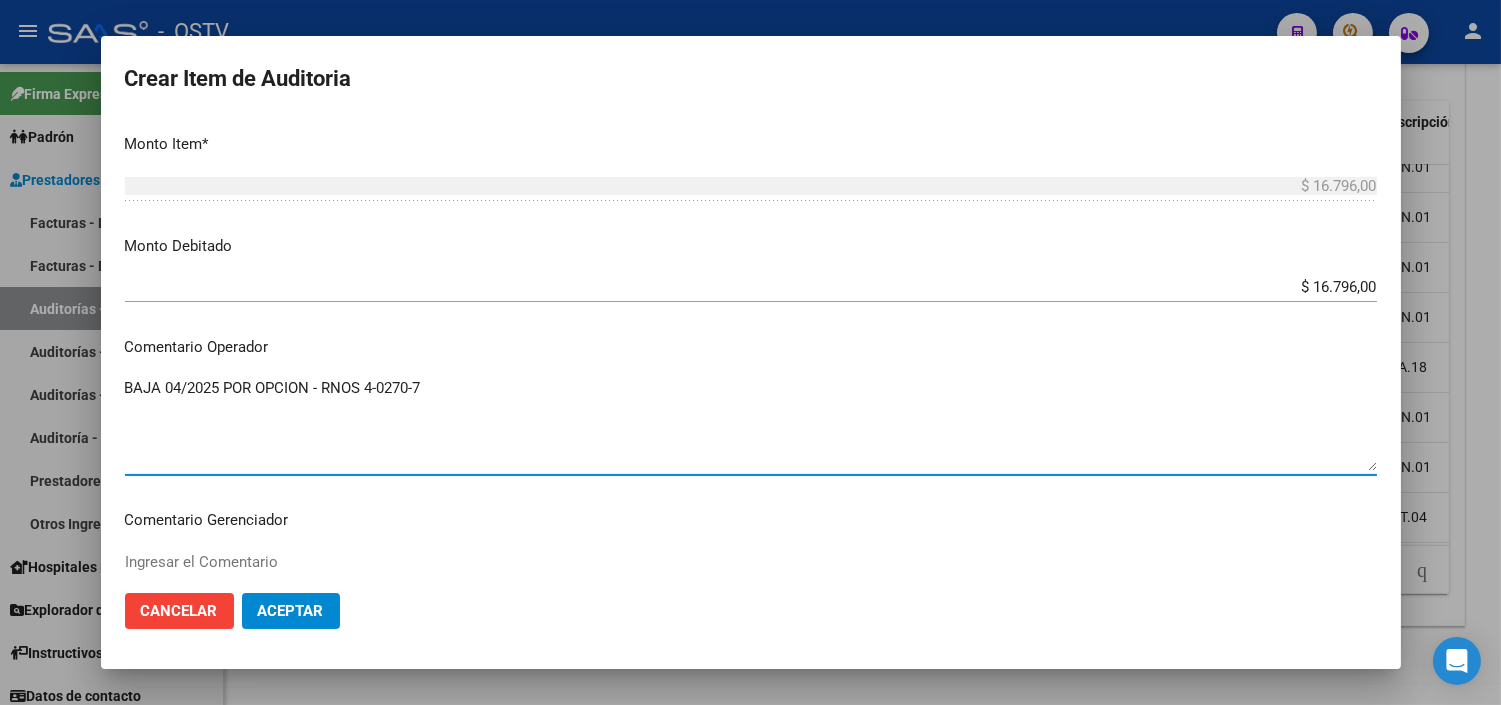 type on "BAJA 04/2025 POR OPCION - RNOS 4-0270-7" 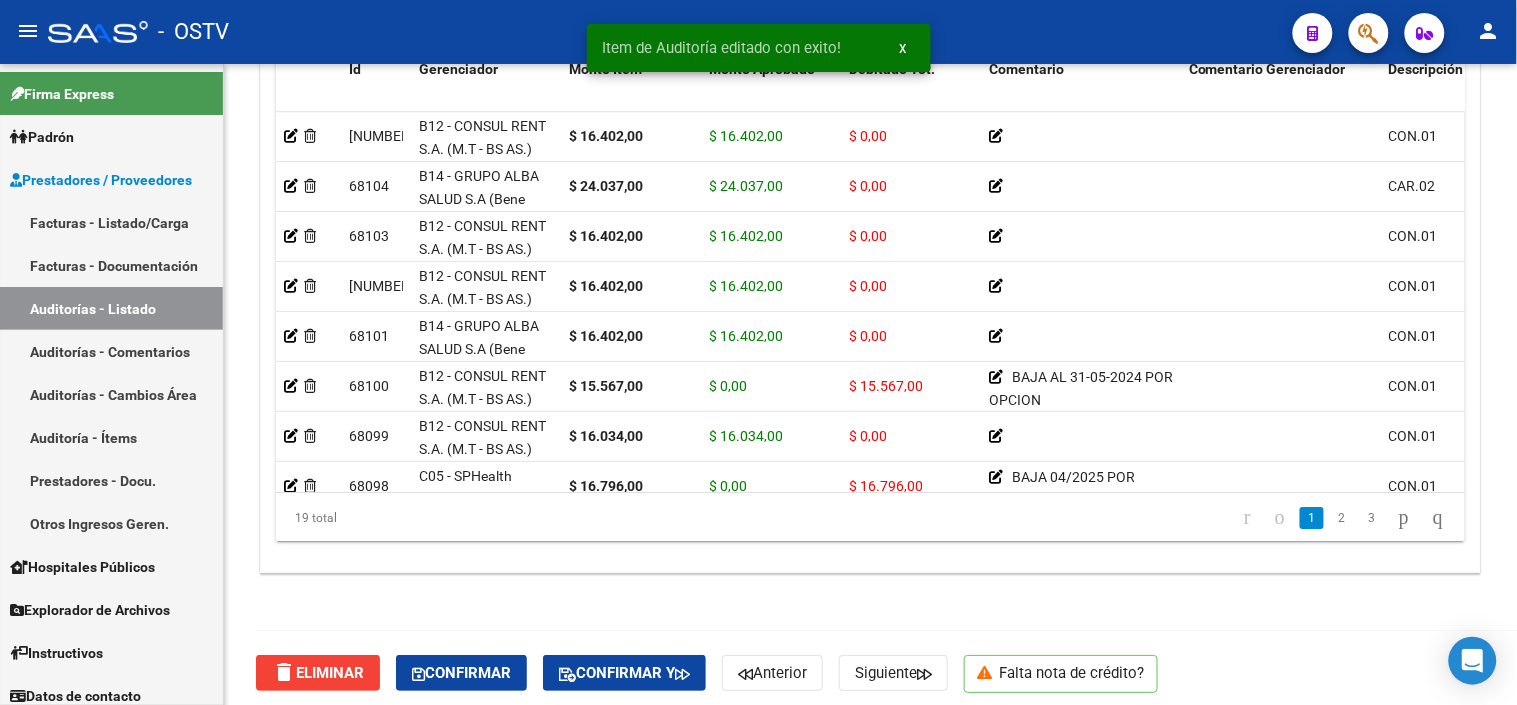 scroll, scrollTop: 1621, scrollLeft: 0, axis: vertical 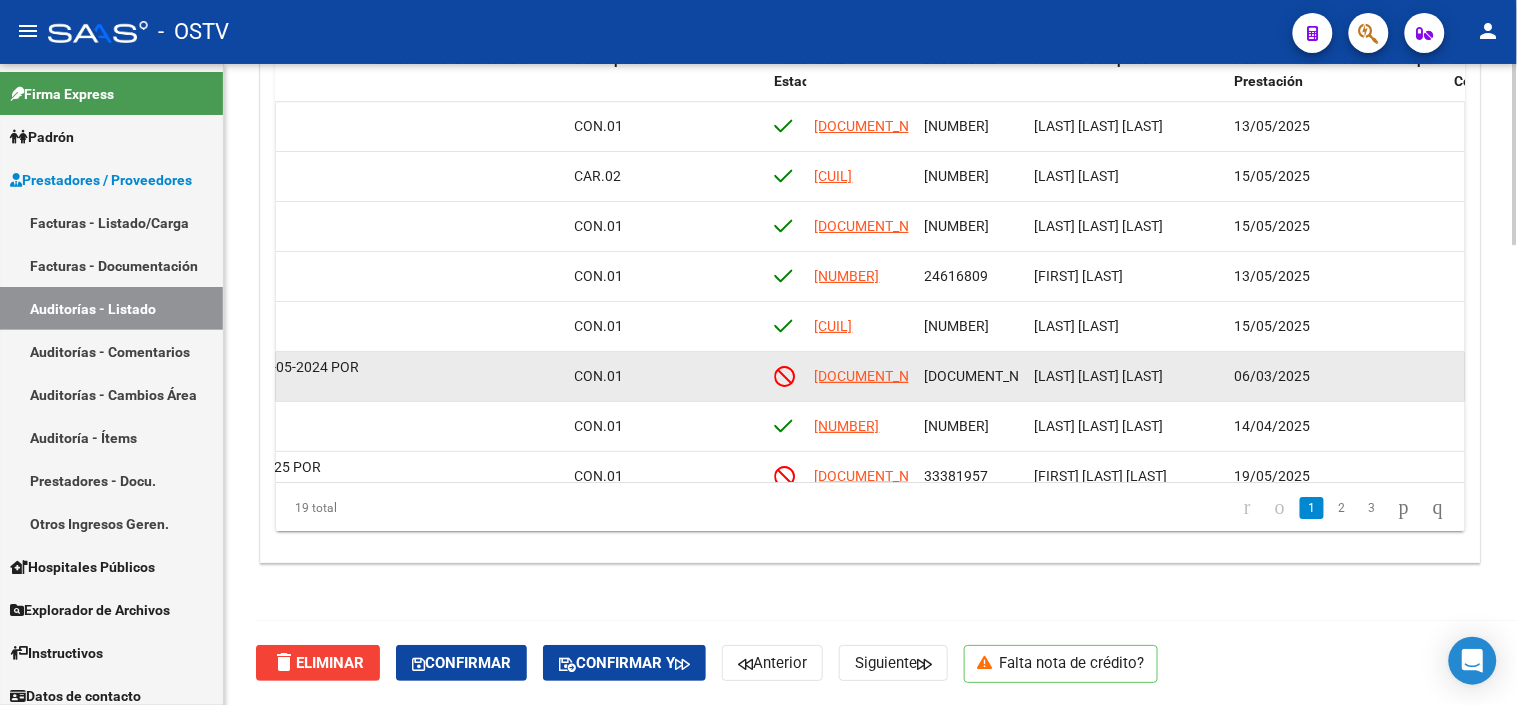 click on "[DOCUMENT_NUMBER]" 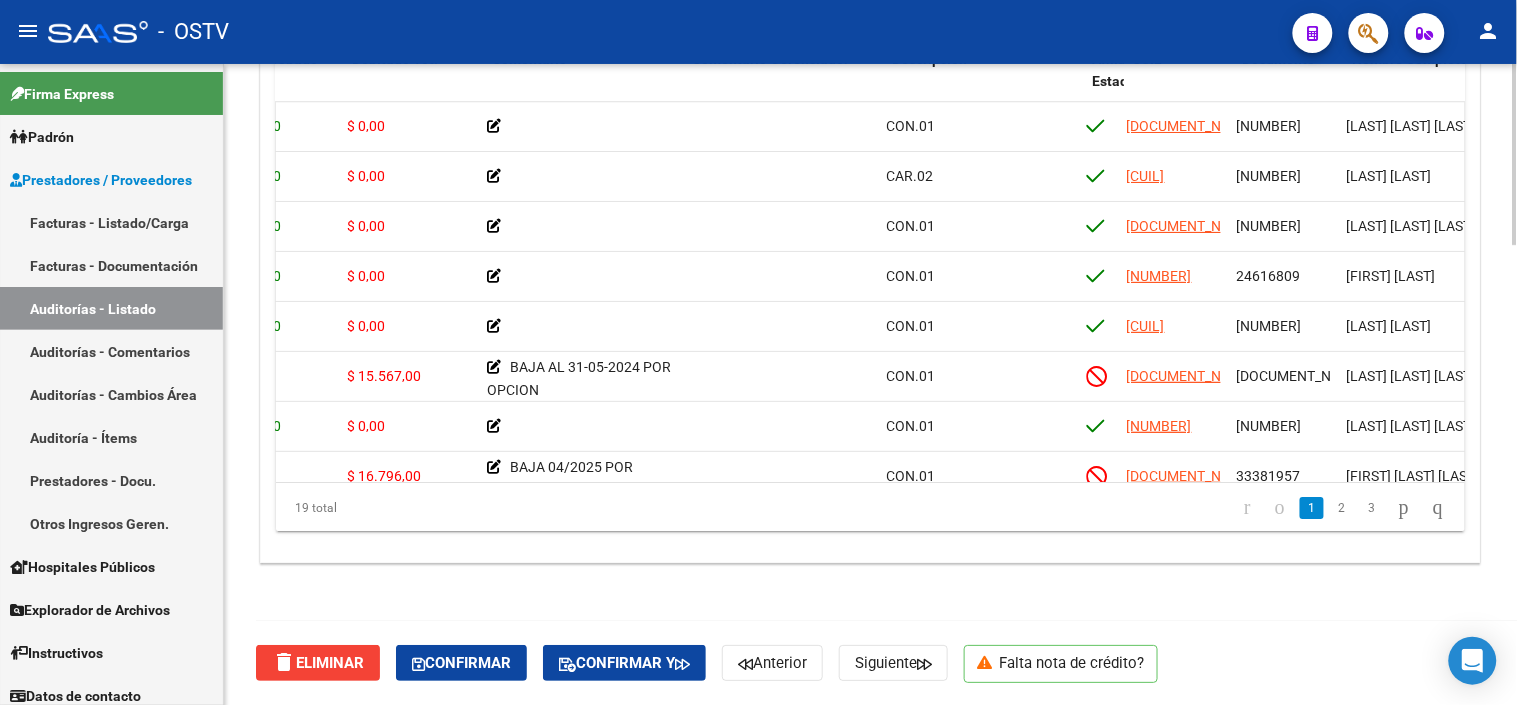 scroll, scrollTop: 0, scrollLeft: 496, axis: horizontal 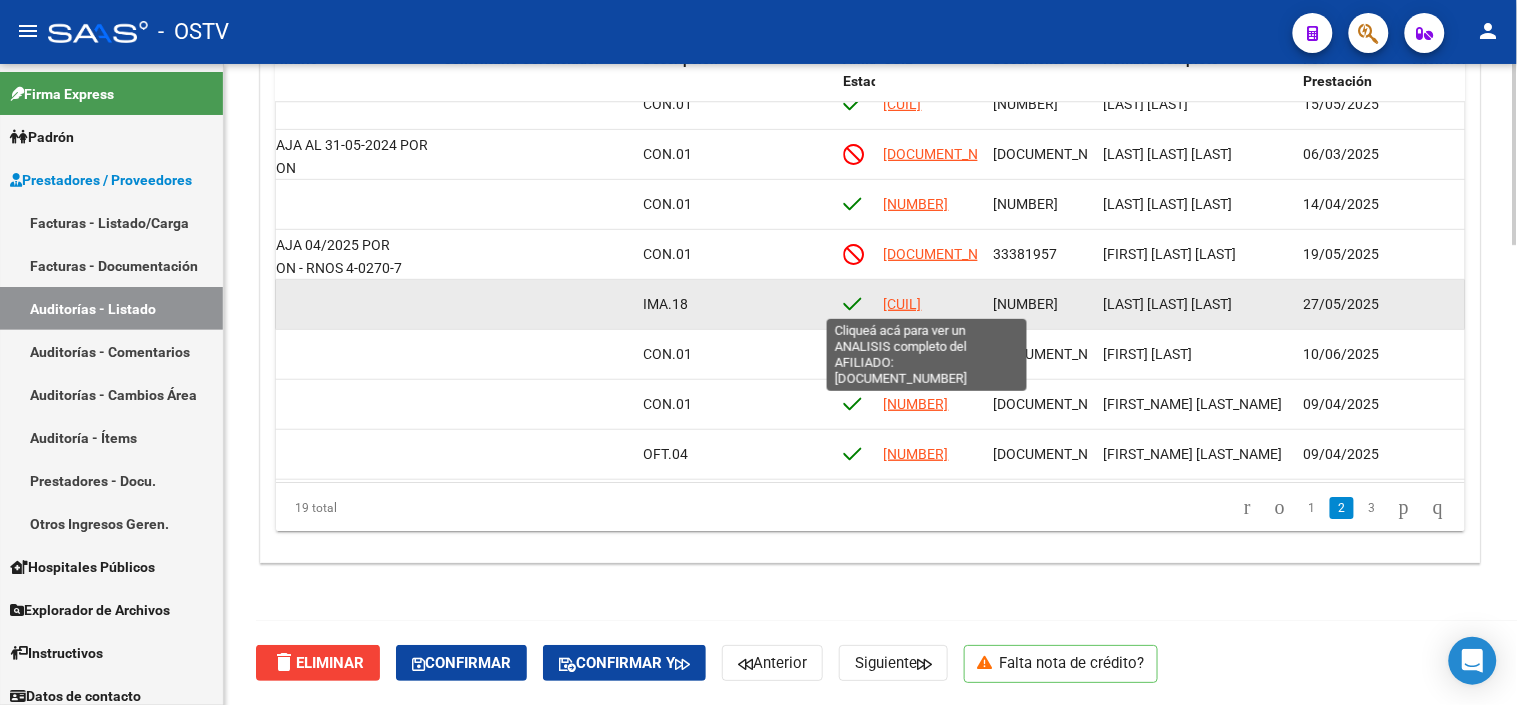 click on "[CUIL]" 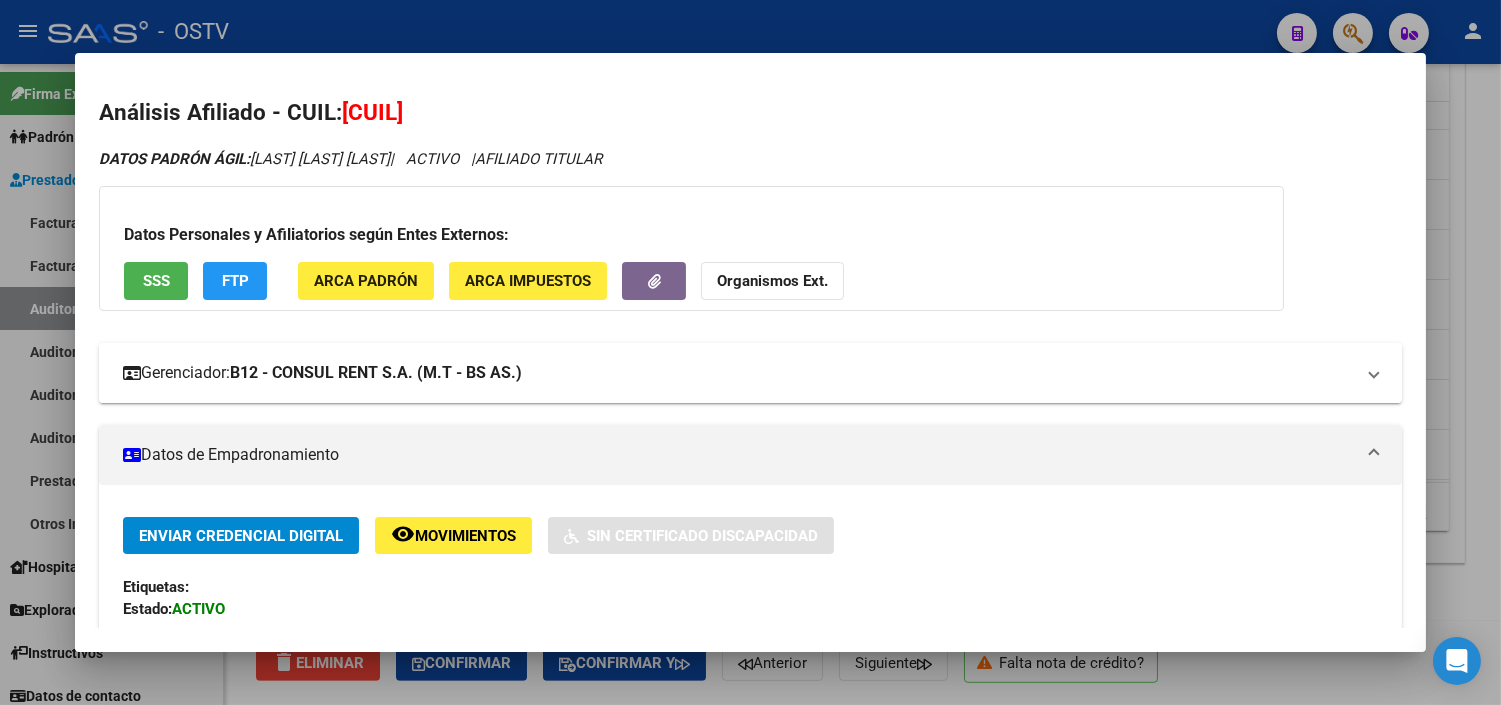 scroll, scrollTop: 111, scrollLeft: 0, axis: vertical 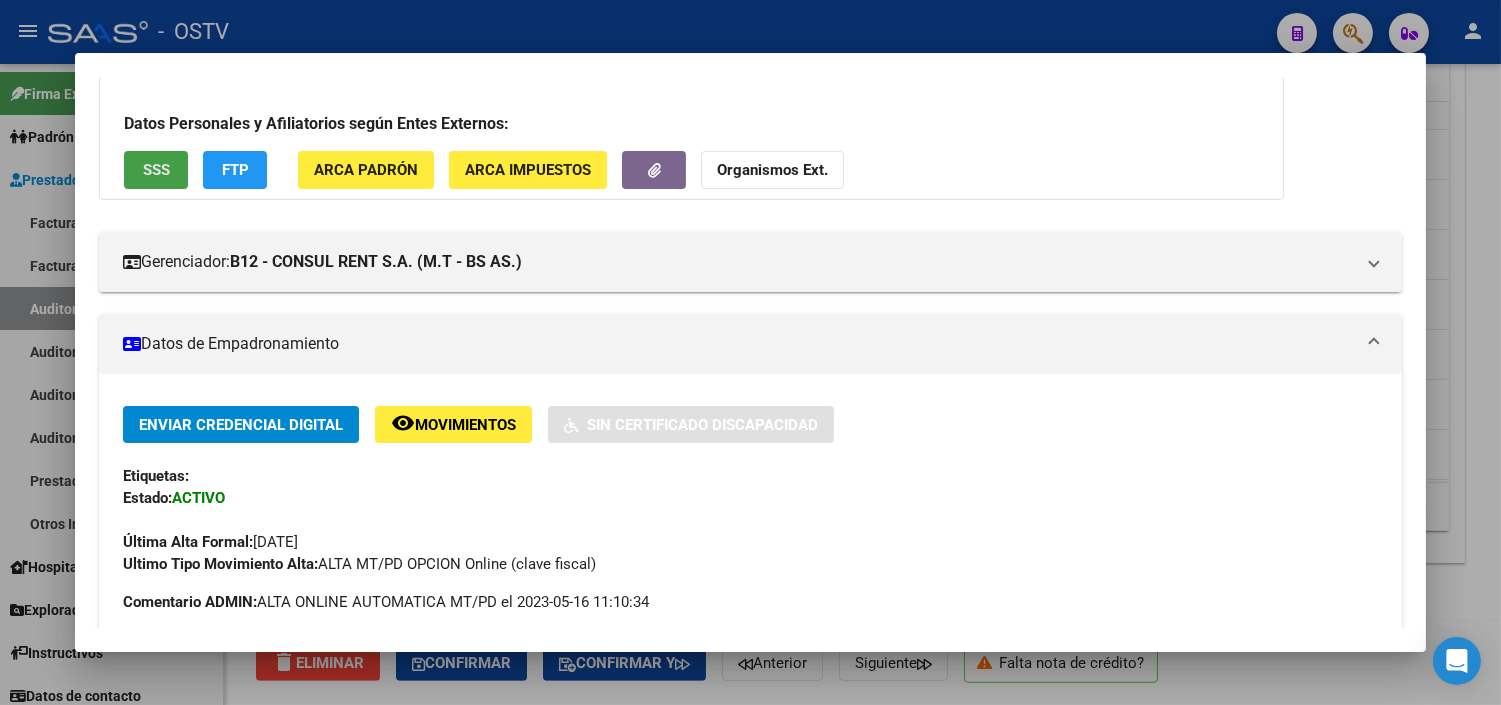 click on "SSS" at bounding box center (156, 169) 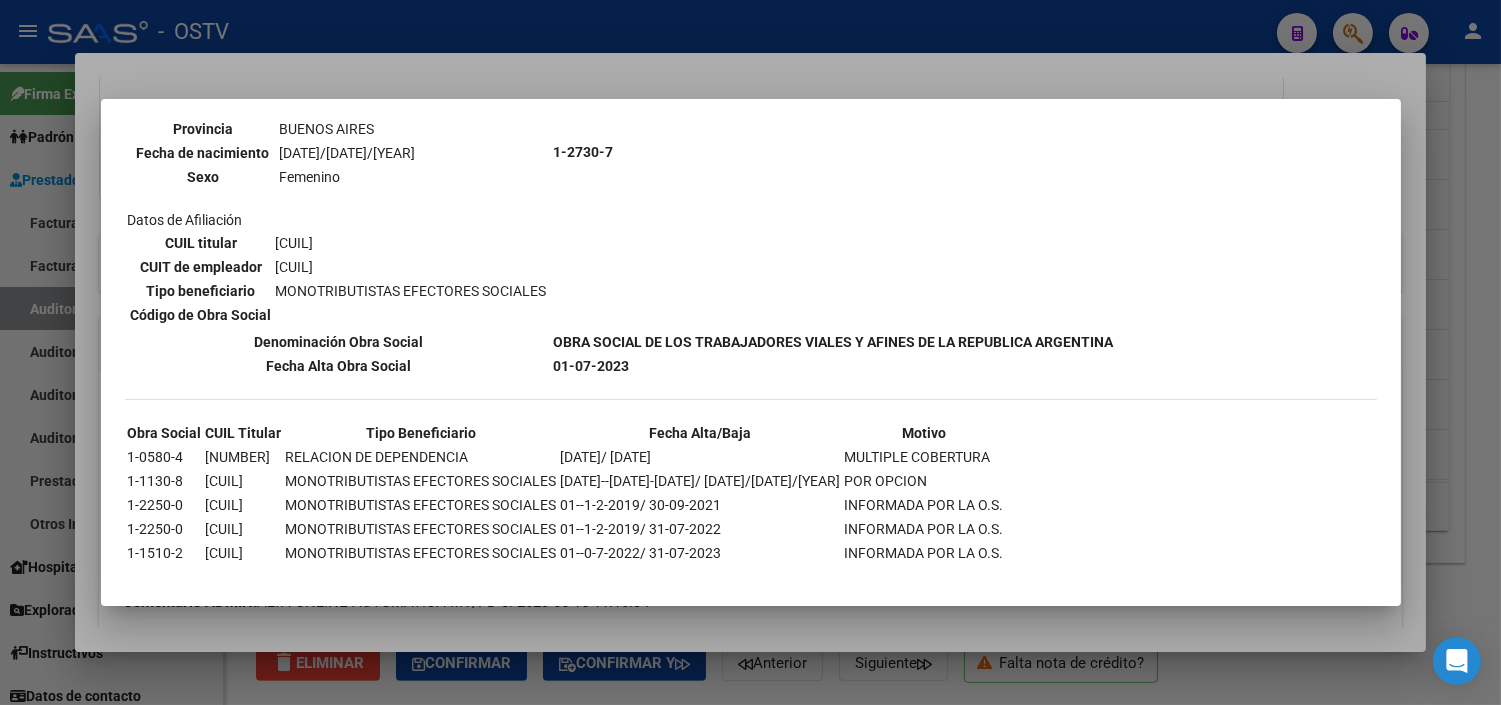 scroll, scrollTop: 252, scrollLeft: 0, axis: vertical 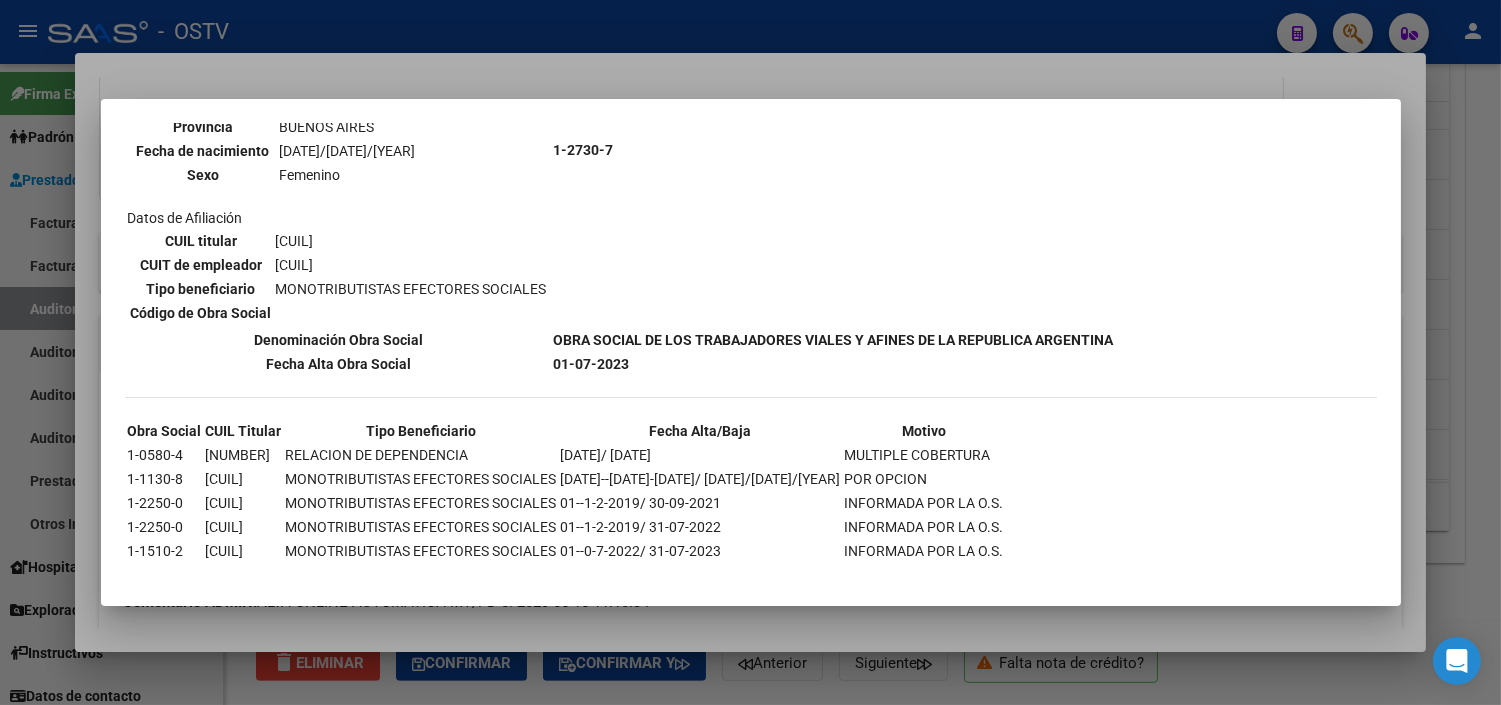 click at bounding box center [750, 352] 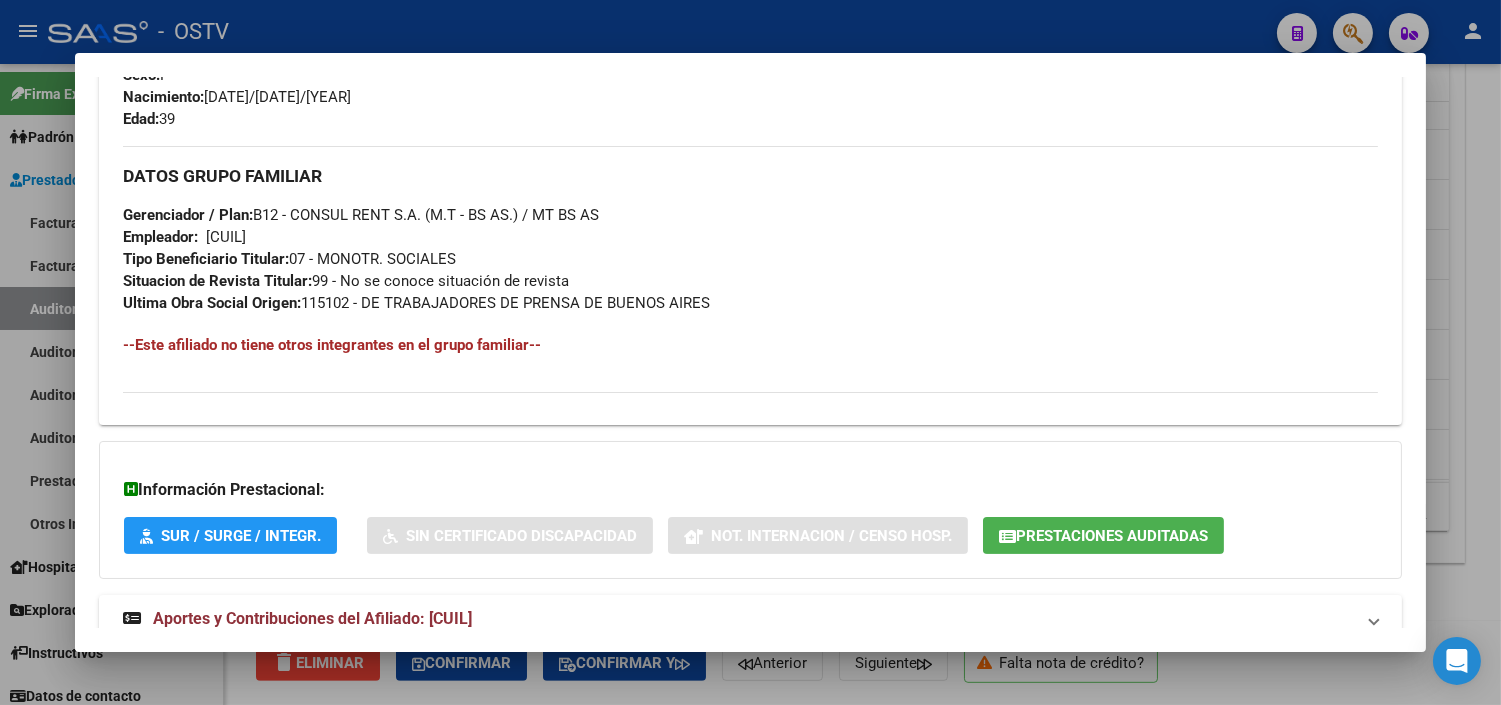scroll, scrollTop: 948, scrollLeft: 0, axis: vertical 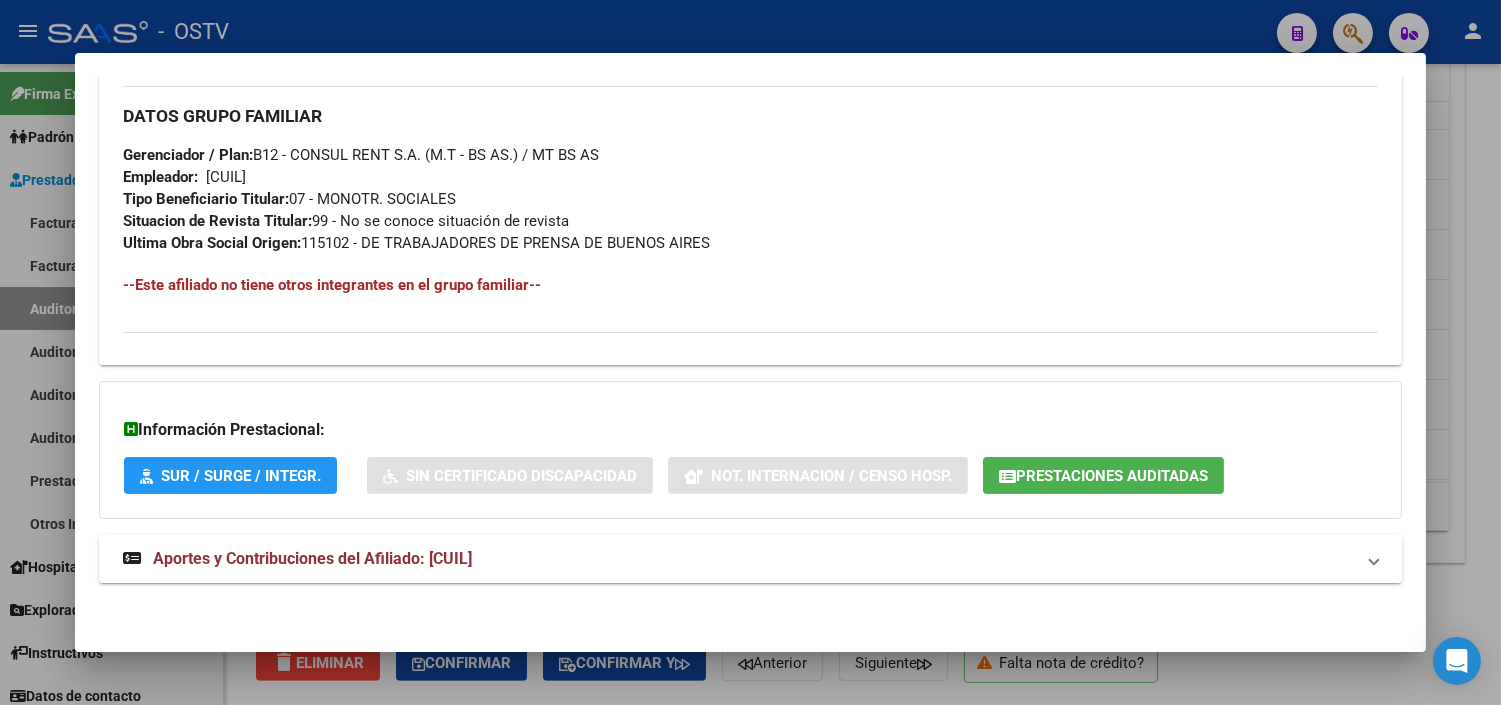 click on "Aportes y Contribuciones del Afiliado: [CUIL]" at bounding box center (750, 559) 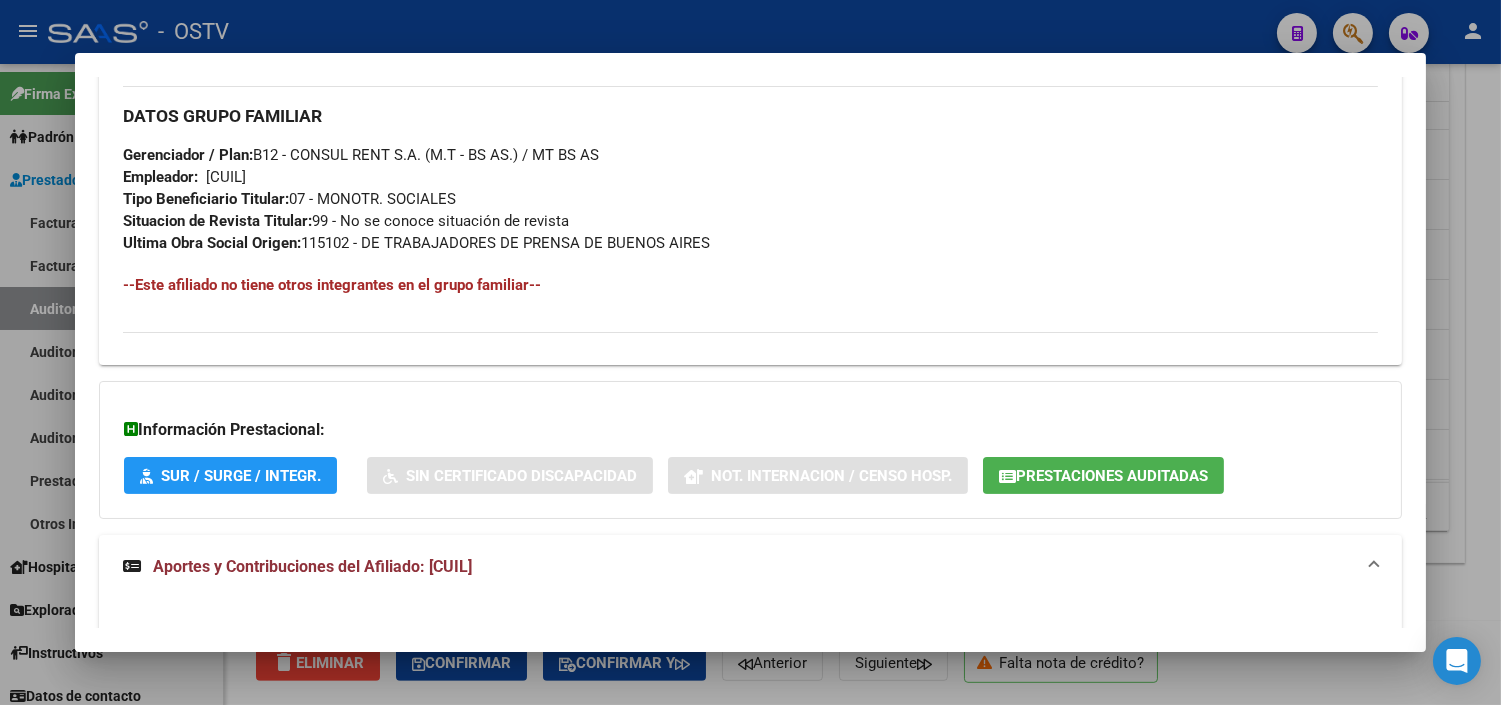 click on "Prestaciones Auditadas" 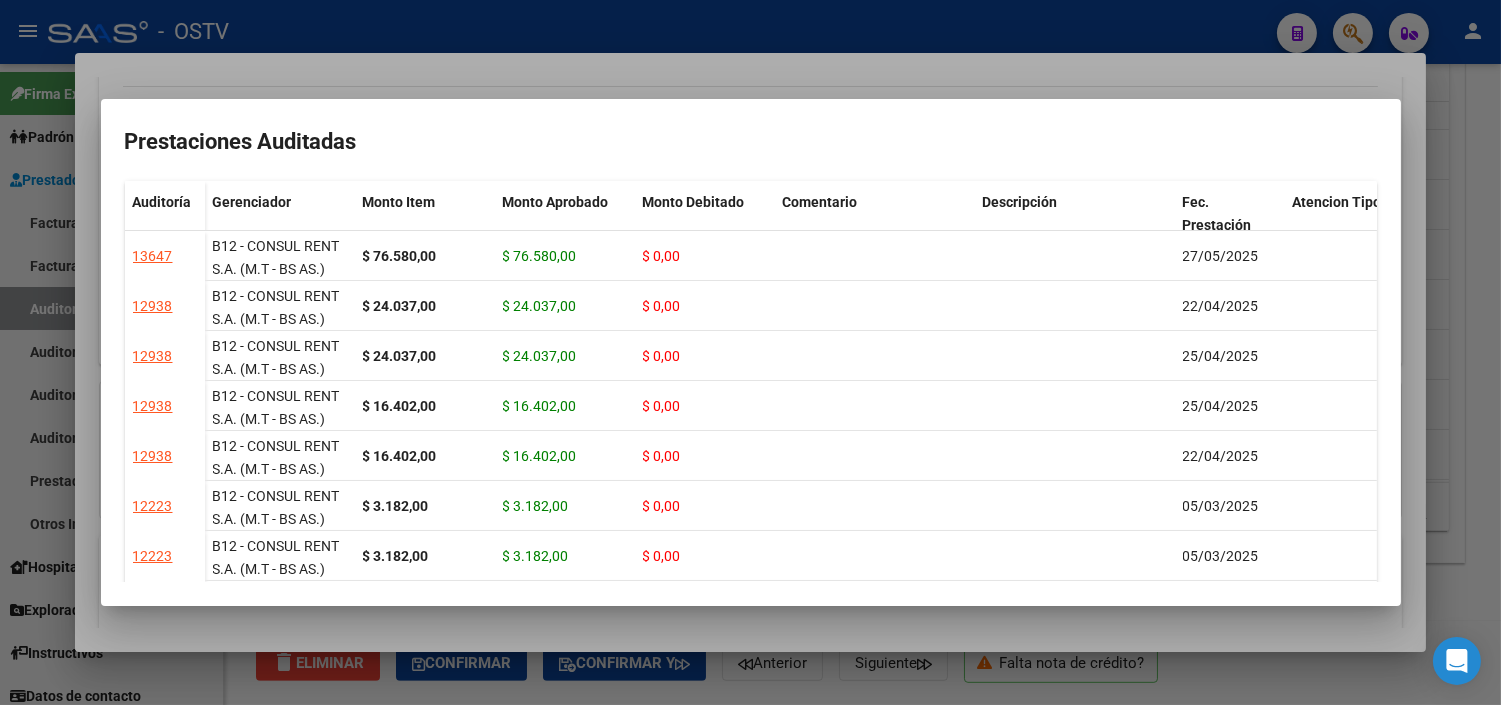 click at bounding box center [750, 352] 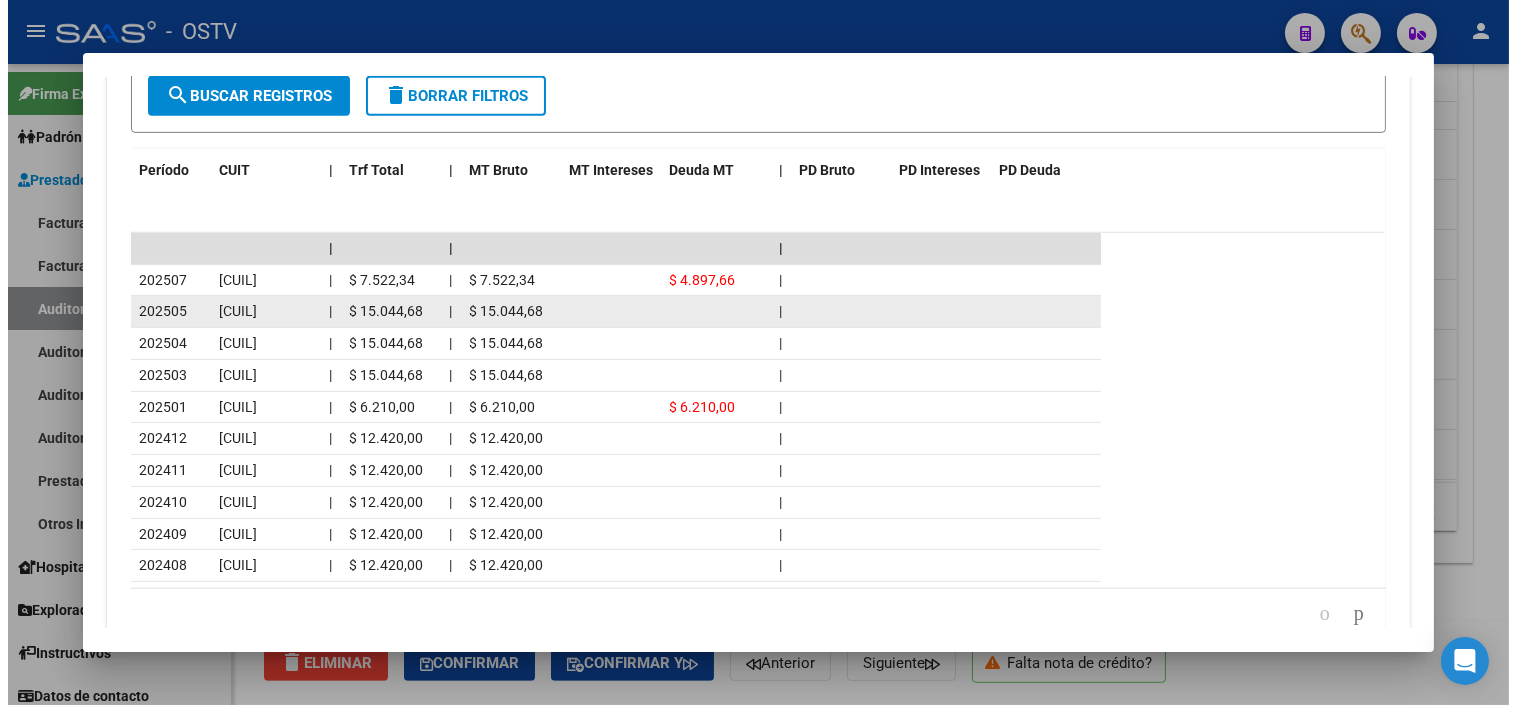 scroll, scrollTop: 1846, scrollLeft: 0, axis: vertical 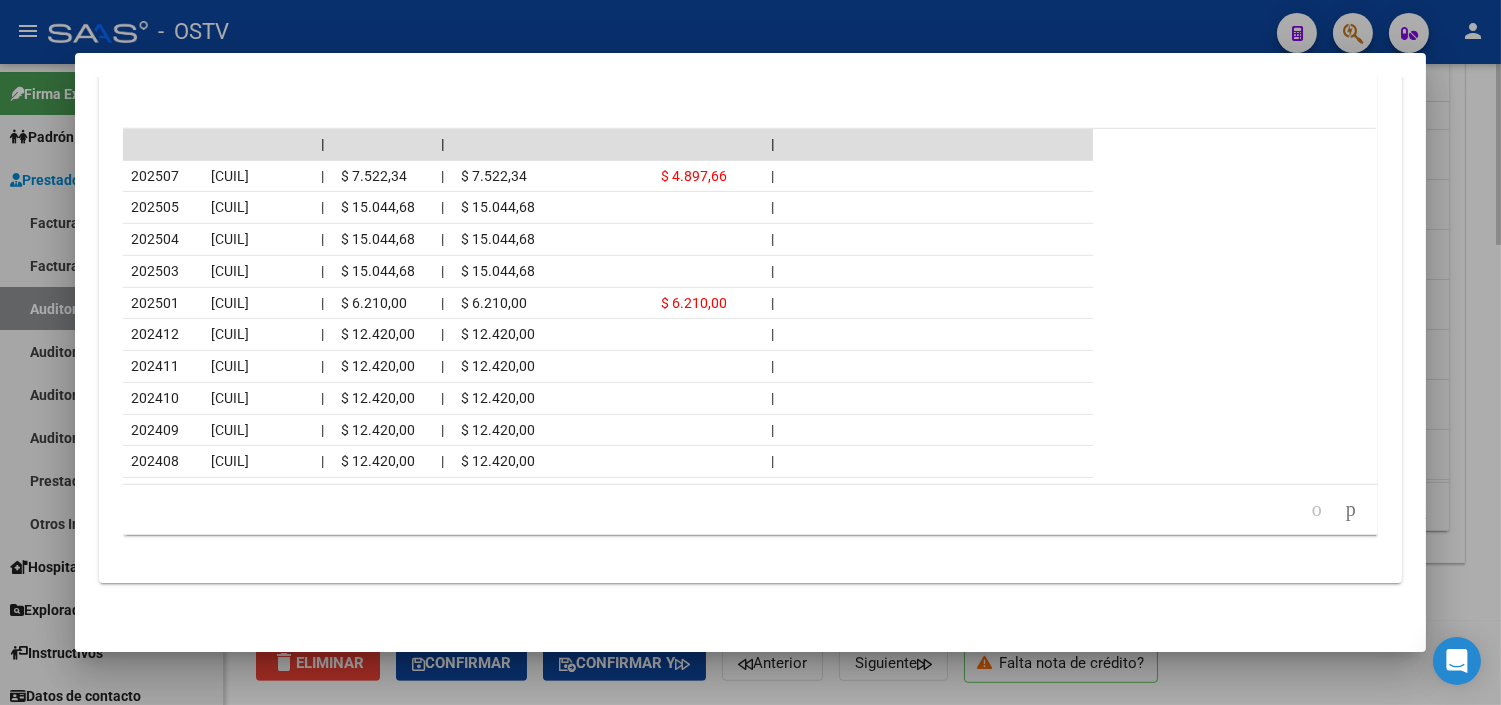 click at bounding box center (750, 352) 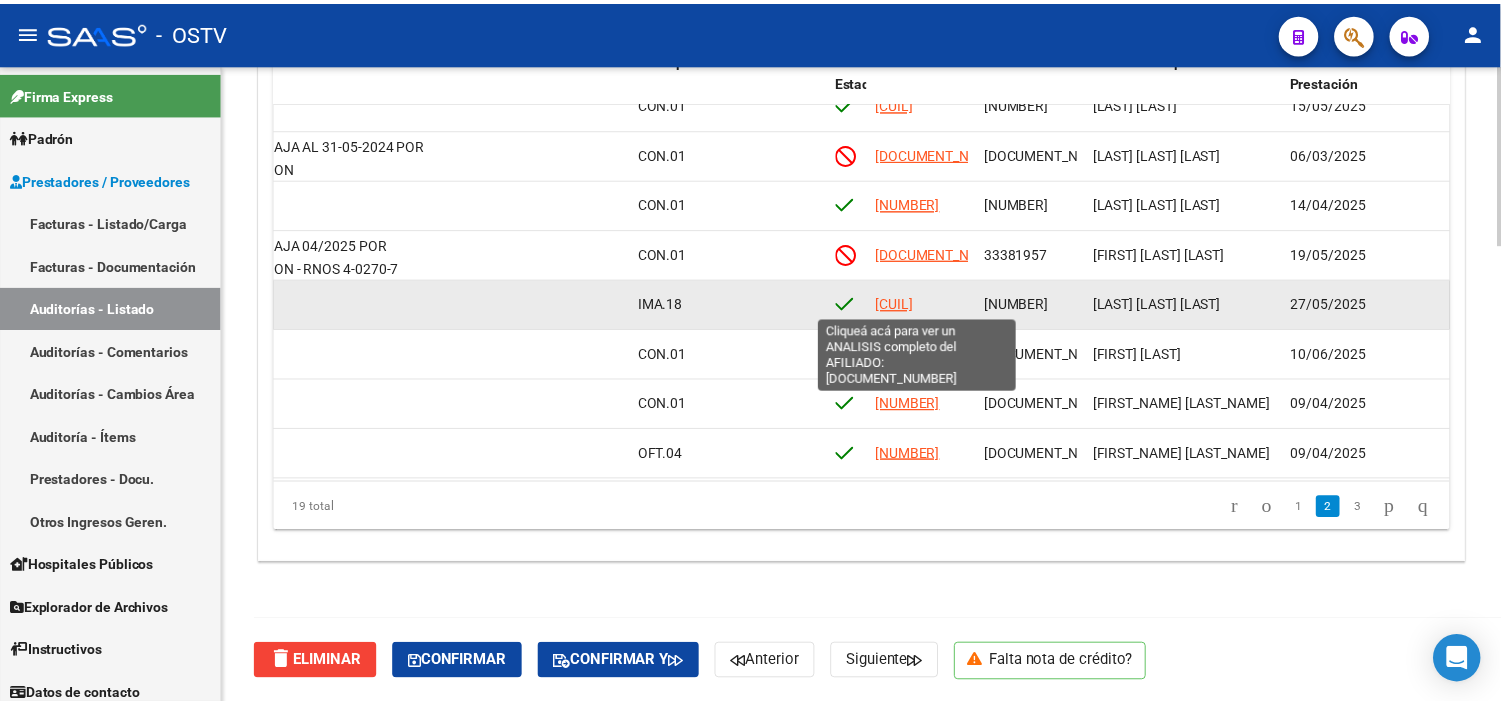 scroll, scrollTop: 333, scrollLeft: 745, axis: both 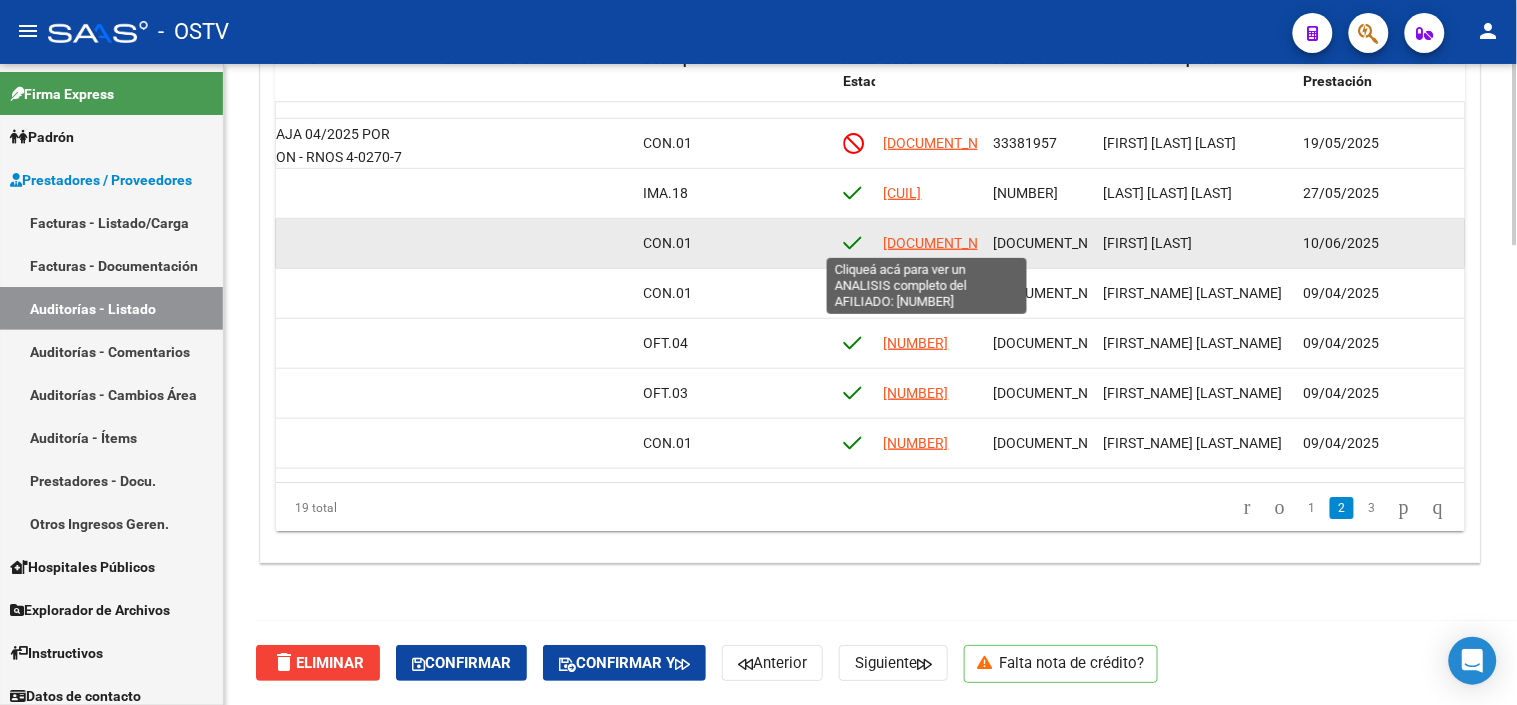 click on "[DOCUMENT_NUMBER]" 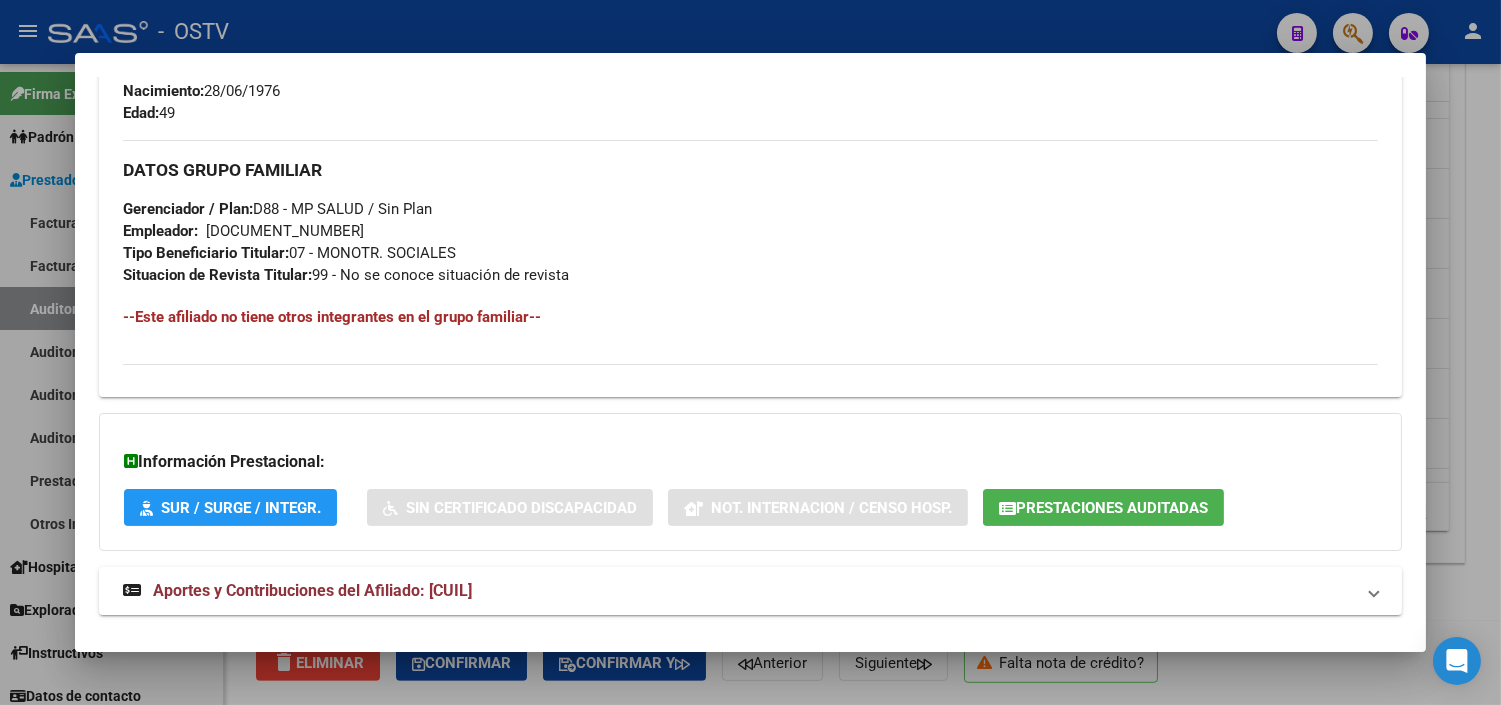 scroll, scrollTop: 948, scrollLeft: 0, axis: vertical 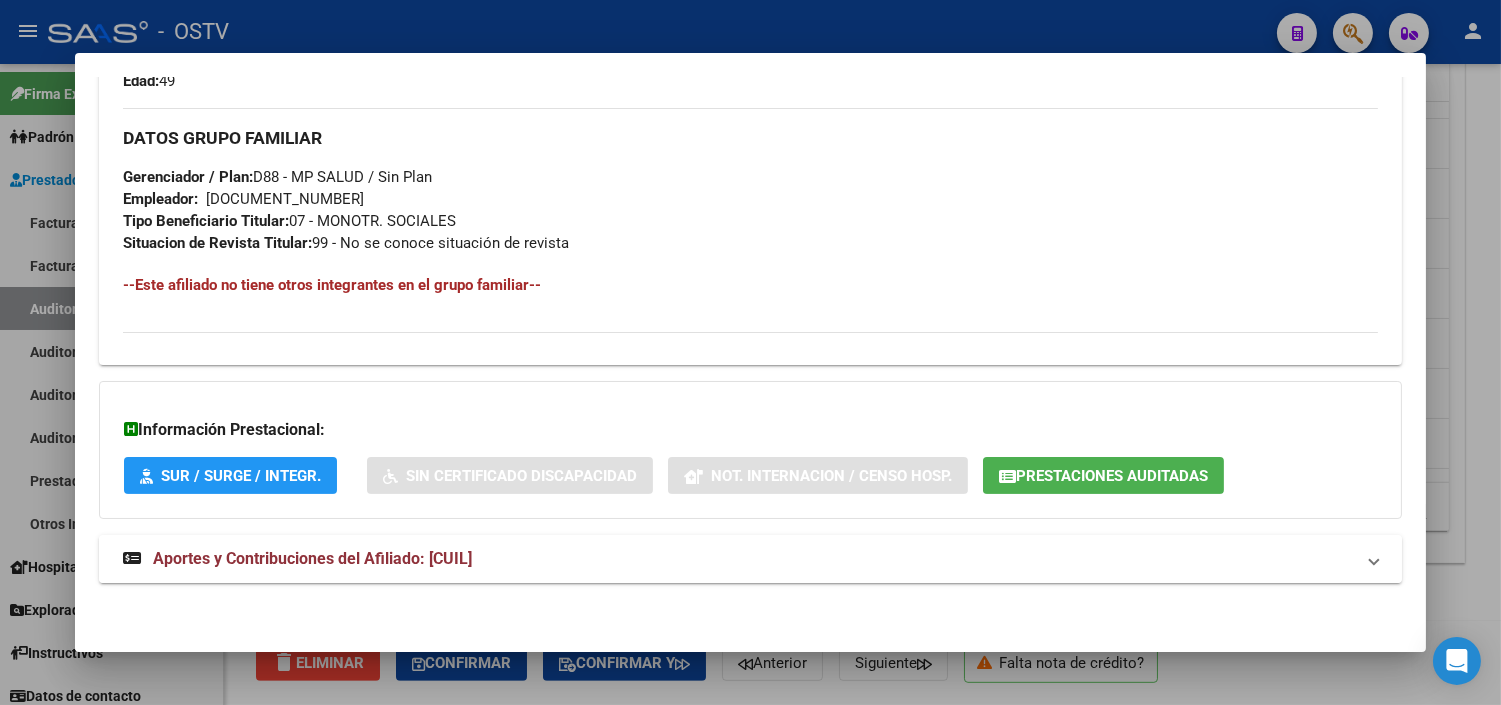 click on "Aportes y Contribuciones del Afiliado: [CUIL]" at bounding box center (750, 559) 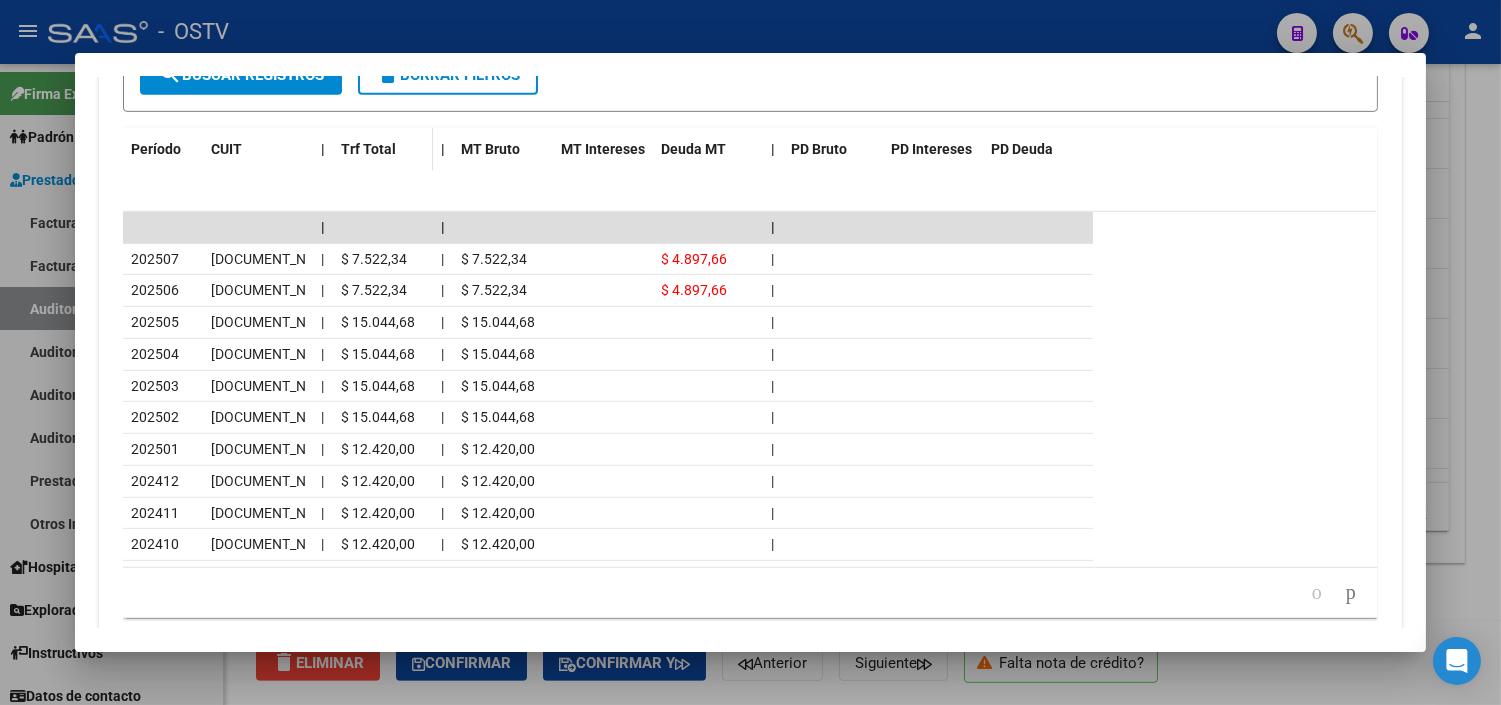 scroll, scrollTop: 1796, scrollLeft: 0, axis: vertical 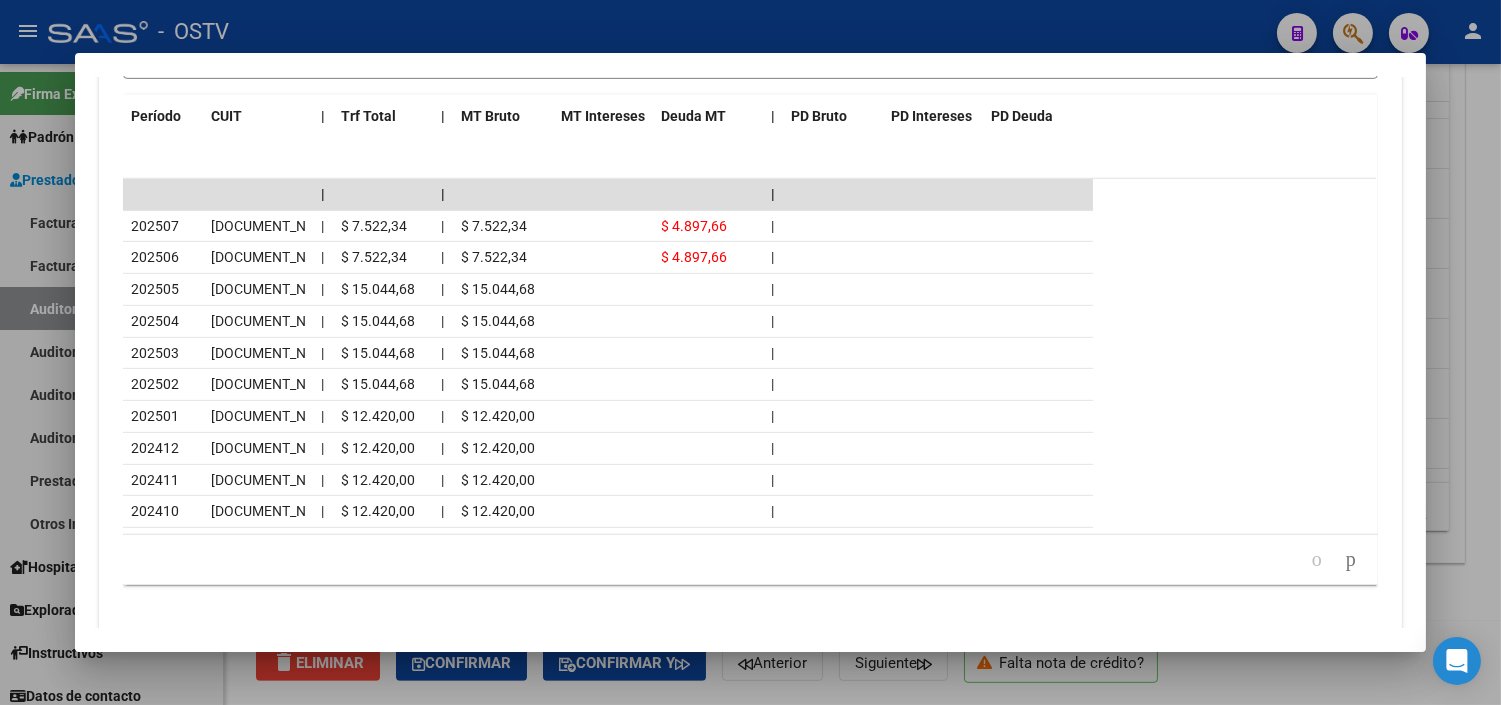 click at bounding box center [750, 352] 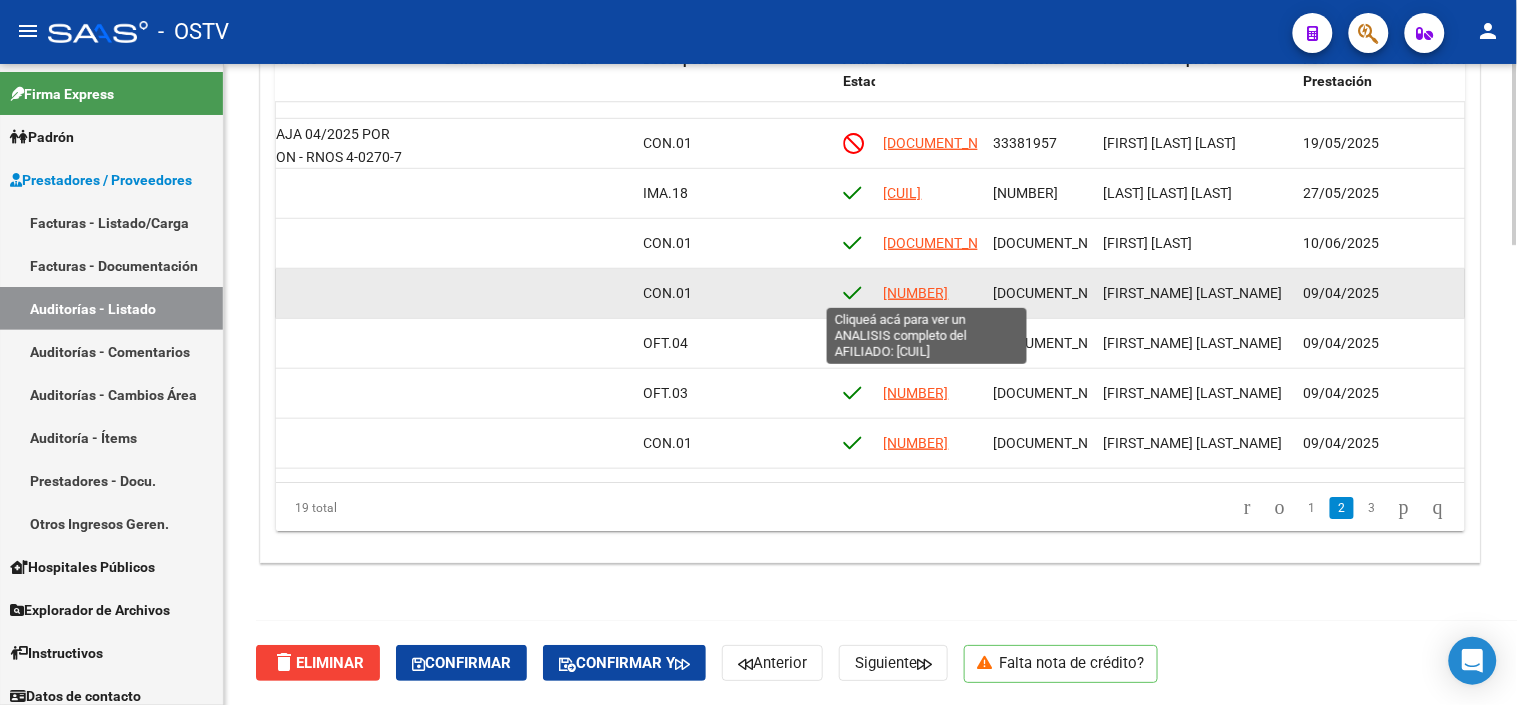 click on "[NUMBER]" 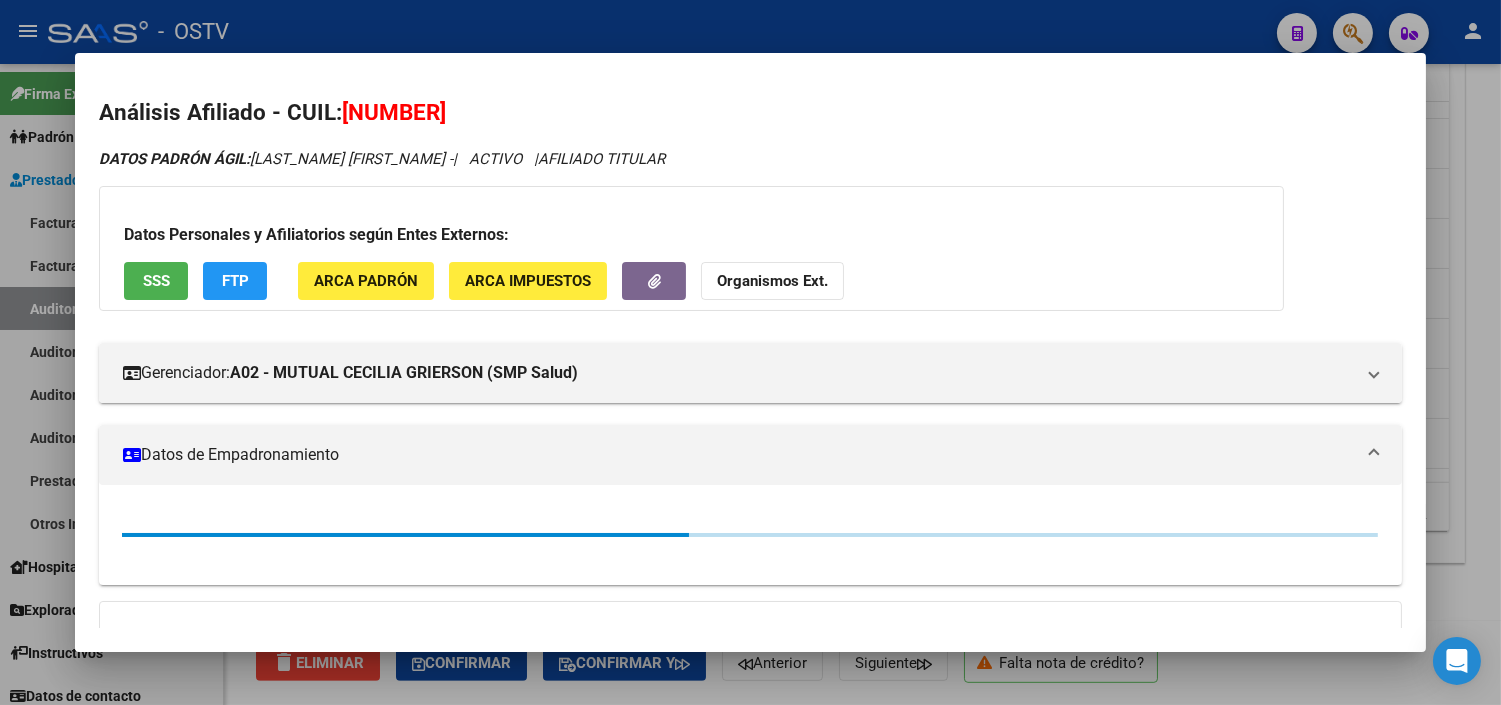 click on "SSS" at bounding box center [156, 282] 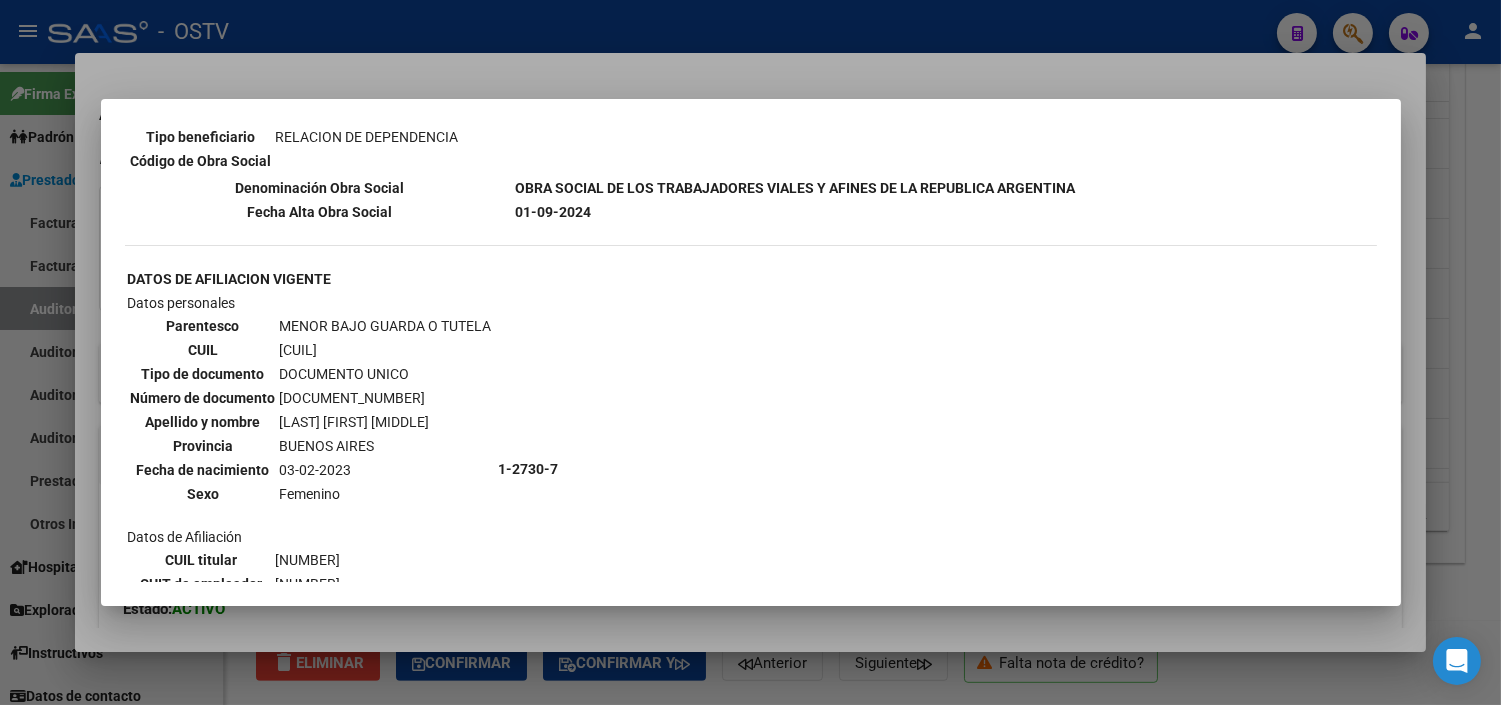 scroll, scrollTop: 2110, scrollLeft: 0, axis: vertical 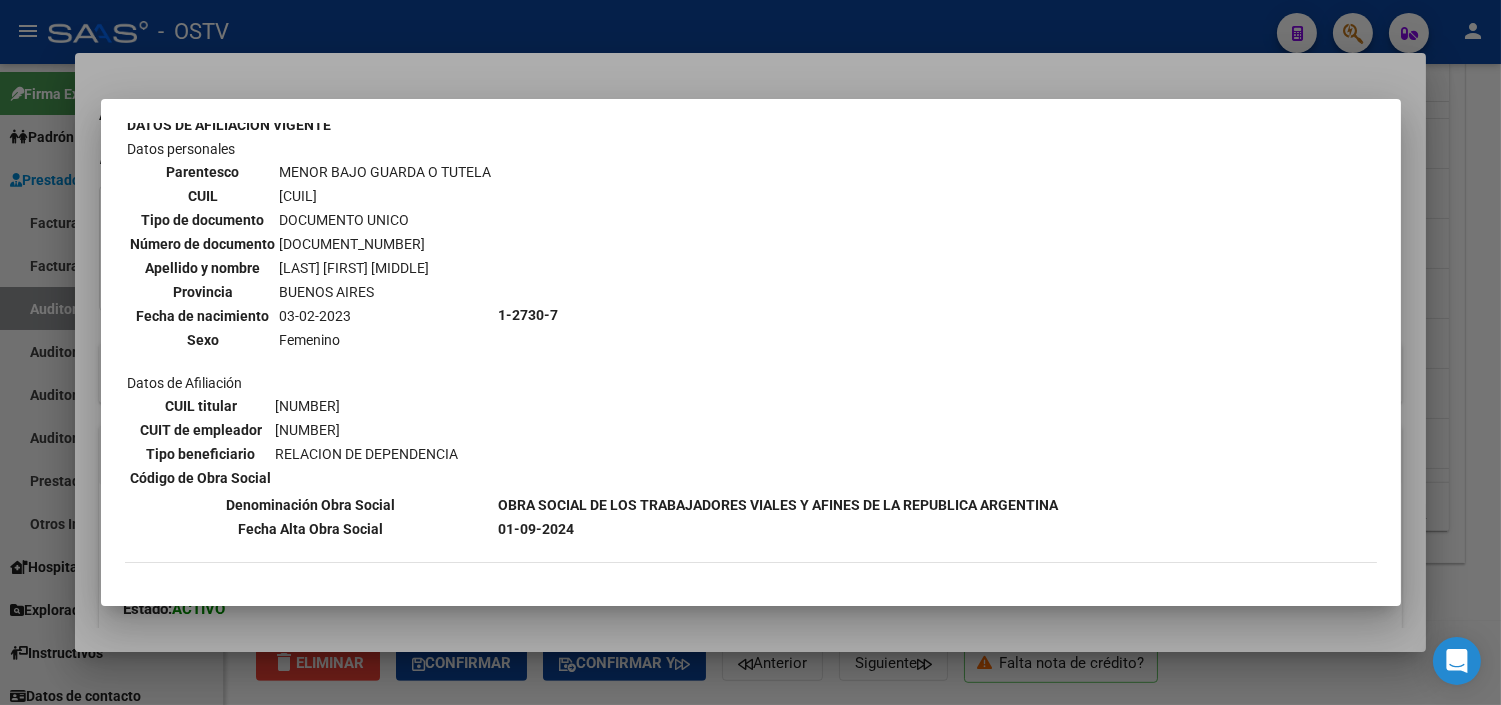click at bounding box center (750, 352) 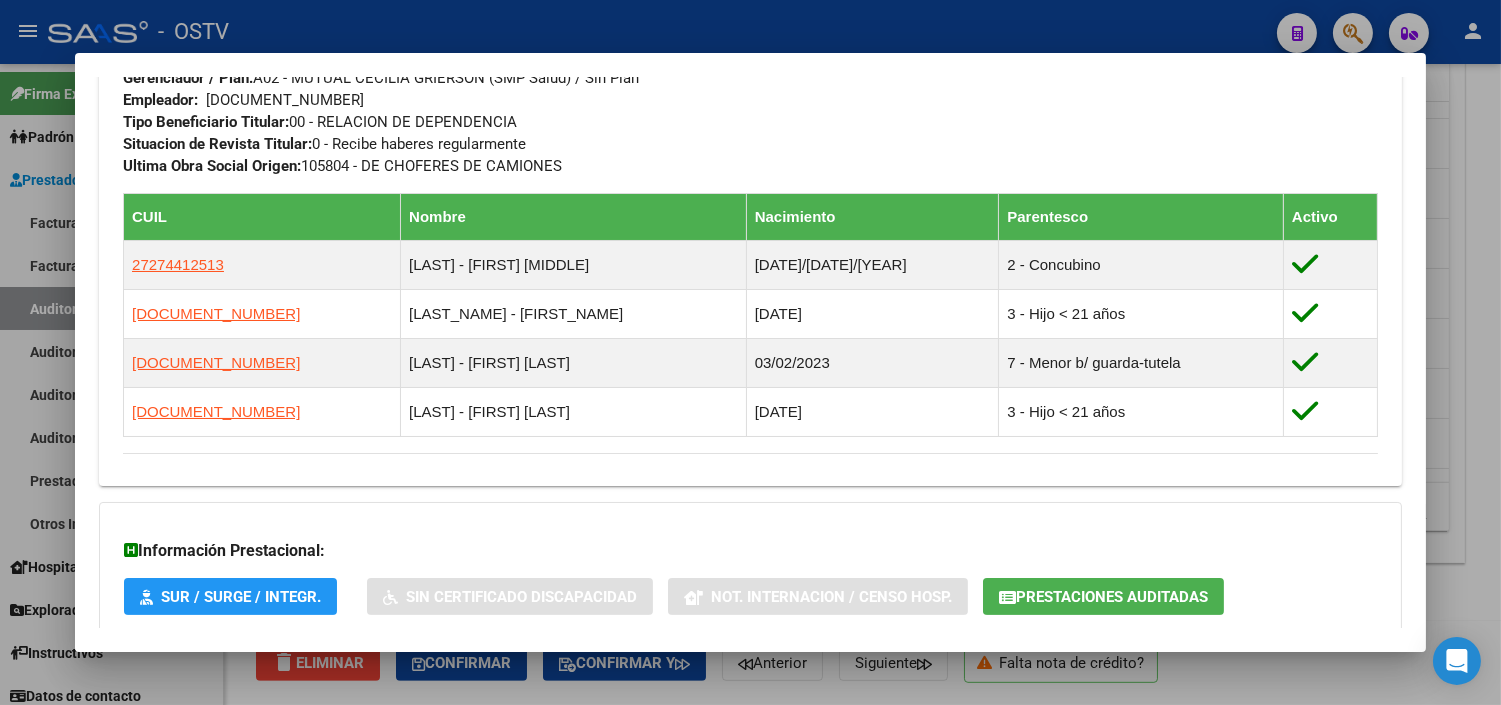 scroll, scrollTop: 1147, scrollLeft: 0, axis: vertical 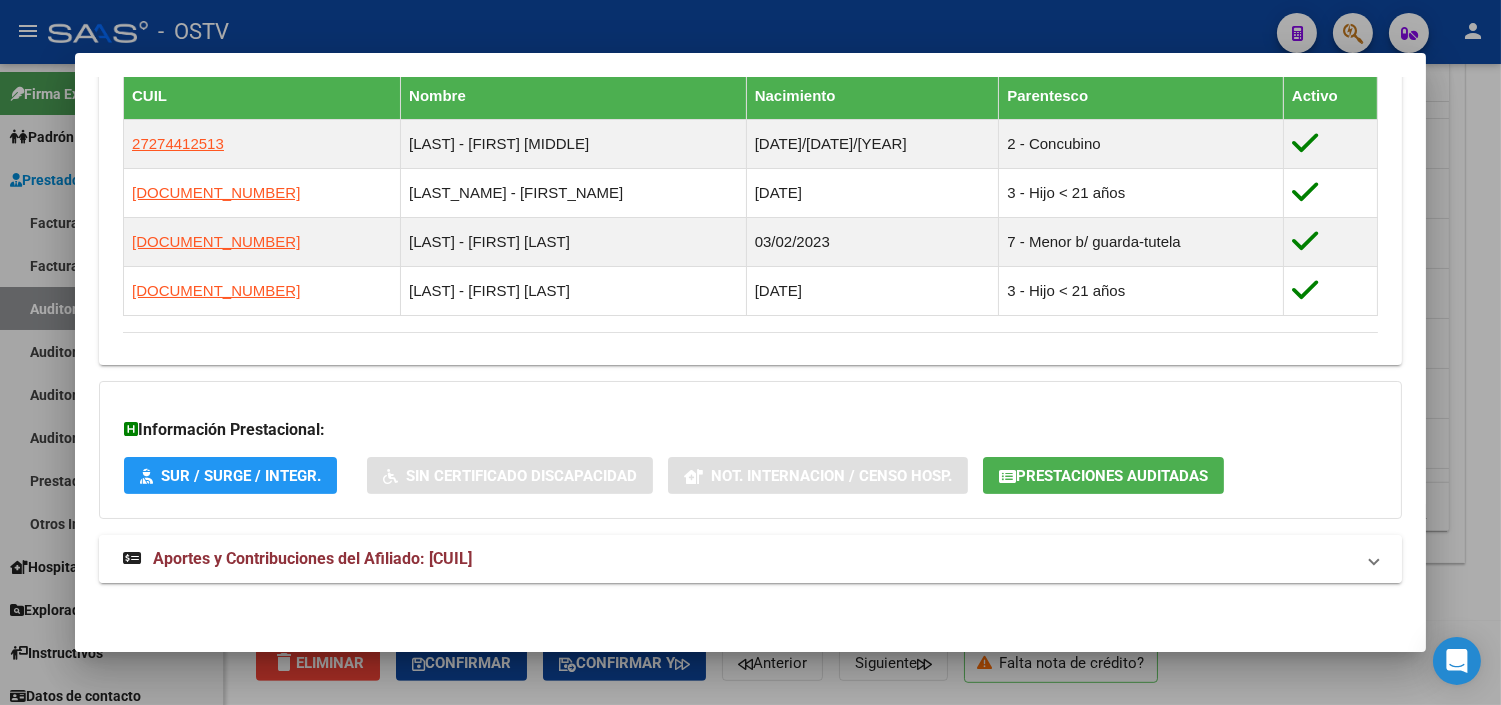 click on "Aportes y Contribuciones del Afiliado: [CUIL]" at bounding box center (312, 558) 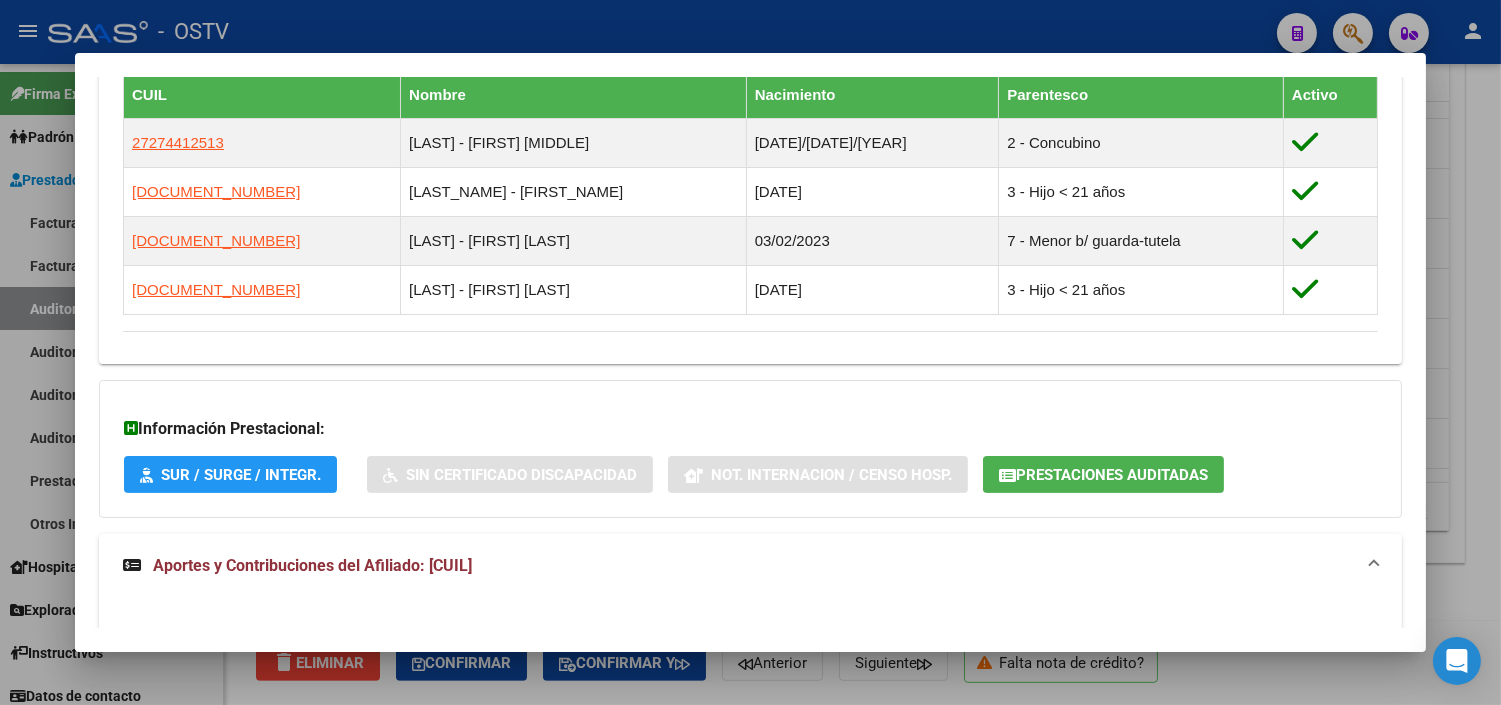 click on "Prestaciones Auditadas" 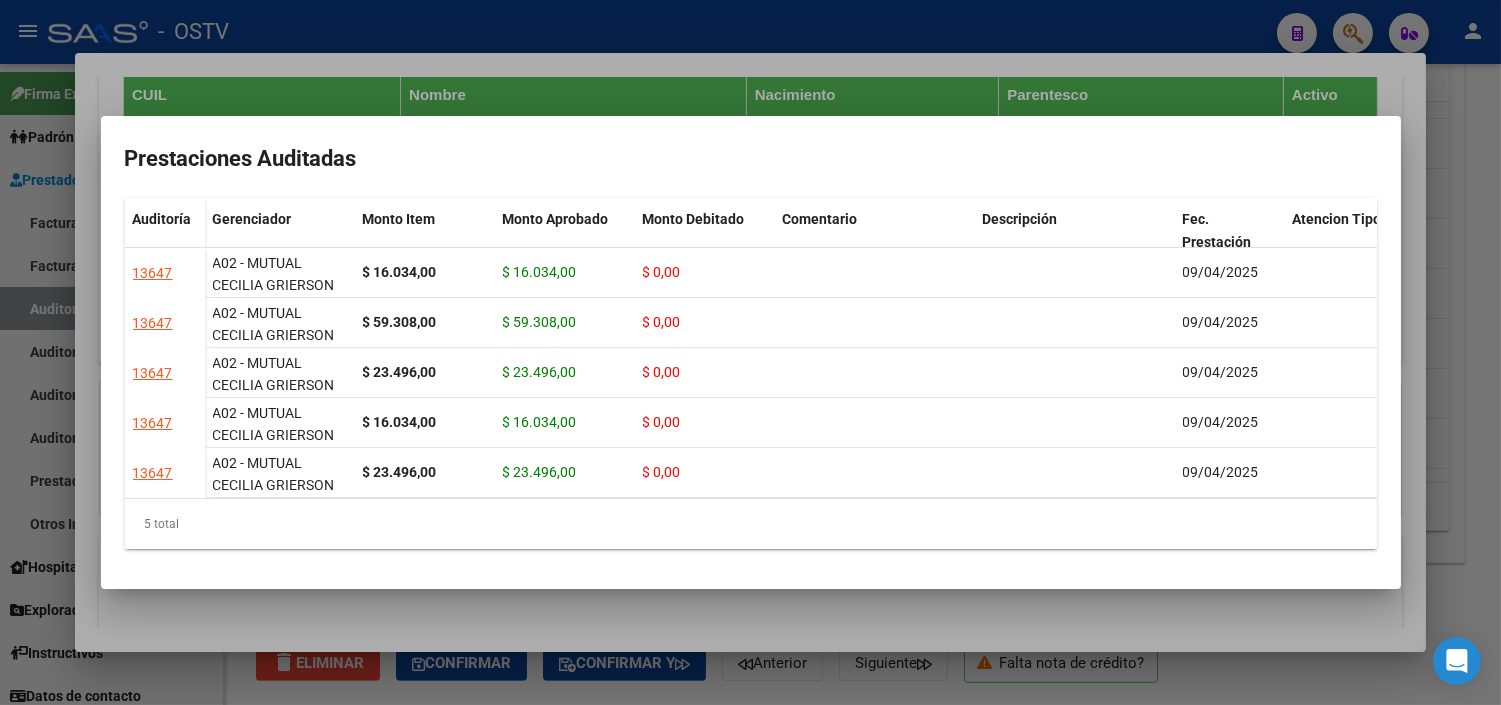 click at bounding box center (750, 352) 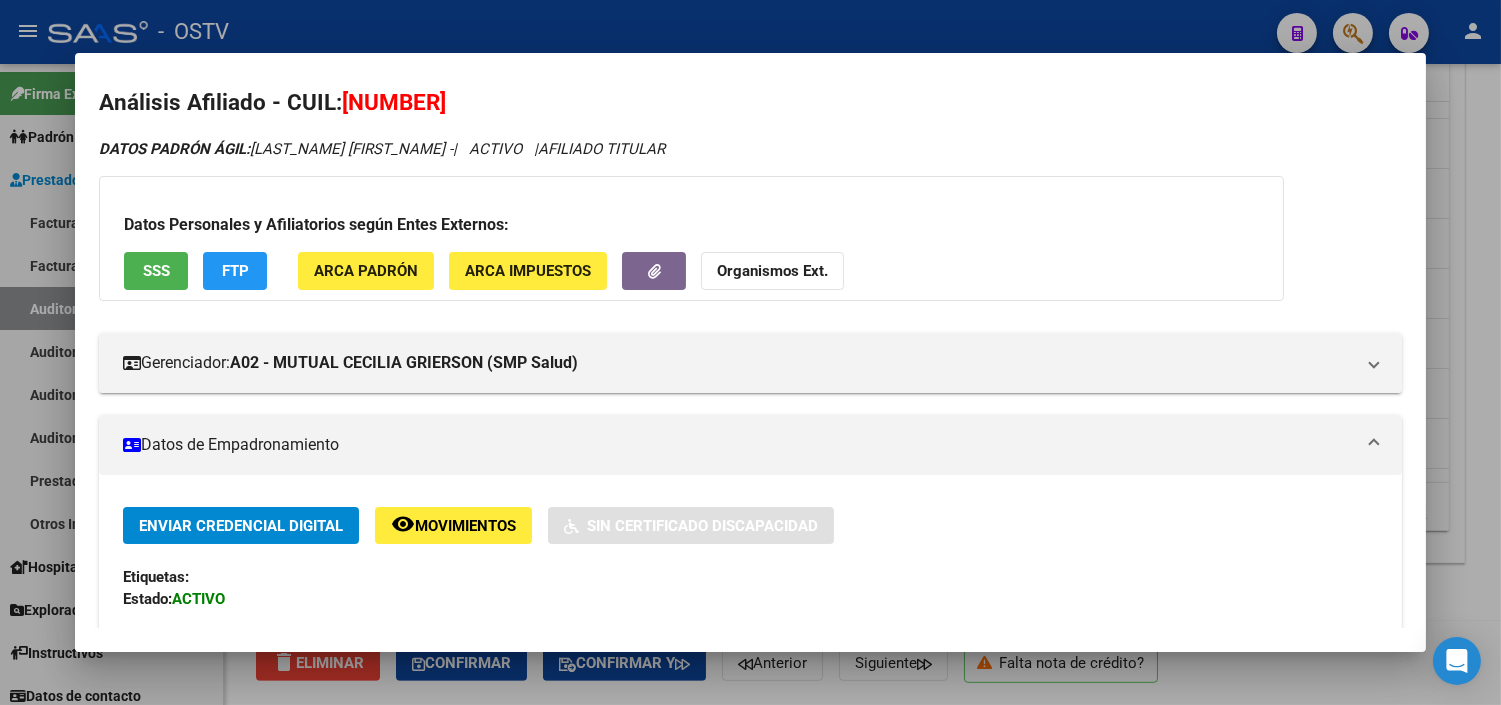 scroll, scrollTop: 0, scrollLeft: 0, axis: both 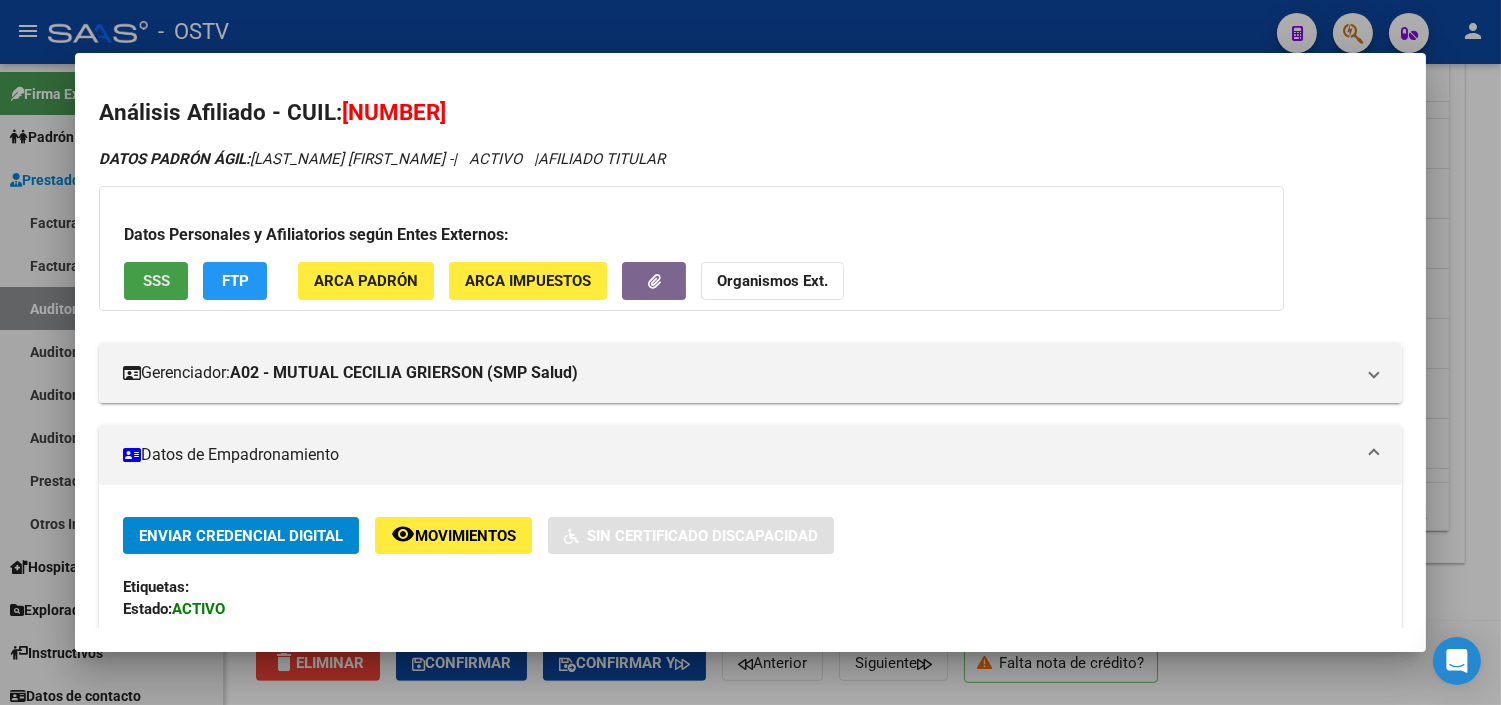 click on "SSS" at bounding box center [156, 280] 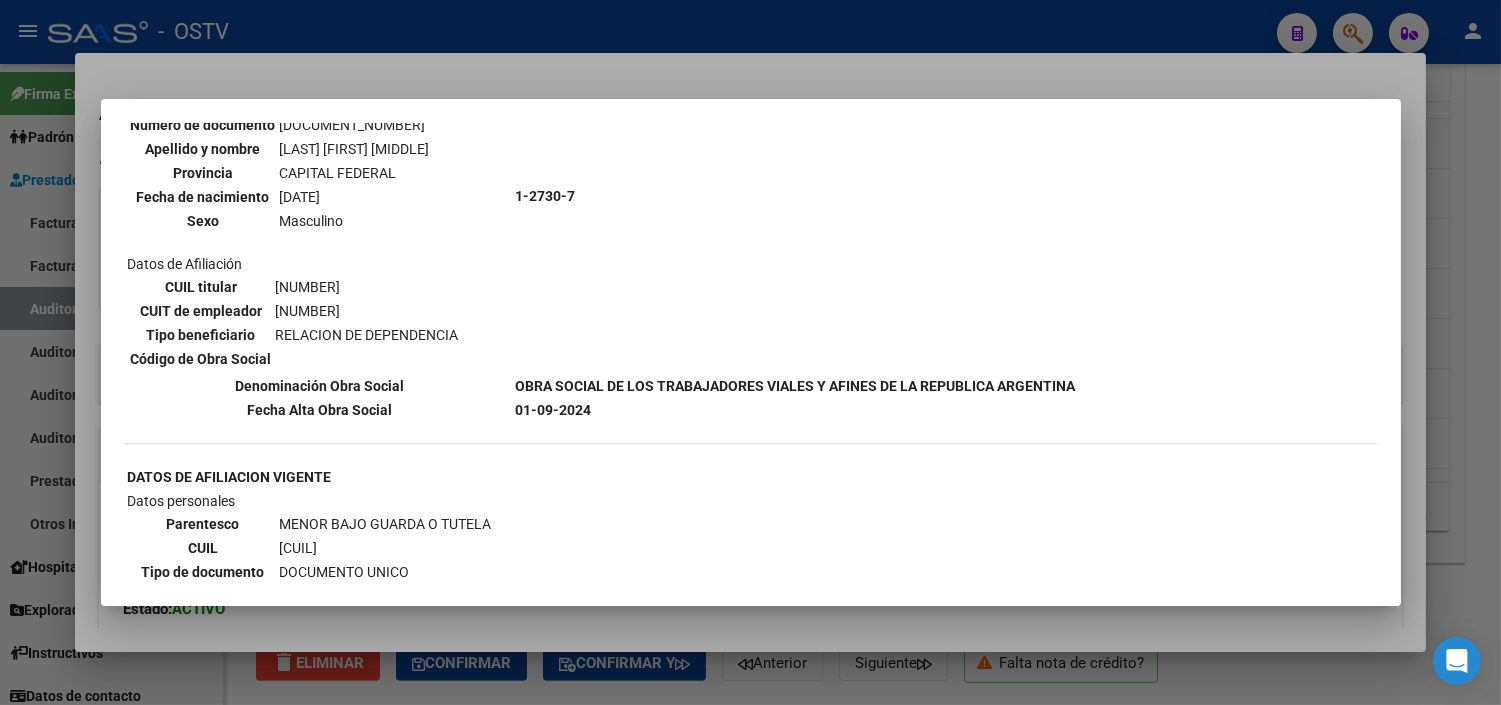 scroll, scrollTop: 1777, scrollLeft: 0, axis: vertical 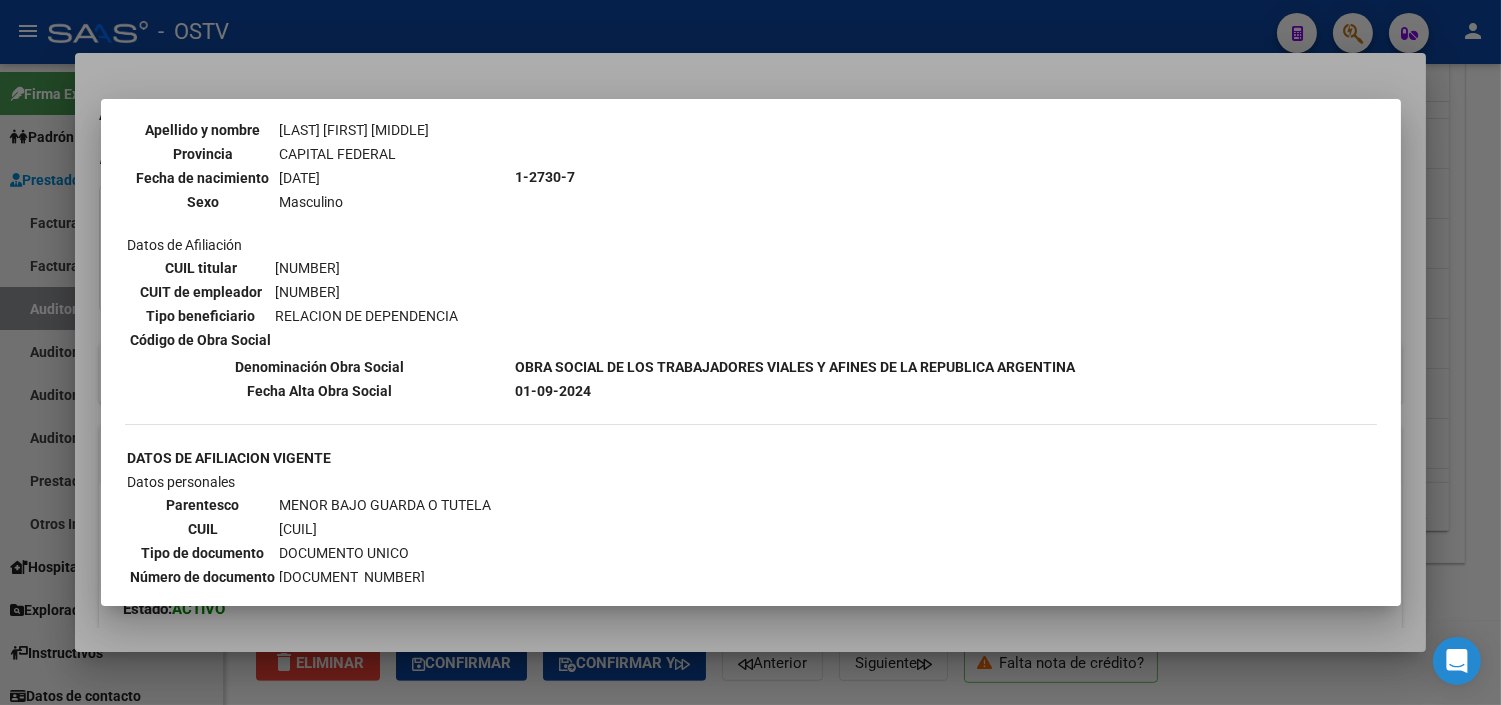click at bounding box center [750, 352] 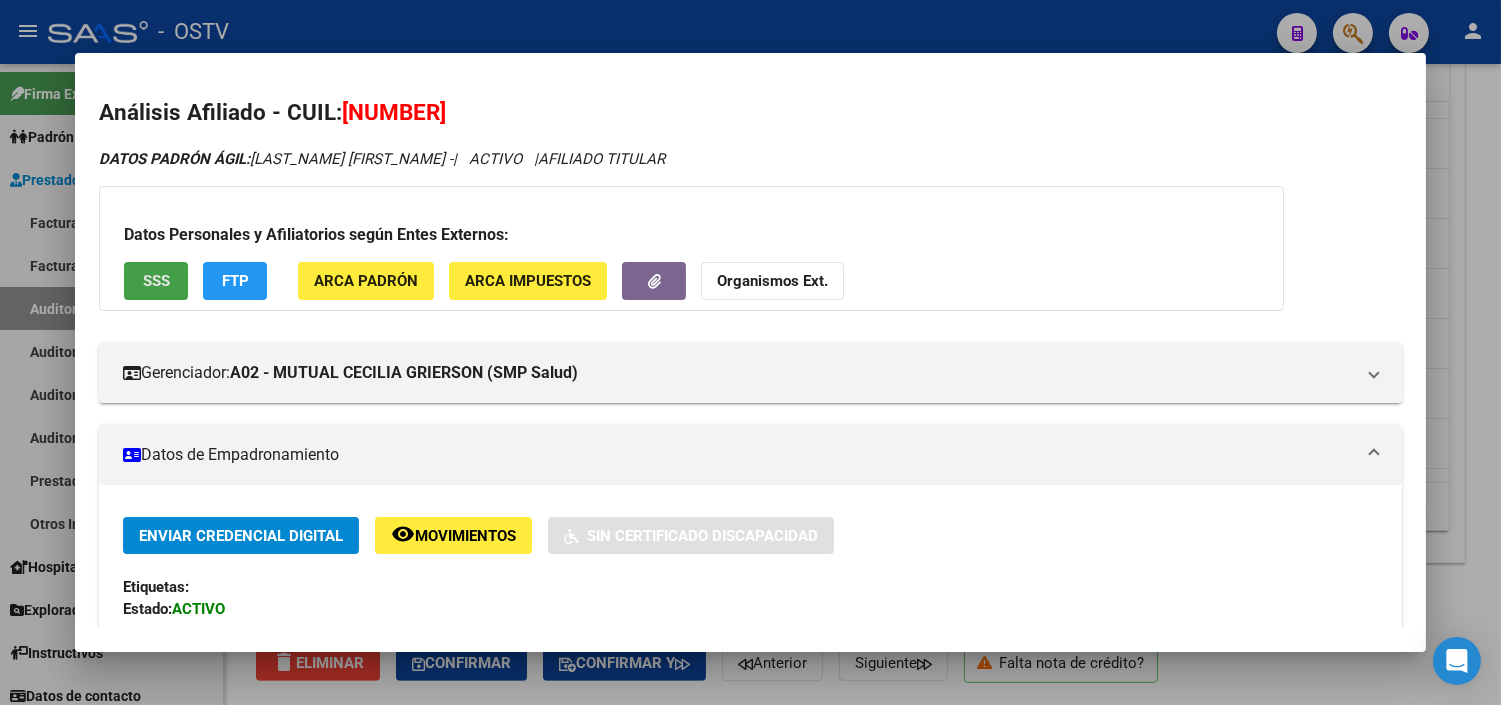 click on "SSS" at bounding box center [156, 282] 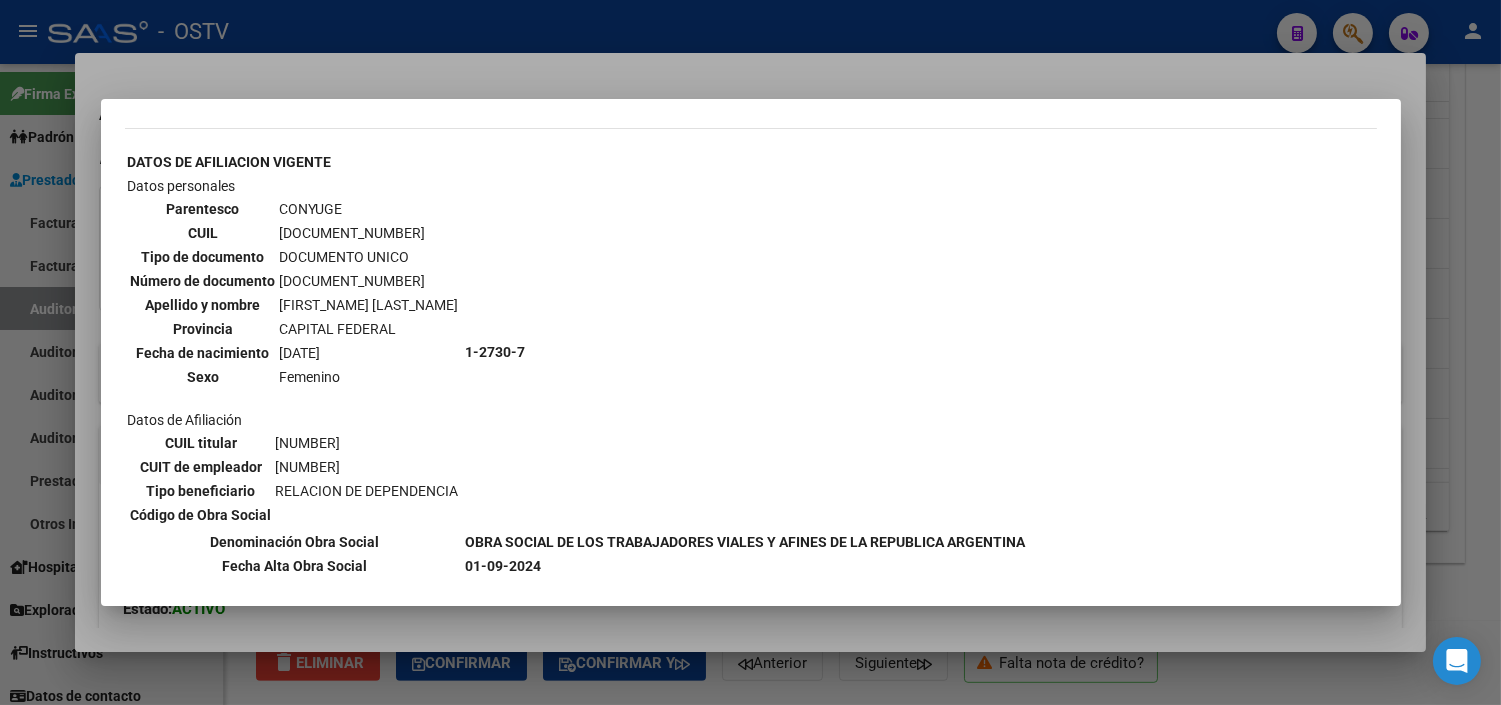 scroll, scrollTop: 666, scrollLeft: 0, axis: vertical 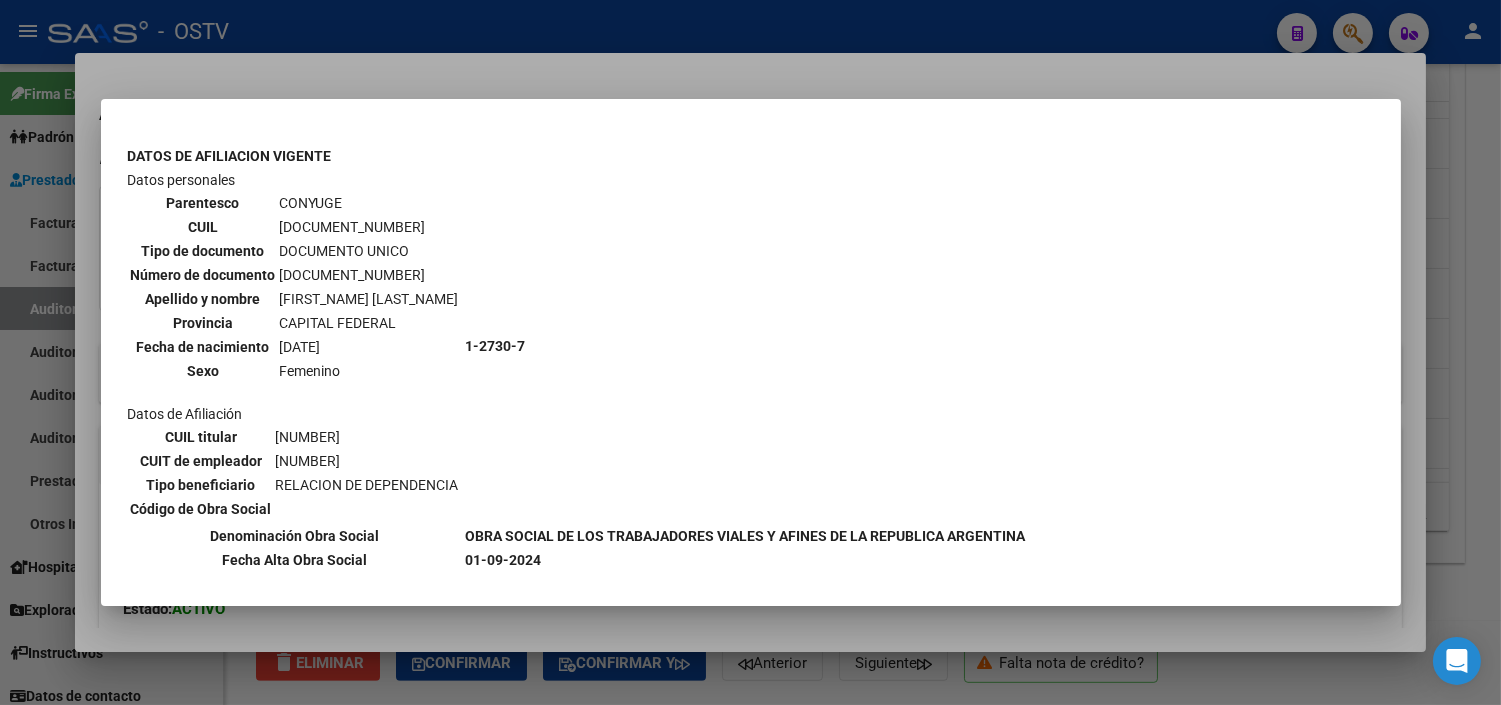 click at bounding box center [750, 352] 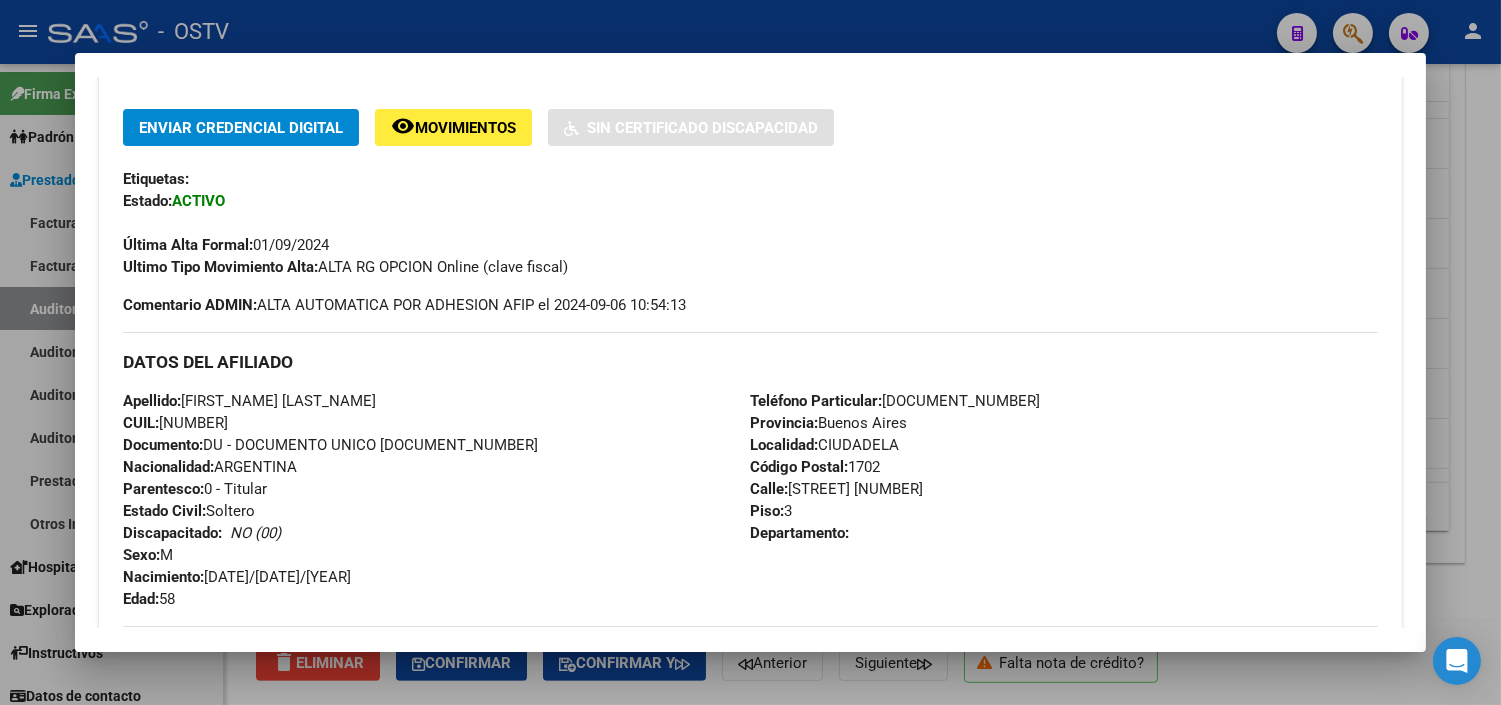 scroll, scrollTop: 444, scrollLeft: 0, axis: vertical 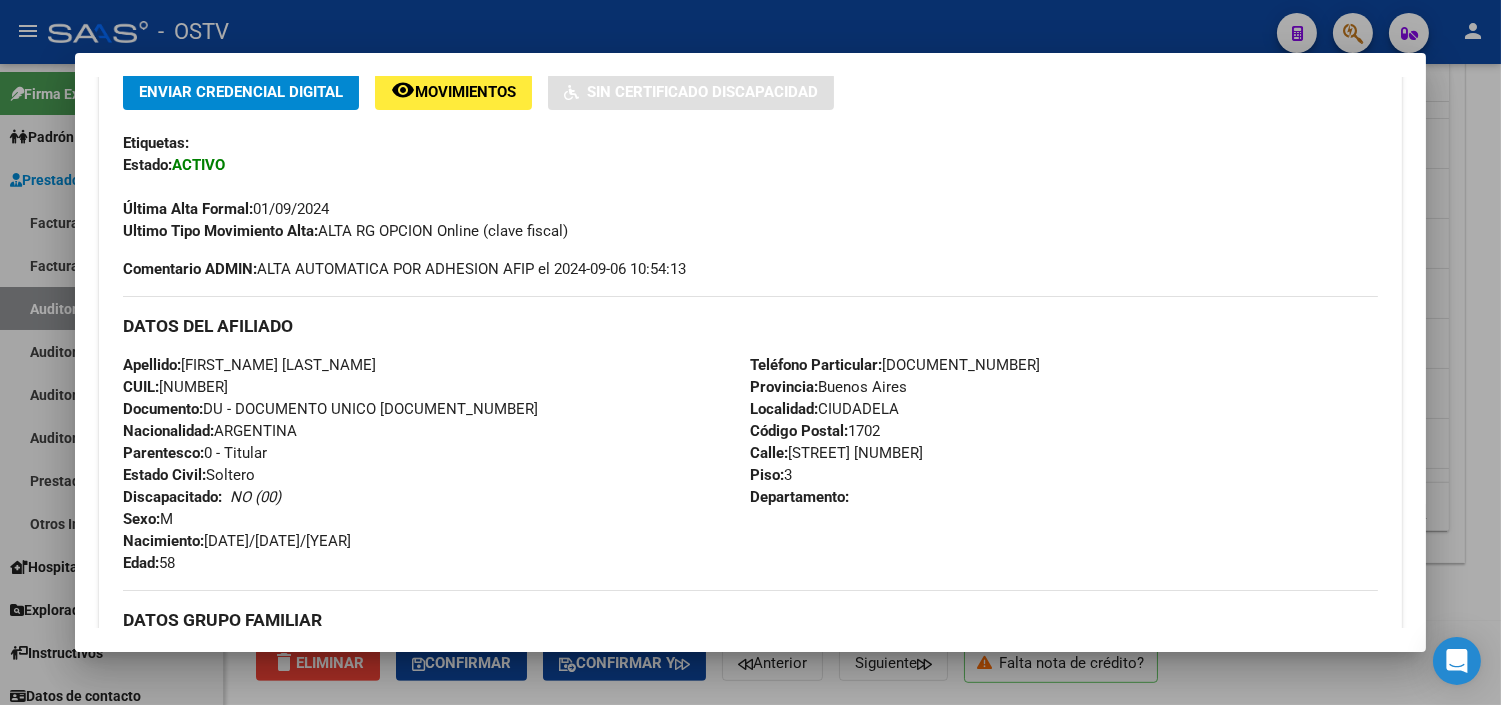 click at bounding box center [750, 352] 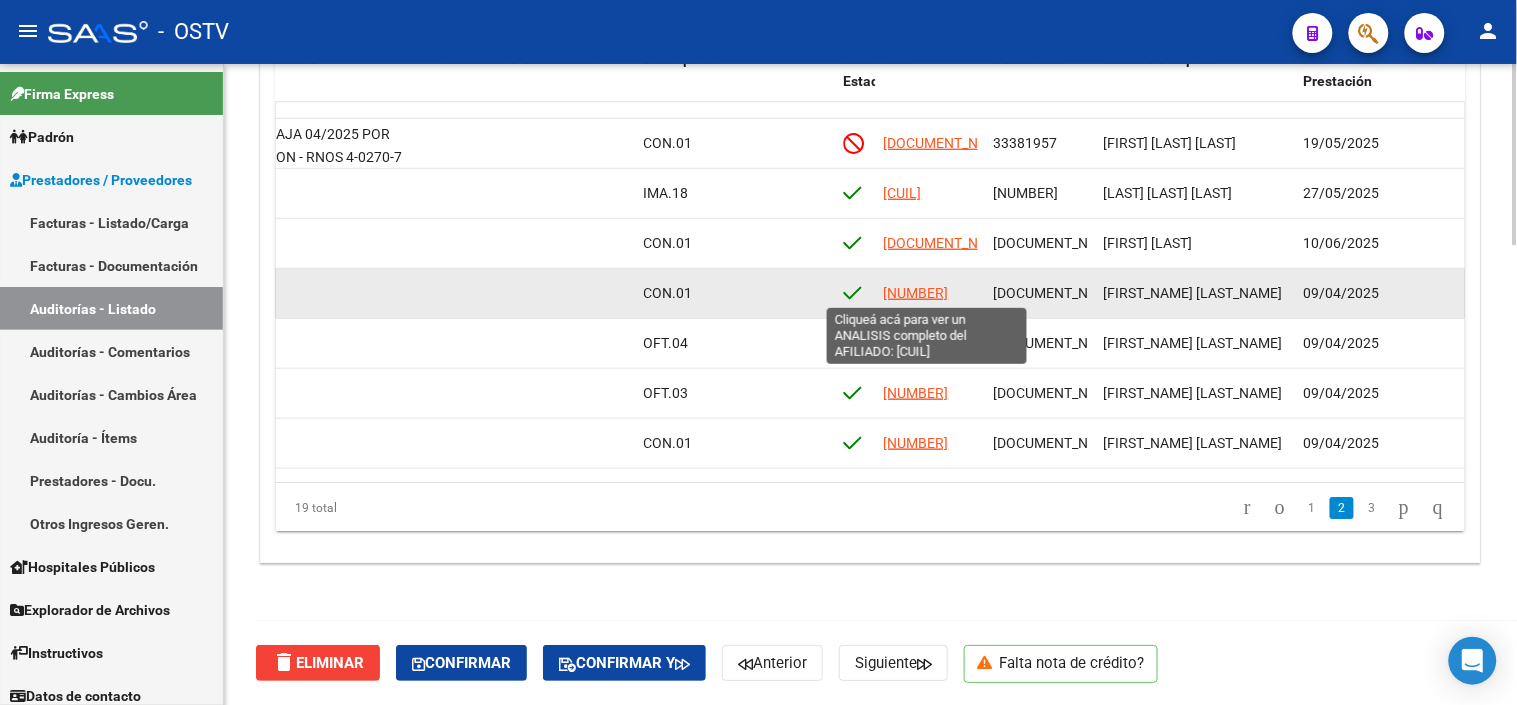 click on "[NUMBER]" 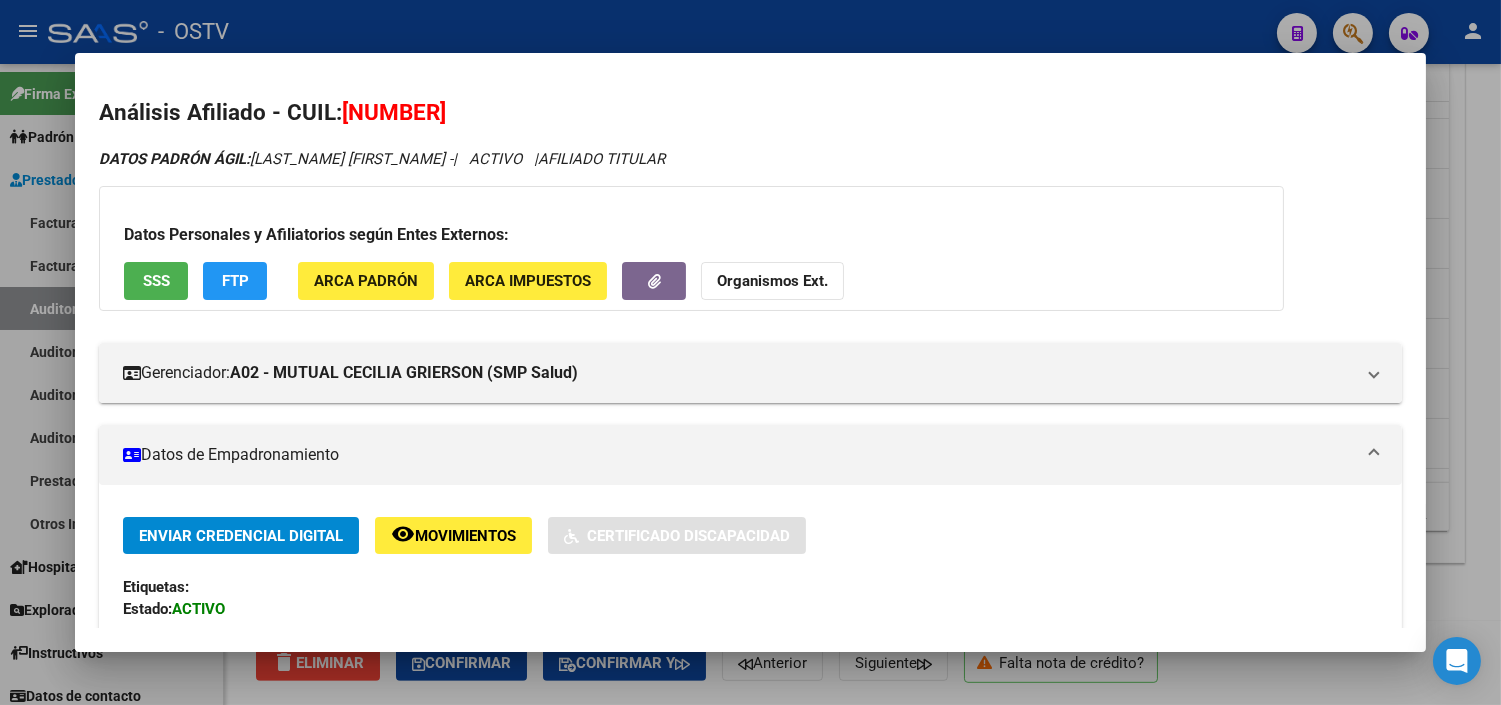 click on "SSS" at bounding box center (156, 280) 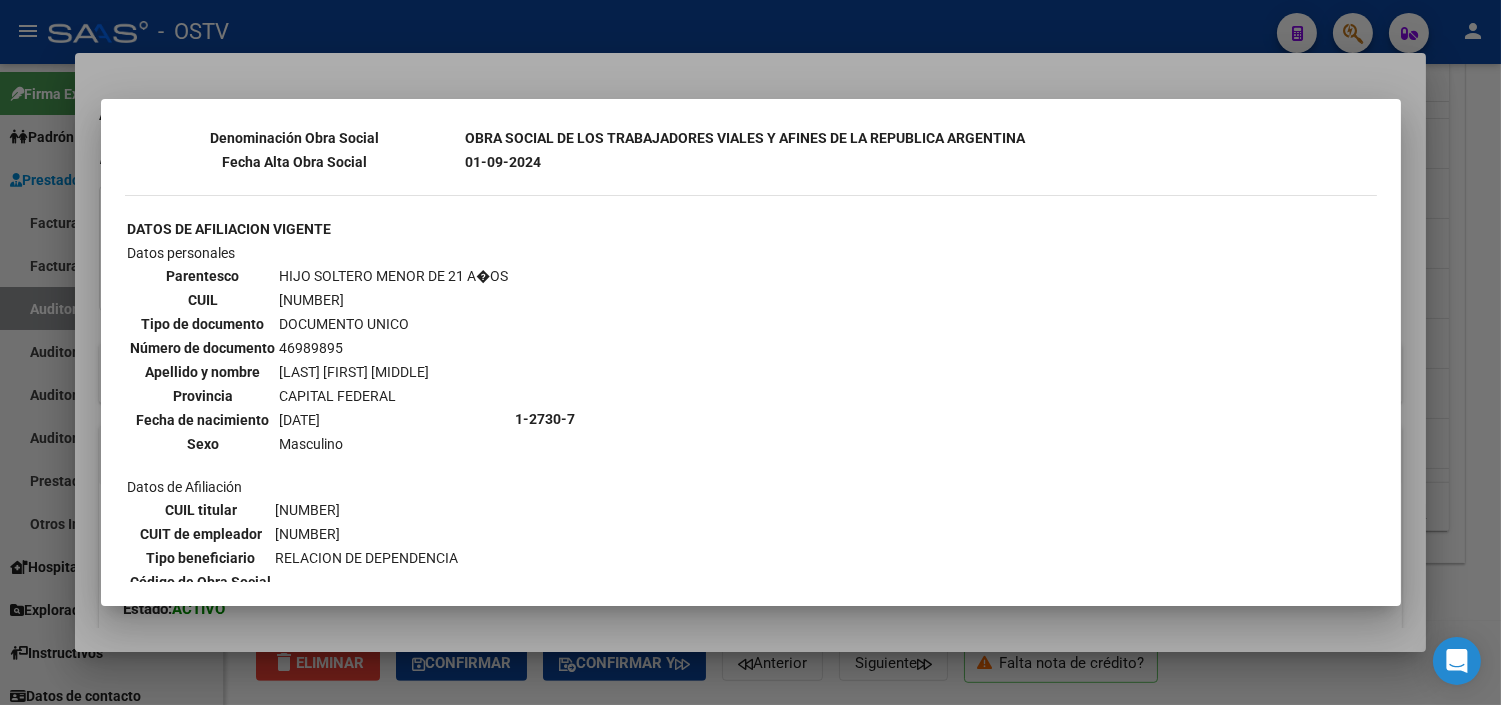 scroll, scrollTop: 1444, scrollLeft: 0, axis: vertical 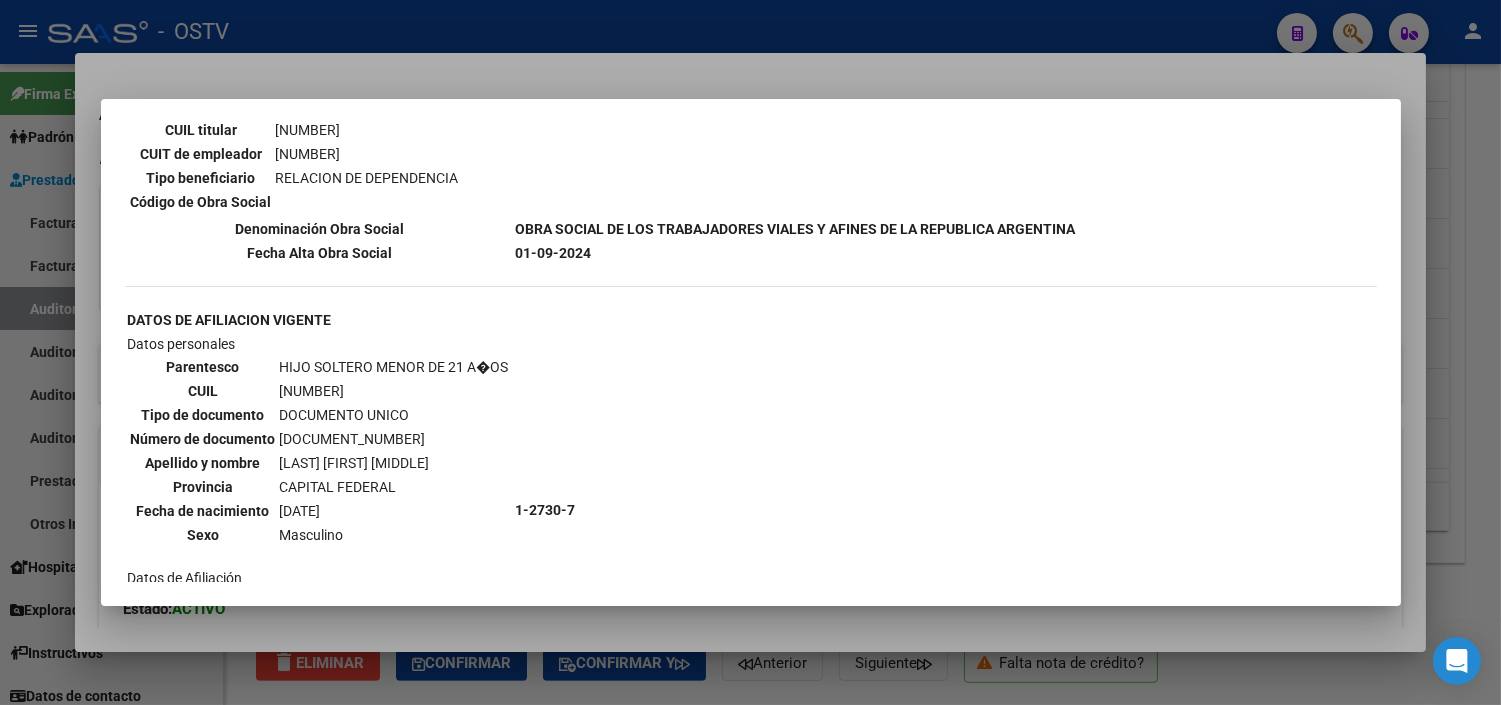 click at bounding box center (750, 352) 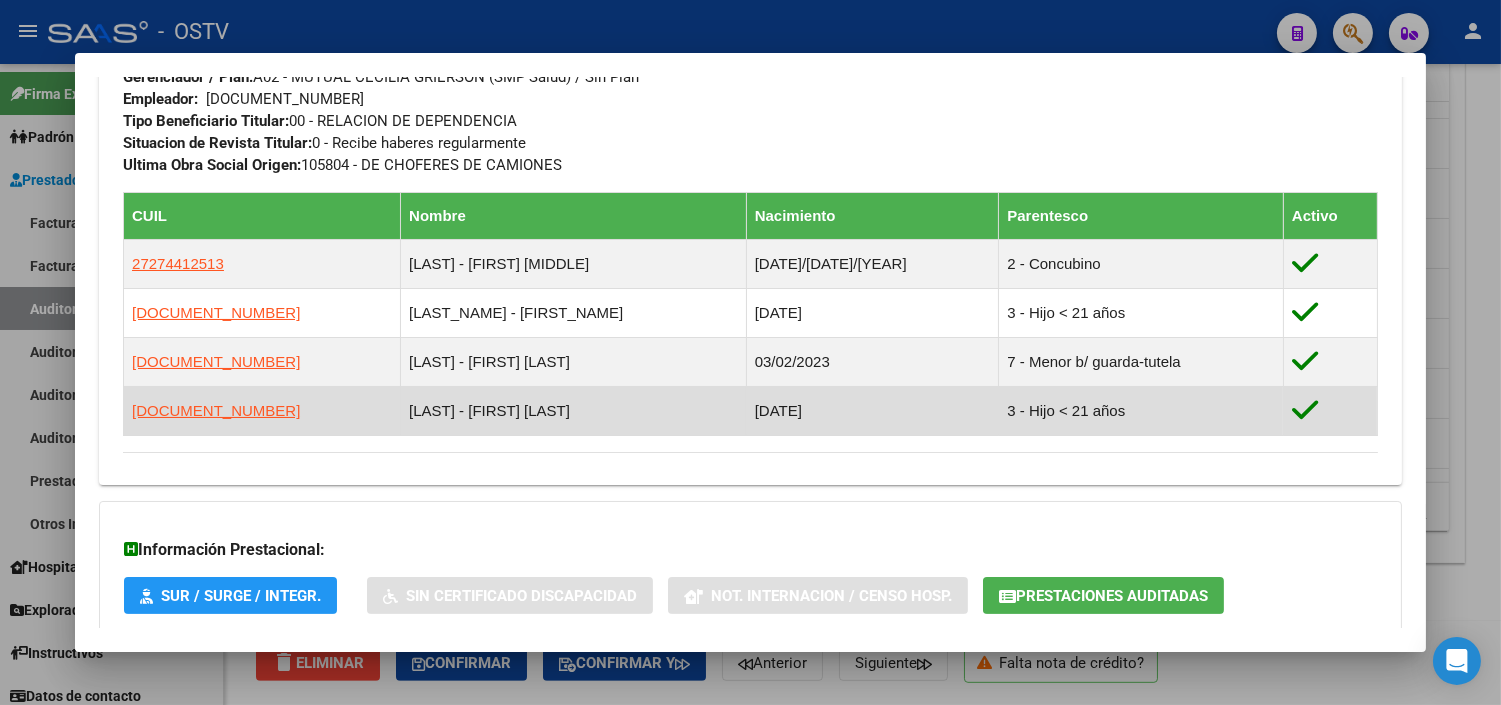 scroll, scrollTop: 1147, scrollLeft: 0, axis: vertical 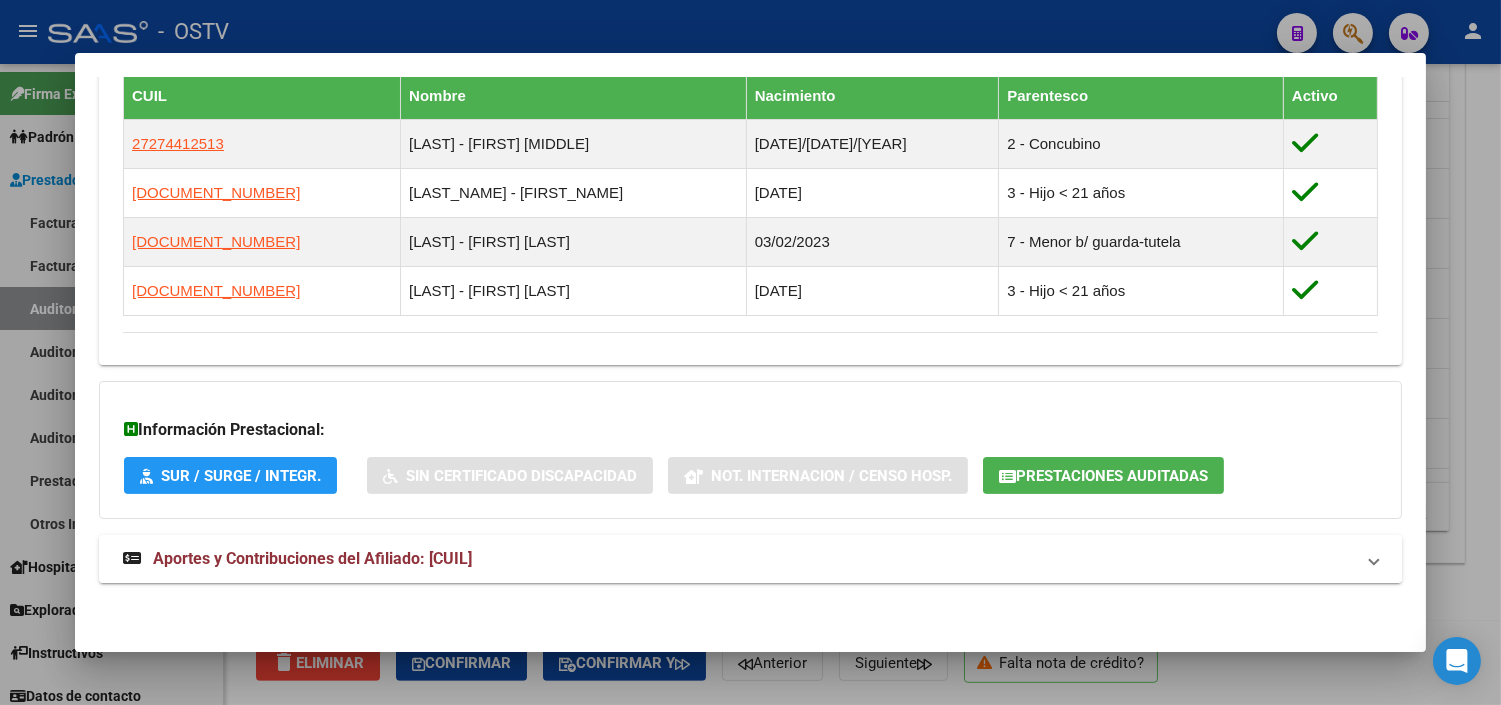 click on "Aportes y Contribuciones del Afiliado: [CUIL]" at bounding box center (312, 558) 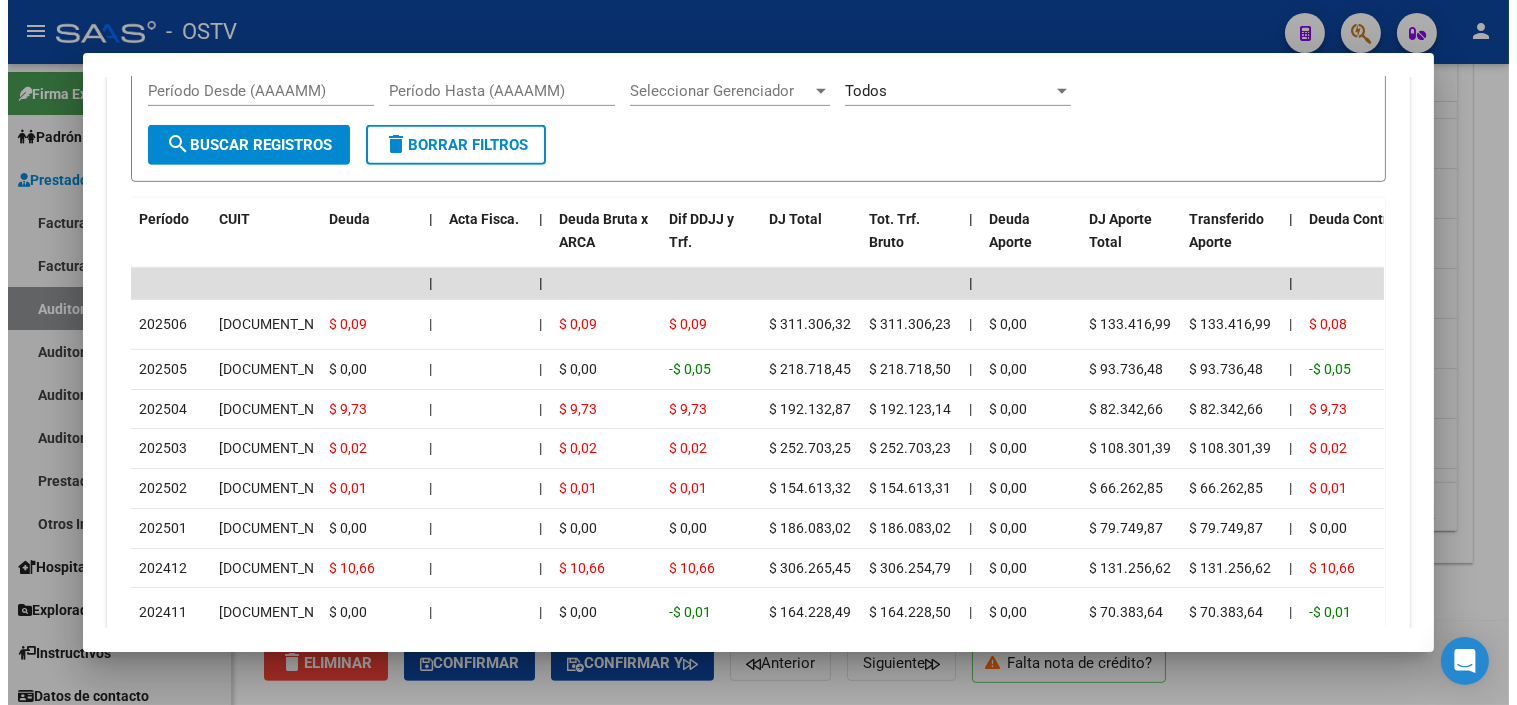scroll, scrollTop: 1925, scrollLeft: 0, axis: vertical 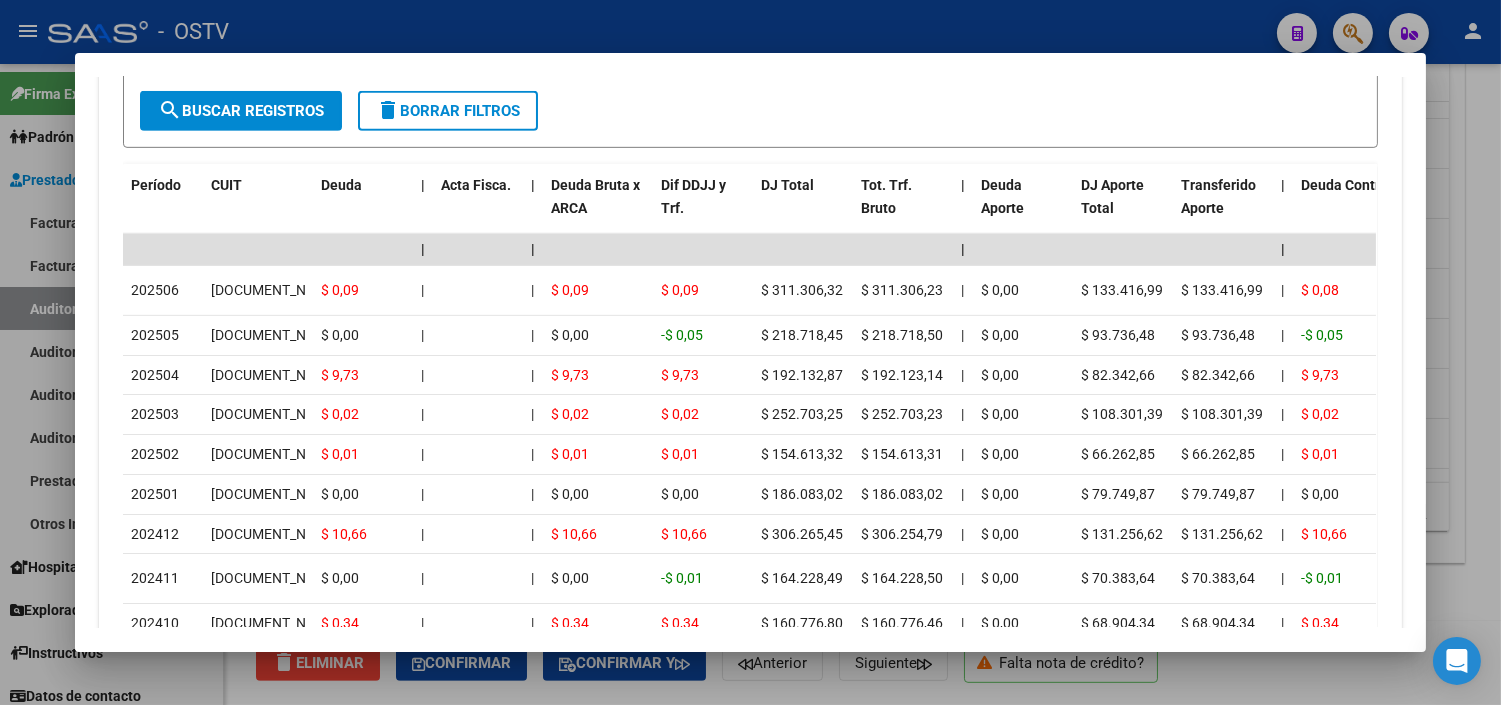 click at bounding box center [750, 352] 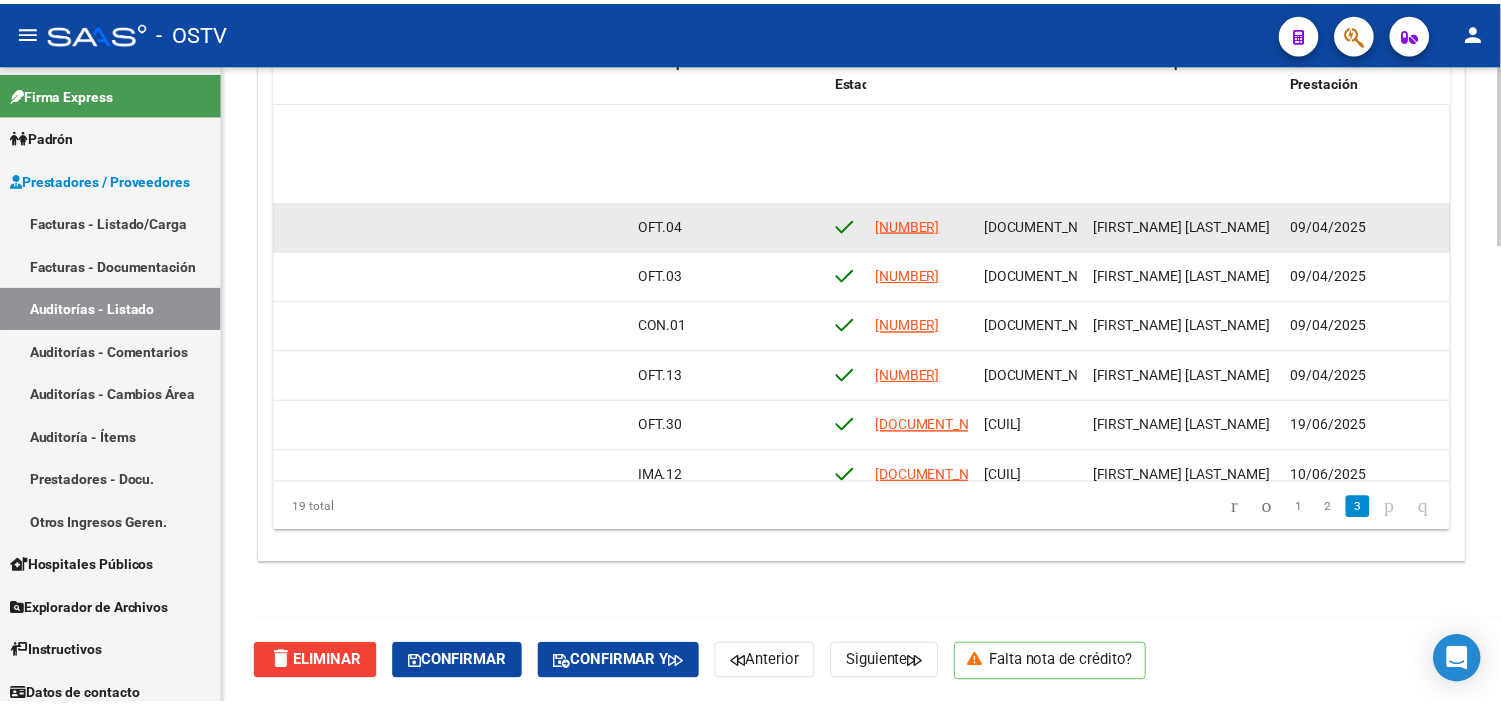 scroll, scrollTop: 555, scrollLeft: 745, axis: both 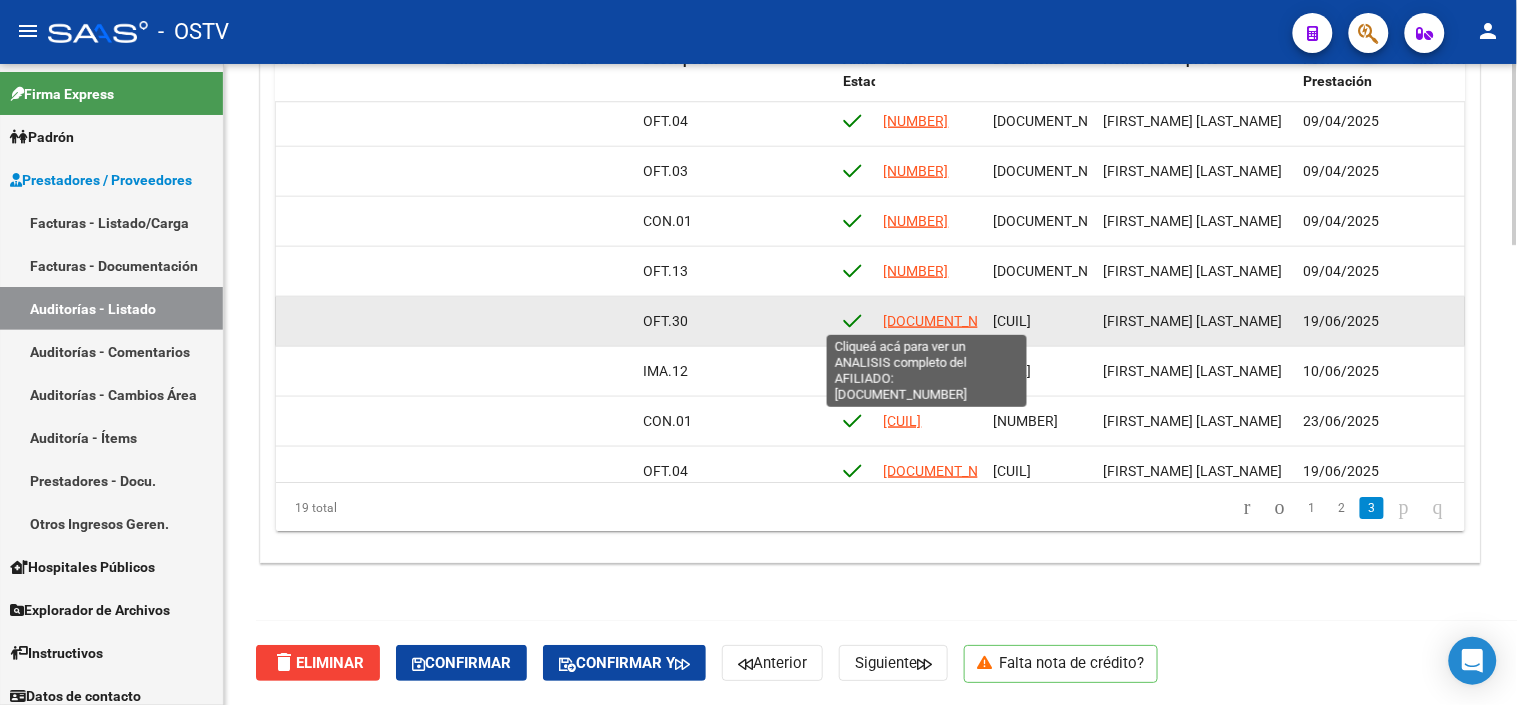 click on "[DOCUMENT_NUMBER]" 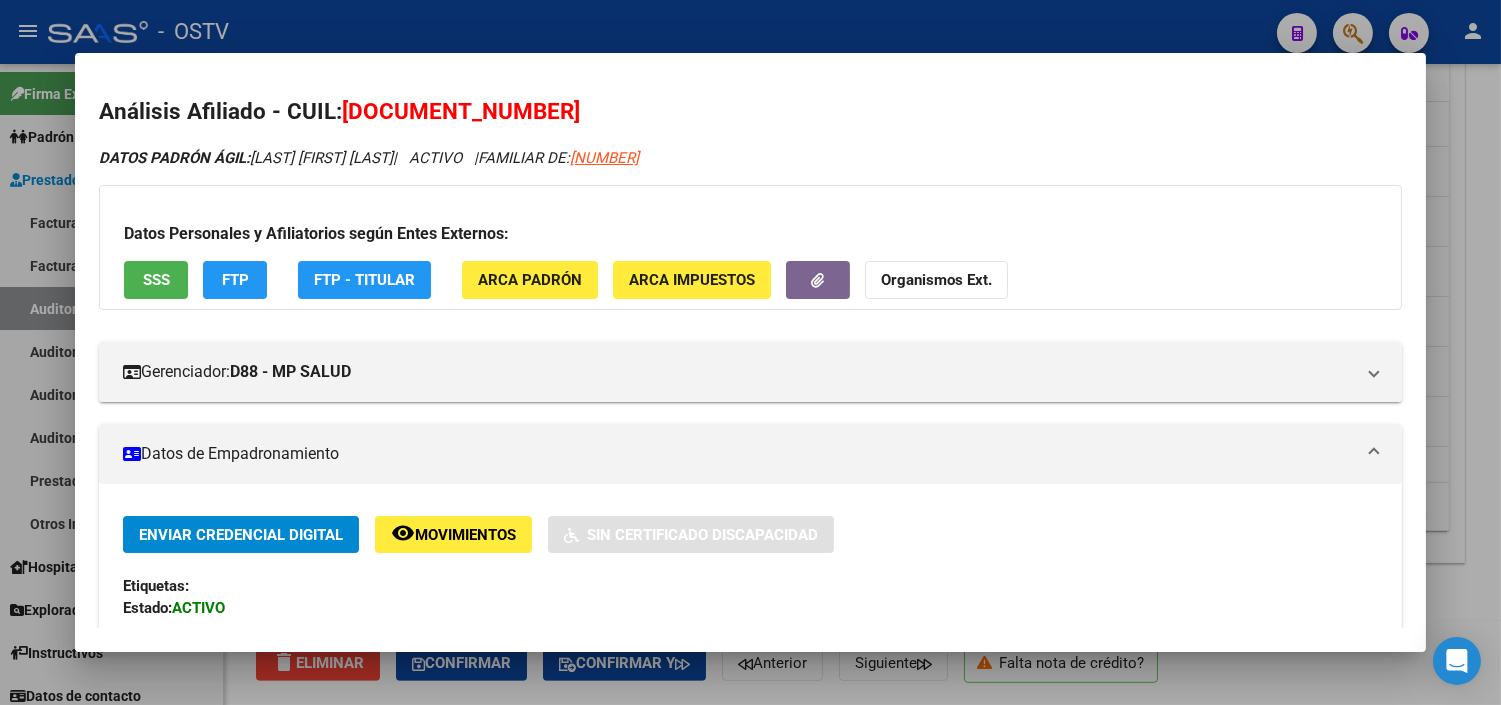 scroll, scrollTop: 0, scrollLeft: 0, axis: both 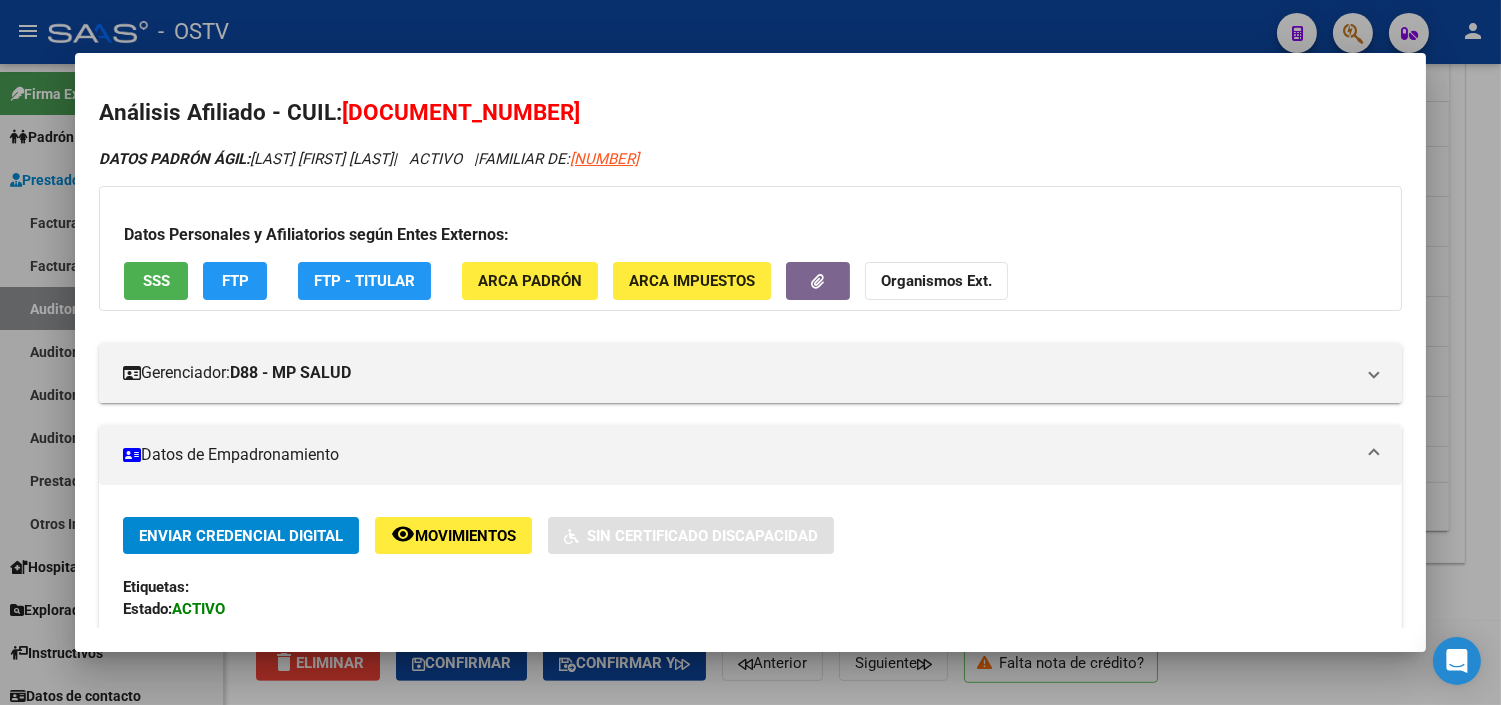 click on "SSS" at bounding box center [156, 282] 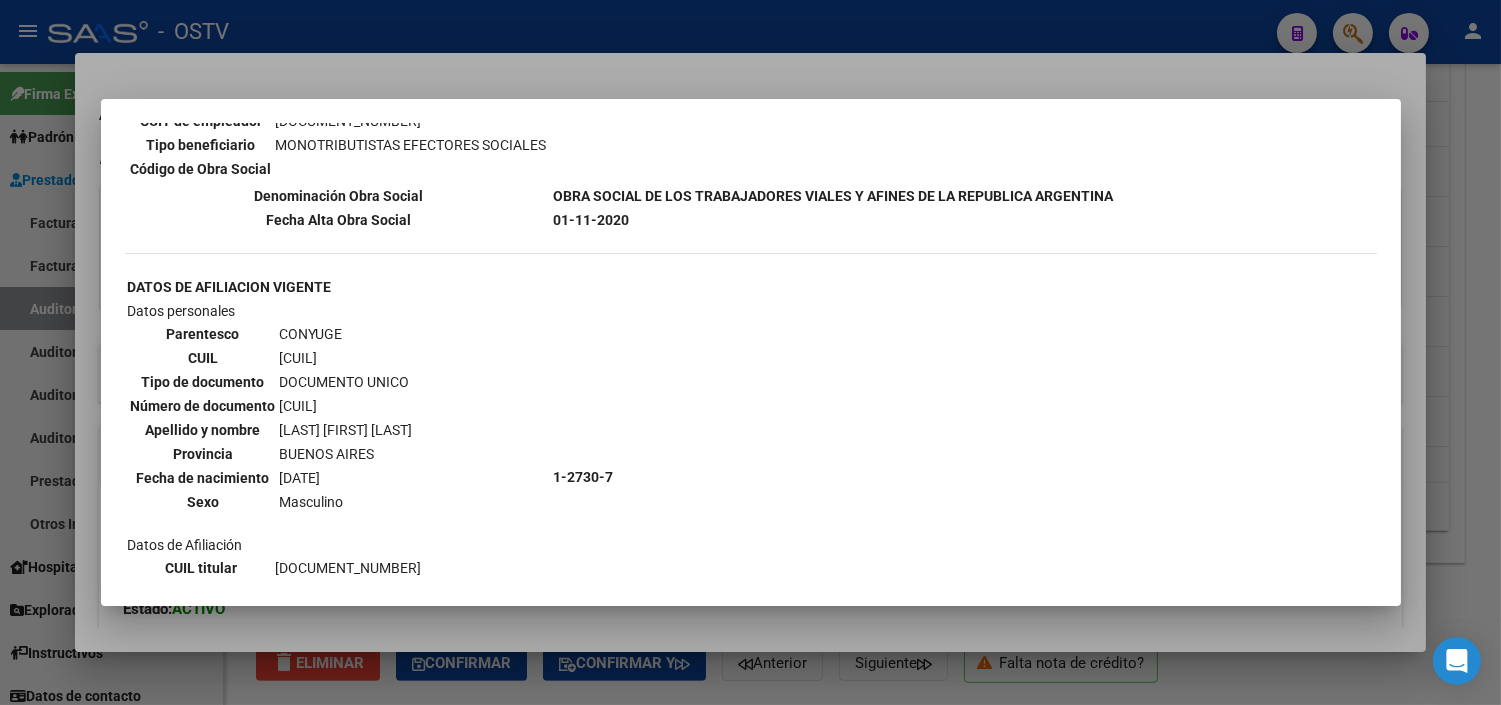 scroll, scrollTop: 636, scrollLeft: 0, axis: vertical 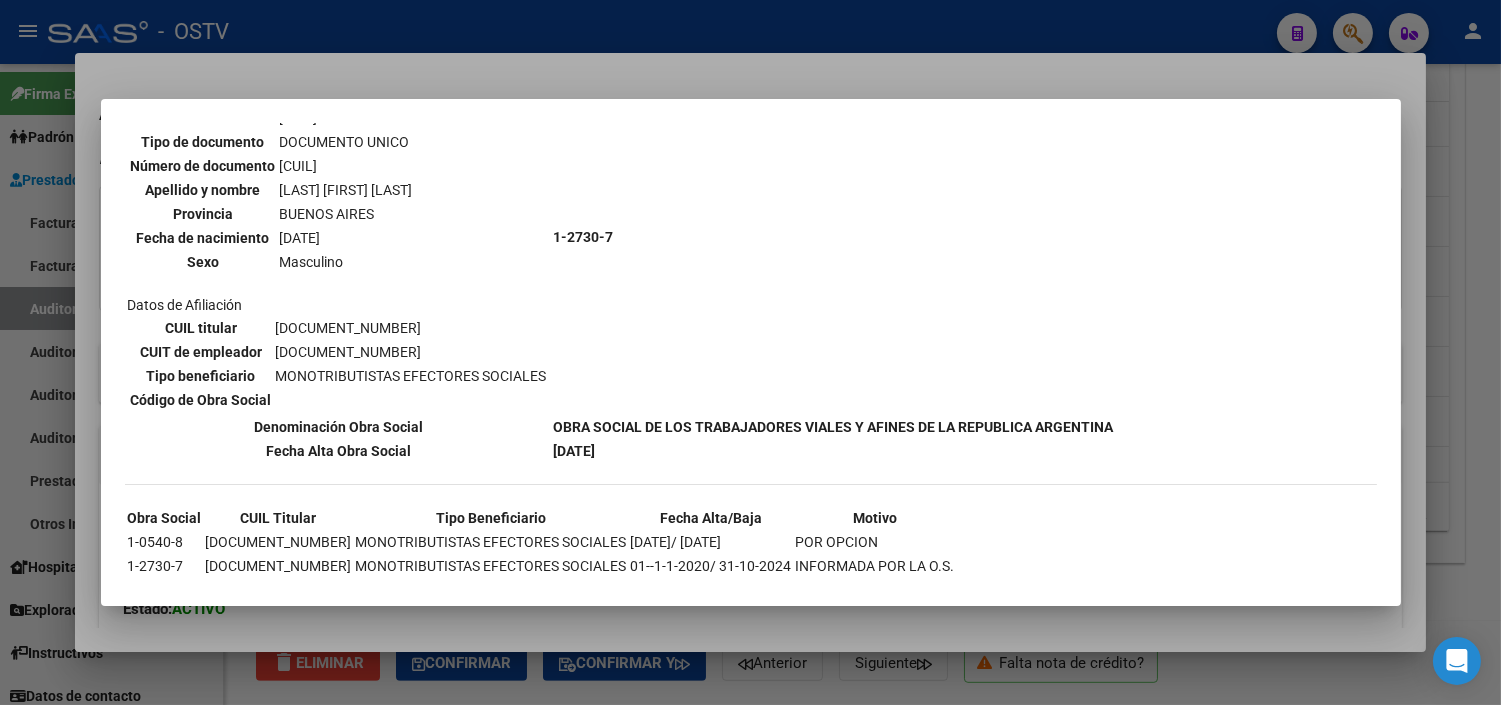 click at bounding box center [750, 352] 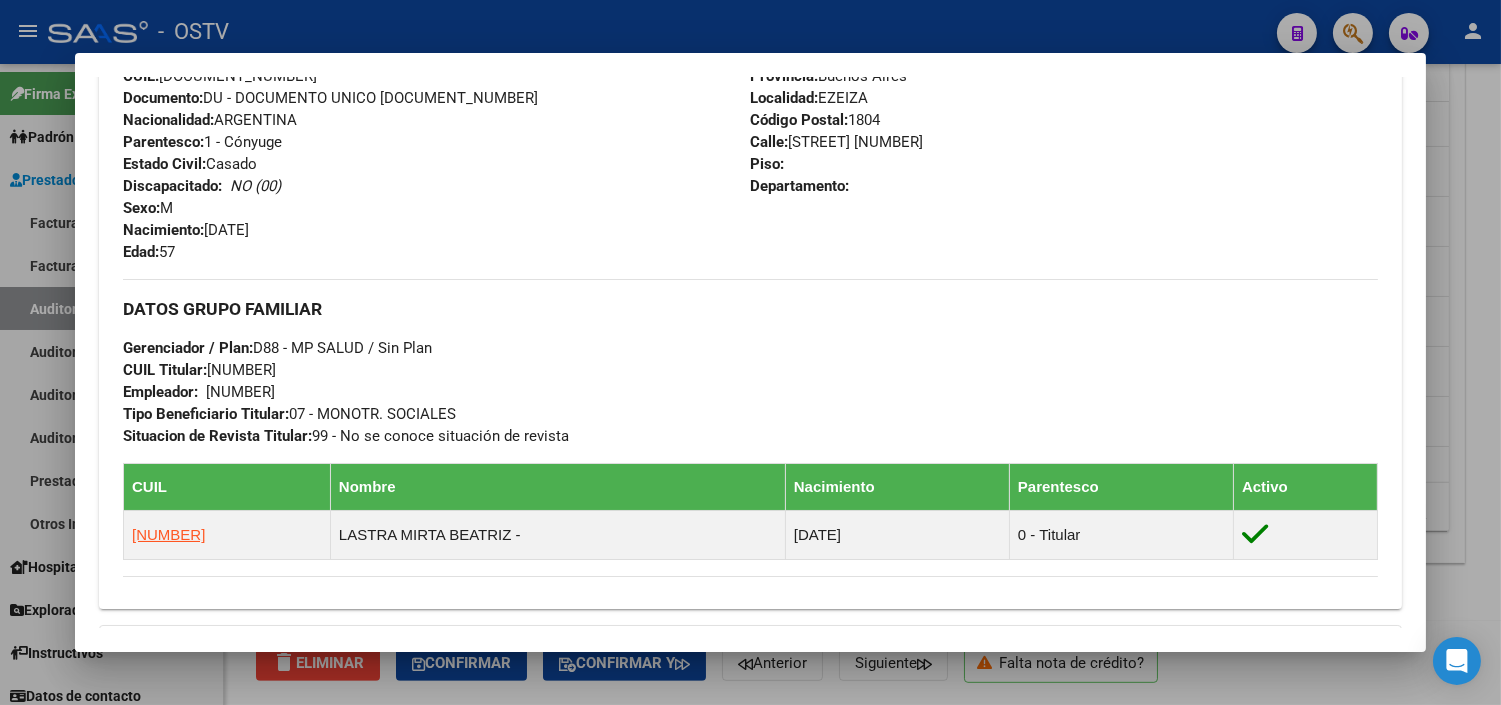 scroll, scrollTop: 1070, scrollLeft: 0, axis: vertical 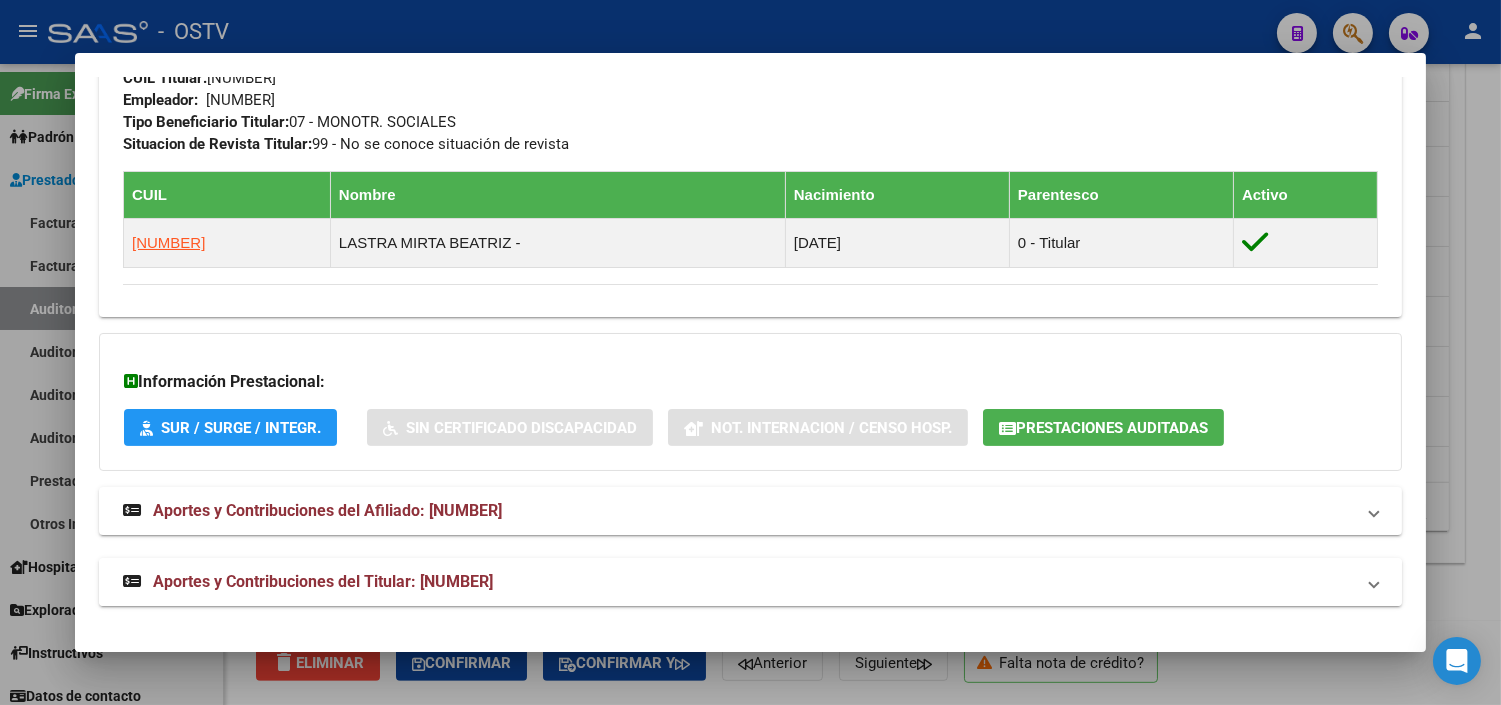 click on "Aportes y Contribuciones del Titular: [NUMBER]" at bounding box center [323, 581] 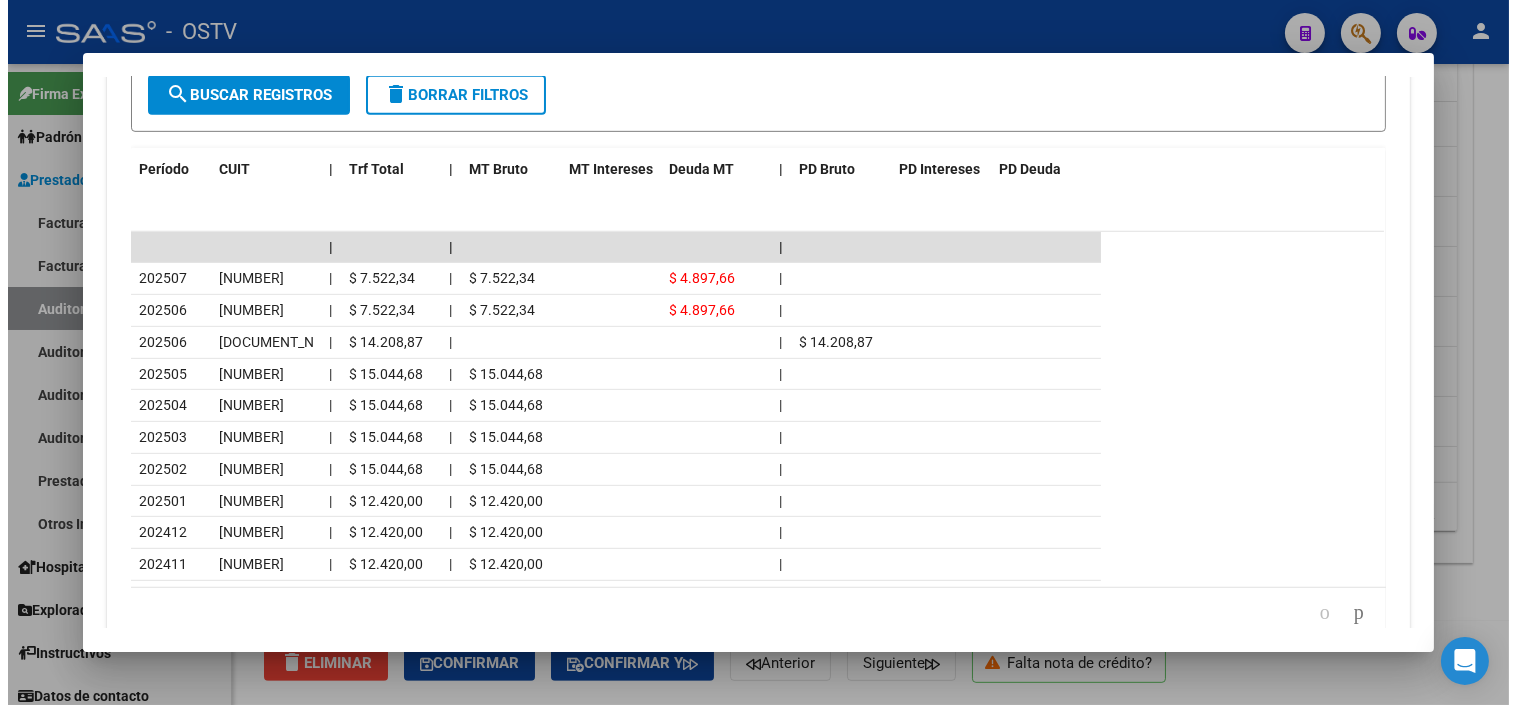 scroll, scrollTop: 1967, scrollLeft: 0, axis: vertical 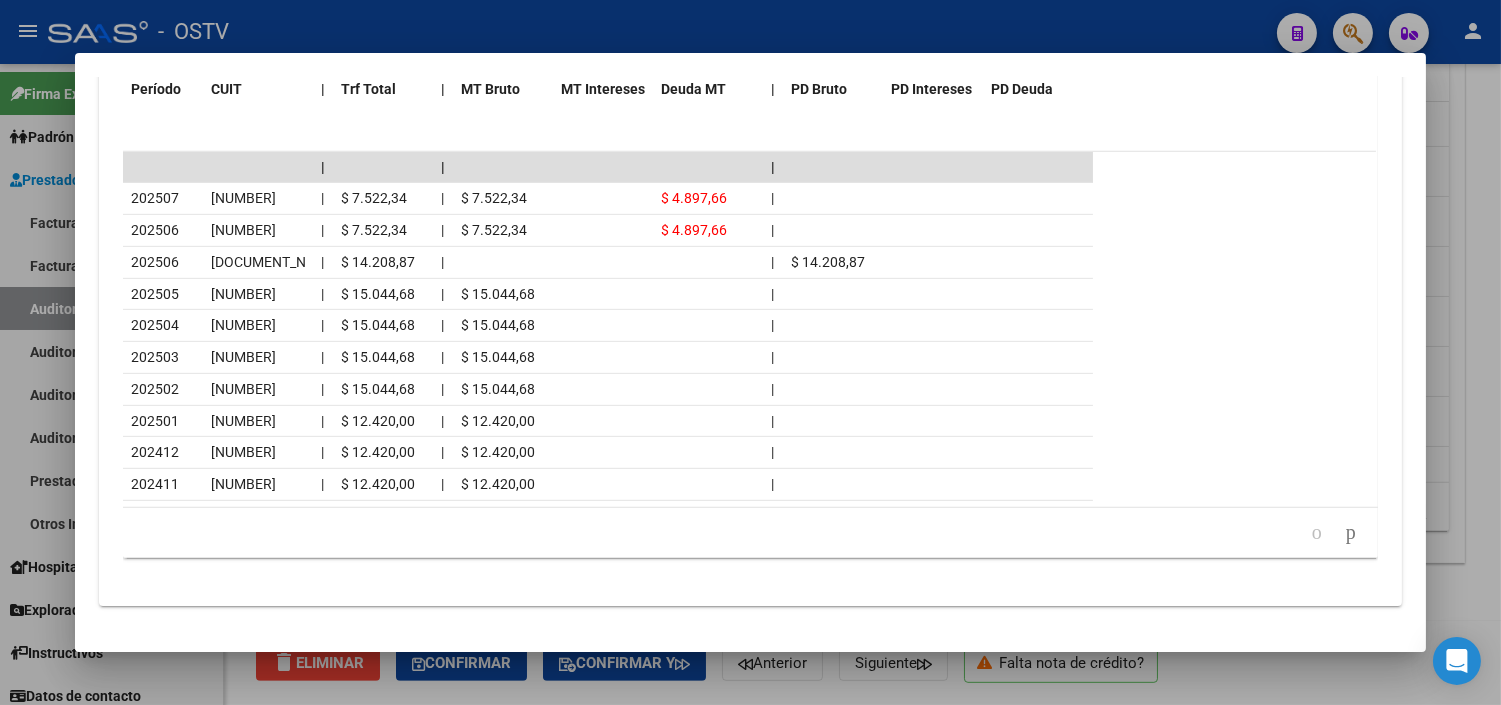 click at bounding box center (750, 352) 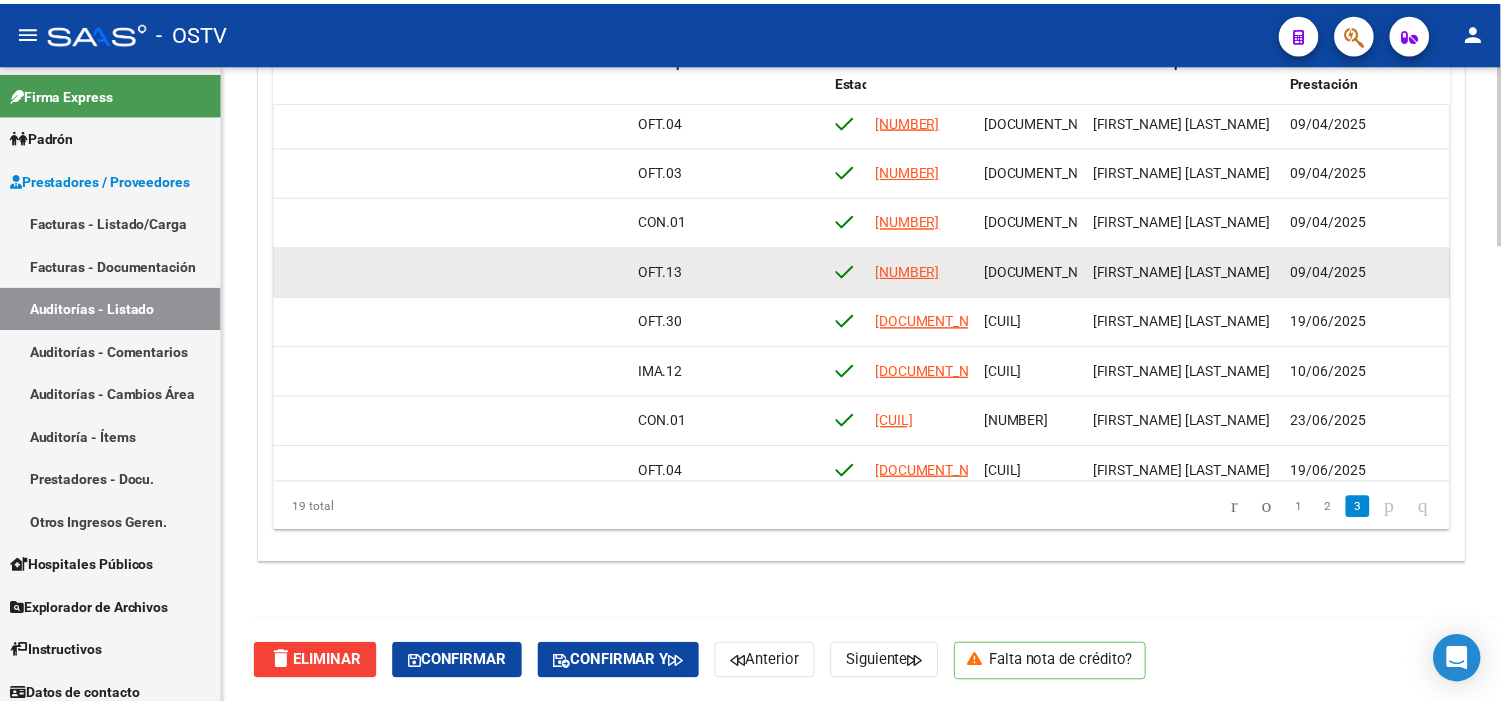 scroll, scrollTop: 593, scrollLeft: 745, axis: both 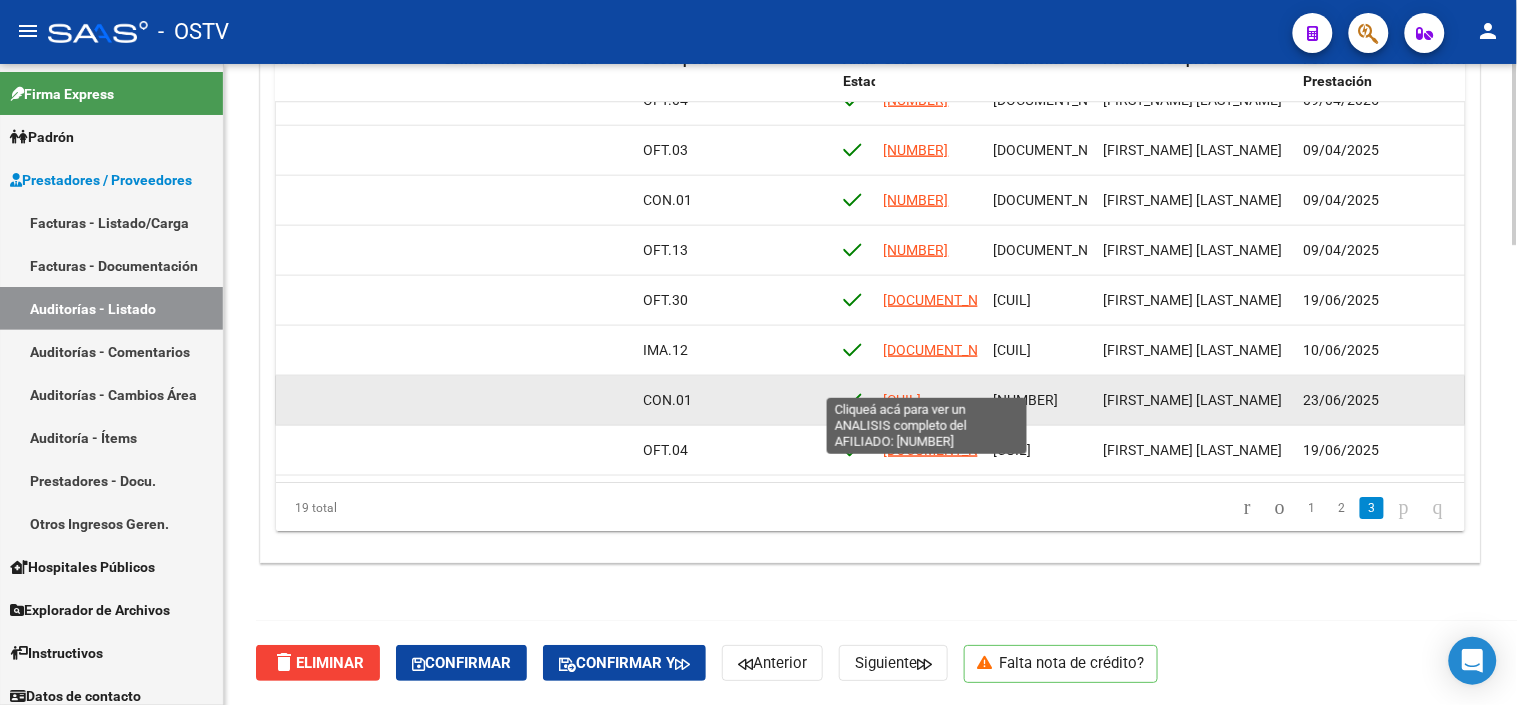 click on "[CUIL]" 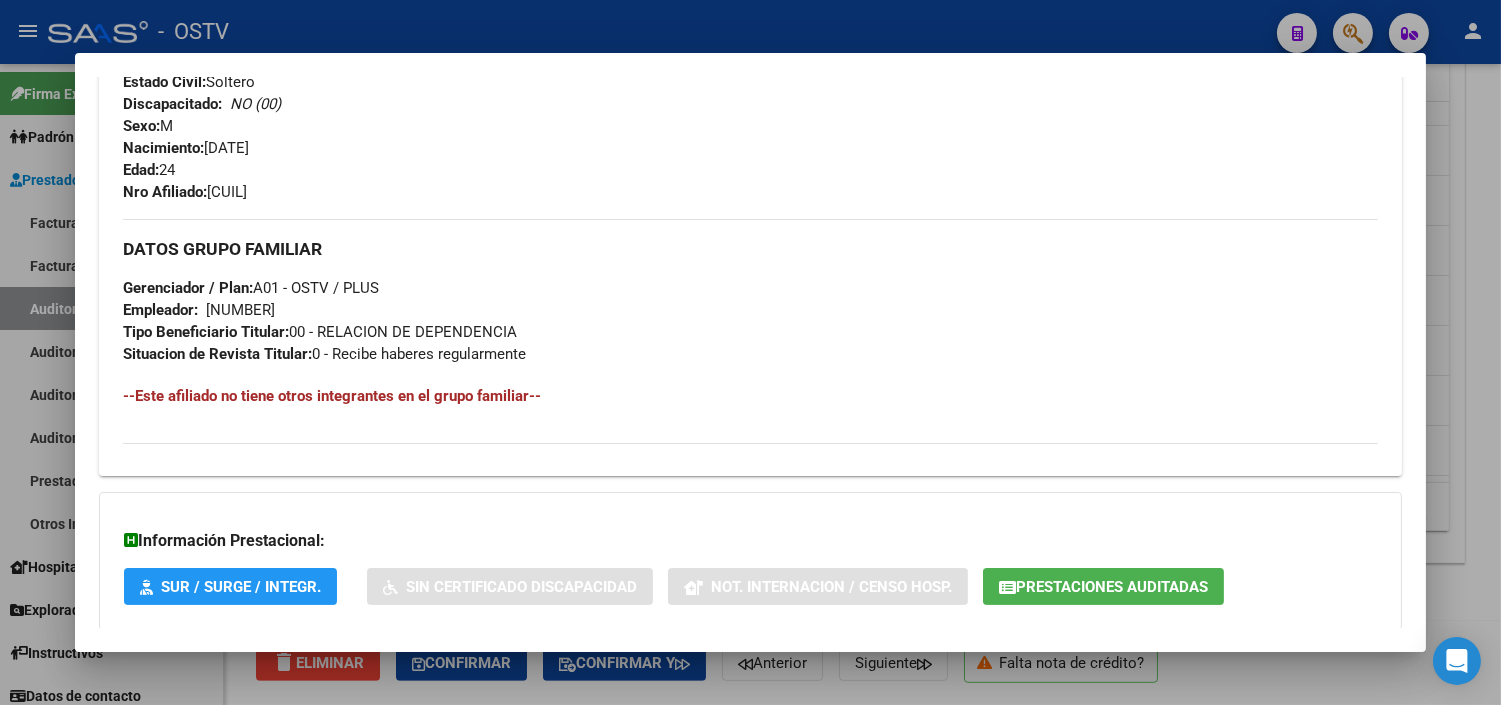 scroll, scrollTop: 888, scrollLeft: 0, axis: vertical 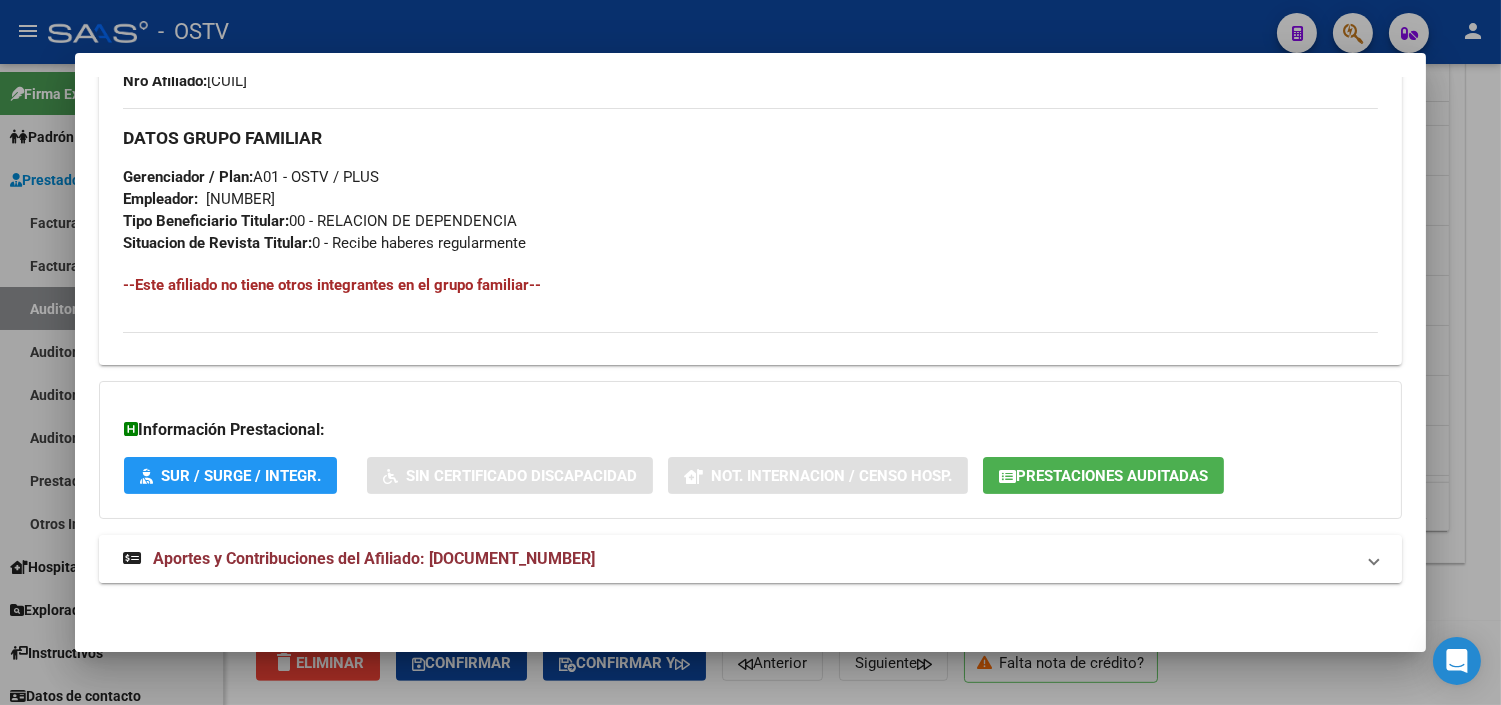 click on "Aportes y Contribuciones del Afiliado: [DOCUMENT_NUMBER]" at bounding box center [374, 558] 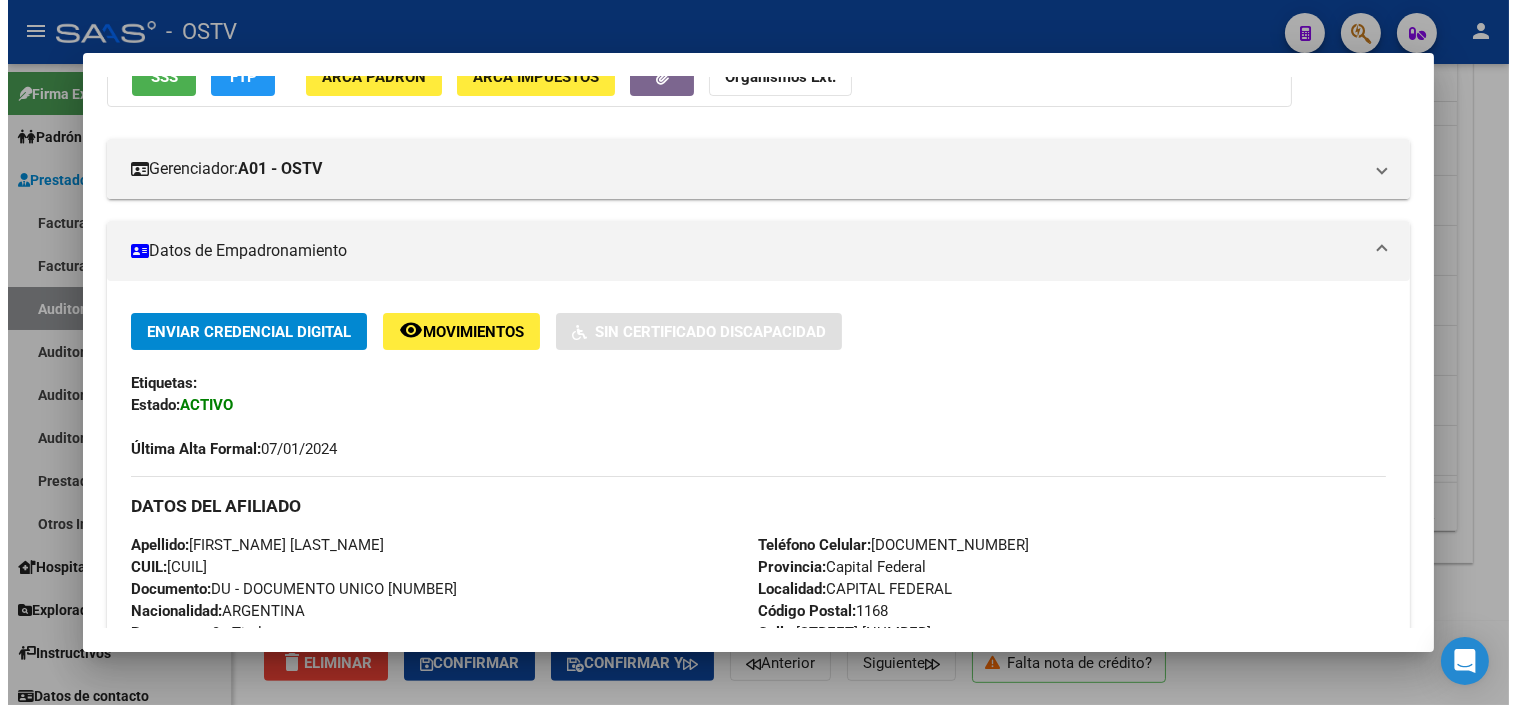 scroll, scrollTop: 0, scrollLeft: 0, axis: both 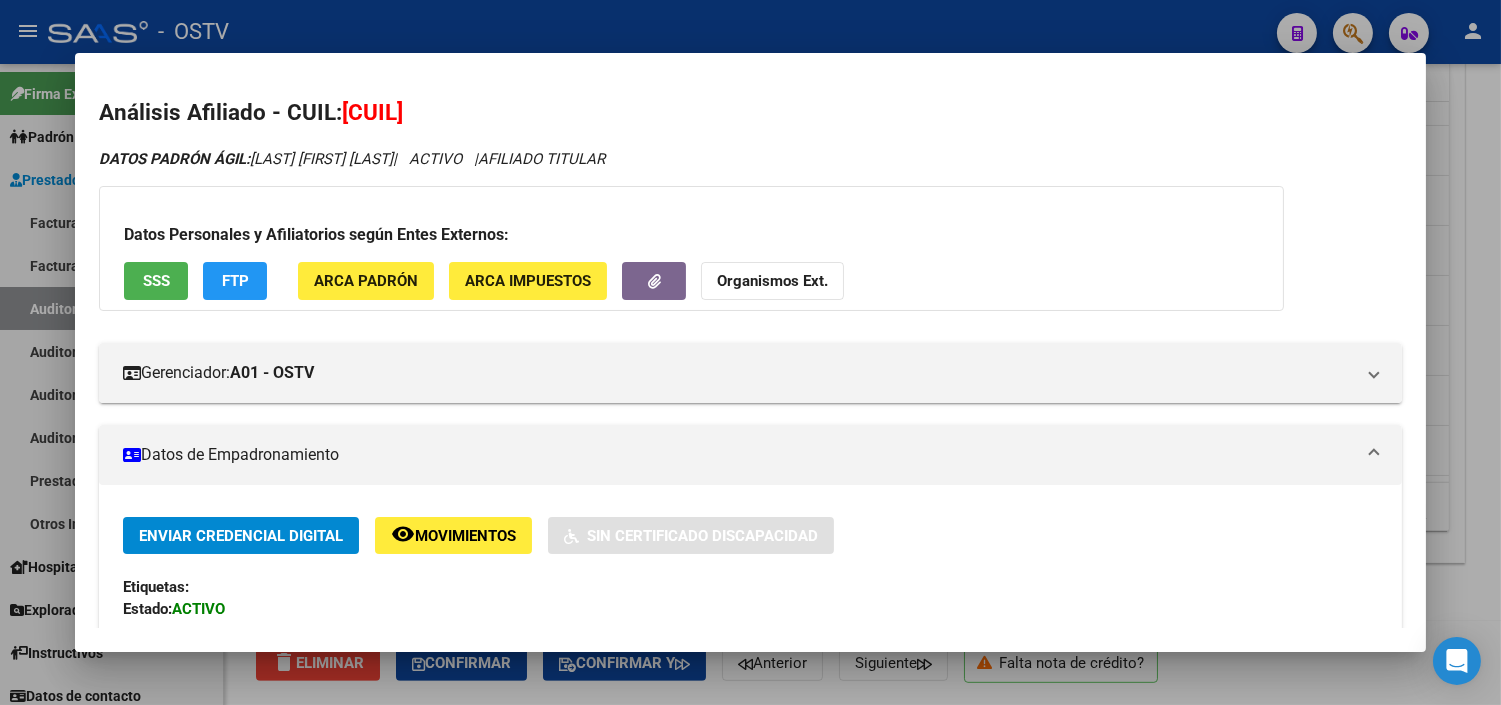 click at bounding box center (750, 352) 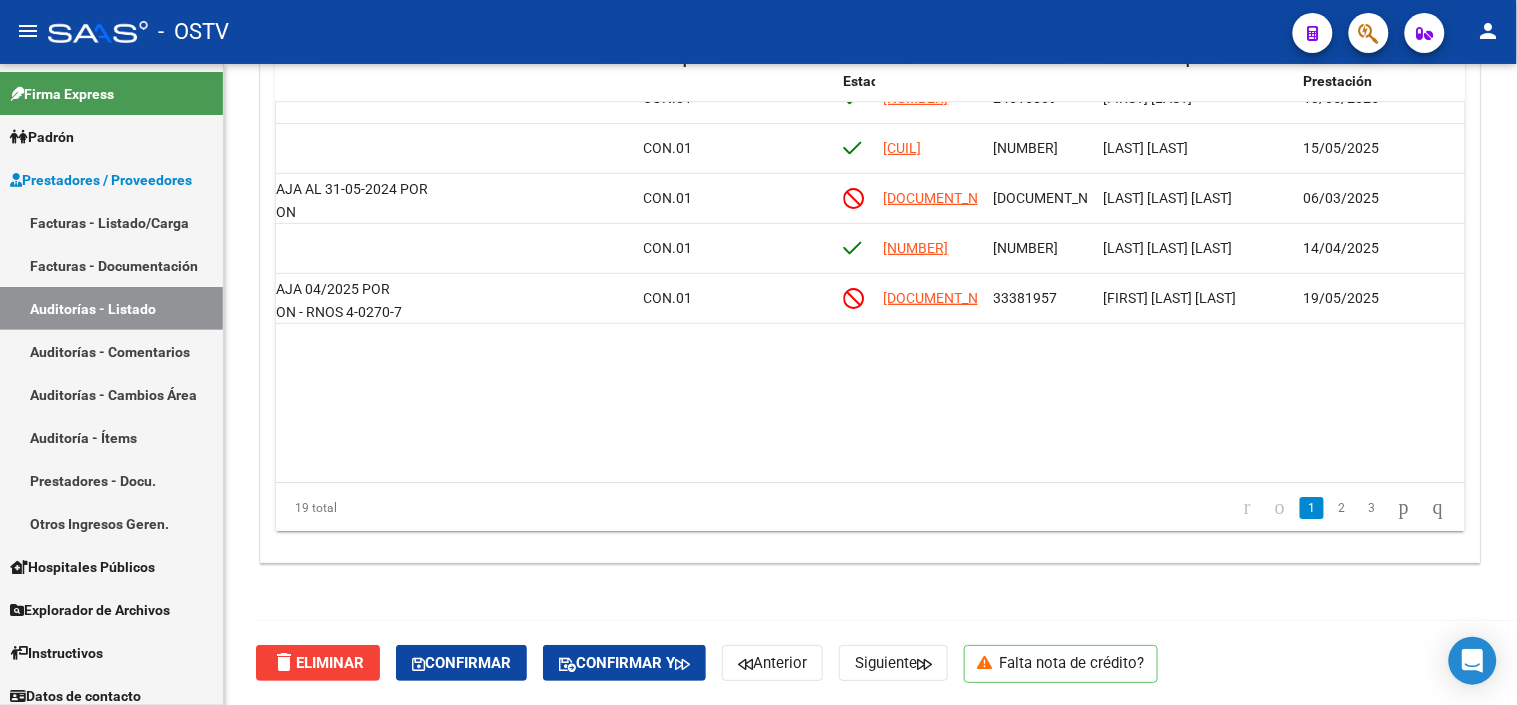 scroll, scrollTop: 0, scrollLeft: 745, axis: horizontal 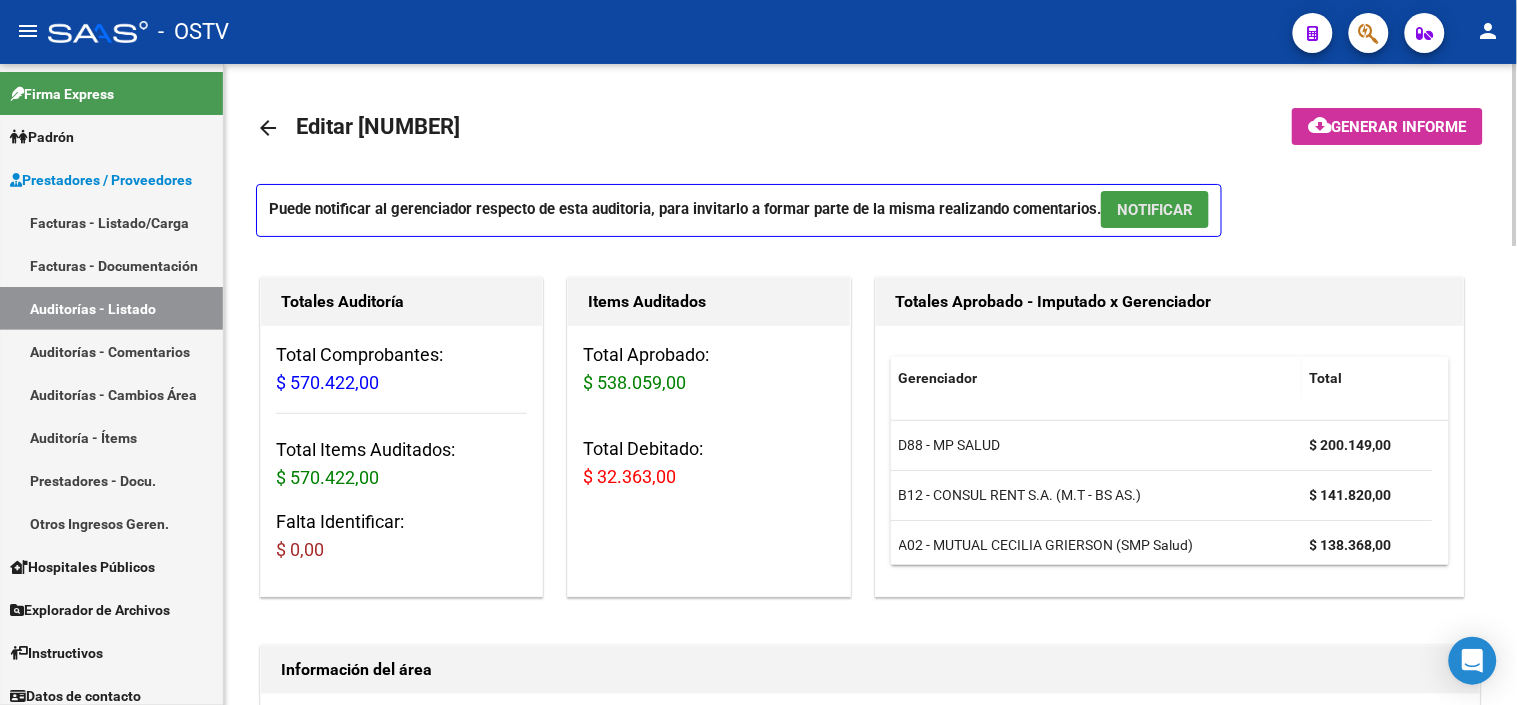 click on "NOTIFICAR" at bounding box center (1155, 210) 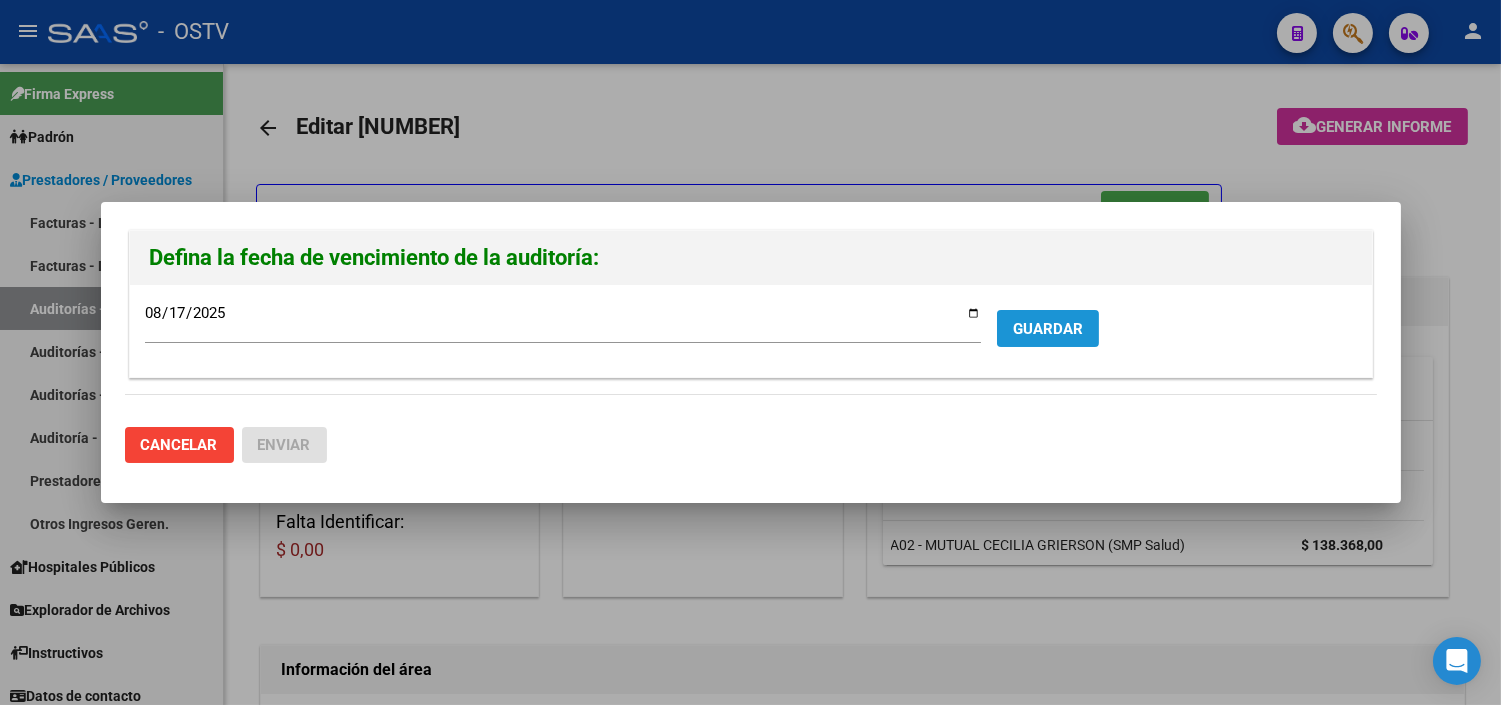 click on "GUARDAR" at bounding box center [1048, 329] 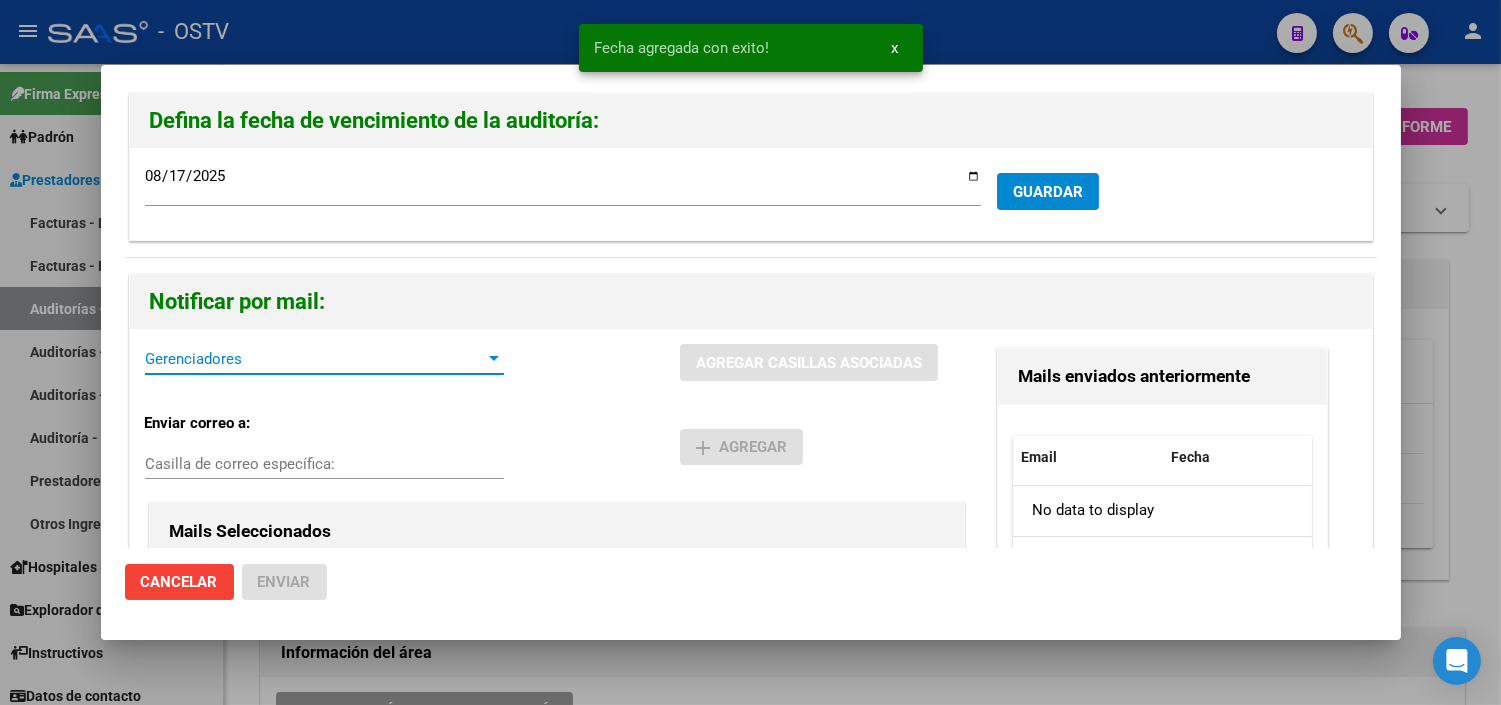 click on "Gerenciadores" at bounding box center [315, 359] 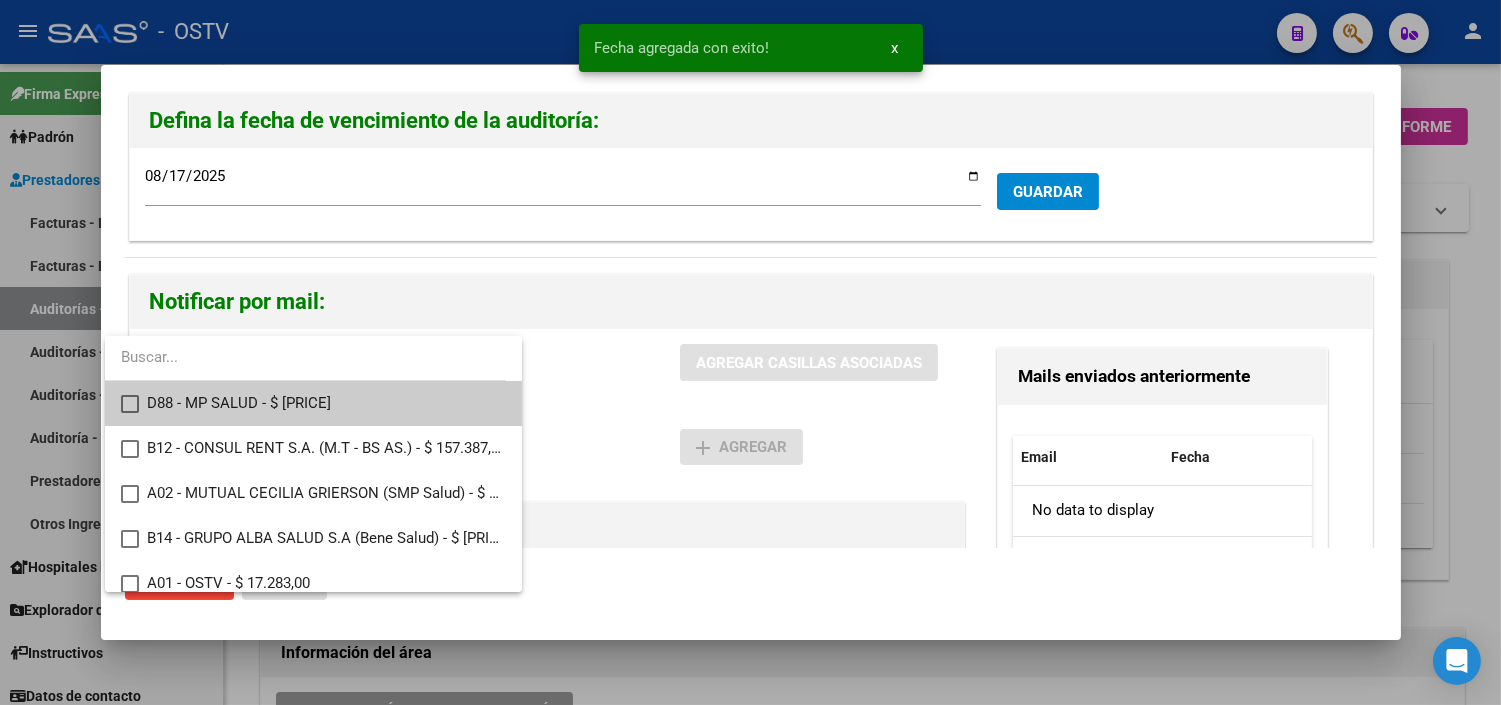 click on "D88 - MP SALUD - $ [PRICE]" at bounding box center [326, 403] 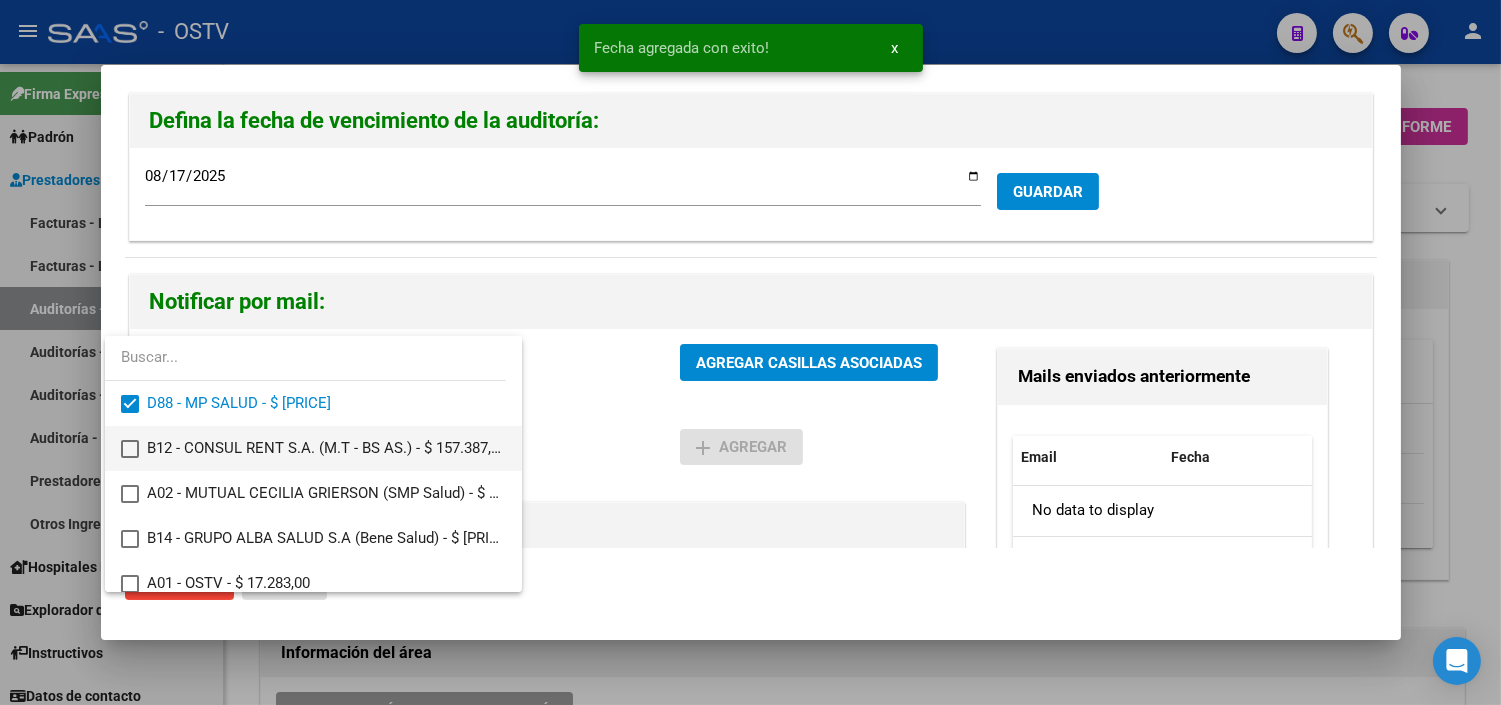 click on "B12 - CONSUL RENT S.A. (M.T - BS AS.) - $ 157.387,00" at bounding box center (326, 448) 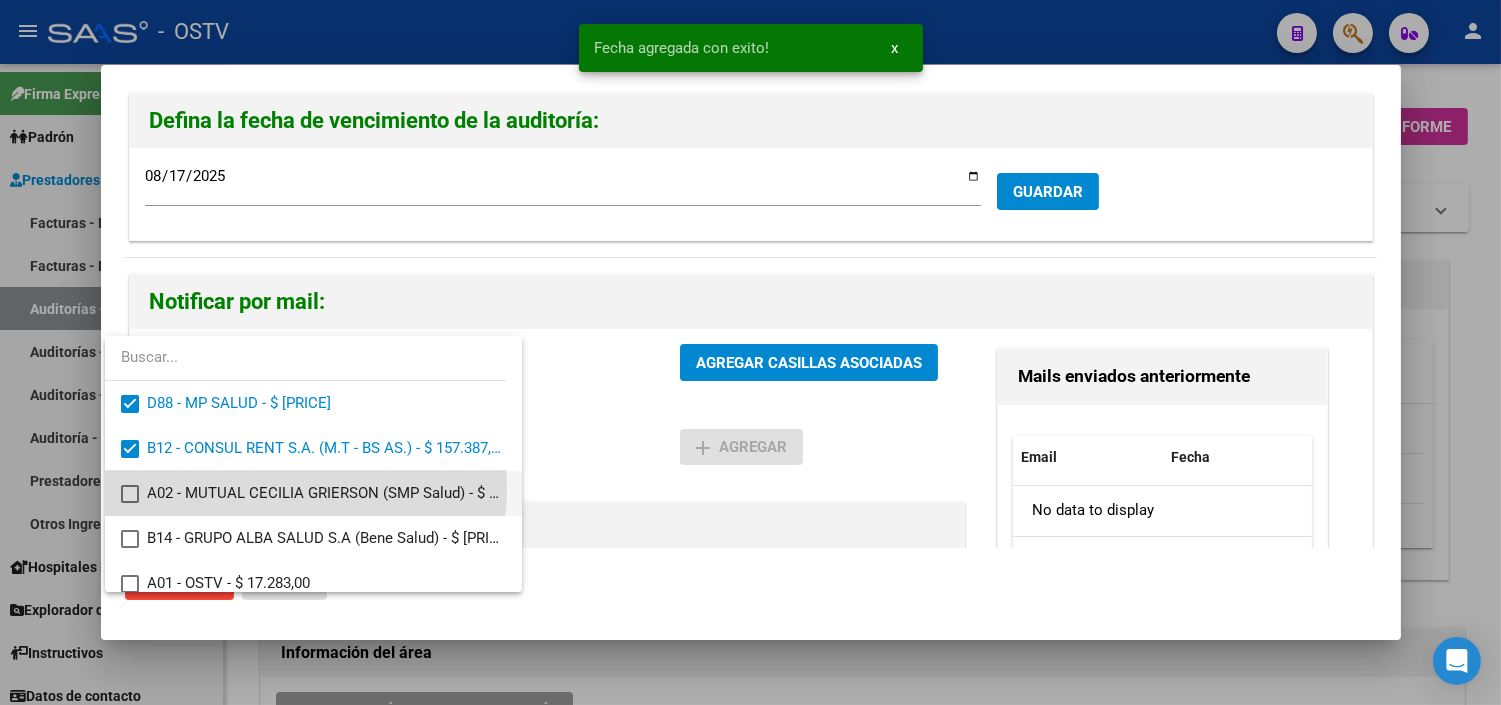 click on "A02 - MUTUAL CECILIA GRIERSON (SMP Salud) - $ 138.368,00" at bounding box center [326, 493] 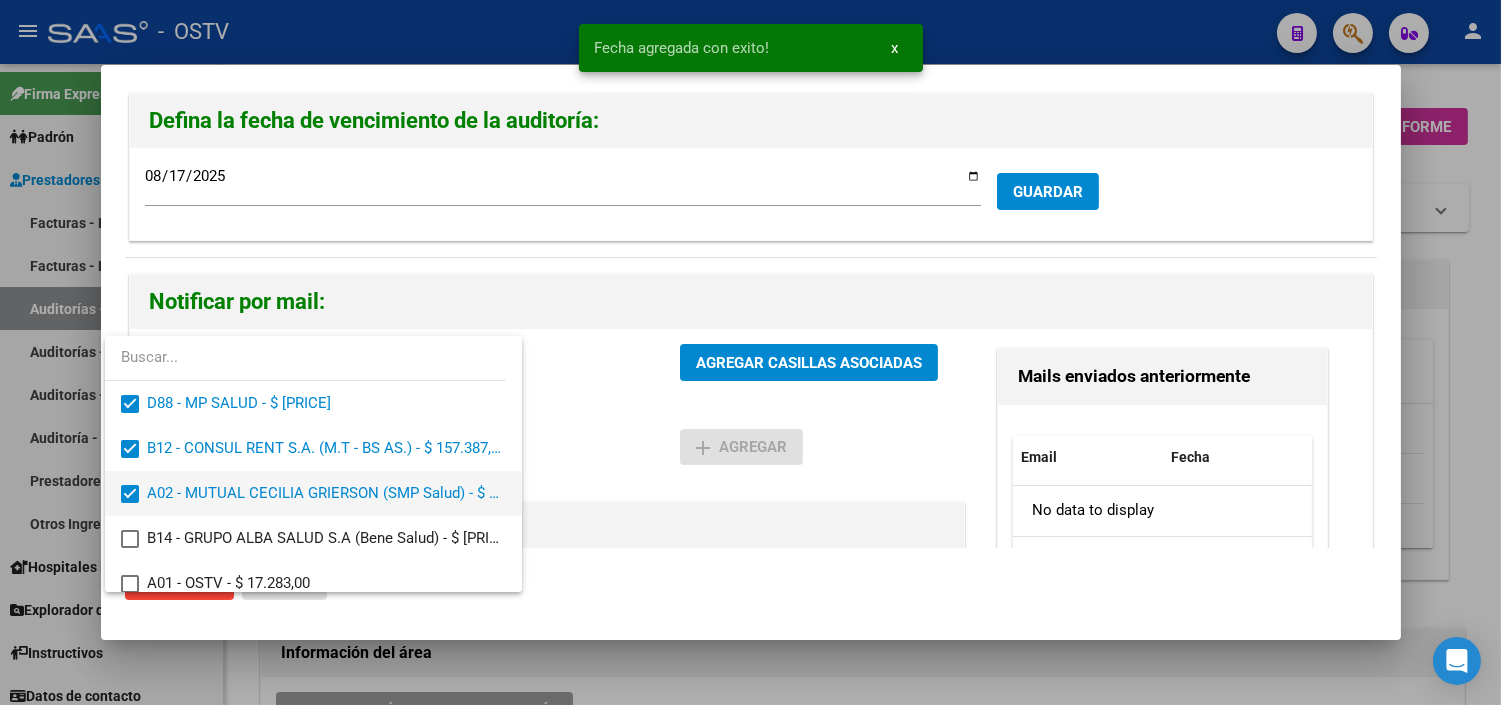 click on "A02 - MUTUAL CECILIA GRIERSON (SMP Salud) - $ 138.368,00" at bounding box center [326, 493] 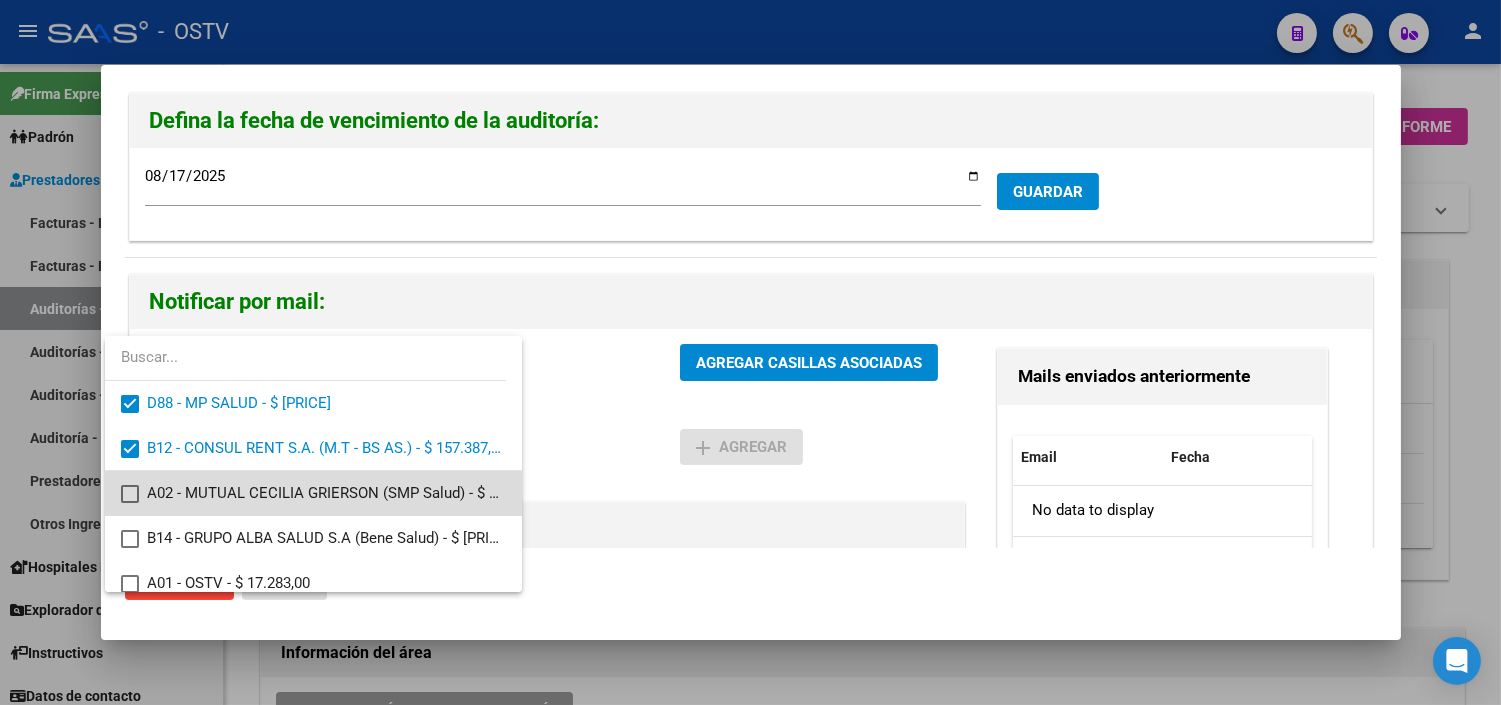 click on "A02 - MUTUAL CECILIA GRIERSON (SMP Salud) - $ 138.368,00" at bounding box center [326, 493] 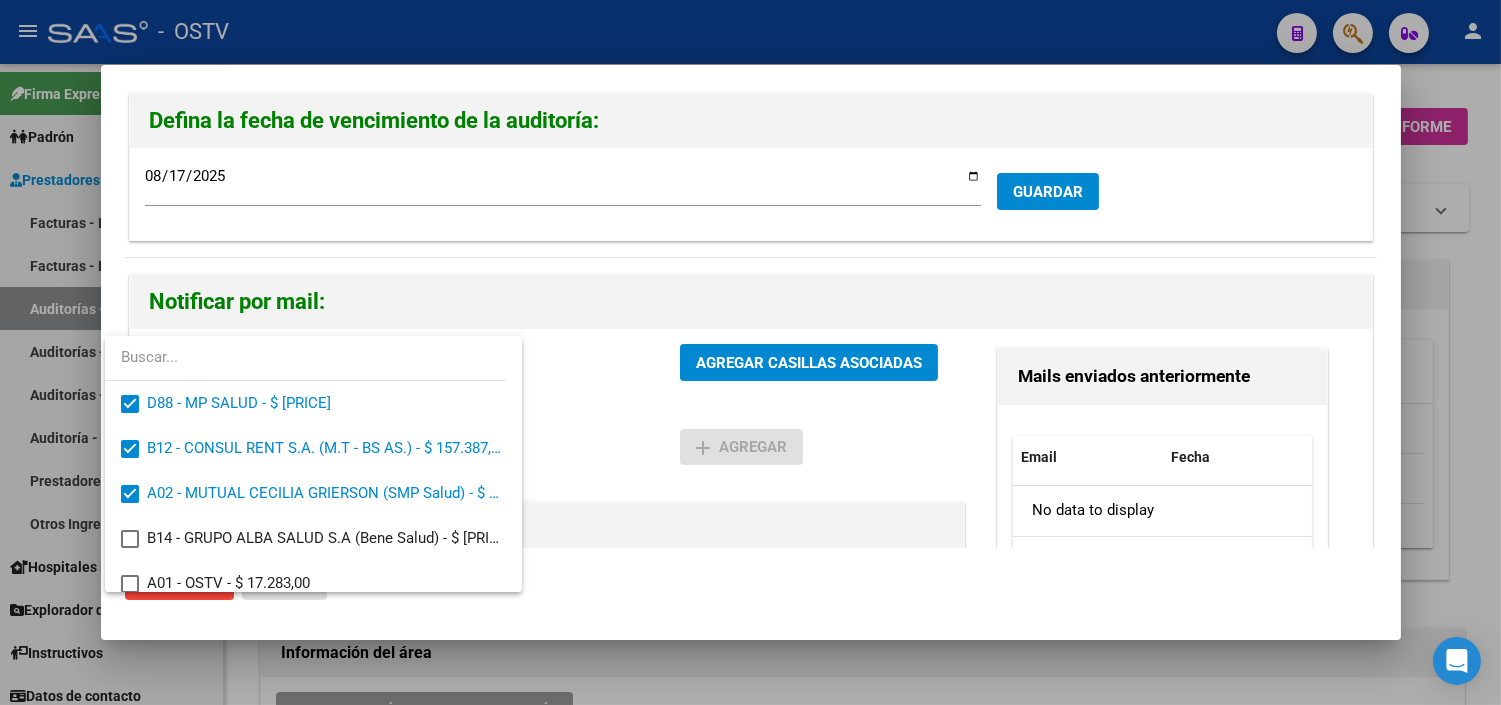click at bounding box center (750, 352) 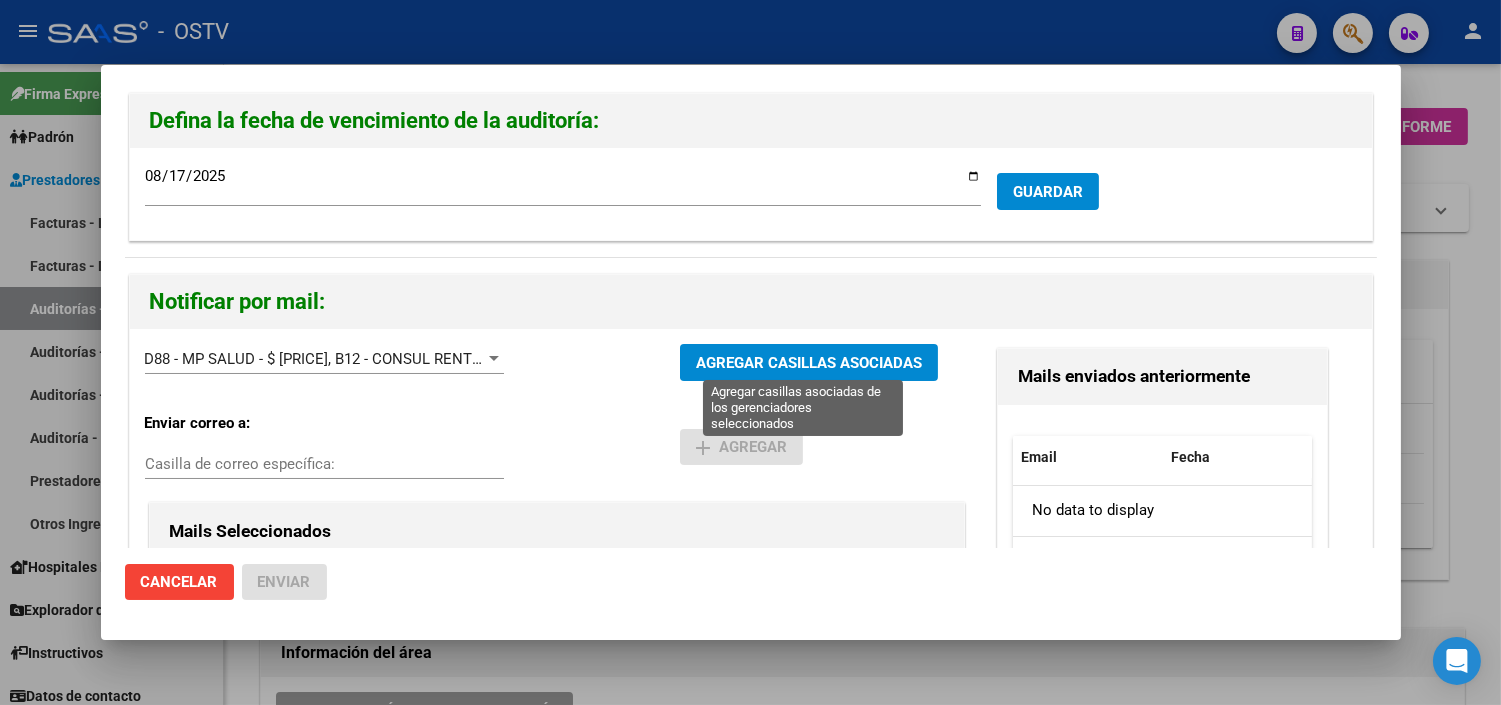 click on "AGREGAR CASILLAS ASOCIADAS" at bounding box center (809, 363) 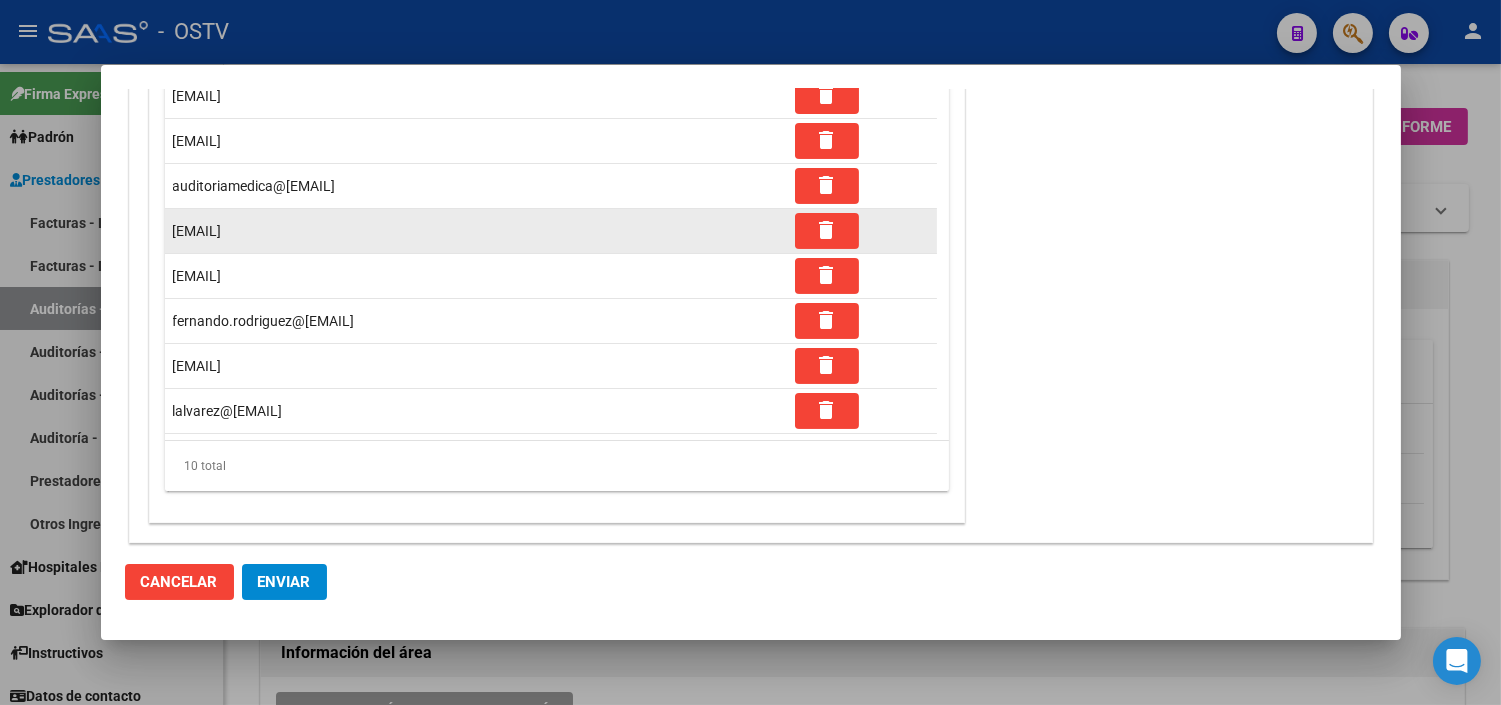 scroll, scrollTop: 545, scrollLeft: 0, axis: vertical 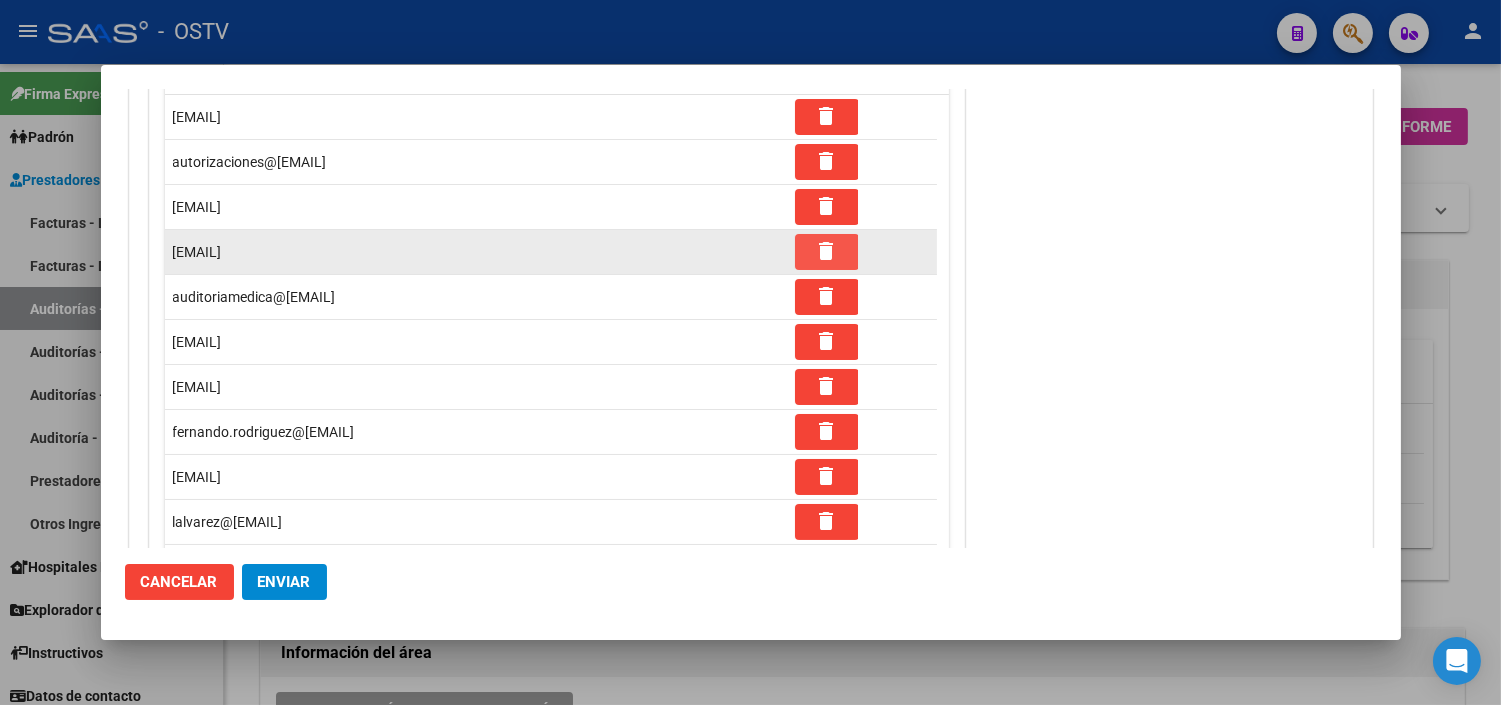 click on "delete" 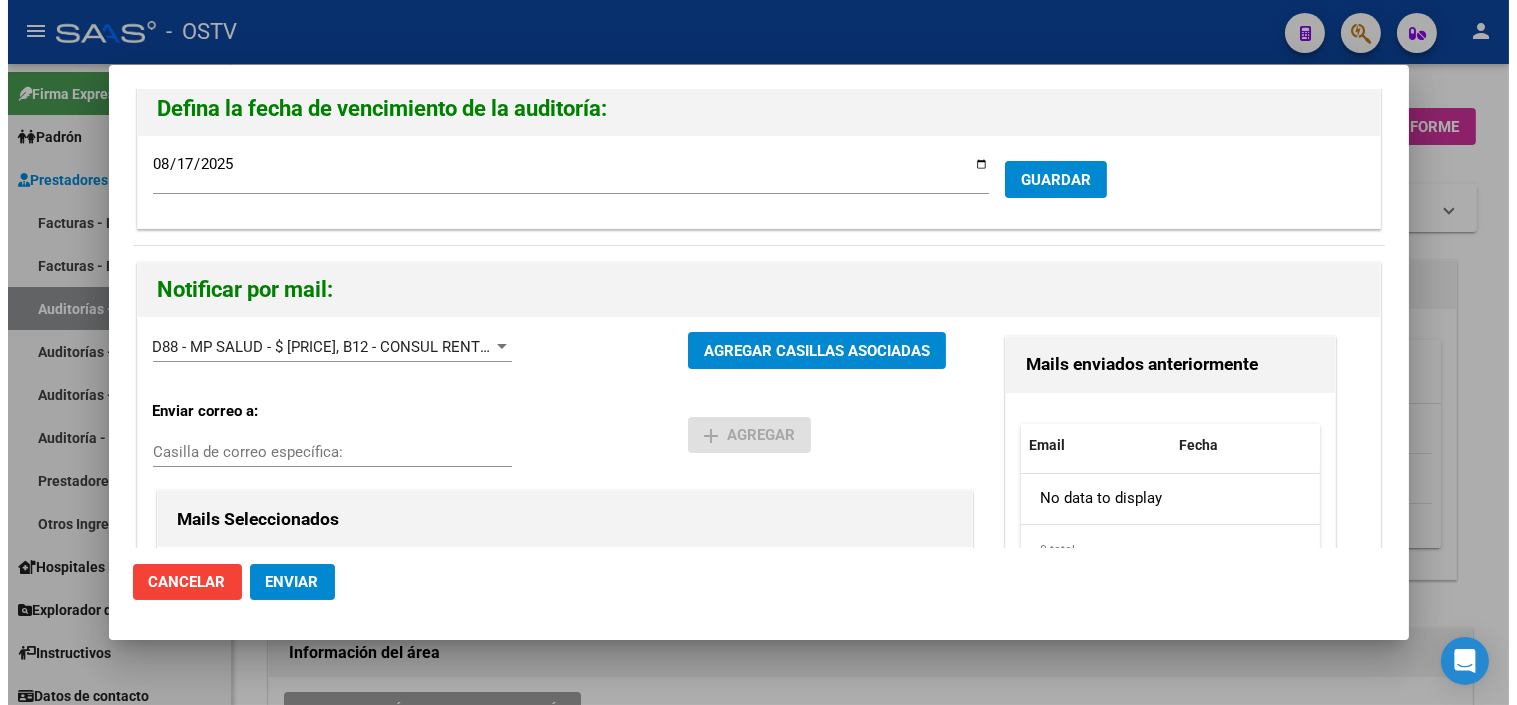 scroll, scrollTop: 0, scrollLeft: 0, axis: both 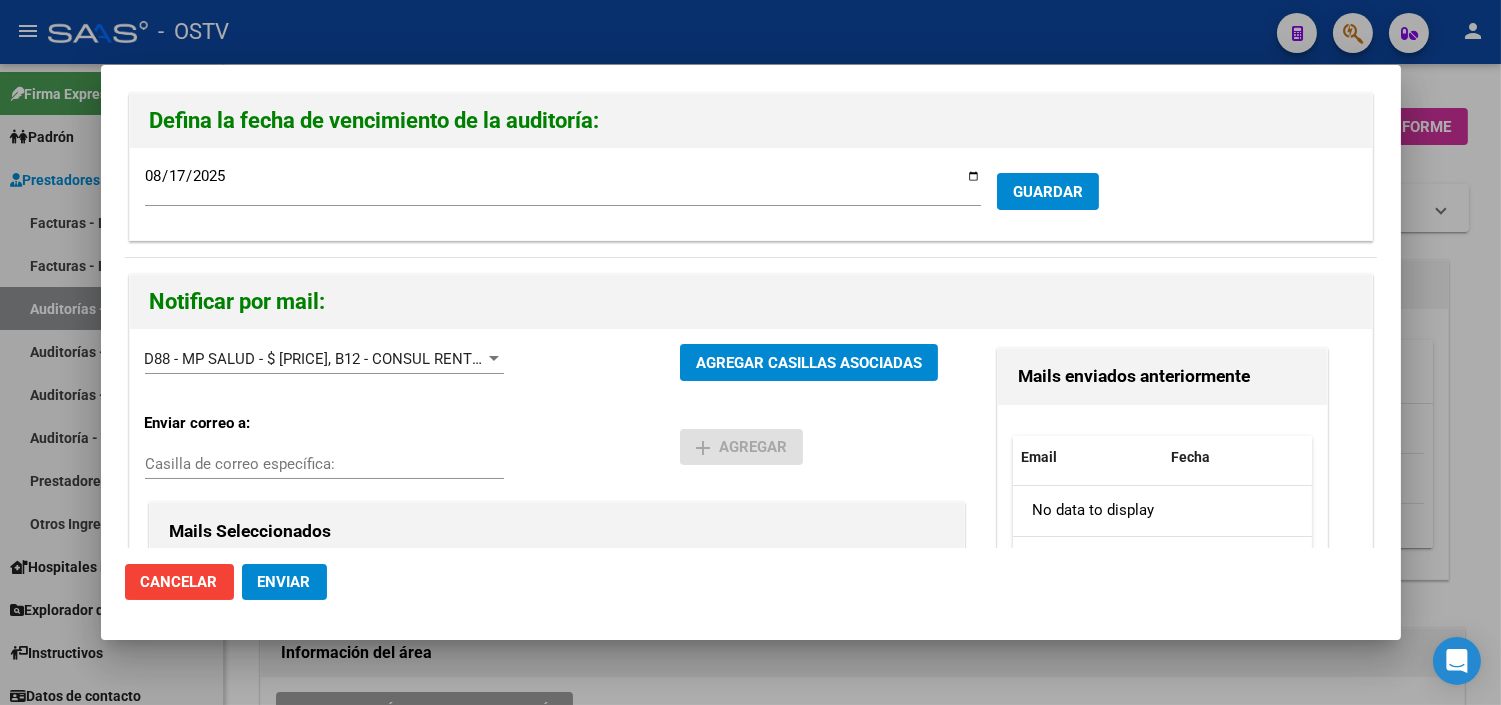 click on "Enviar" 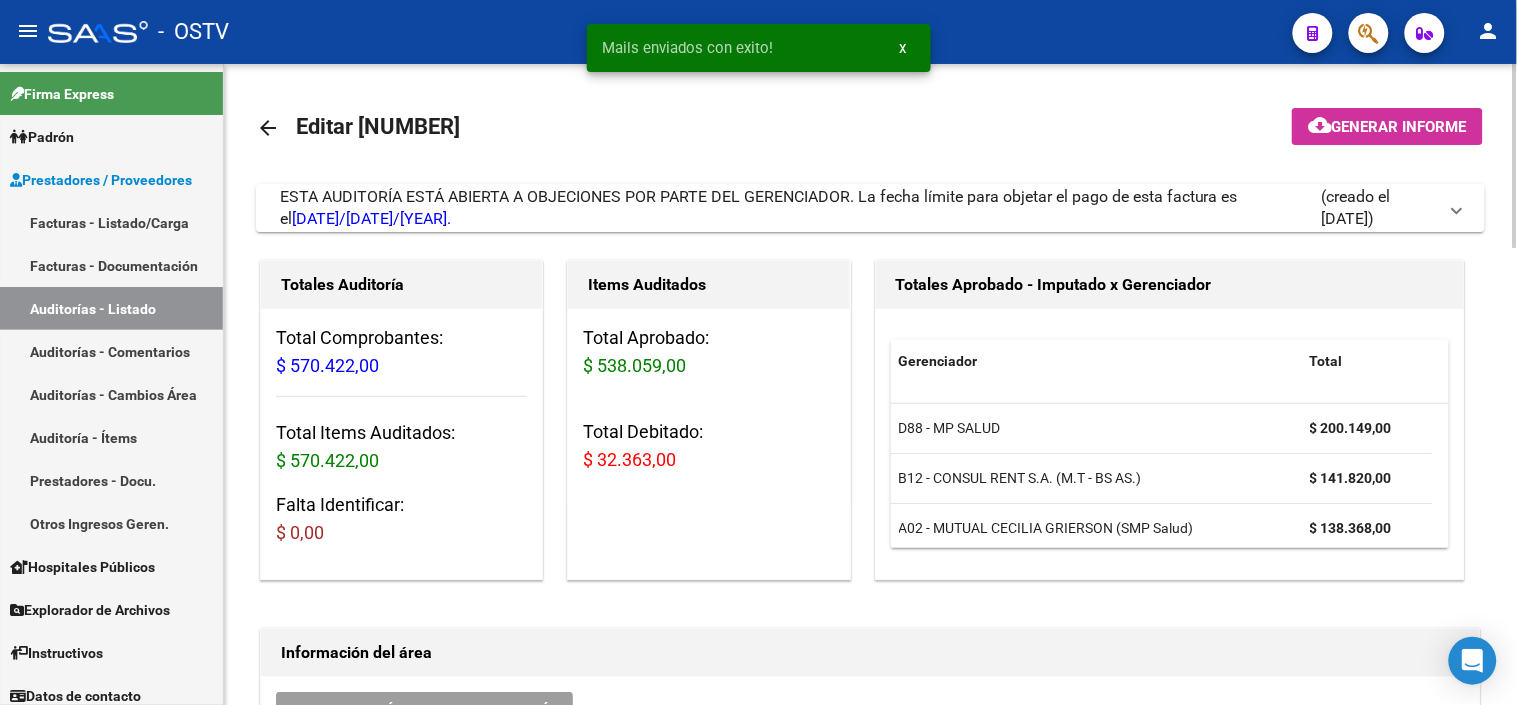 click on "cloud_download" 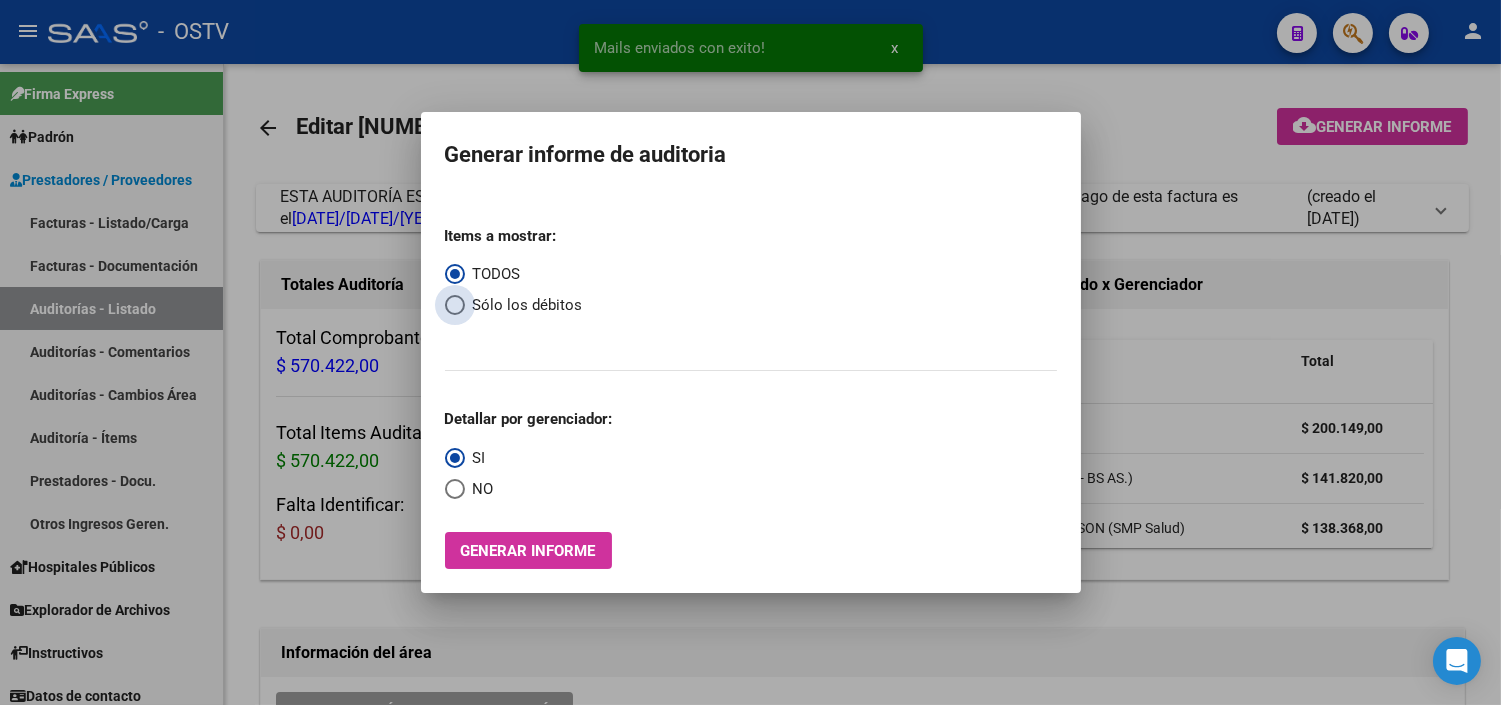 click at bounding box center [455, 305] 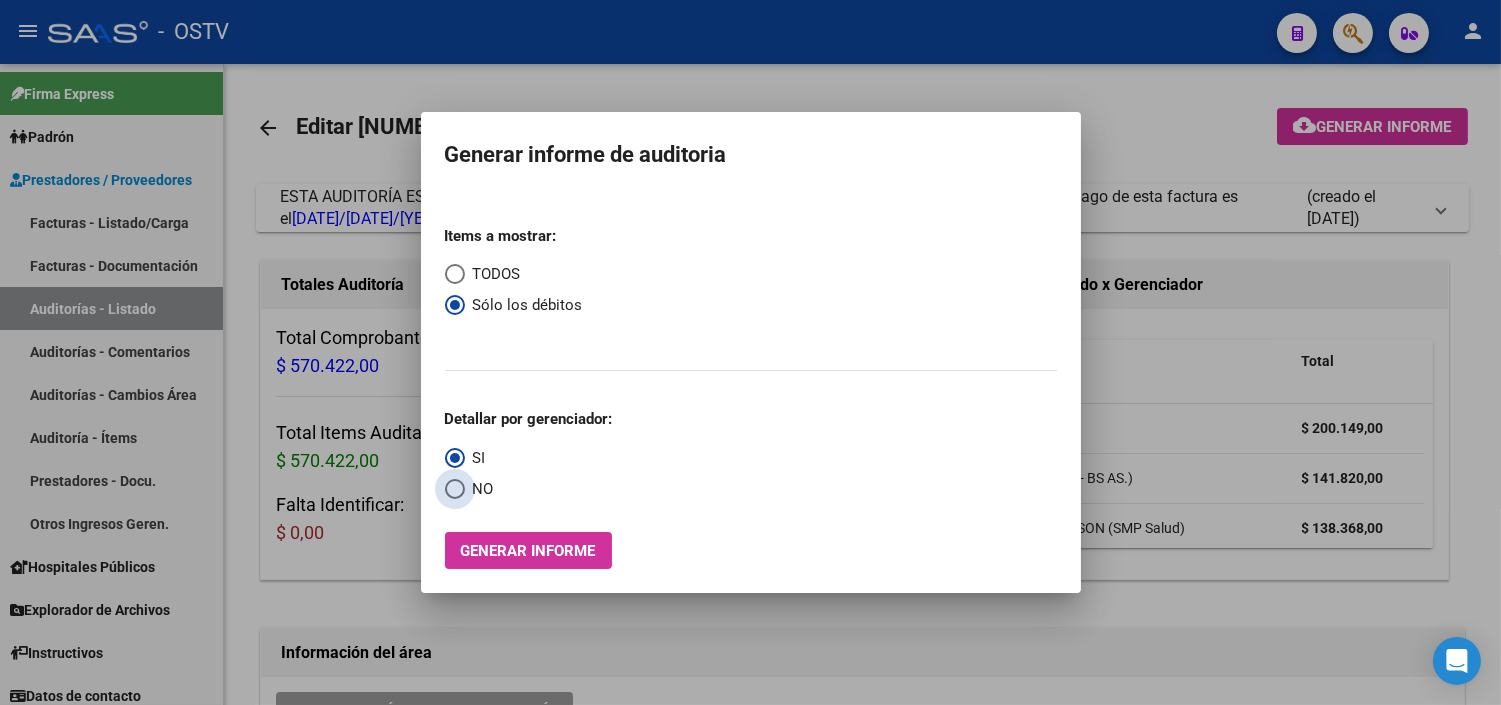 click at bounding box center [454, 489] 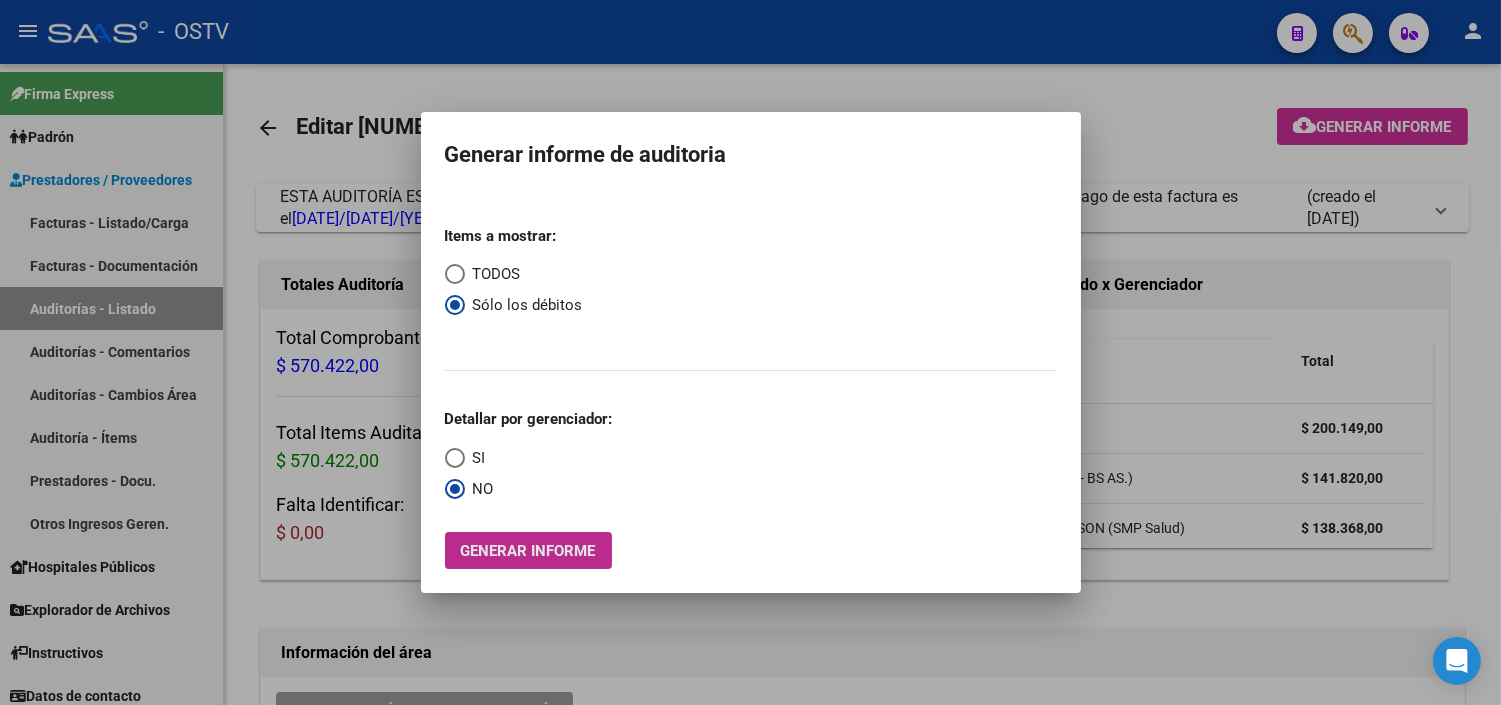 click on "Generar informe" at bounding box center [528, 550] 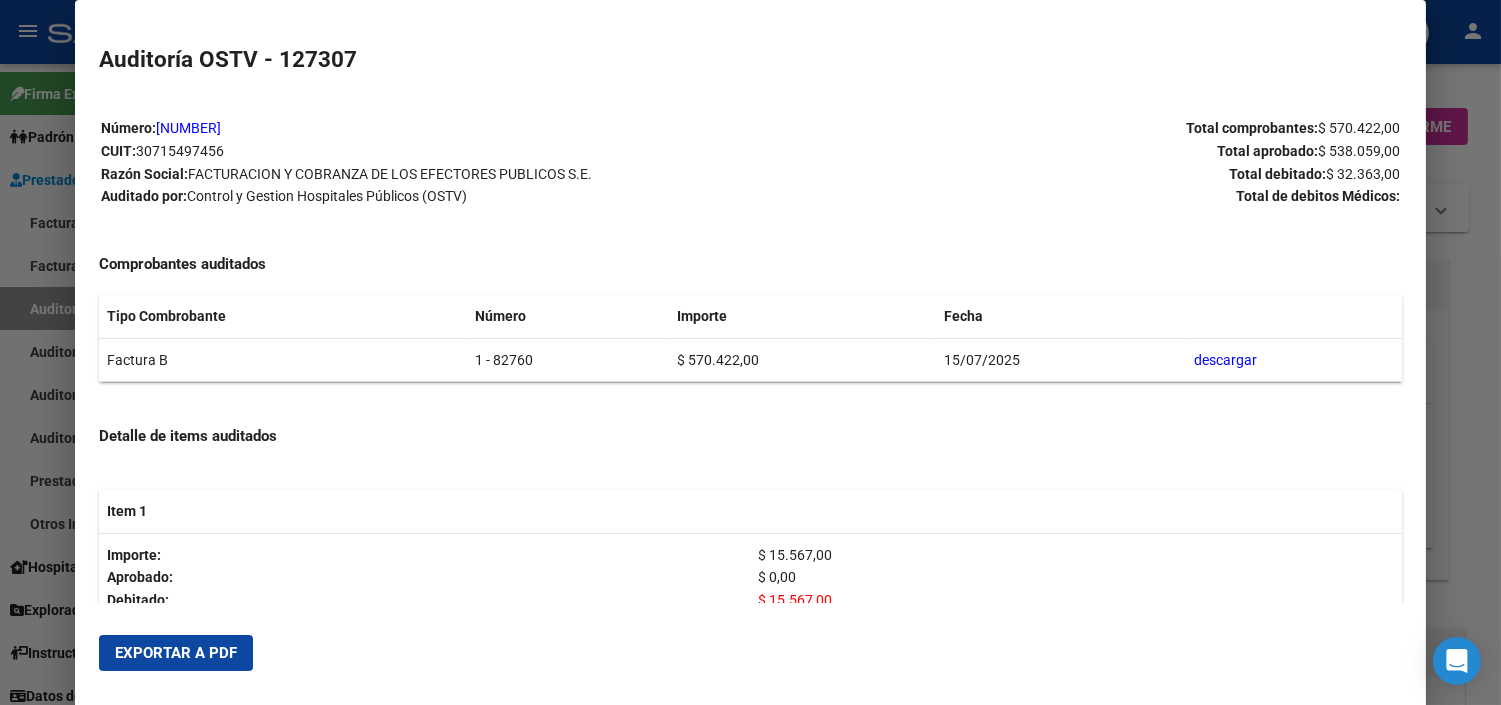 click on "Exportar a PDF" at bounding box center (176, 653) 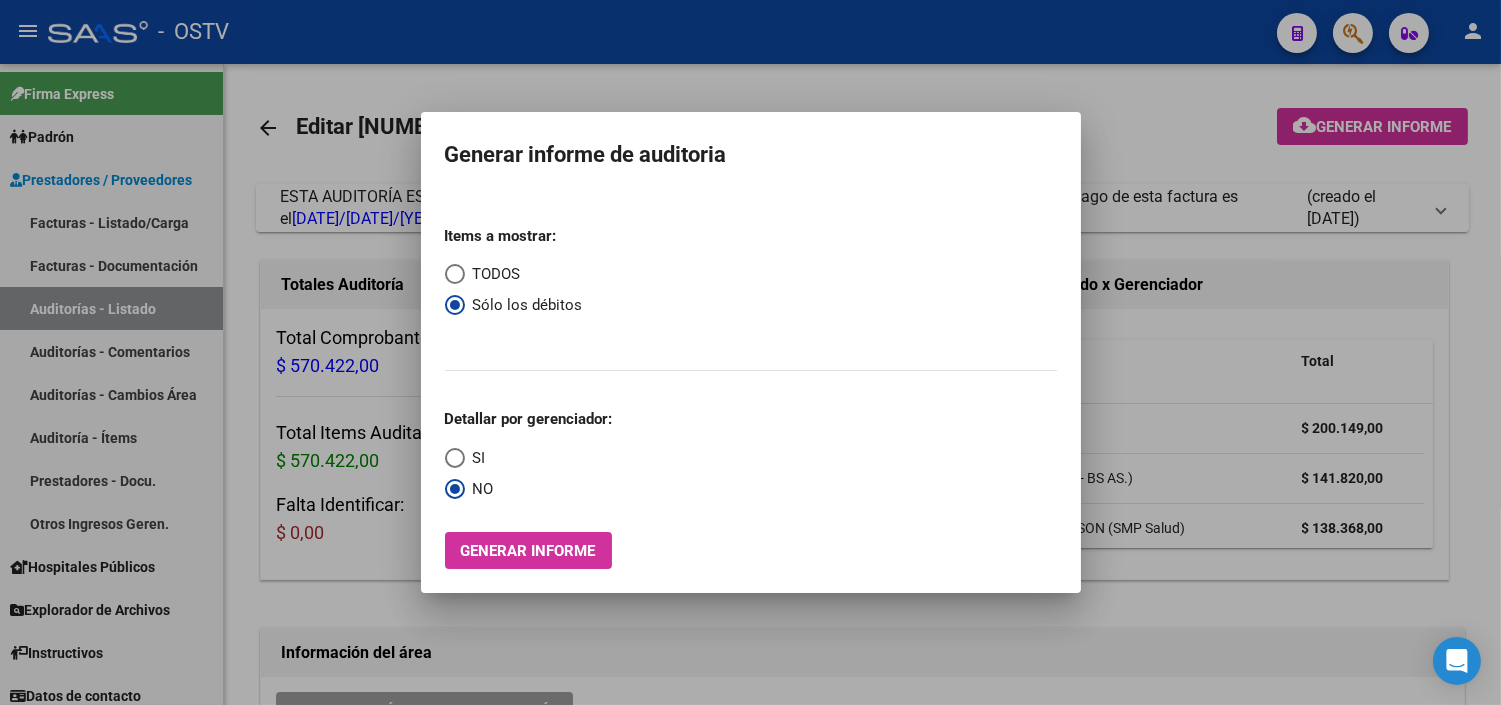 click at bounding box center [750, 352] 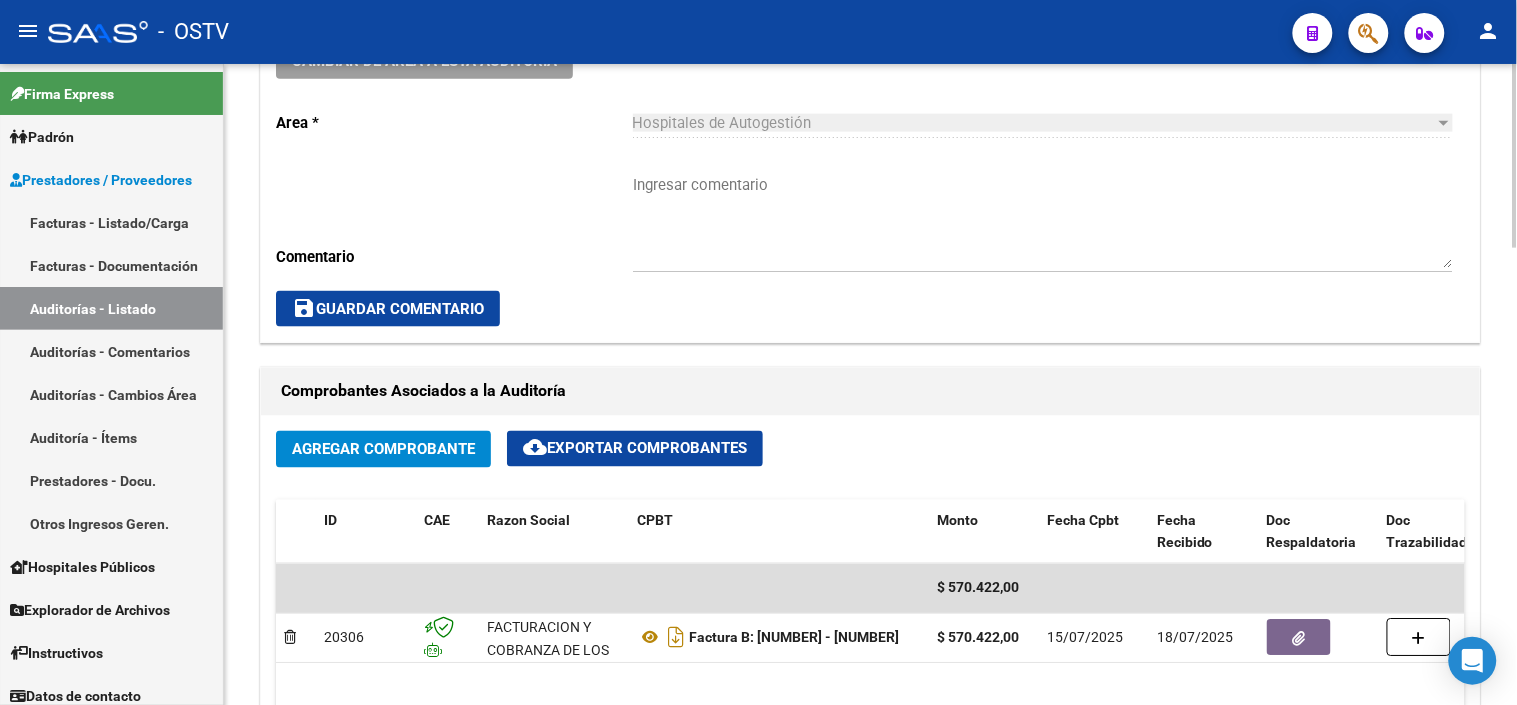 scroll, scrollTop: 888, scrollLeft: 0, axis: vertical 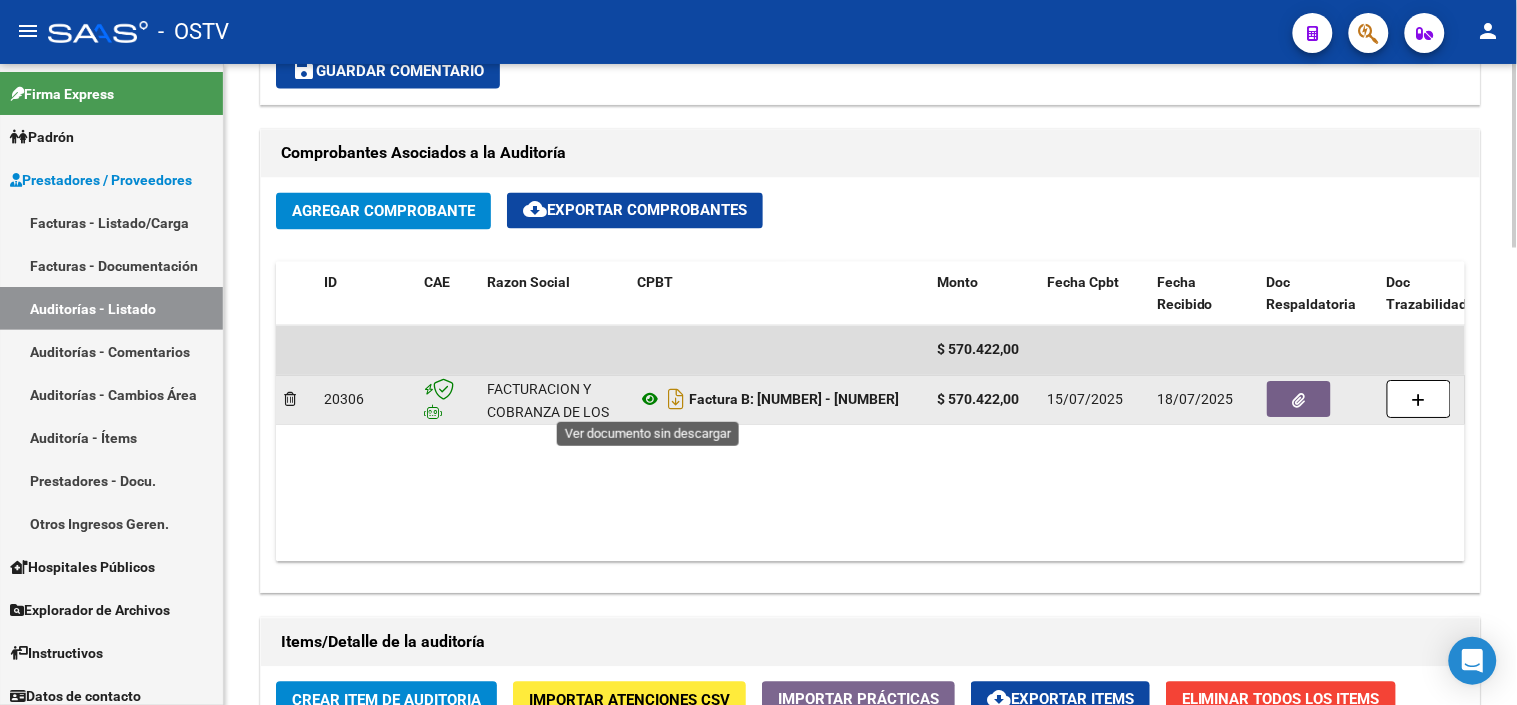 click 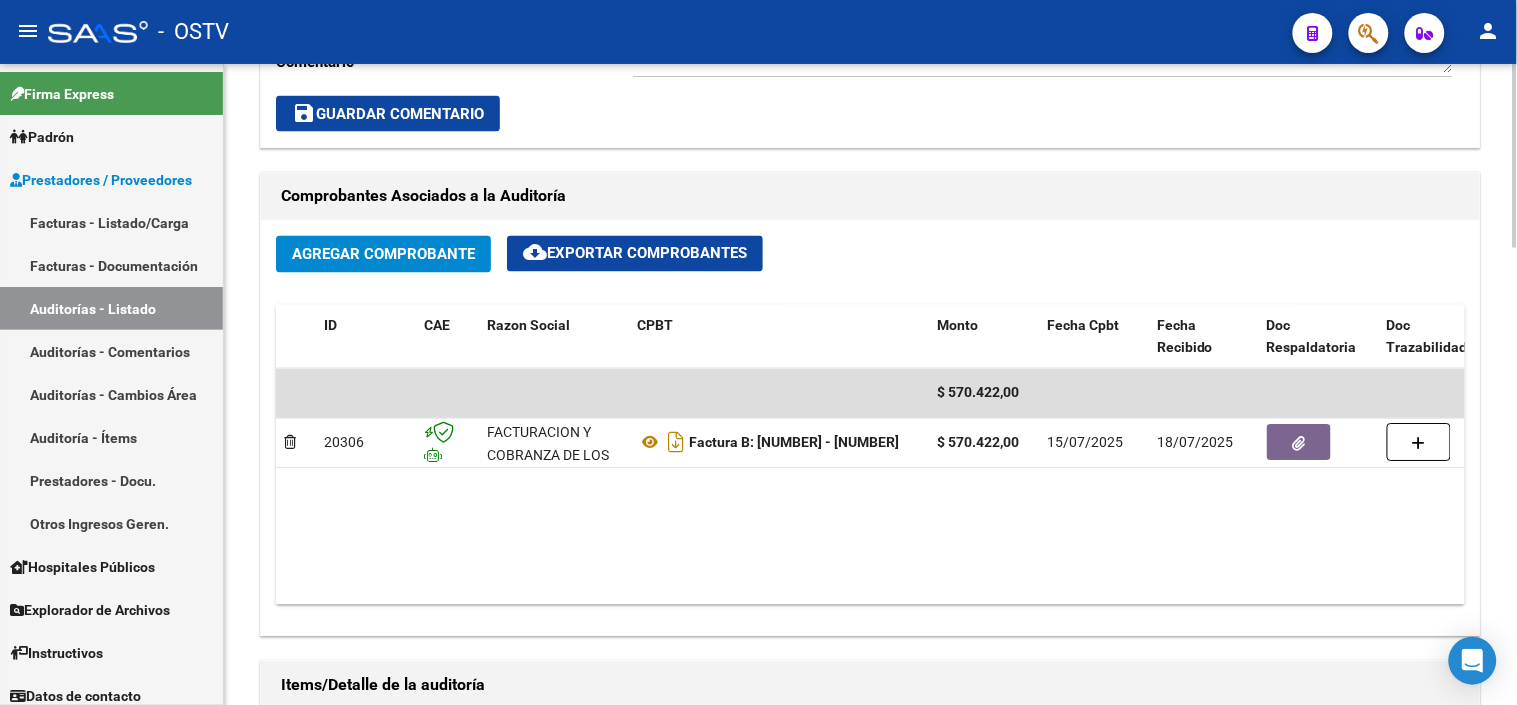 scroll, scrollTop: 888, scrollLeft: 0, axis: vertical 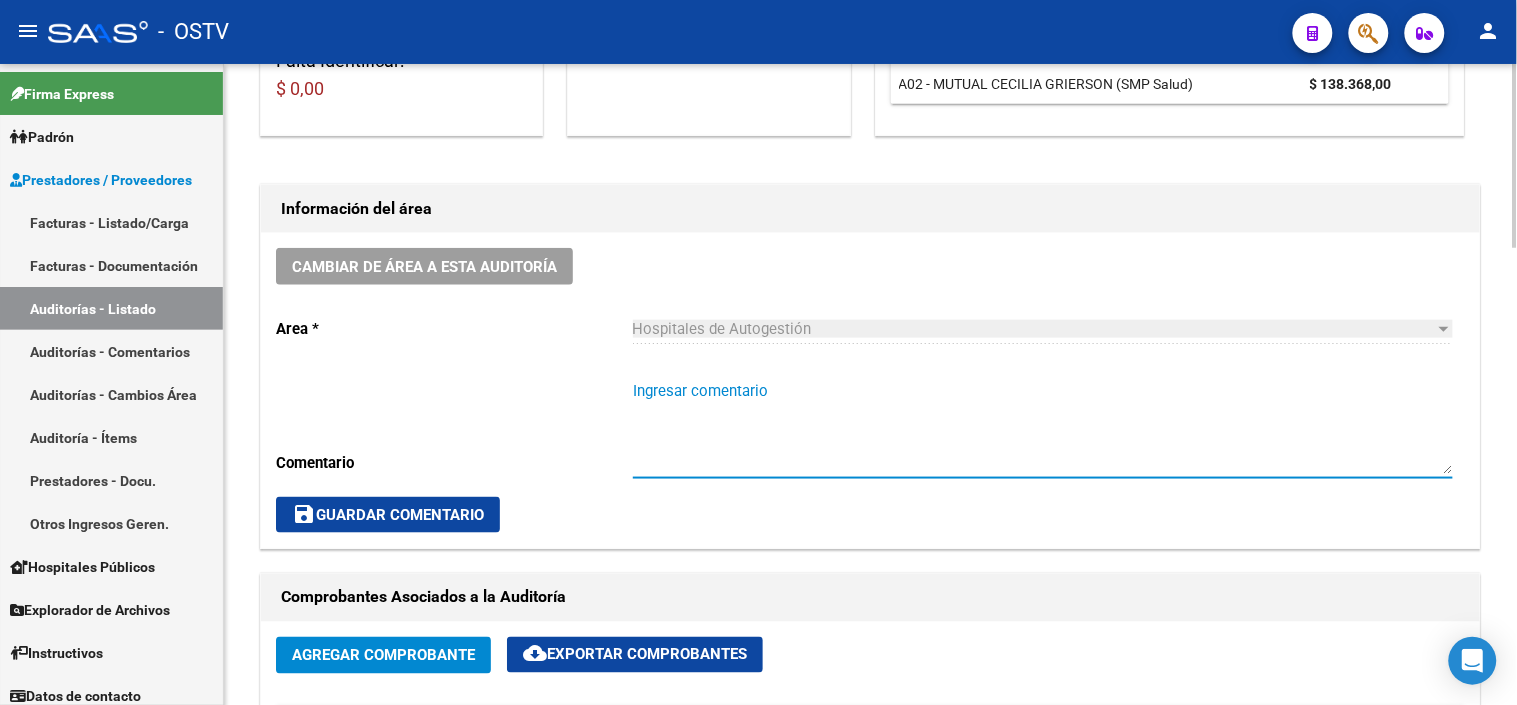 click on "Ingresar comentario" at bounding box center (1043, 427) 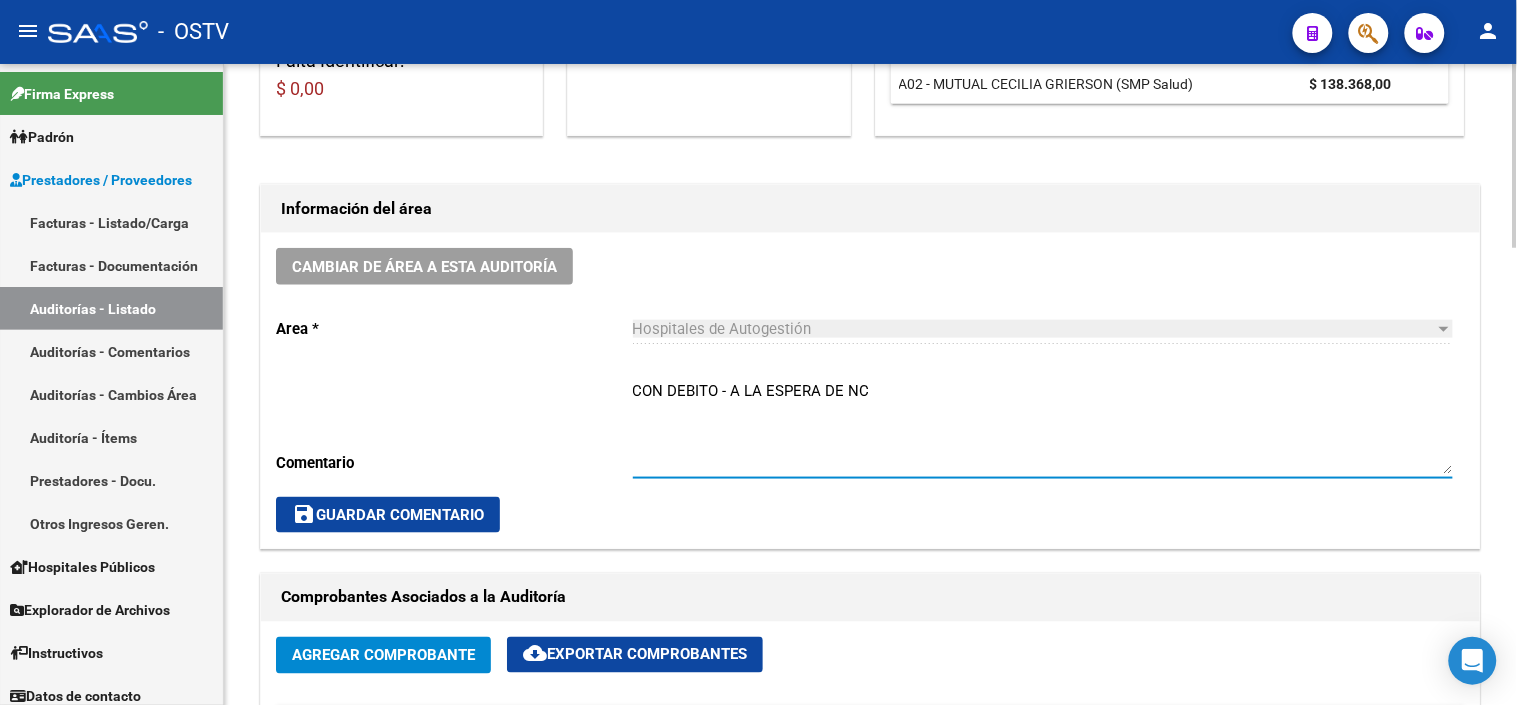type on "CON DEBITO - A LA ESPERA DE NC" 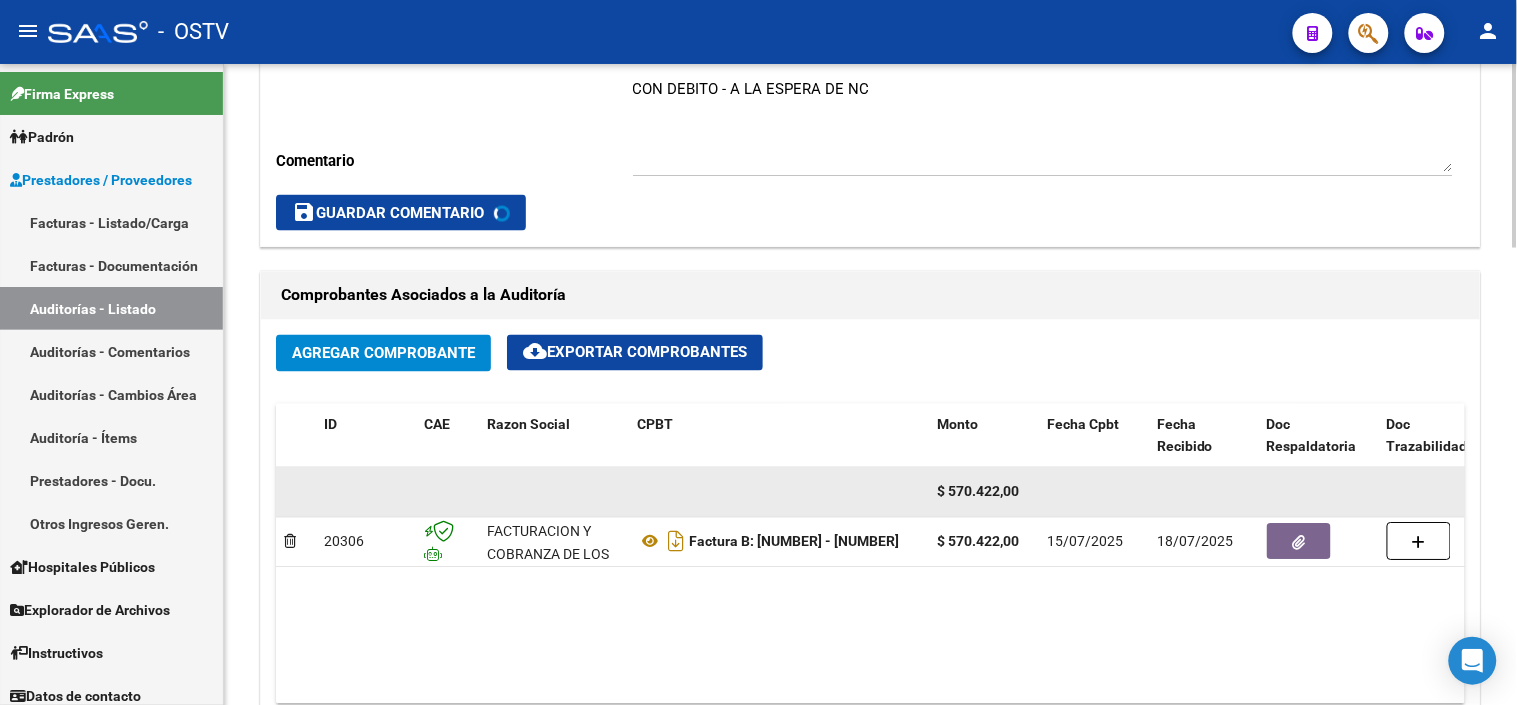 scroll, scrollTop: 777, scrollLeft: 0, axis: vertical 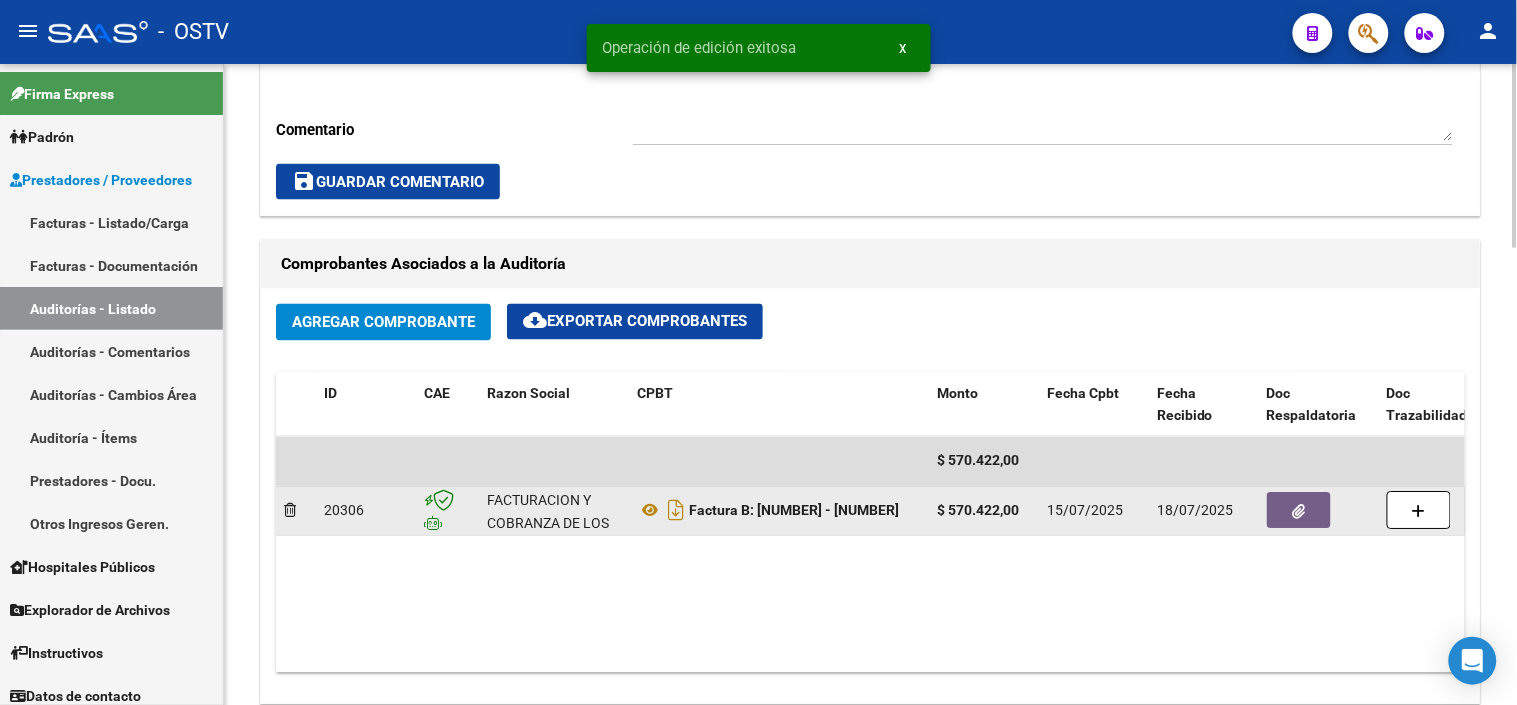 click 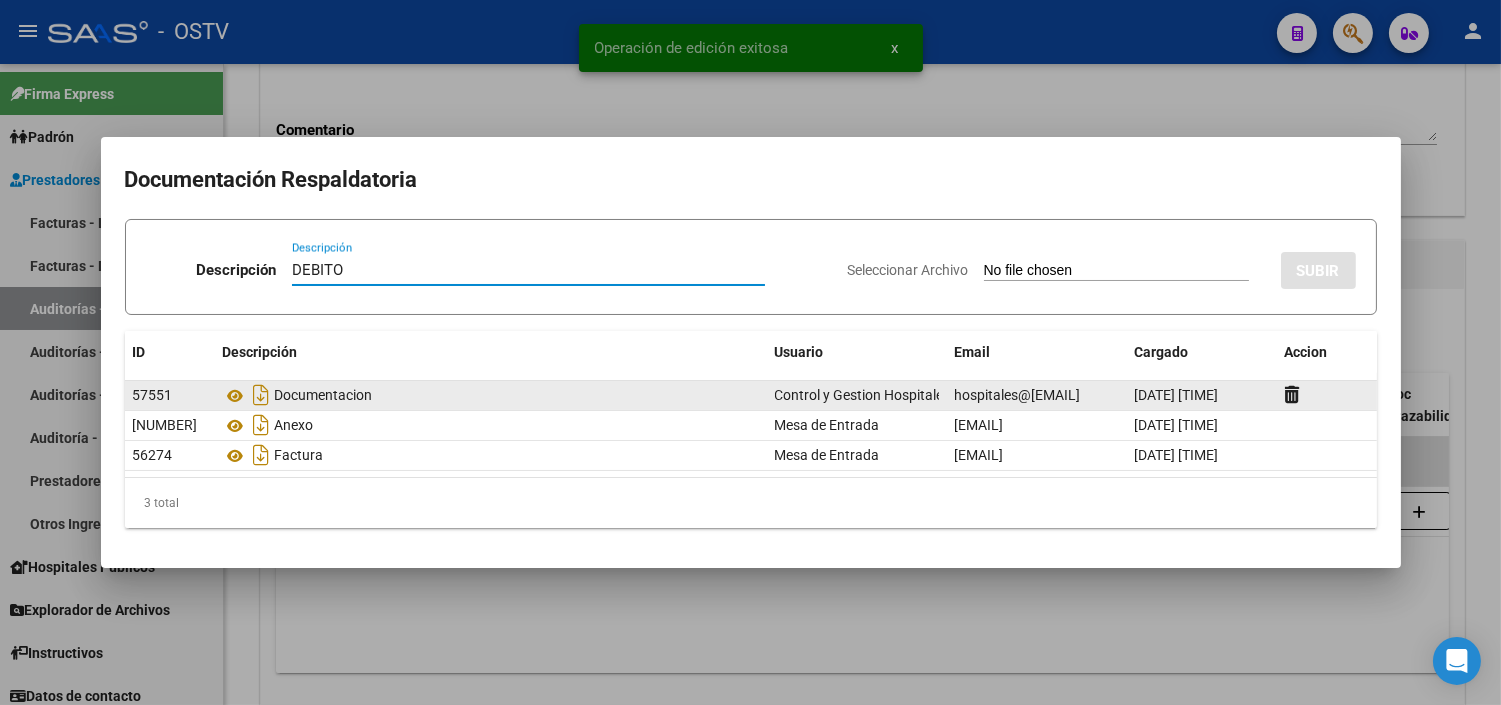 type on "DEBITO" 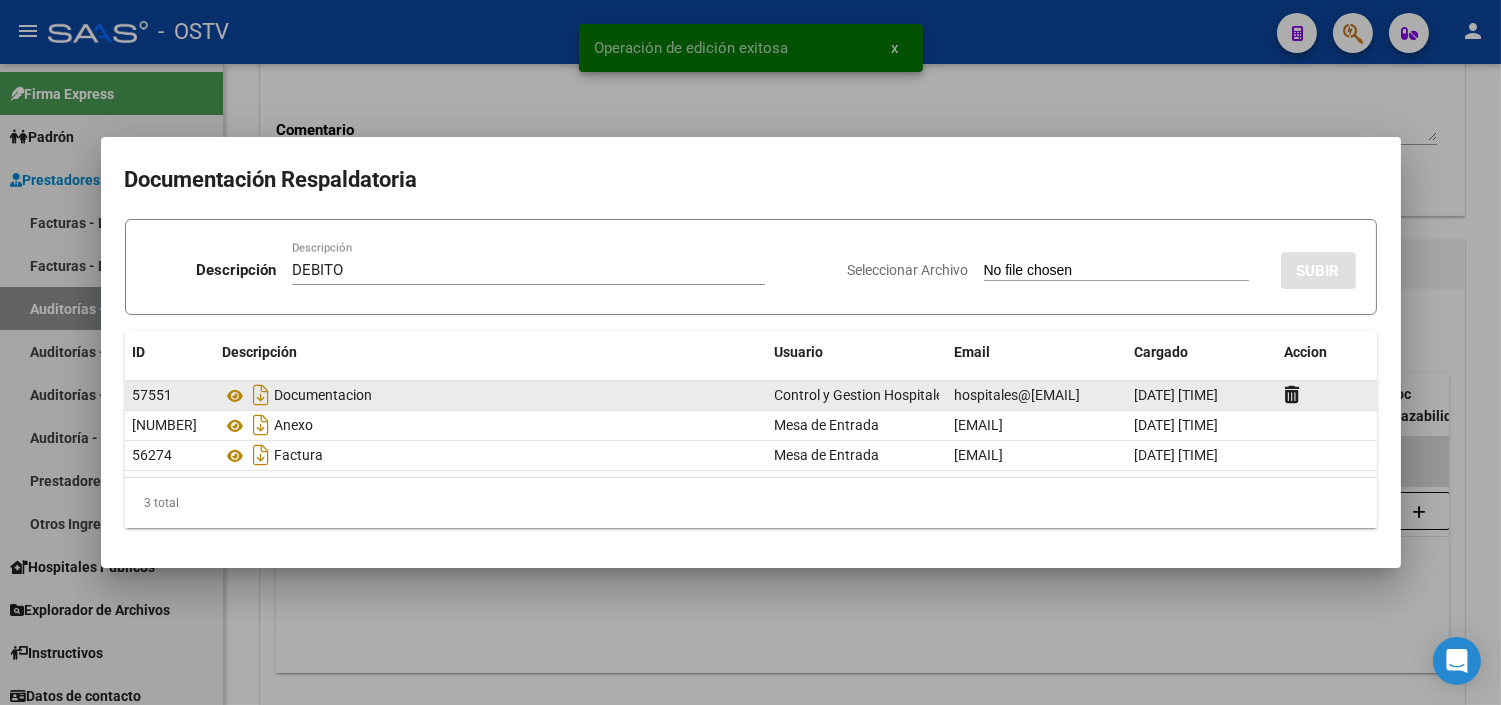 click on "Seleccionar Archivo" at bounding box center (1116, 271) 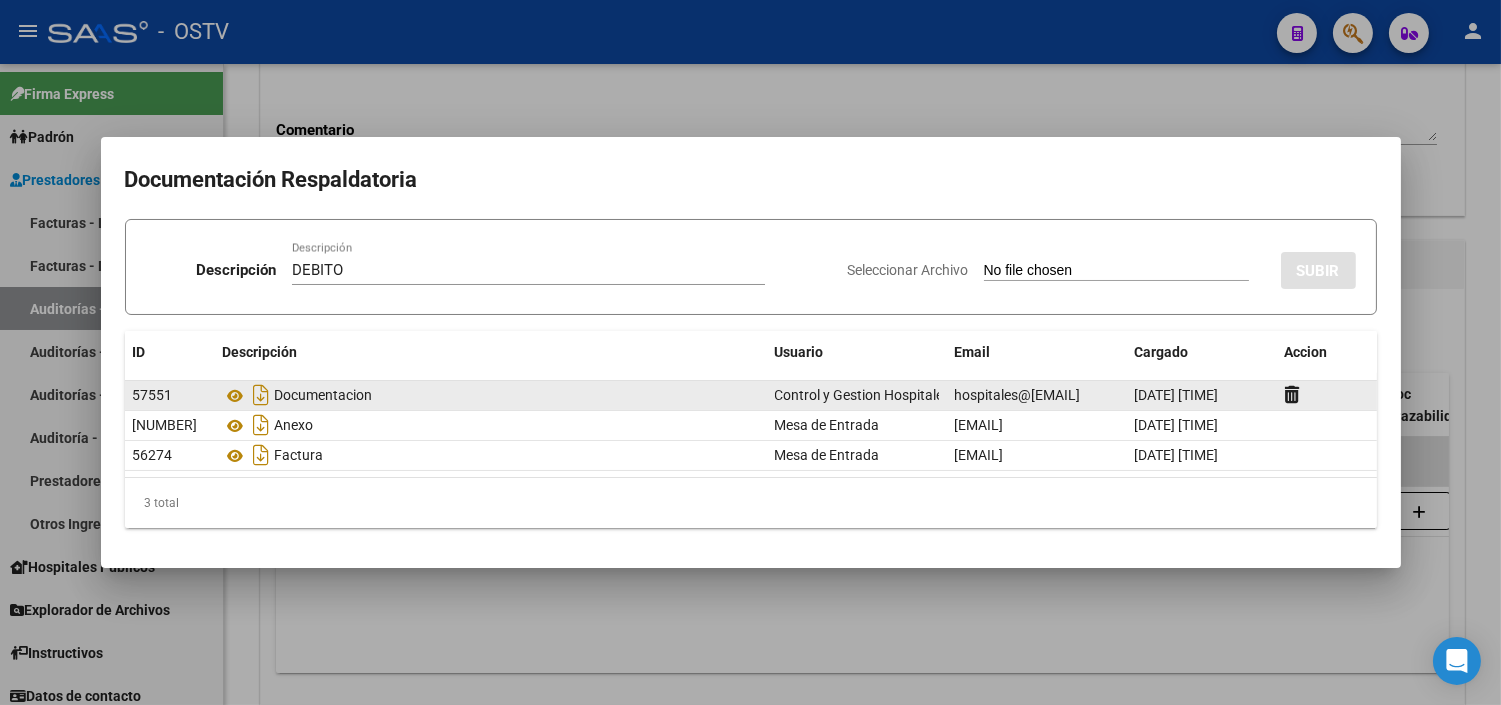 type on "C:\fakepath\DEBITO FC [NUMBER]-[NUMBER].pdf" 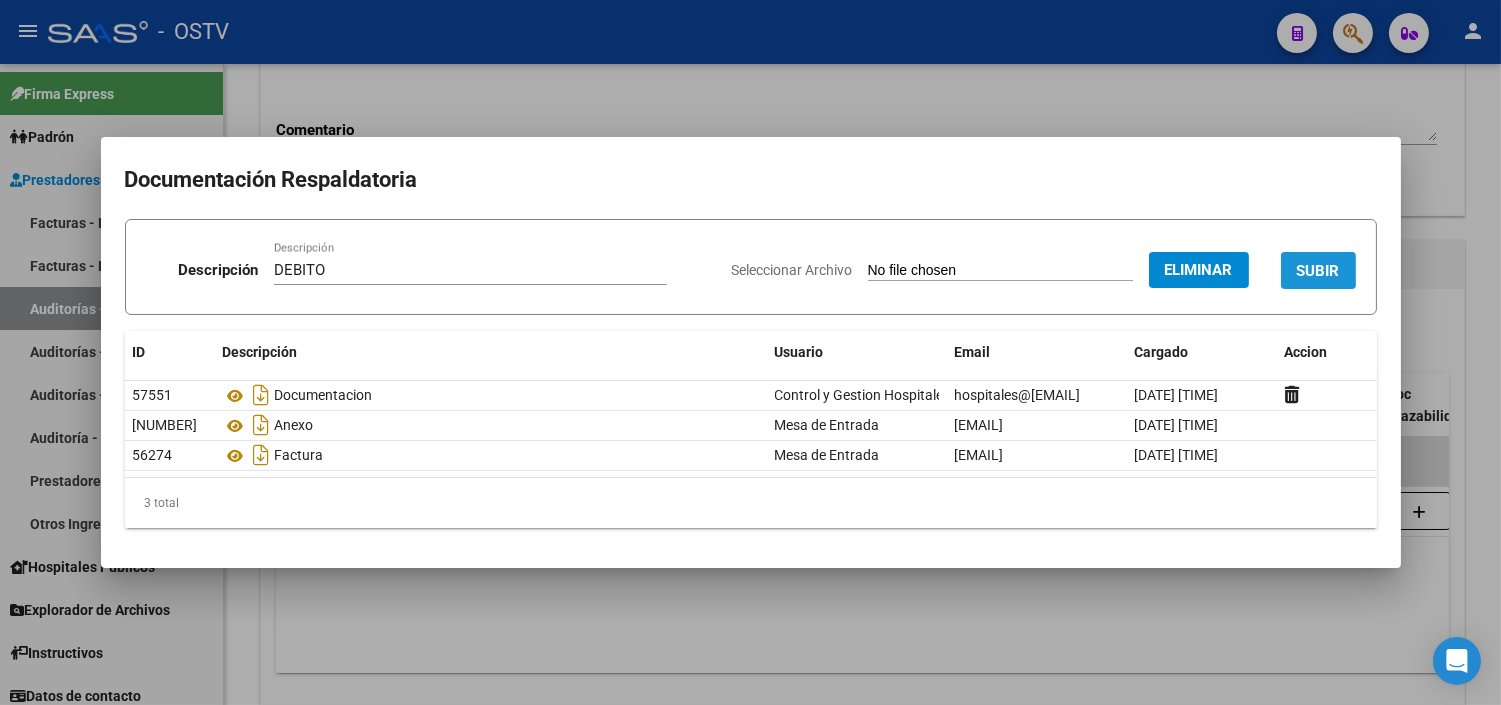 click on "SUBIR" at bounding box center (1318, 271) 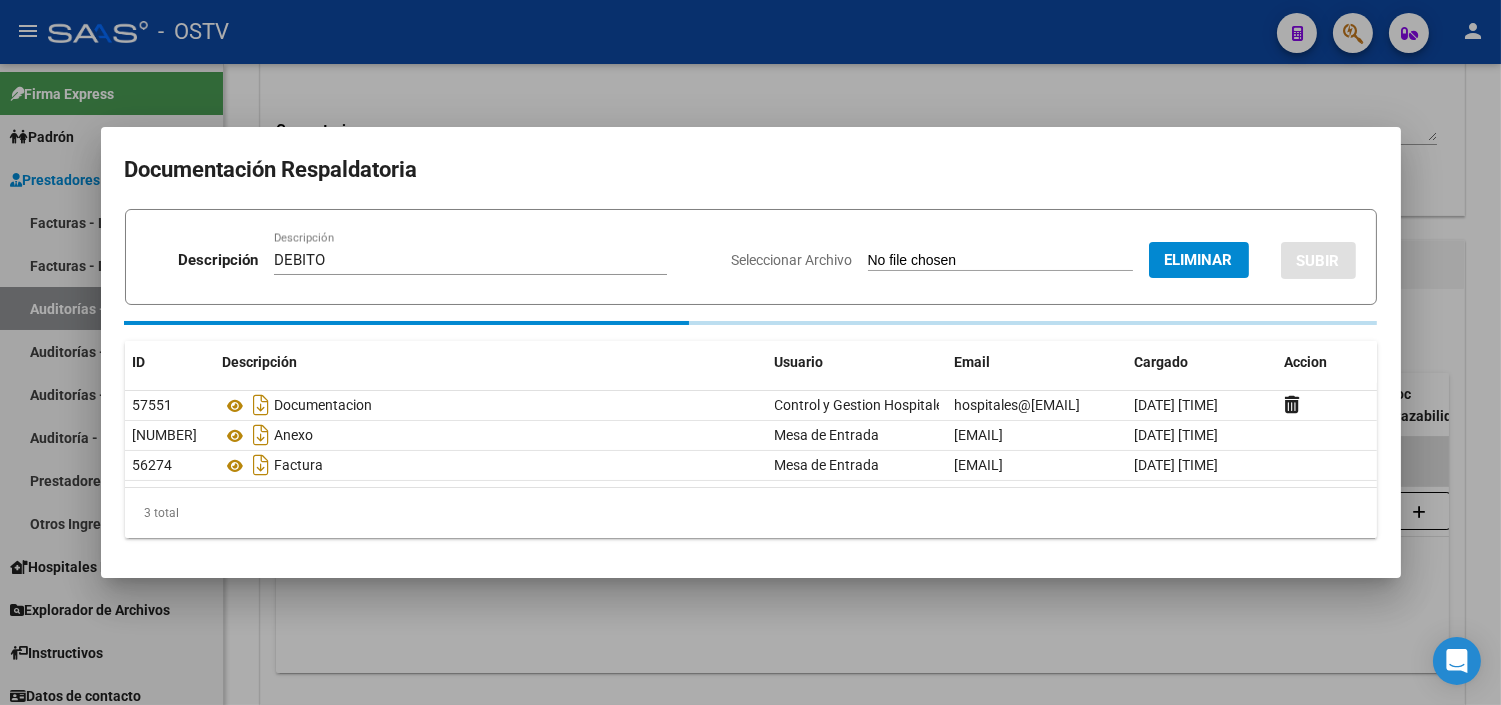 type 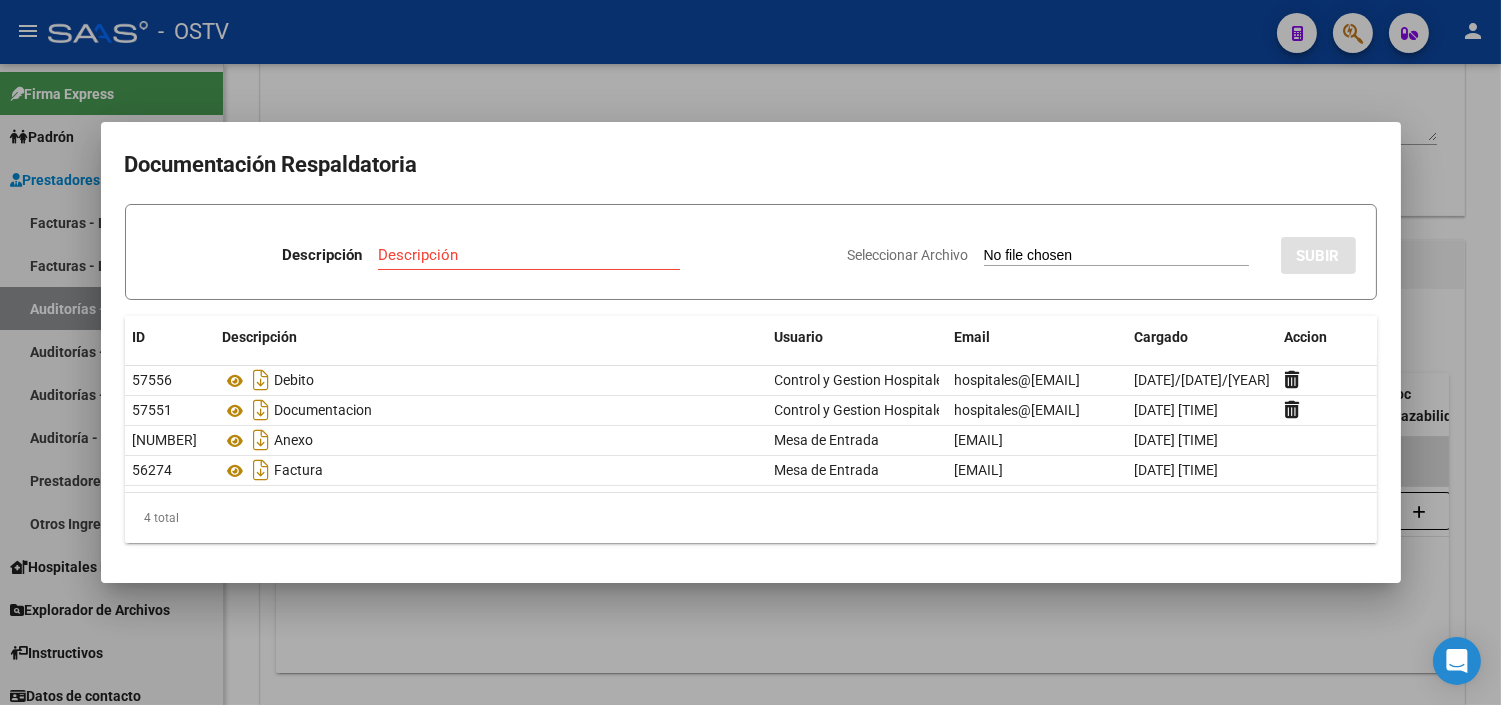 click at bounding box center [750, 352] 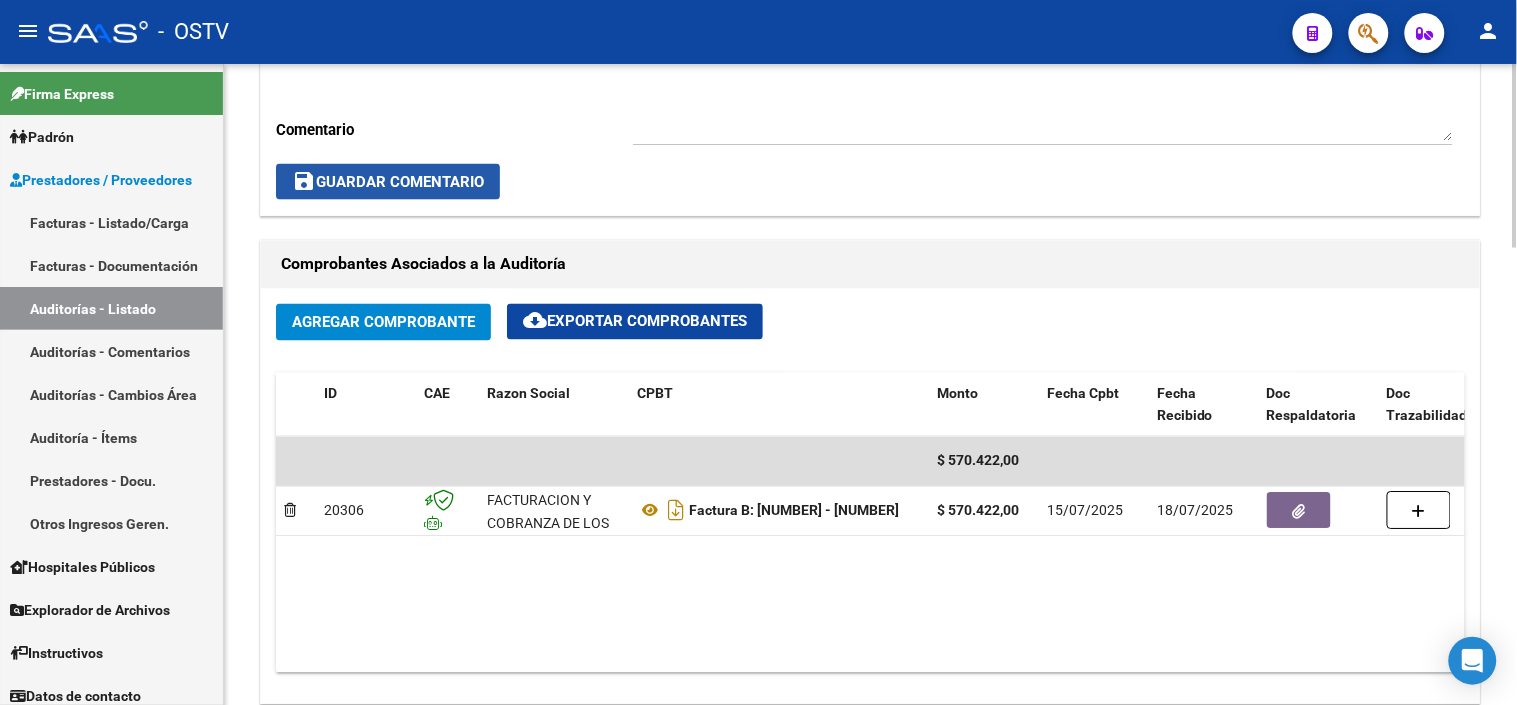 drag, startPoint x: 383, startPoint y: 181, endPoint x: 331, endPoint y: 218, distance: 63.82006 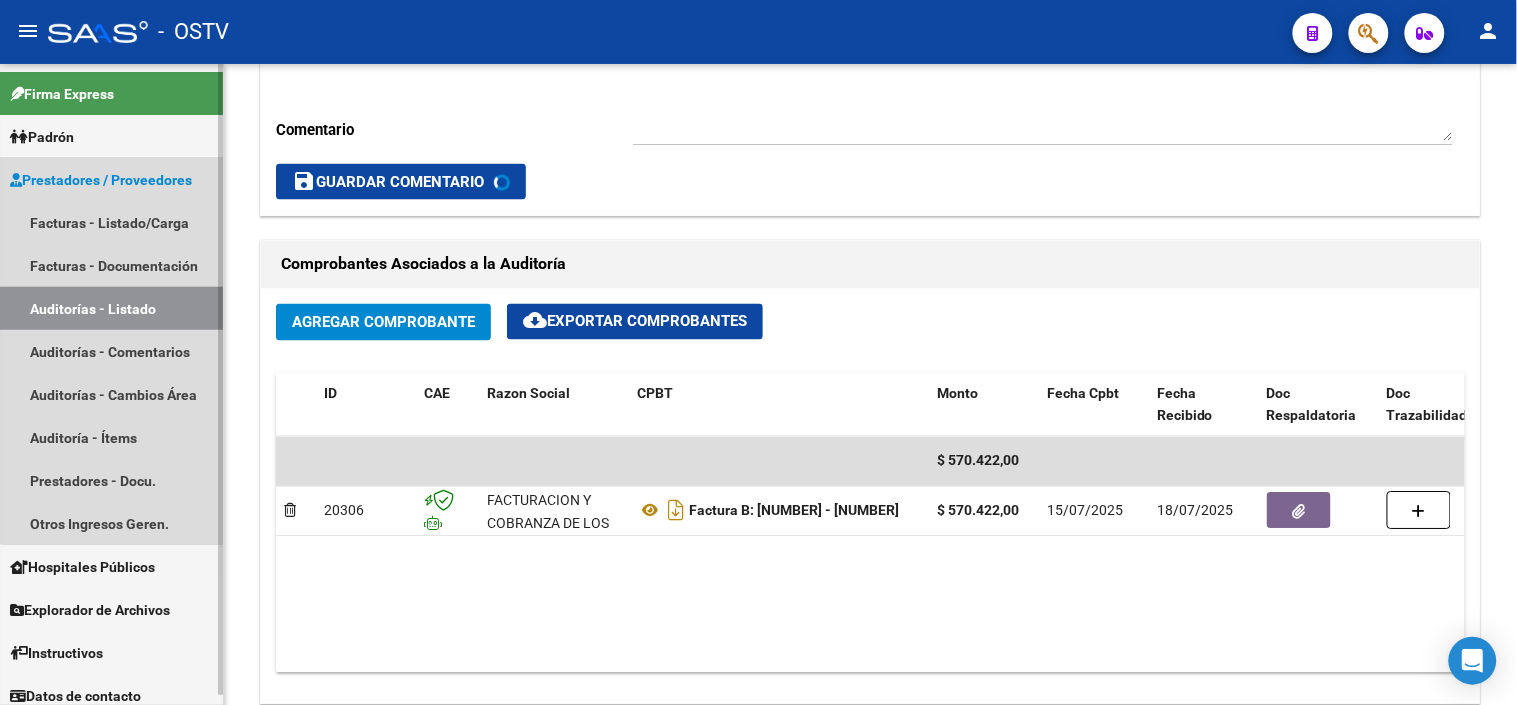 click on "Auditorías - Listado" at bounding box center (111, 308) 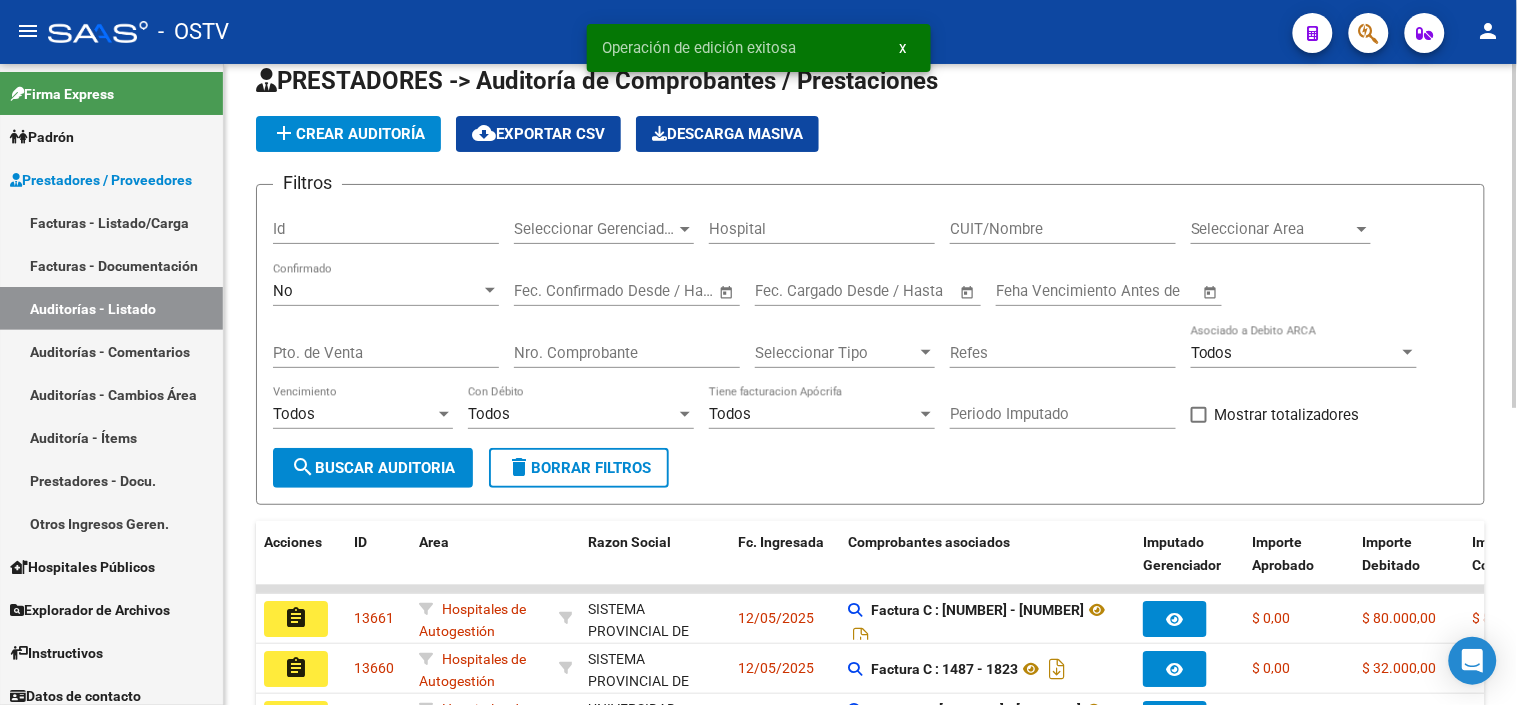 scroll, scrollTop: 557, scrollLeft: 0, axis: vertical 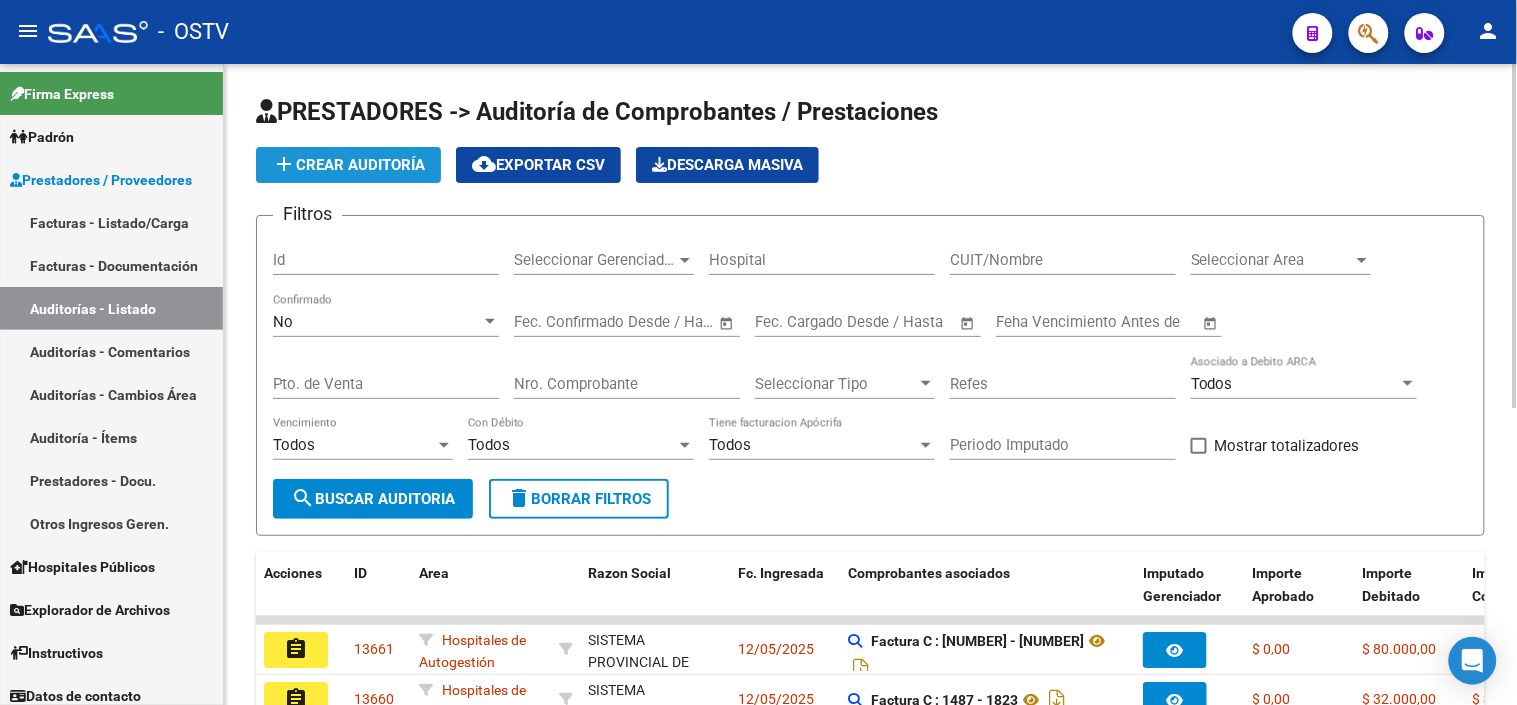 click on "add  Crear Auditoría" 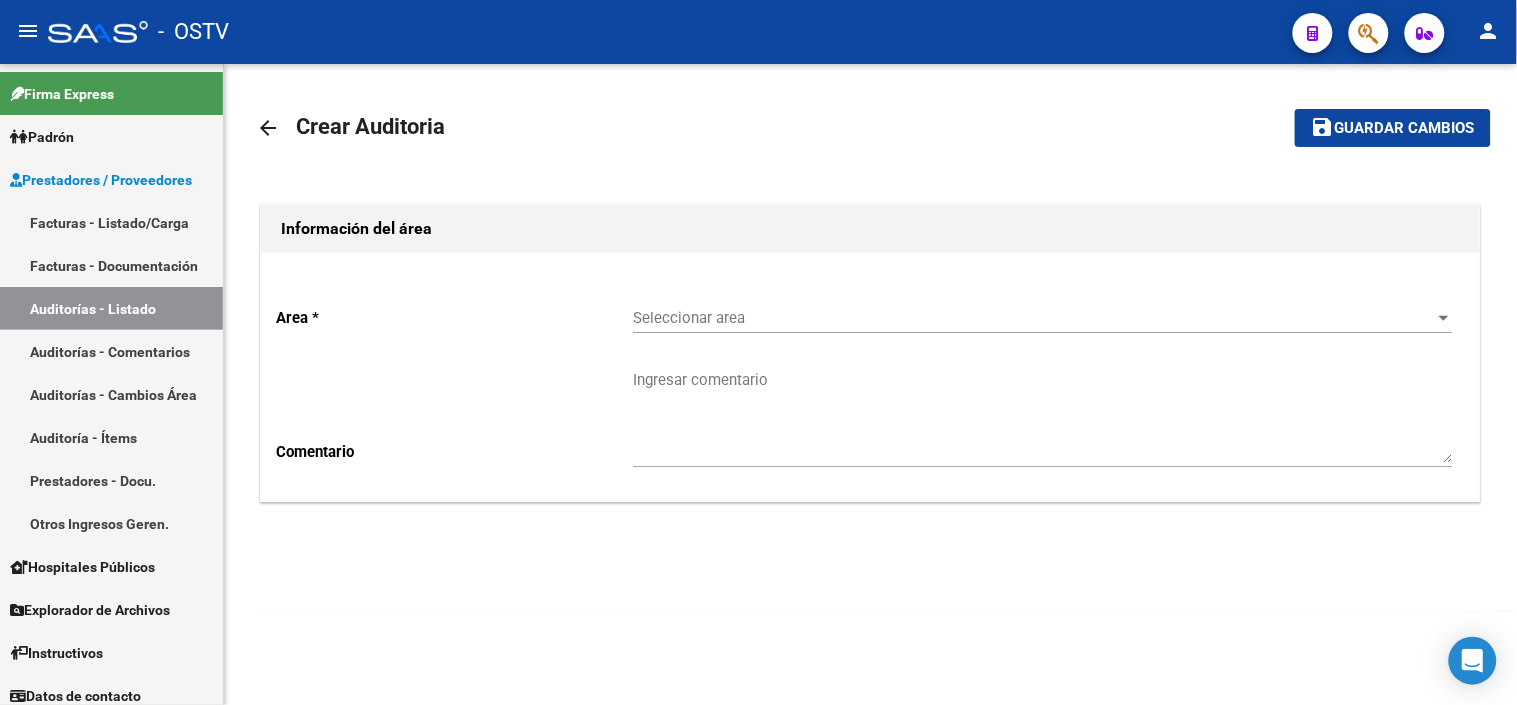 click on "Seleccionar area Seleccionar area" 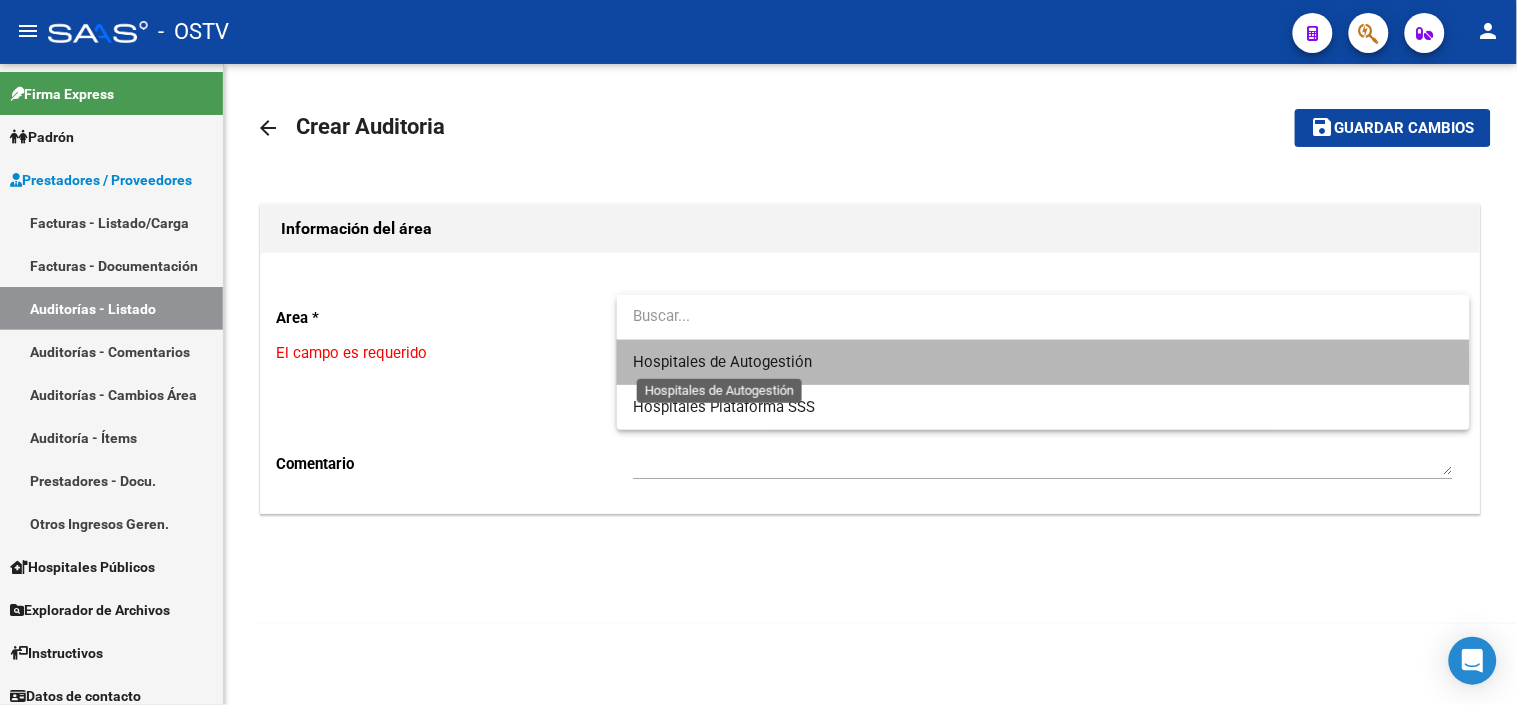 click on "Hospitales de Autogestión" at bounding box center (722, 362) 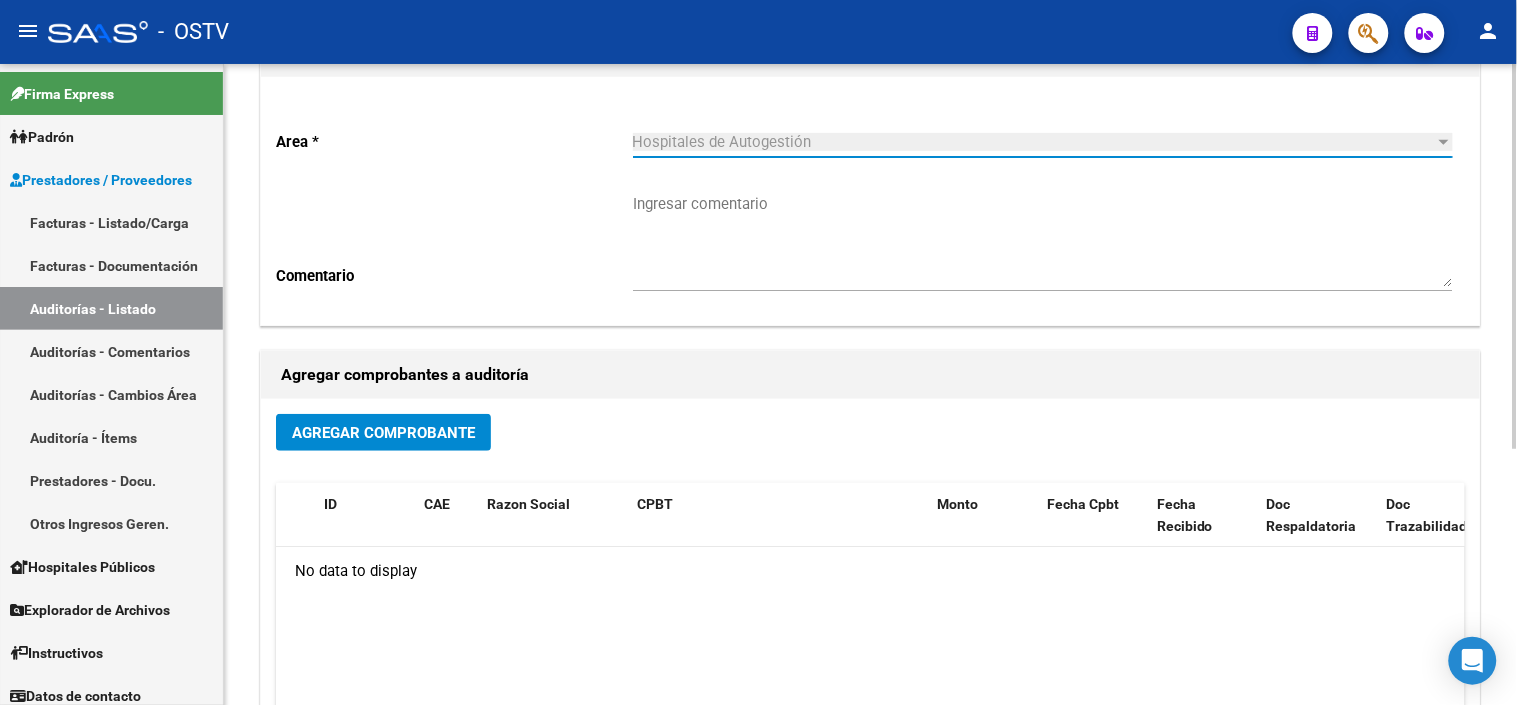 scroll, scrollTop: 222, scrollLeft: 0, axis: vertical 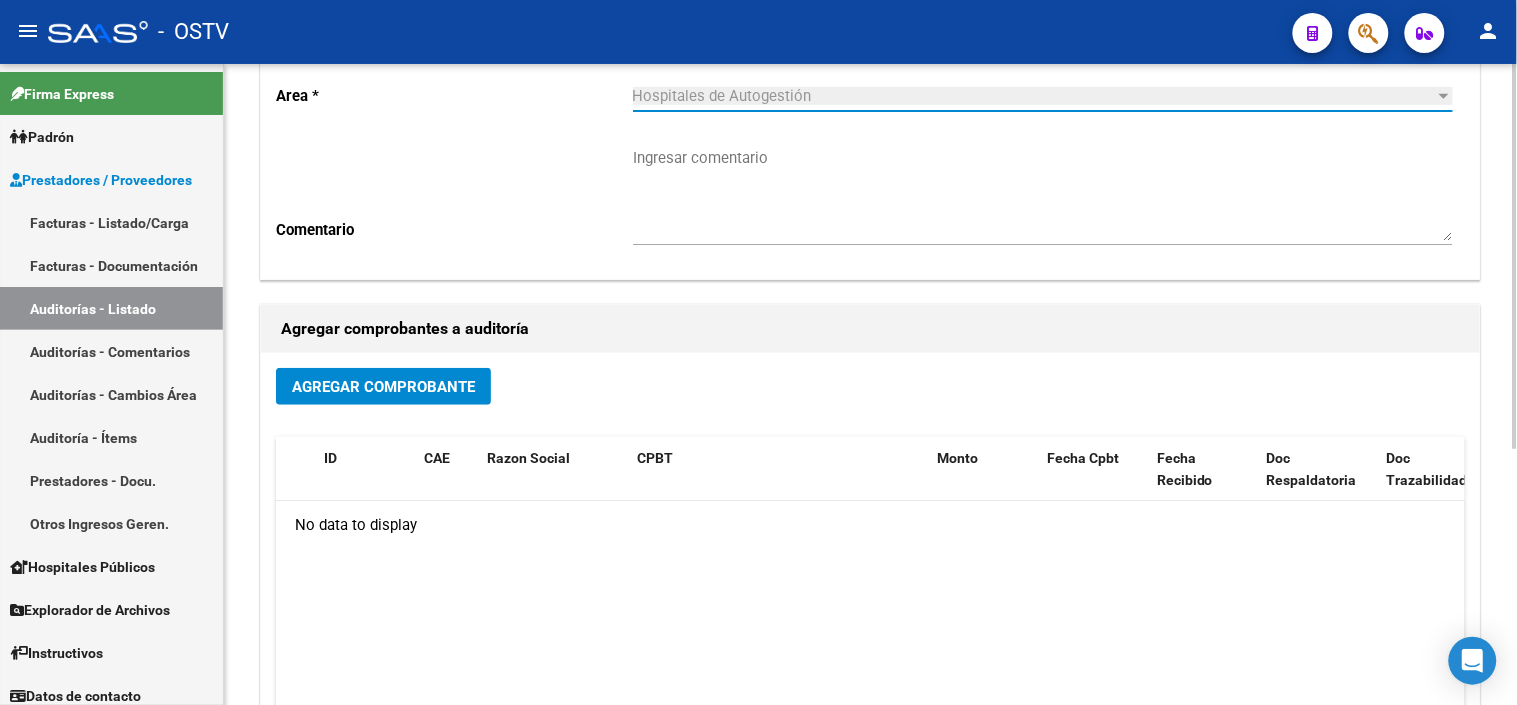 click on "Agregar Comprobante" 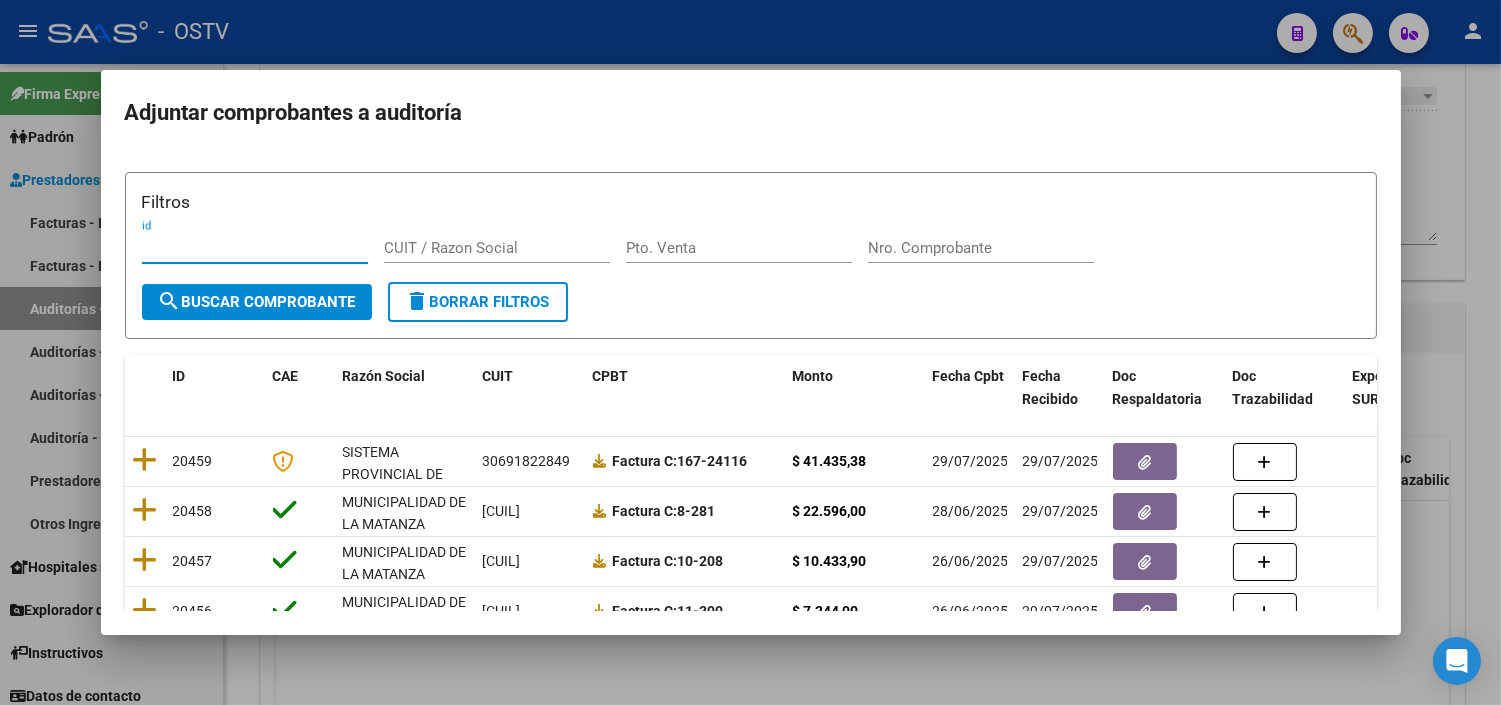 click on "Filtros id CUIT / Razon Social Pto. Venta Nro. Comprobante search  Buscar Comprobante  delete  Borrar Filtros" at bounding box center [751, 255] 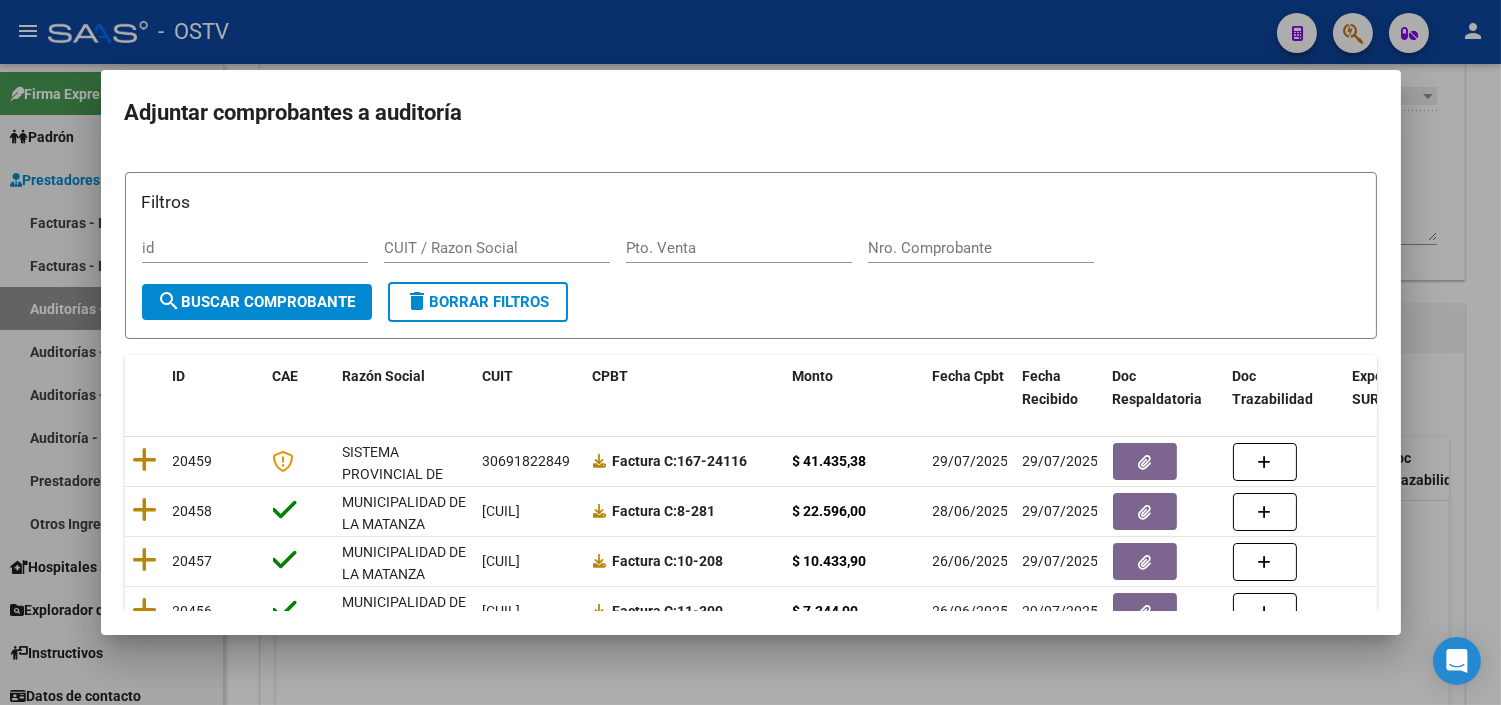 click on "Nro. Comprobante" at bounding box center (981, 248) 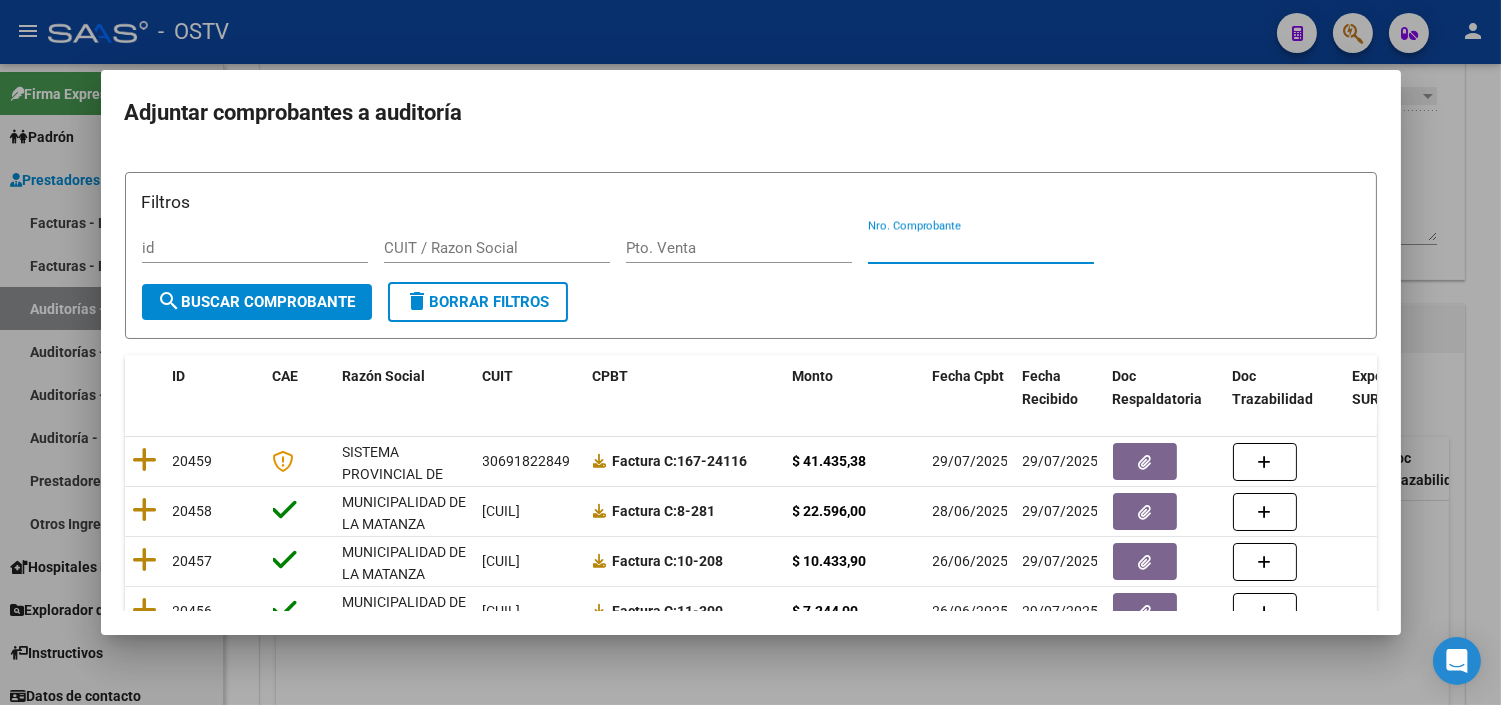 paste on "12890" 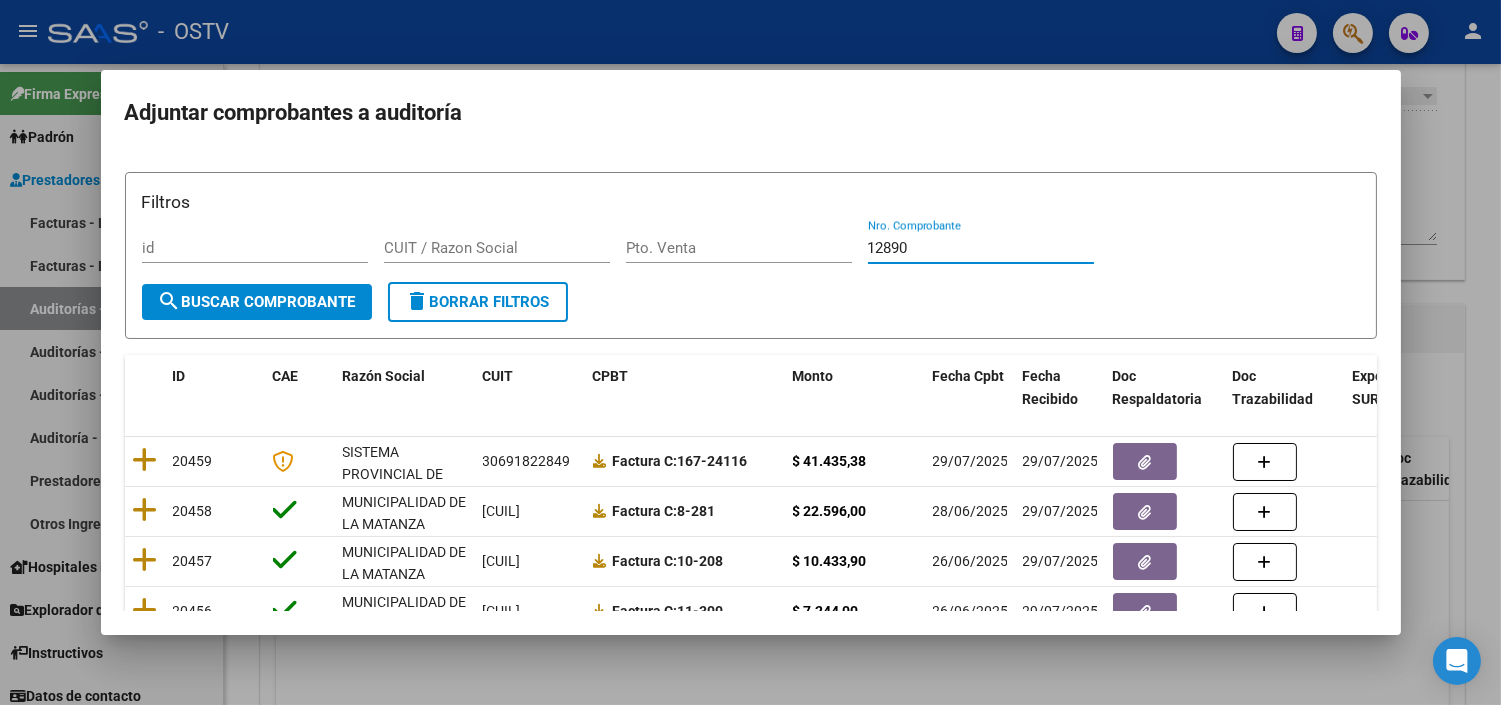 type on "12890" 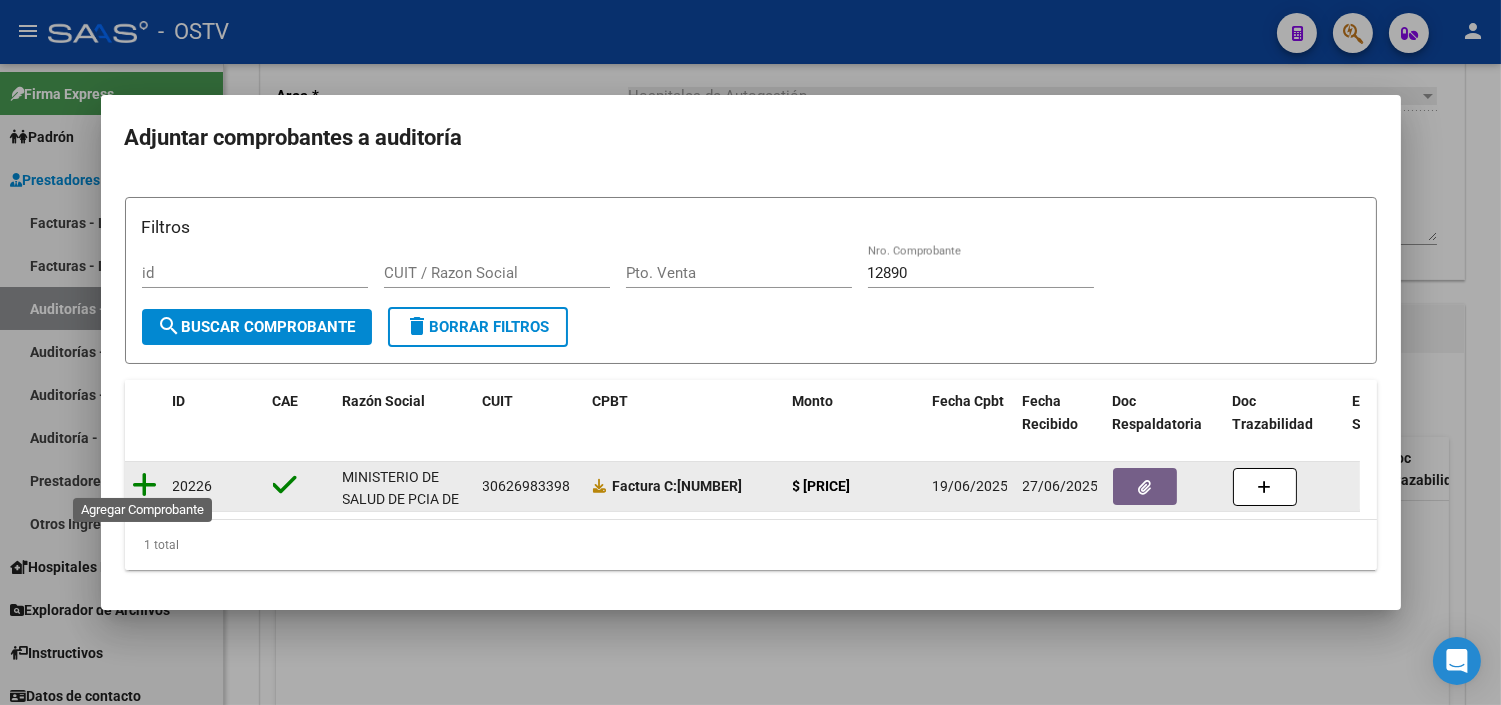 click 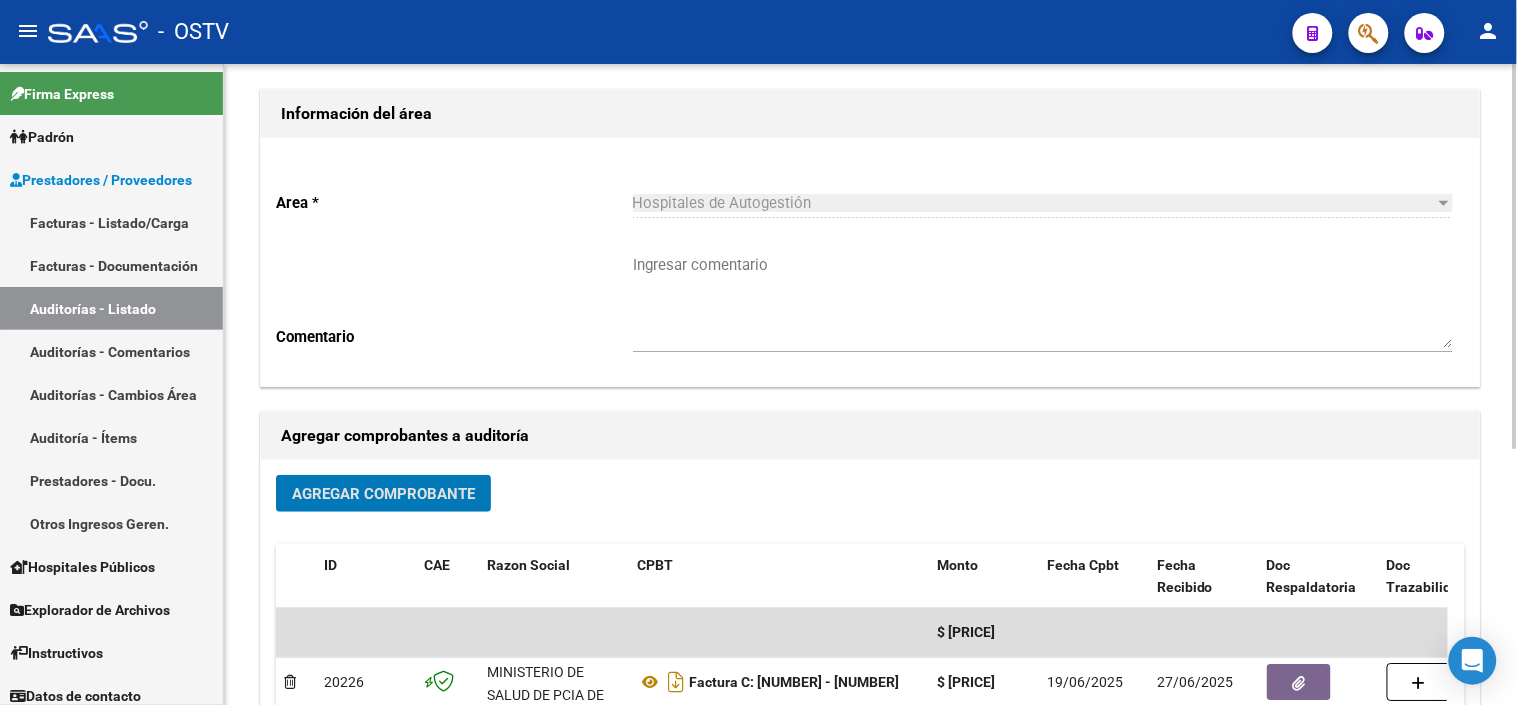 scroll, scrollTop: 0, scrollLeft: 0, axis: both 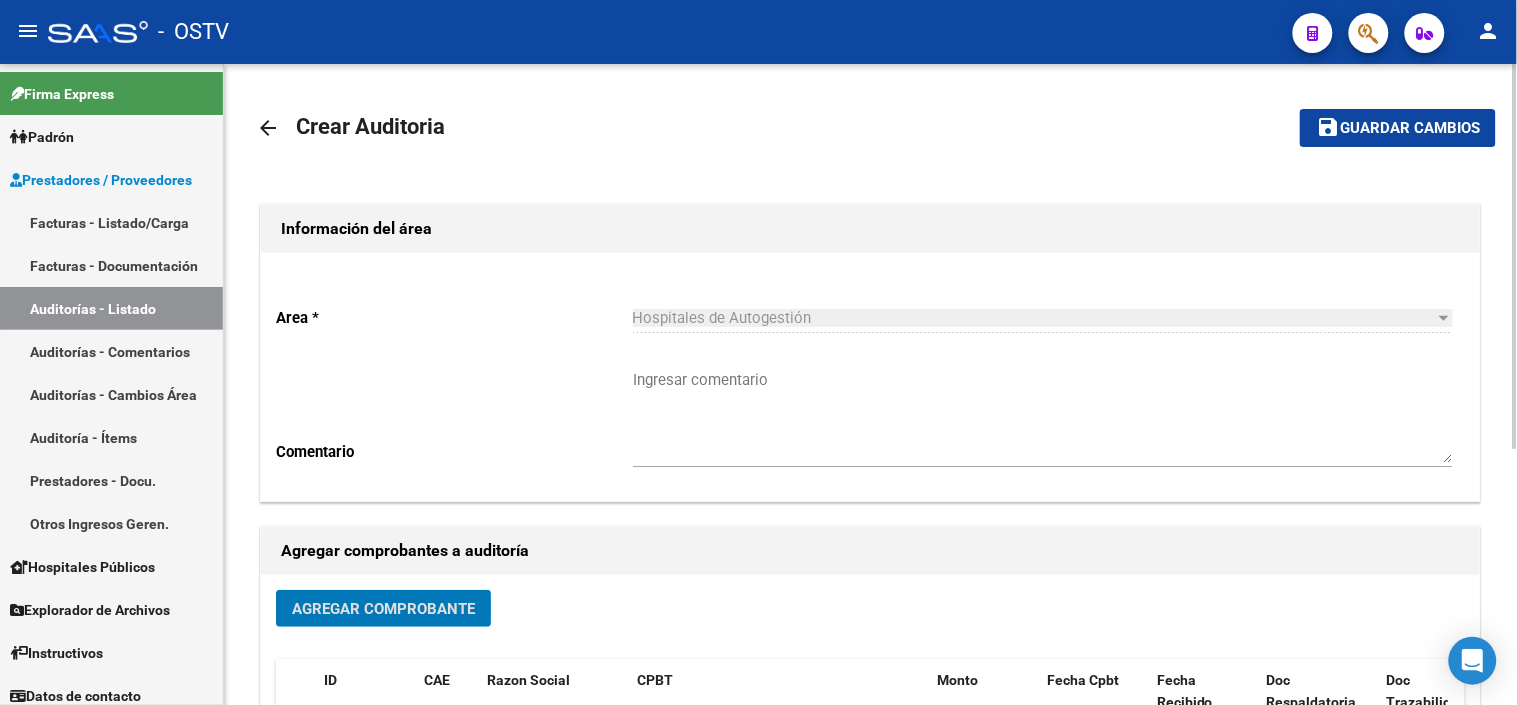 click on "Guardar cambios" 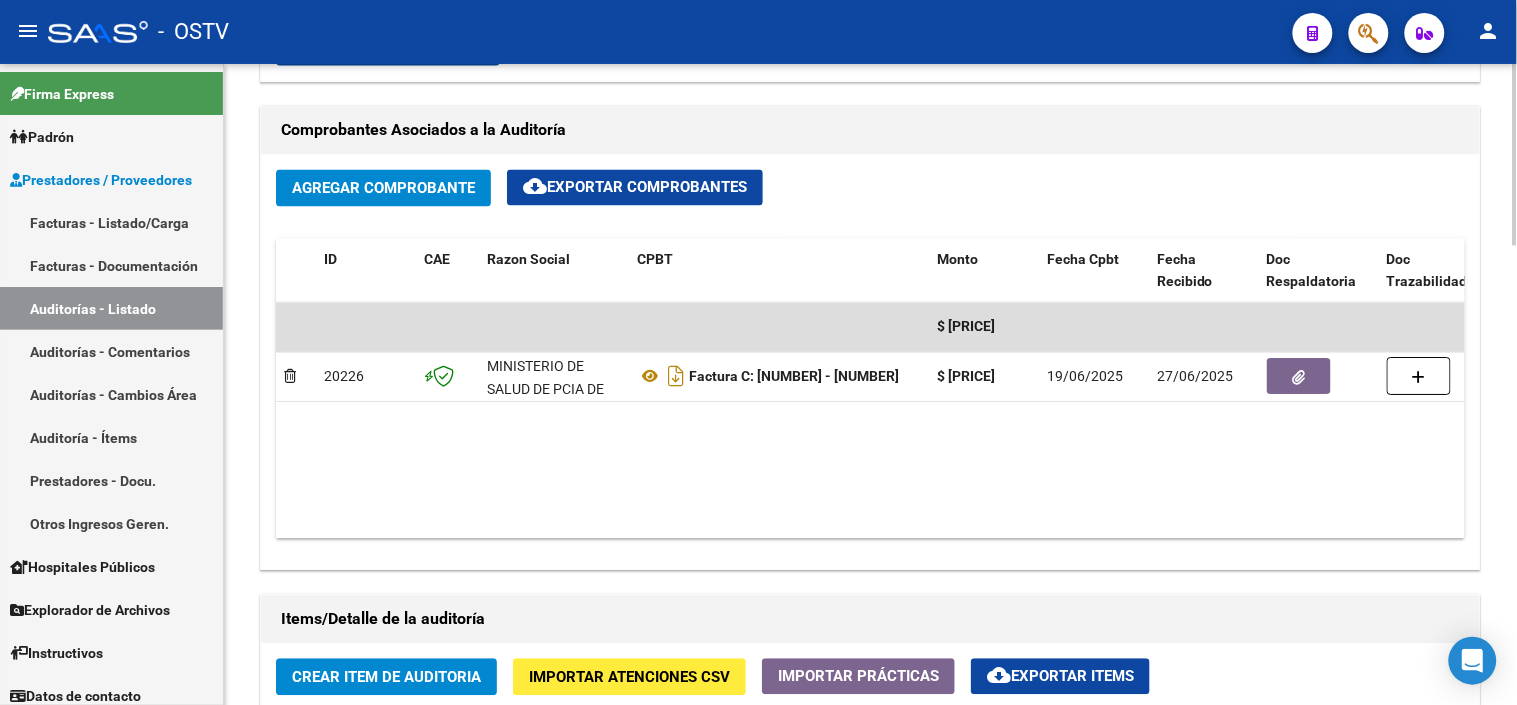 scroll, scrollTop: 1000, scrollLeft: 0, axis: vertical 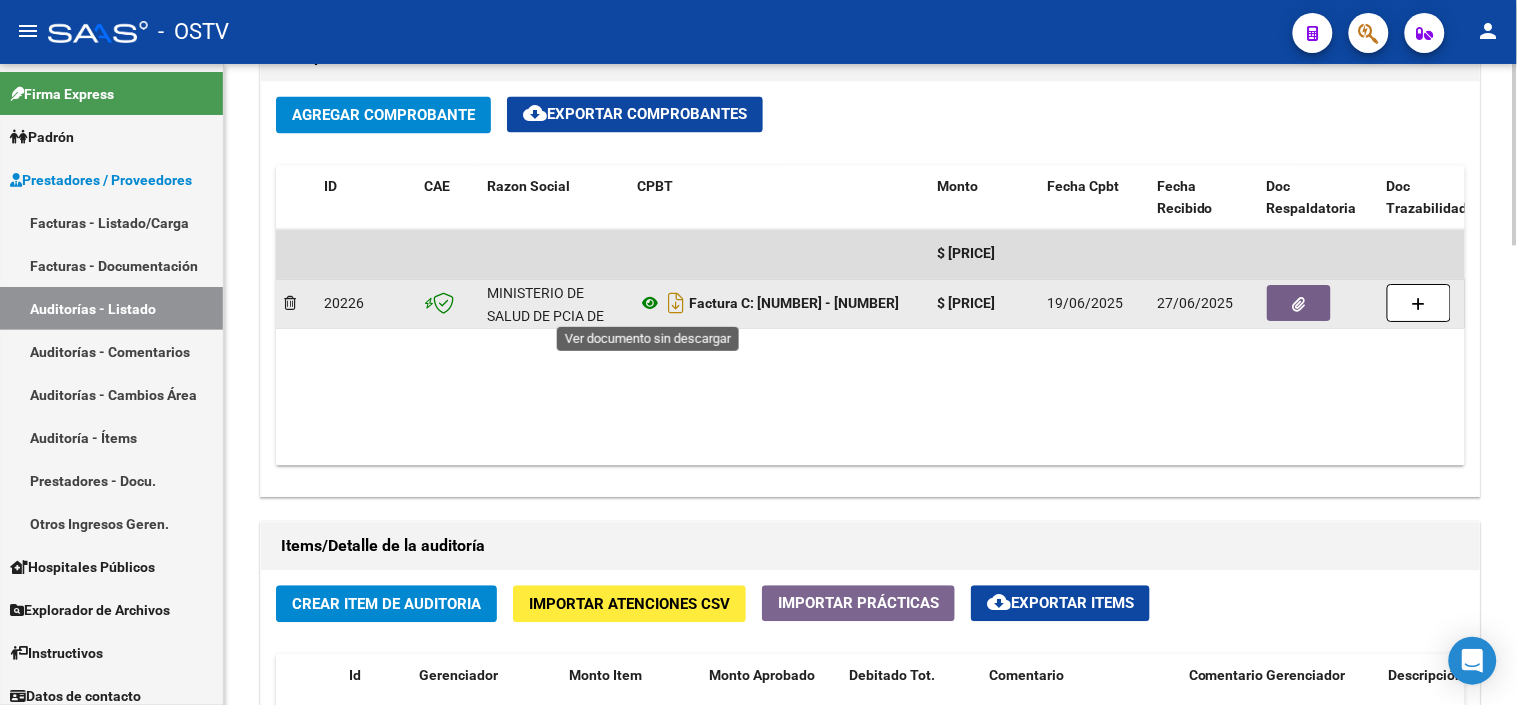 click 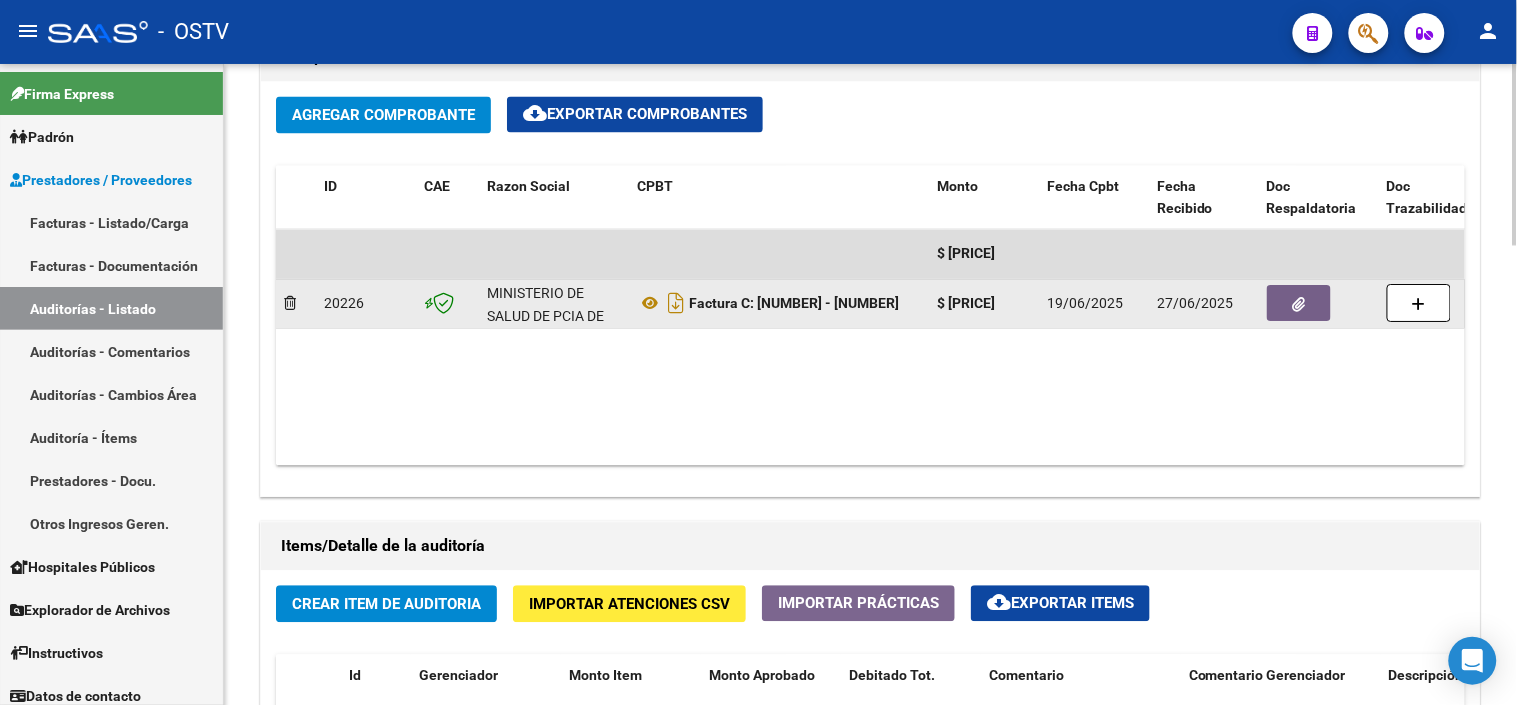 click 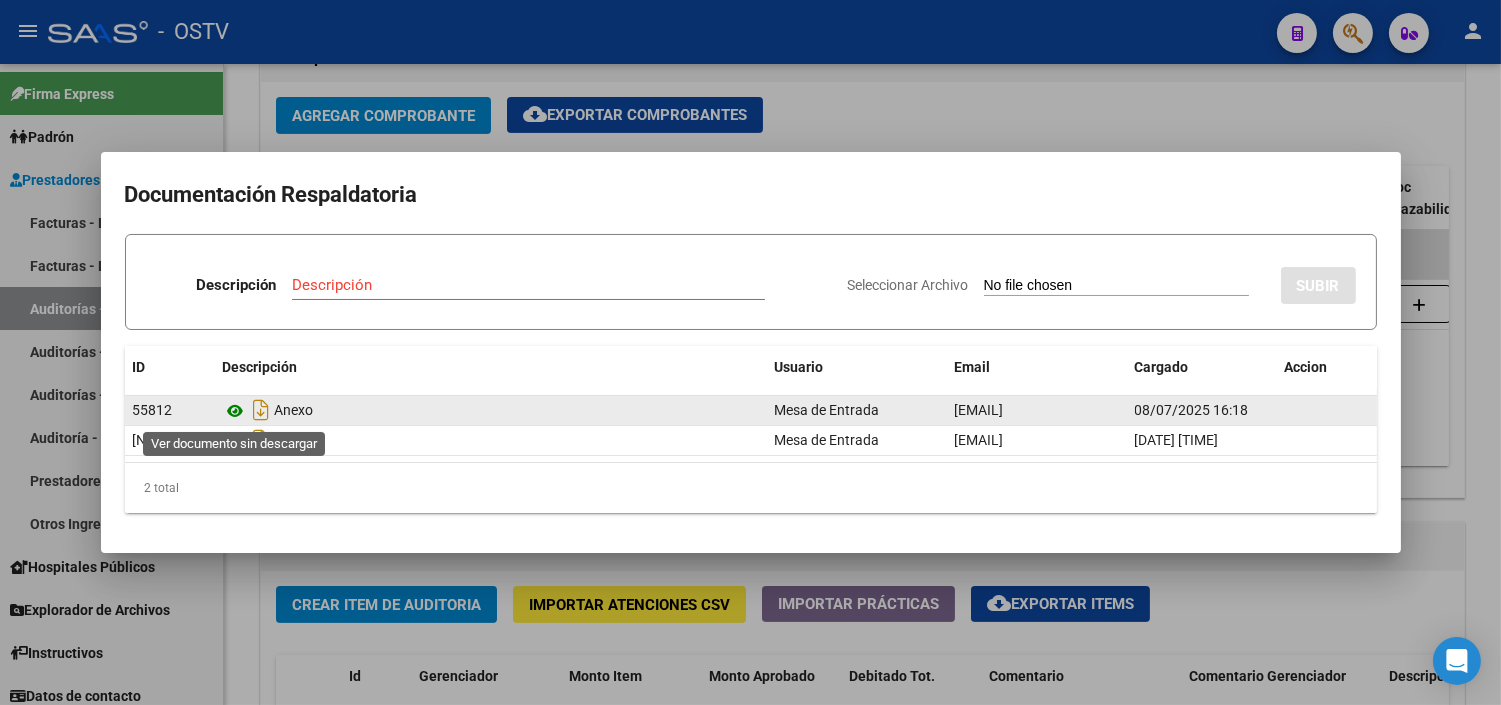 click 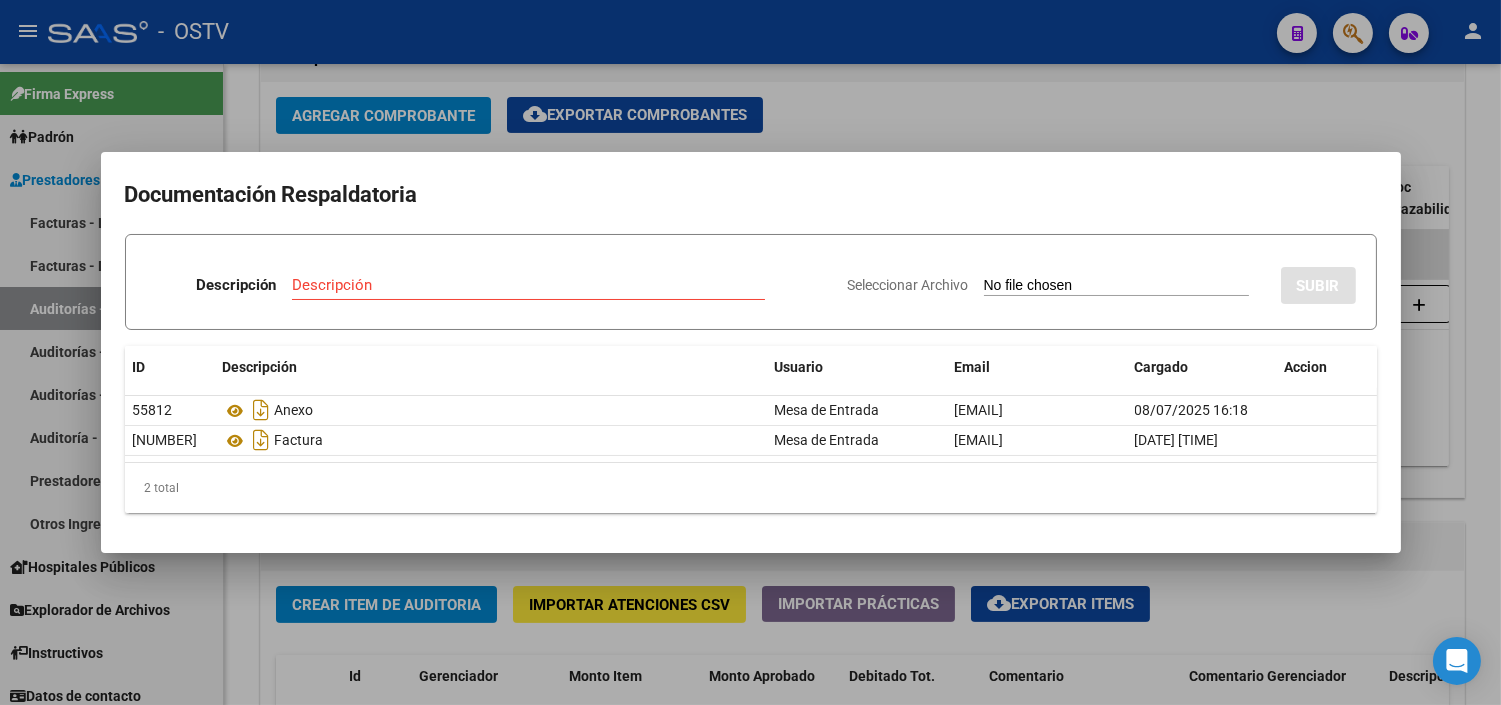 click at bounding box center [750, 352] 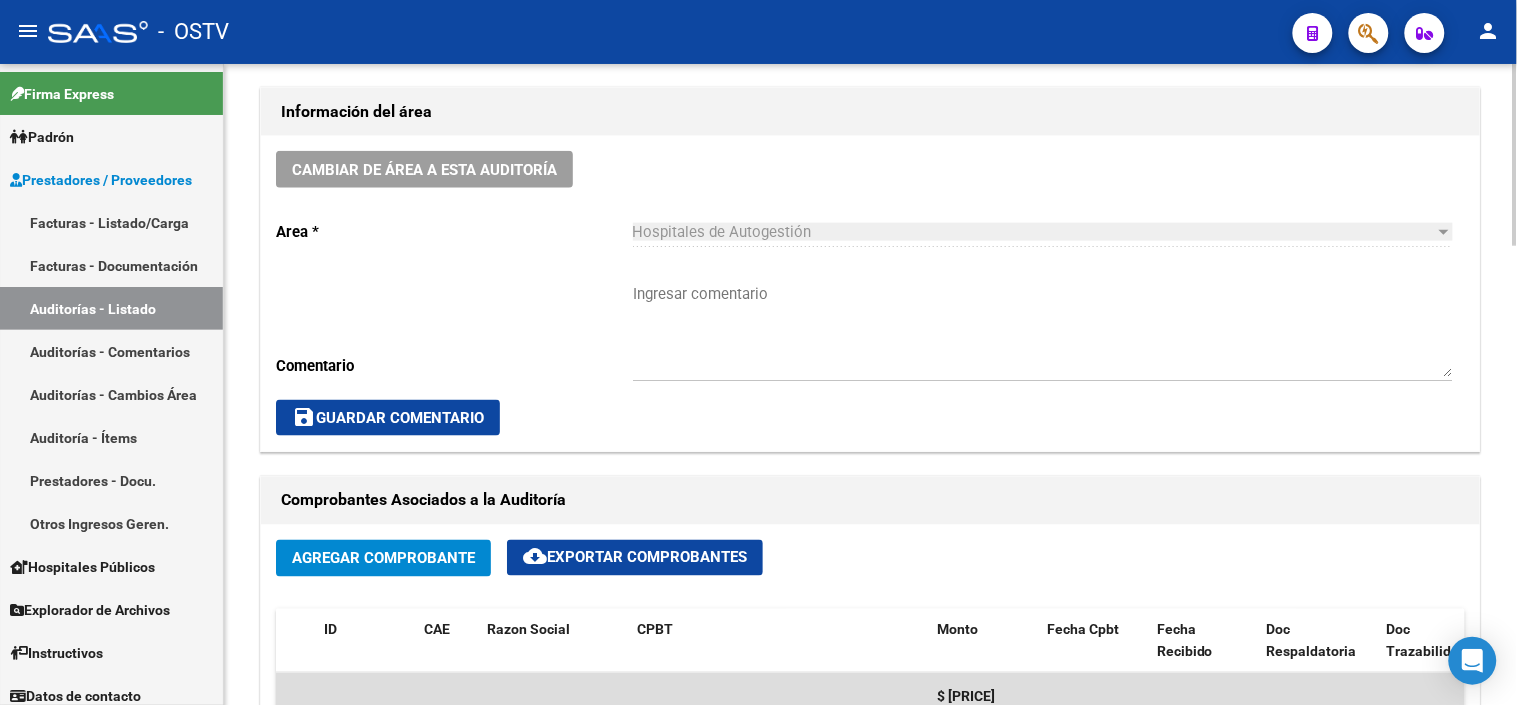 scroll, scrollTop: 555, scrollLeft: 0, axis: vertical 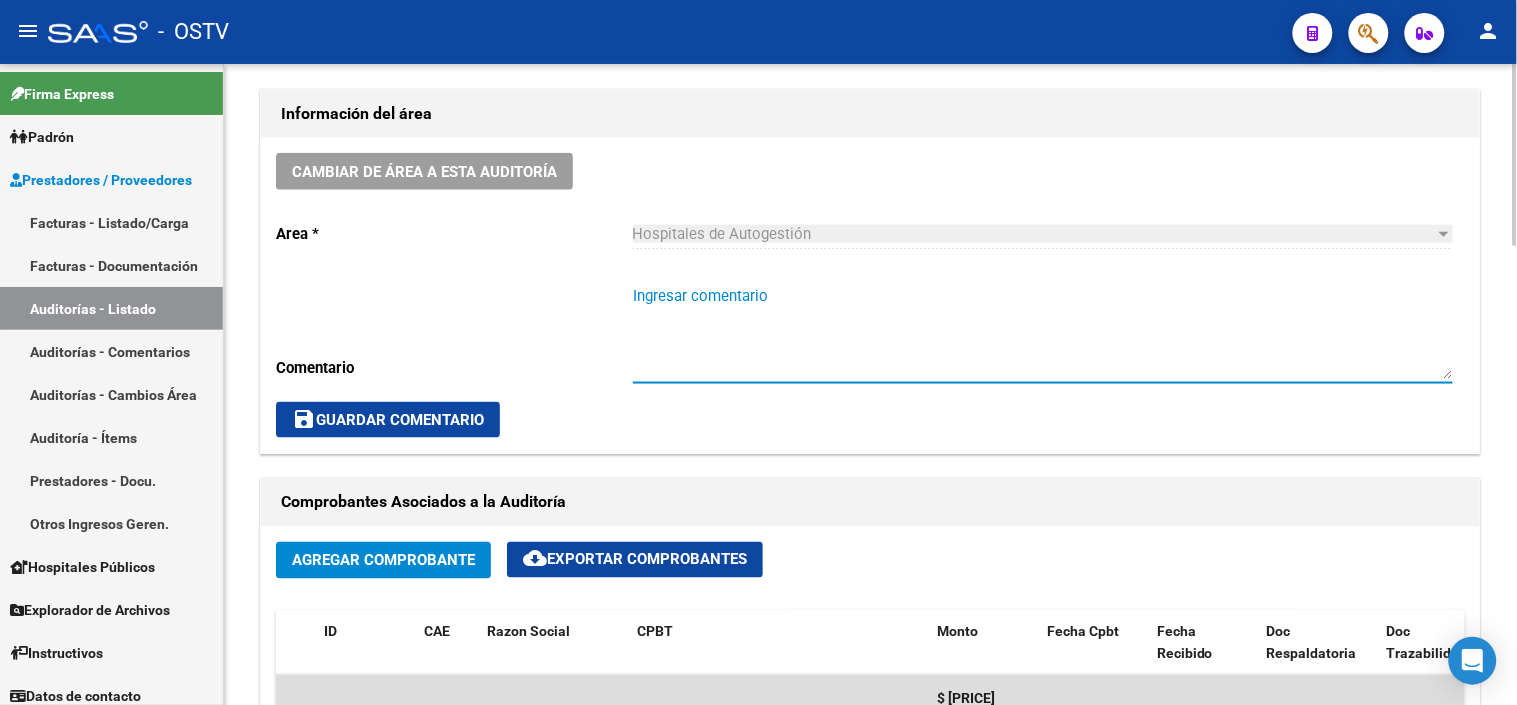 click on "Ingresar comentario" at bounding box center [1043, 332] 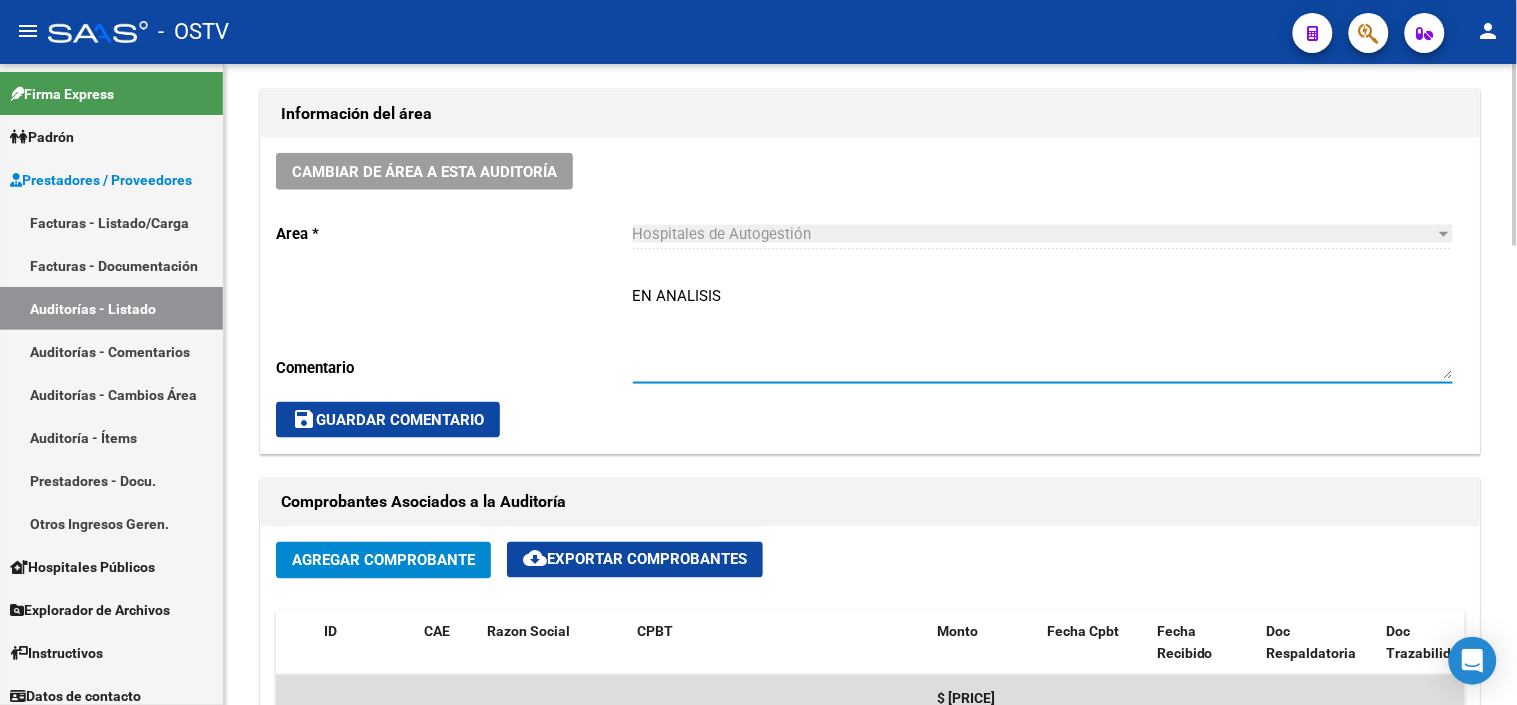 type on "EN ANALISIS" 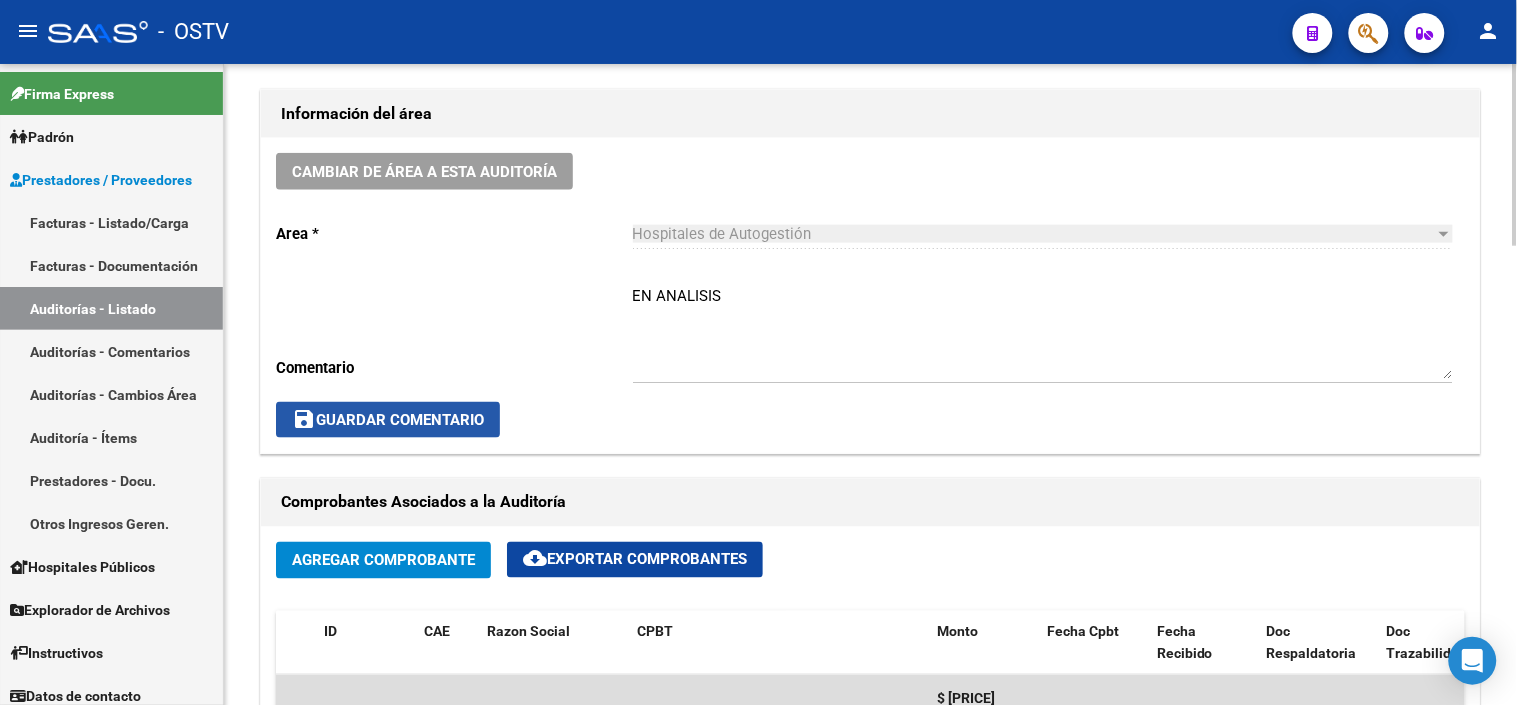 click on "save  Guardar Comentario" 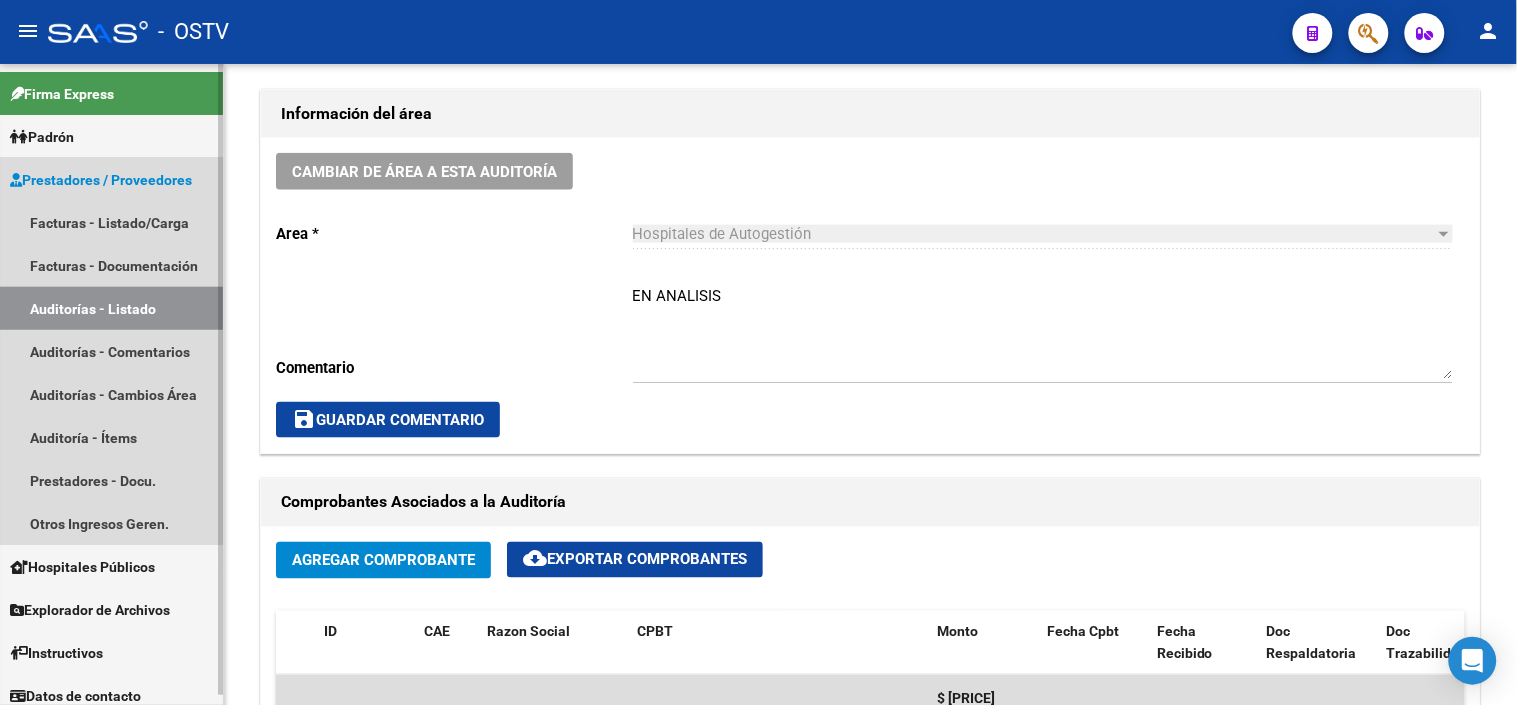 click on "Auditorías - Listado" at bounding box center [111, 308] 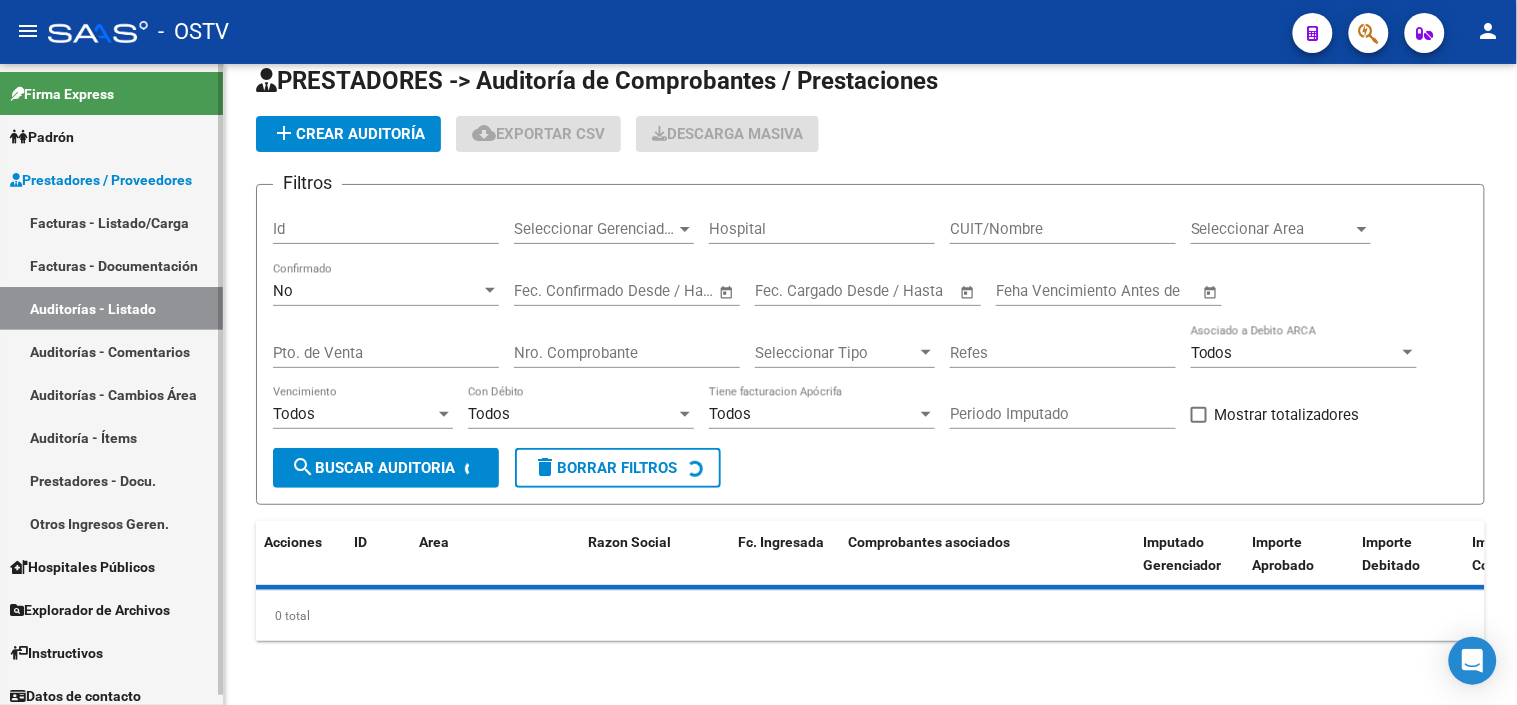 scroll, scrollTop: 31, scrollLeft: 0, axis: vertical 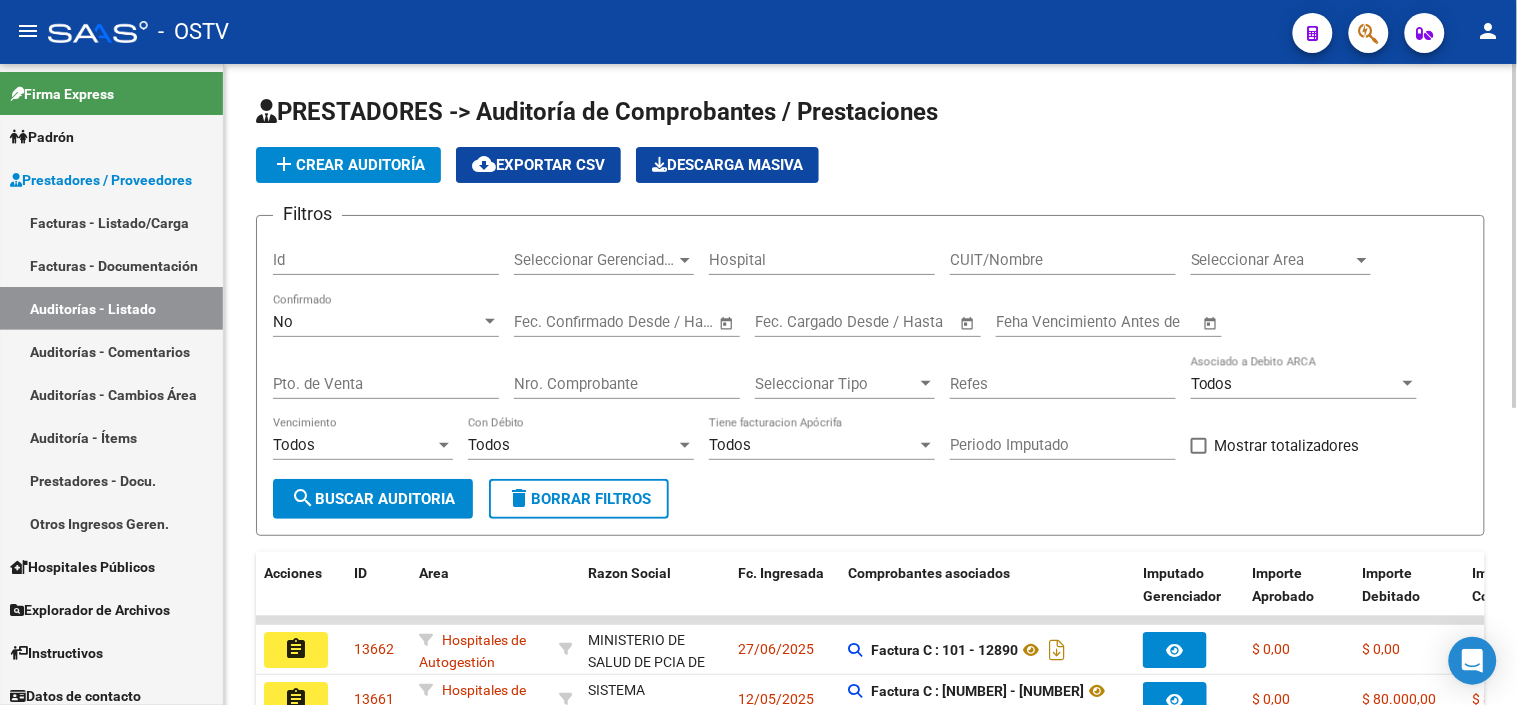 click on "add  Crear Auditoría" 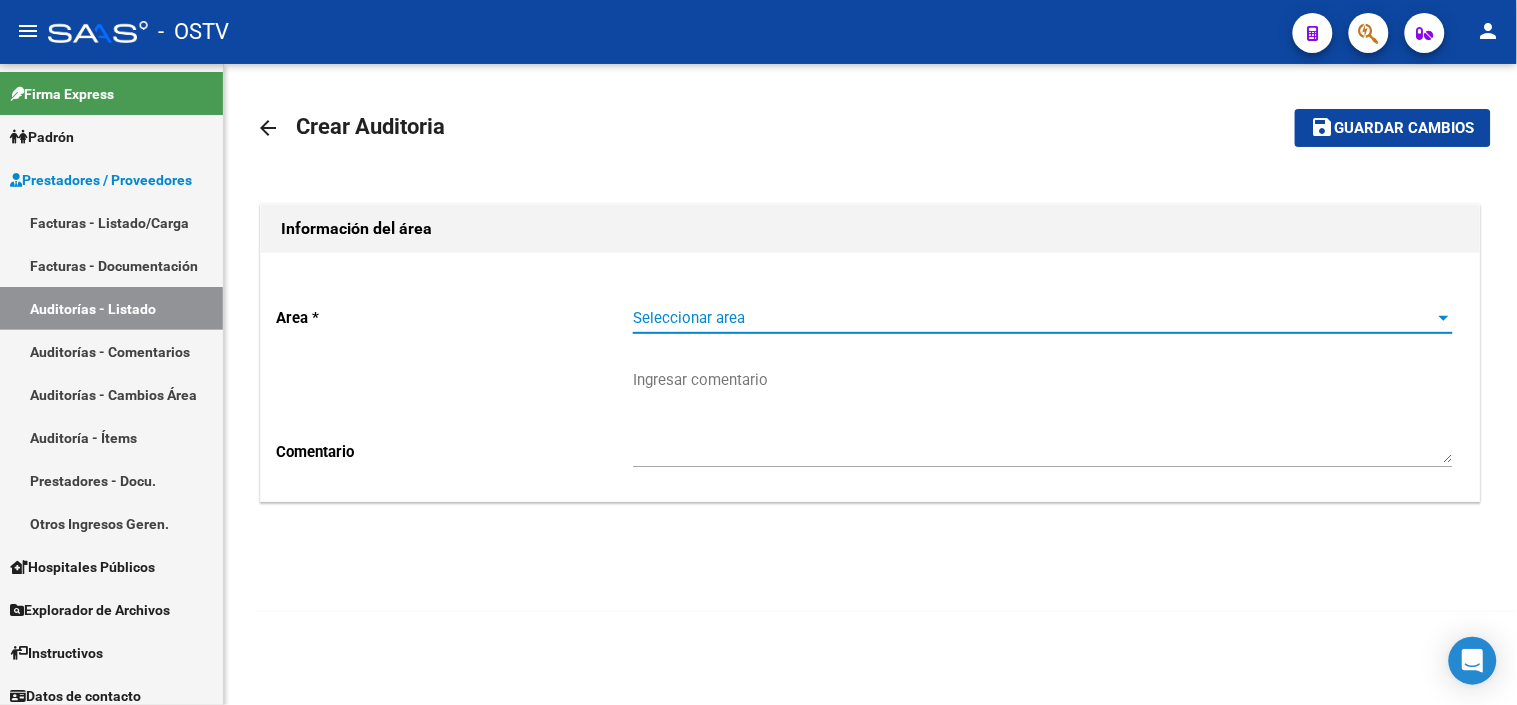 click on "Seleccionar area" at bounding box center [1034, 318] 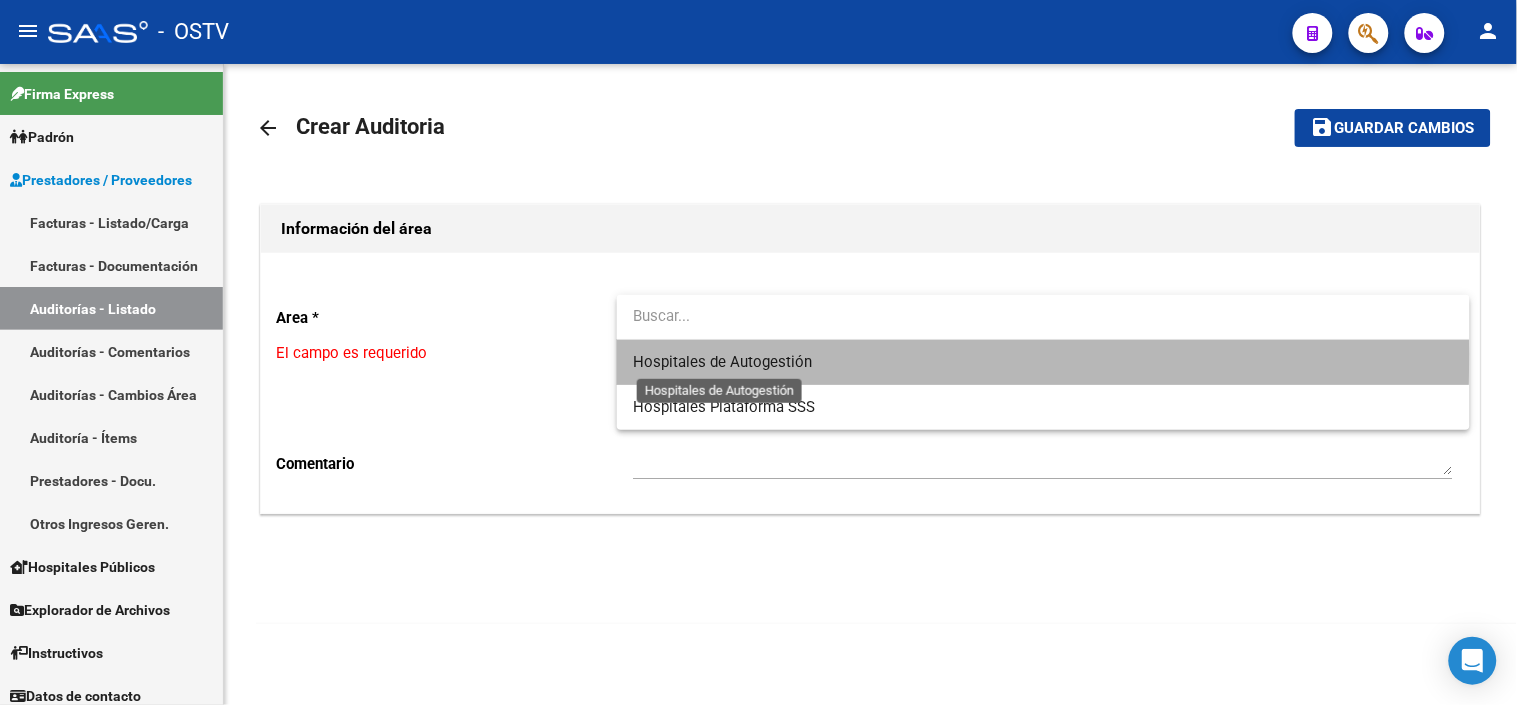 click on "Hospitales de Autogestión" at bounding box center (722, 362) 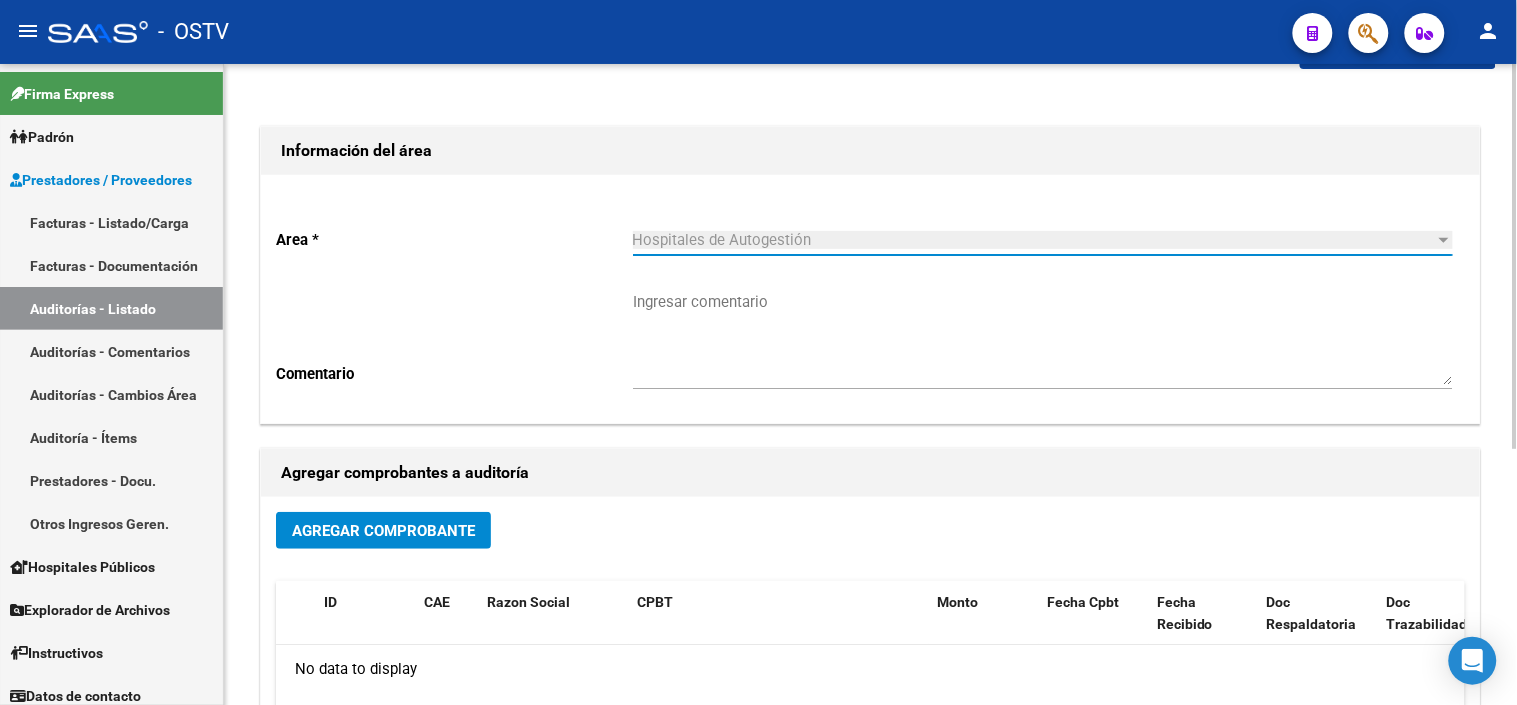scroll, scrollTop: 111, scrollLeft: 0, axis: vertical 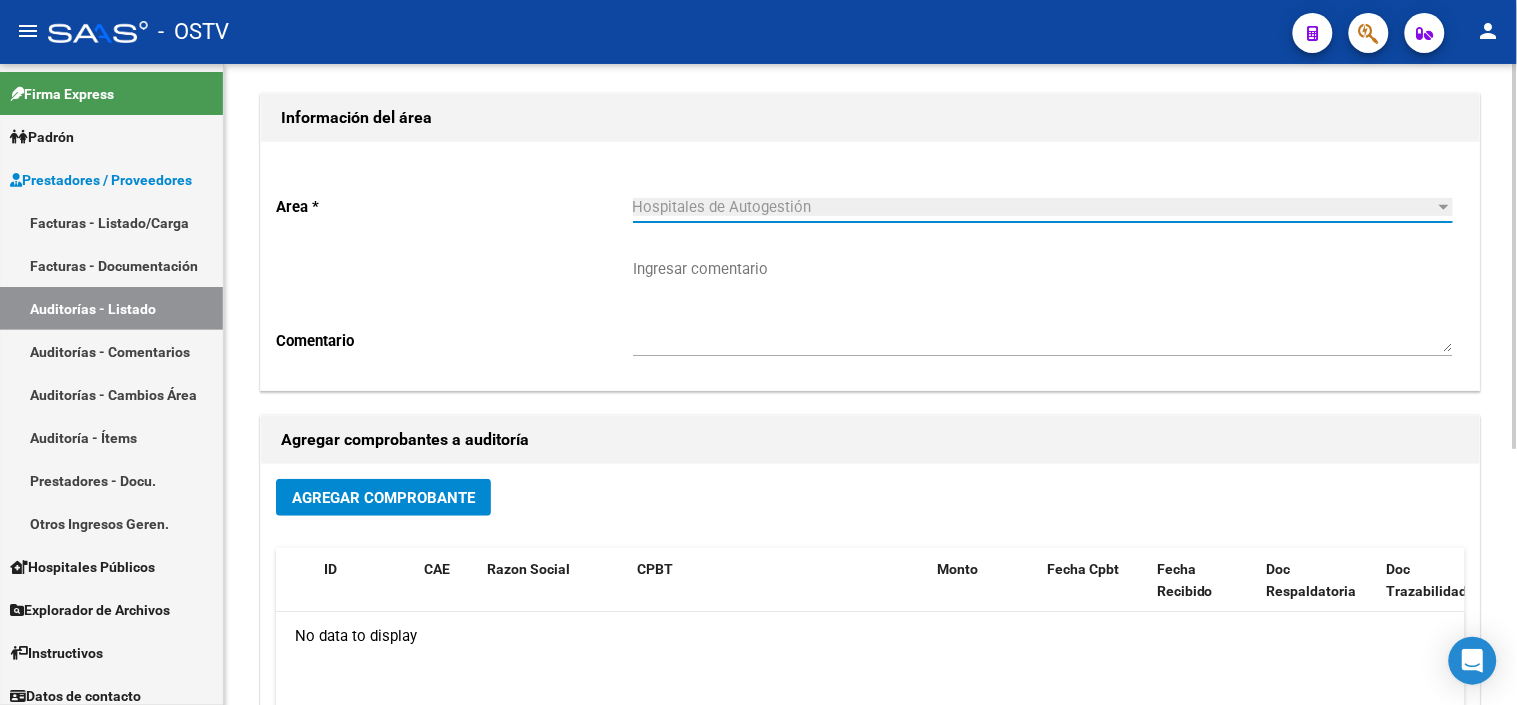click on "Agregar Comprobante ID CAE Razon Social CPBT Monto Fecha Cpbt Fecha Recibido Doc Respaldatoria Doc Trazabilidad Expte. Interno Creado Usuario No data to display" 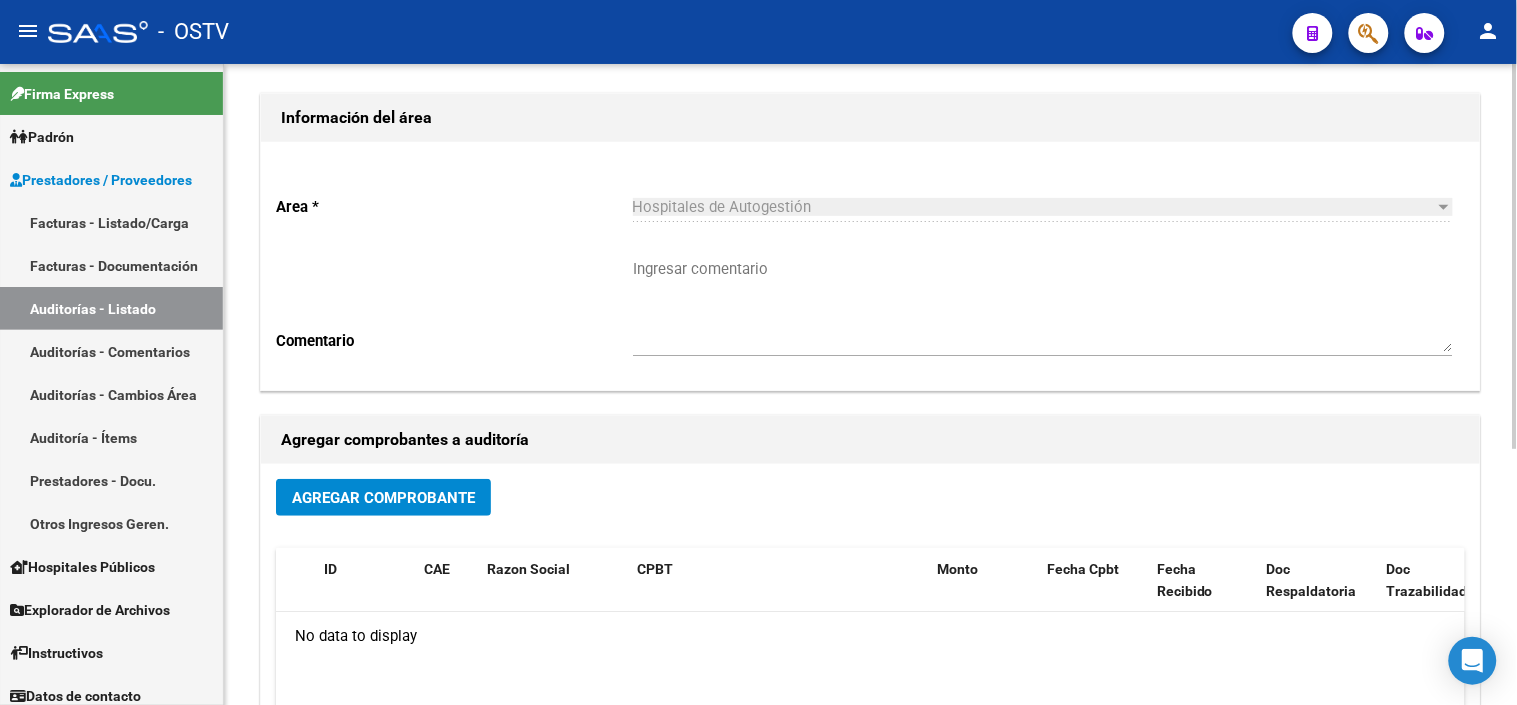 click on "Agregar Comprobante" 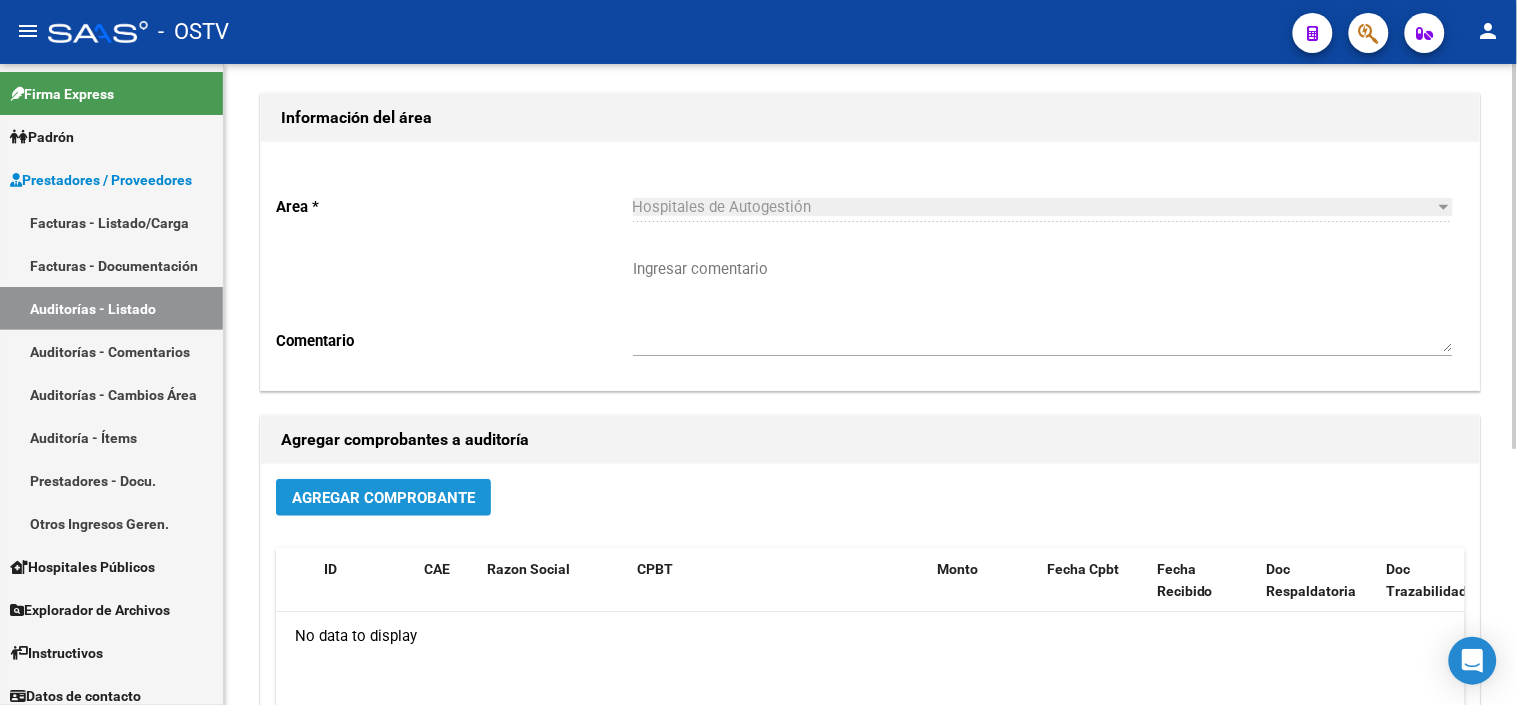 click on "Agregar Comprobante" 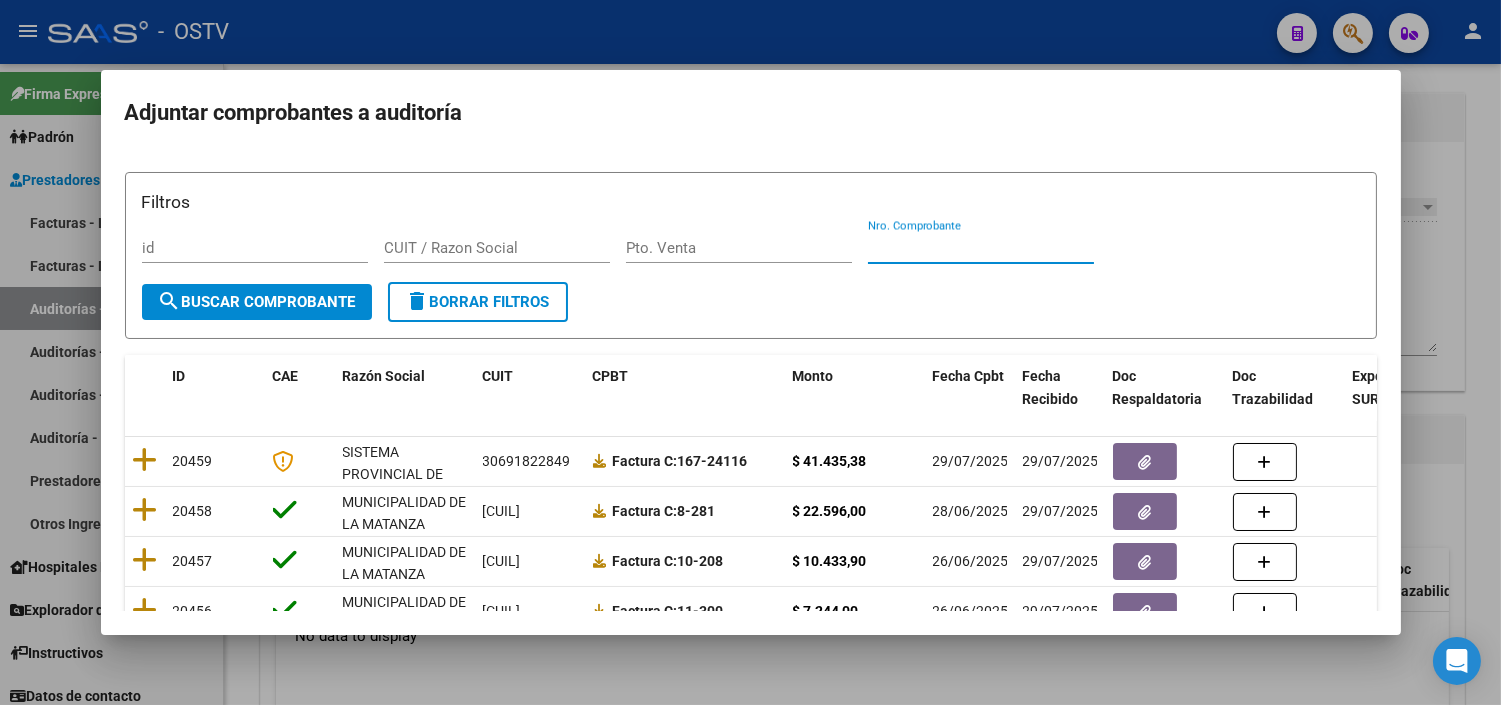 click on "Nro. Comprobante" at bounding box center [981, 248] 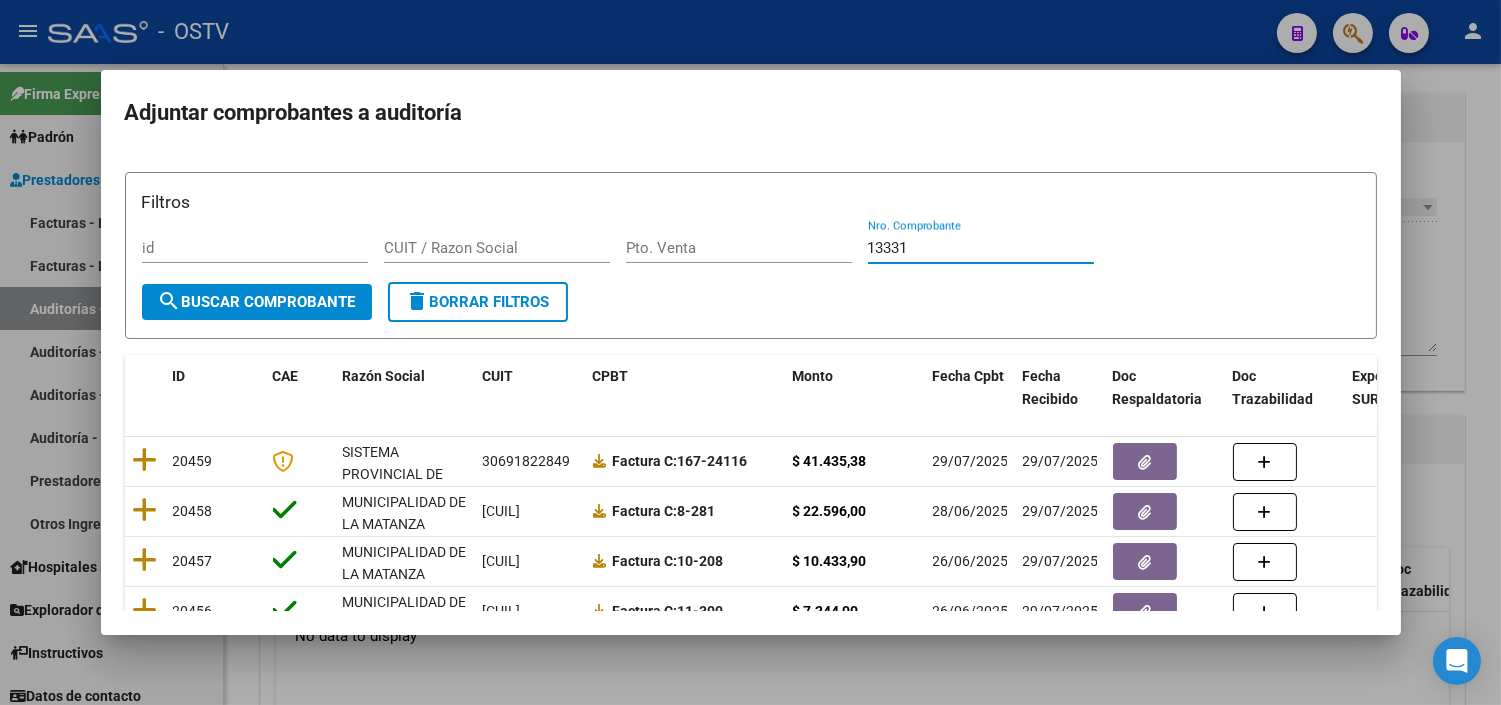 type on "13331" 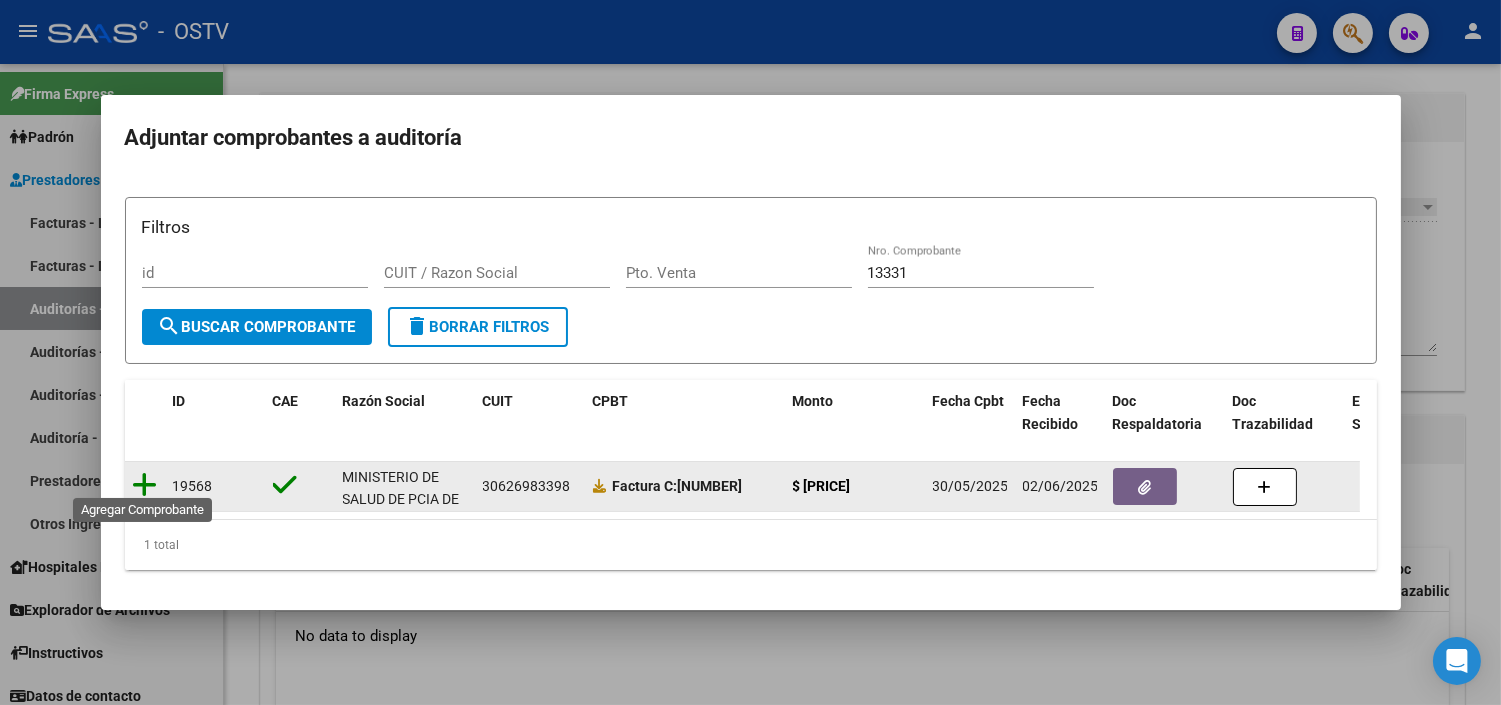 click 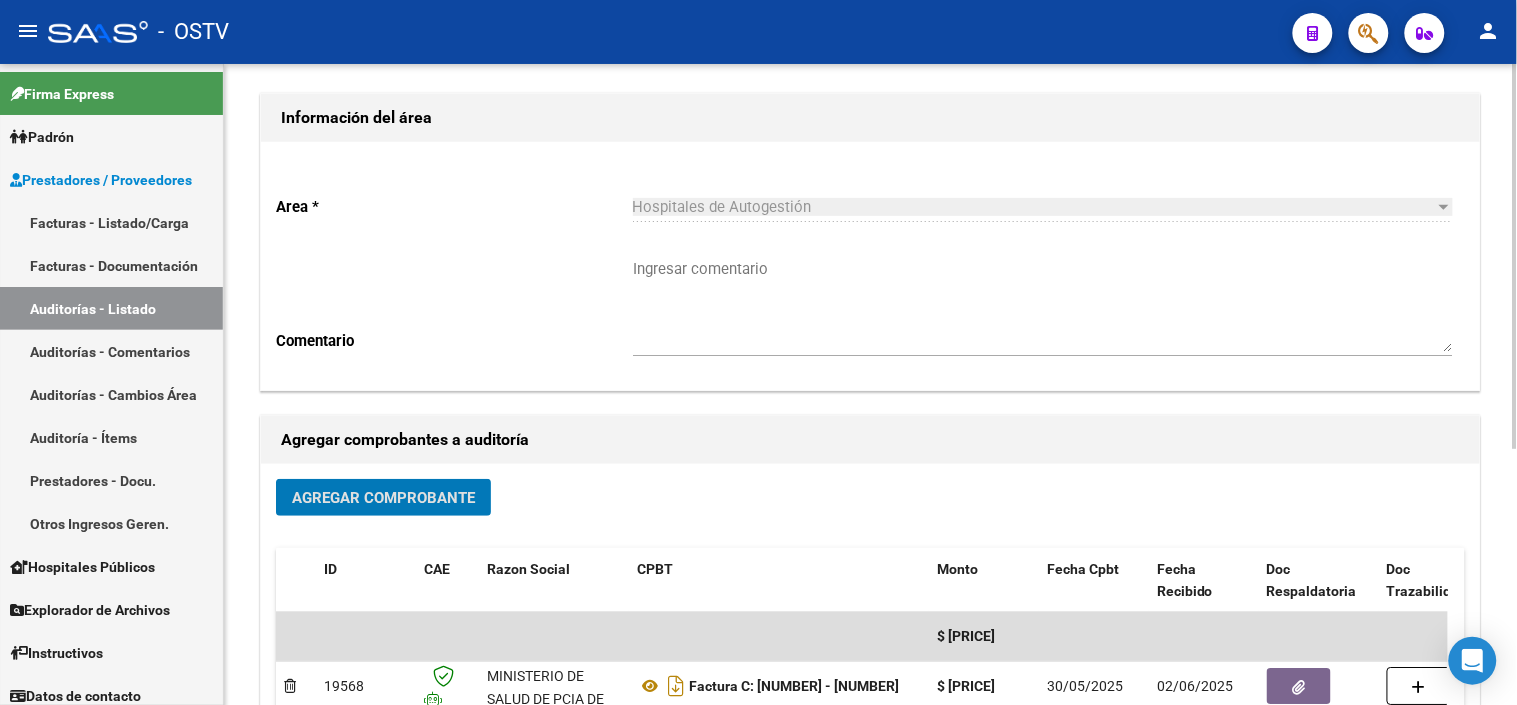 scroll, scrollTop: 0, scrollLeft: 0, axis: both 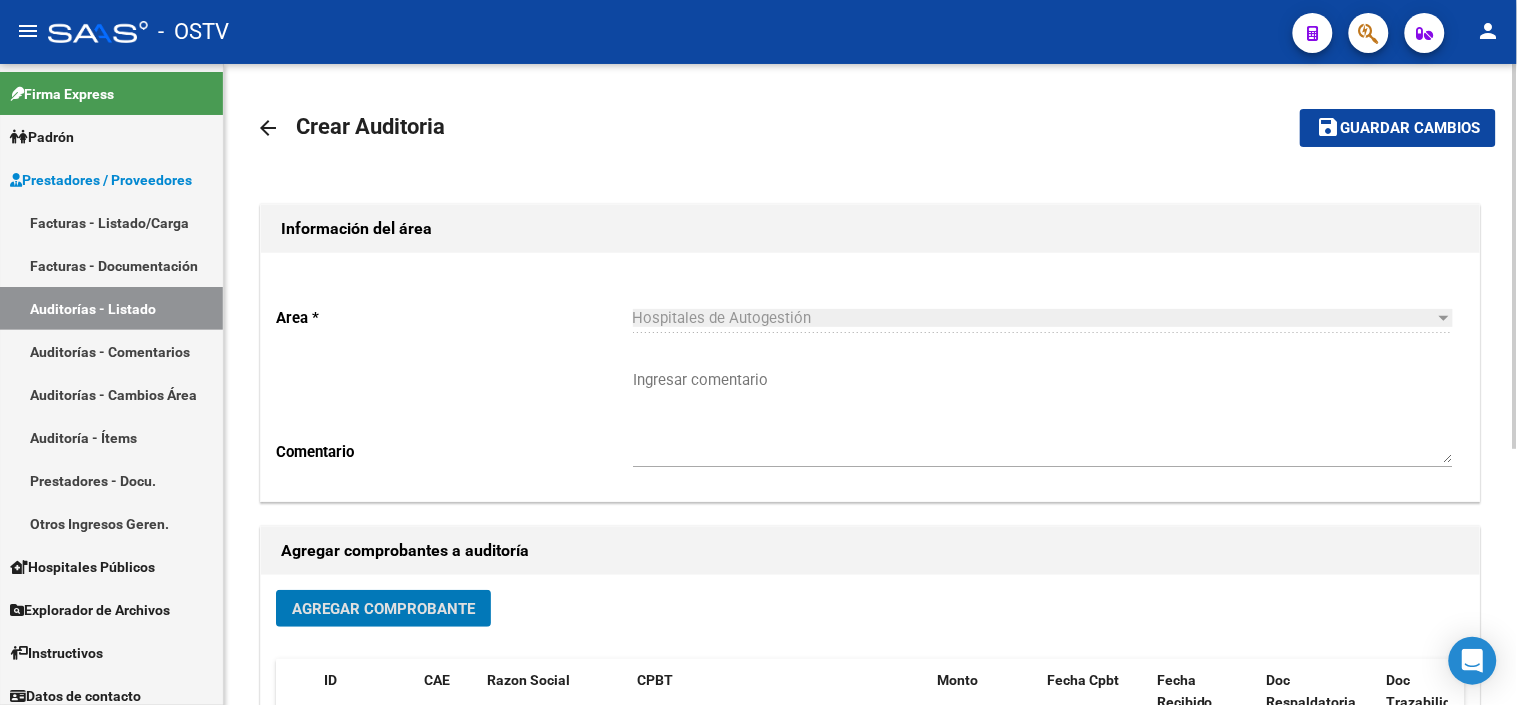 click on "Guardar cambios" 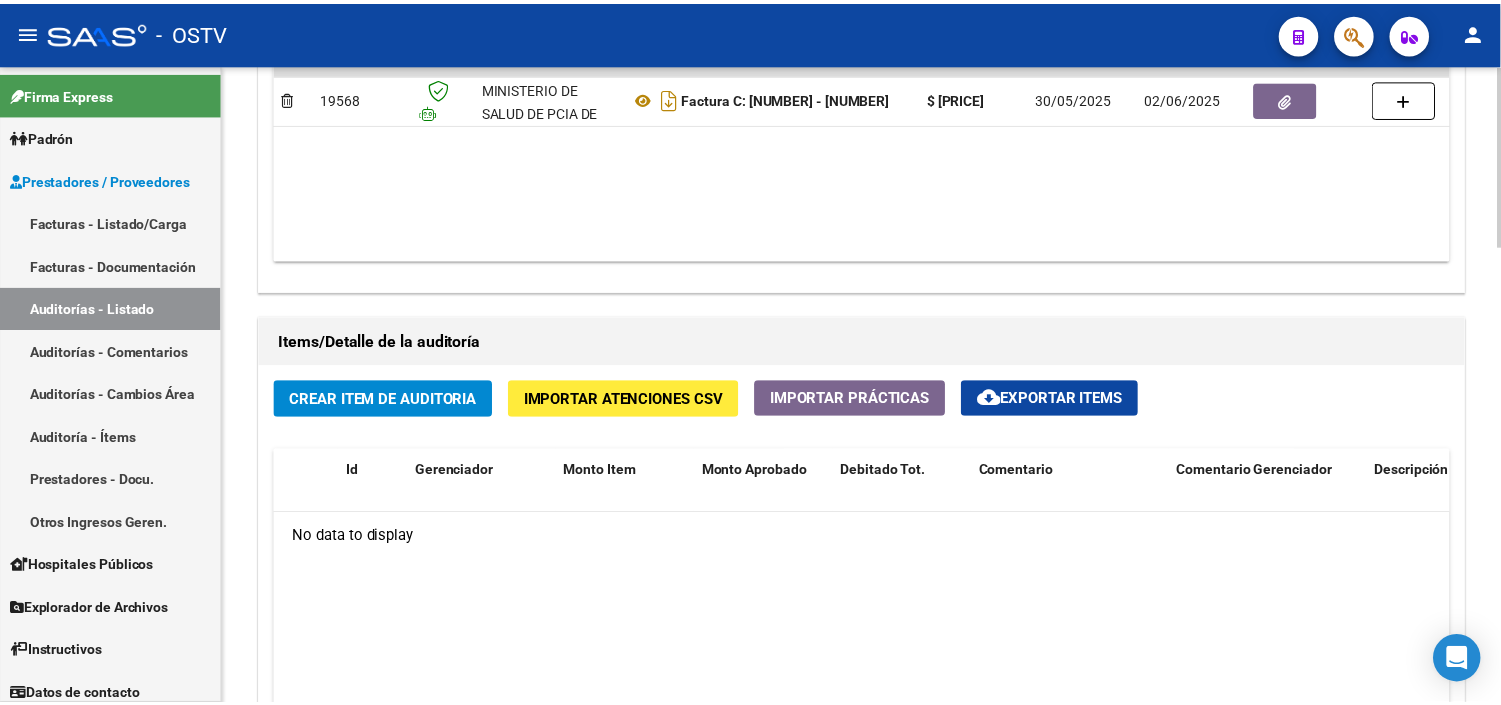 scroll, scrollTop: 1111, scrollLeft: 0, axis: vertical 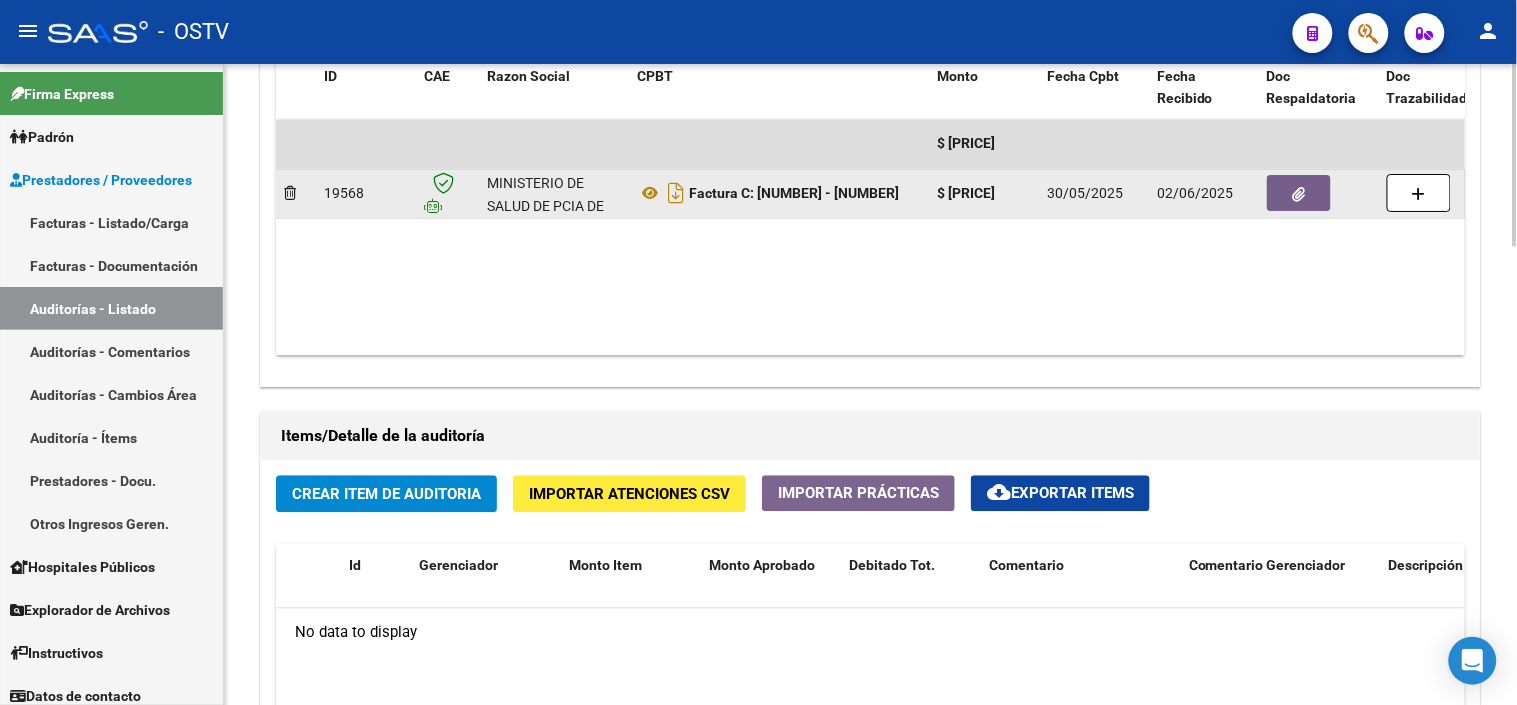 click 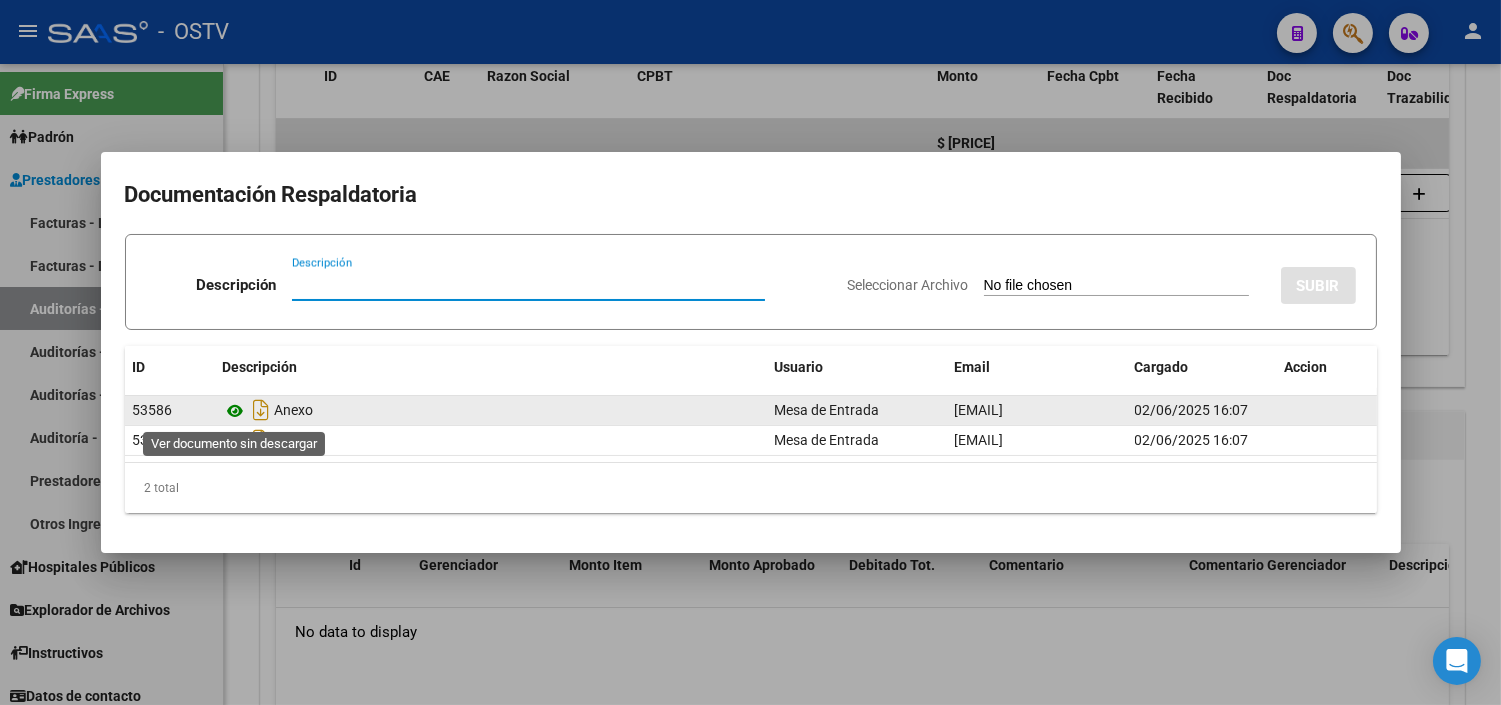 click 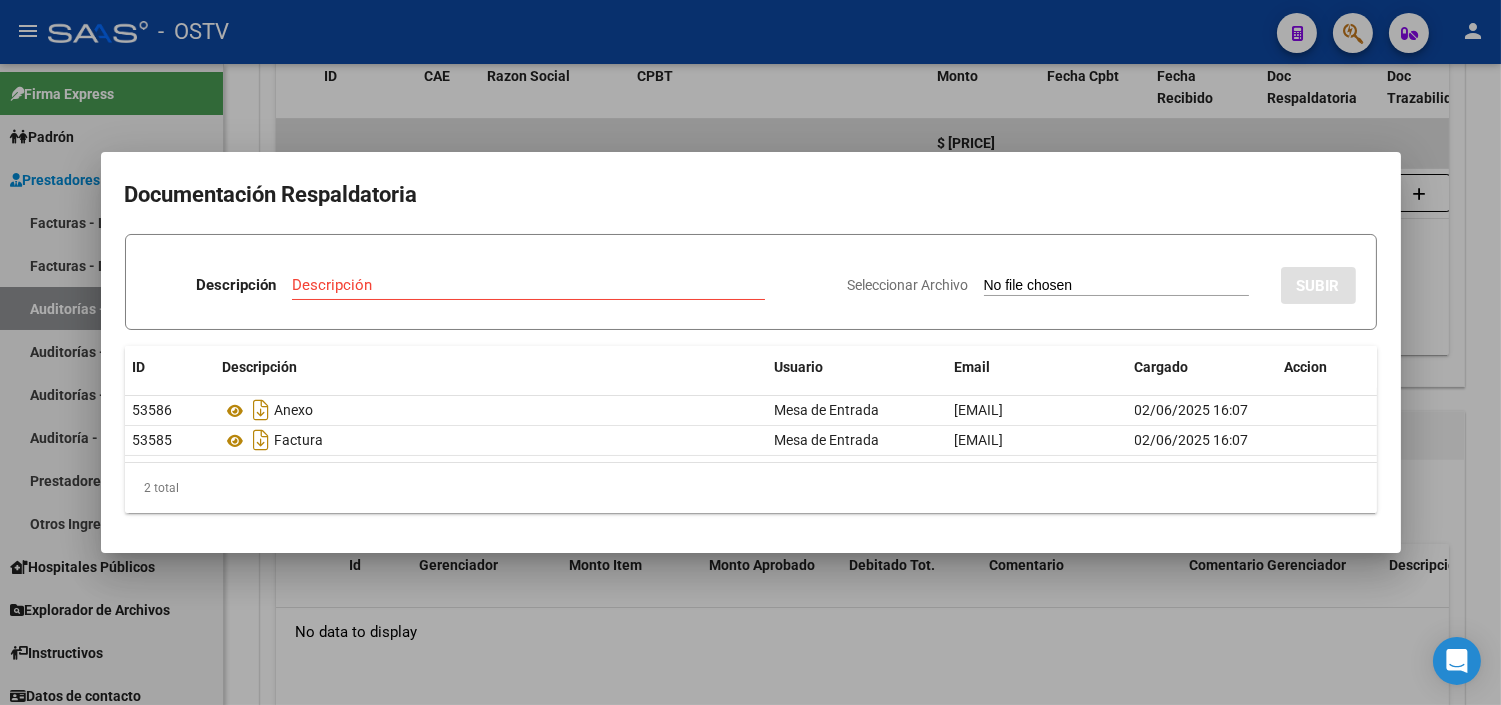 click at bounding box center (750, 352) 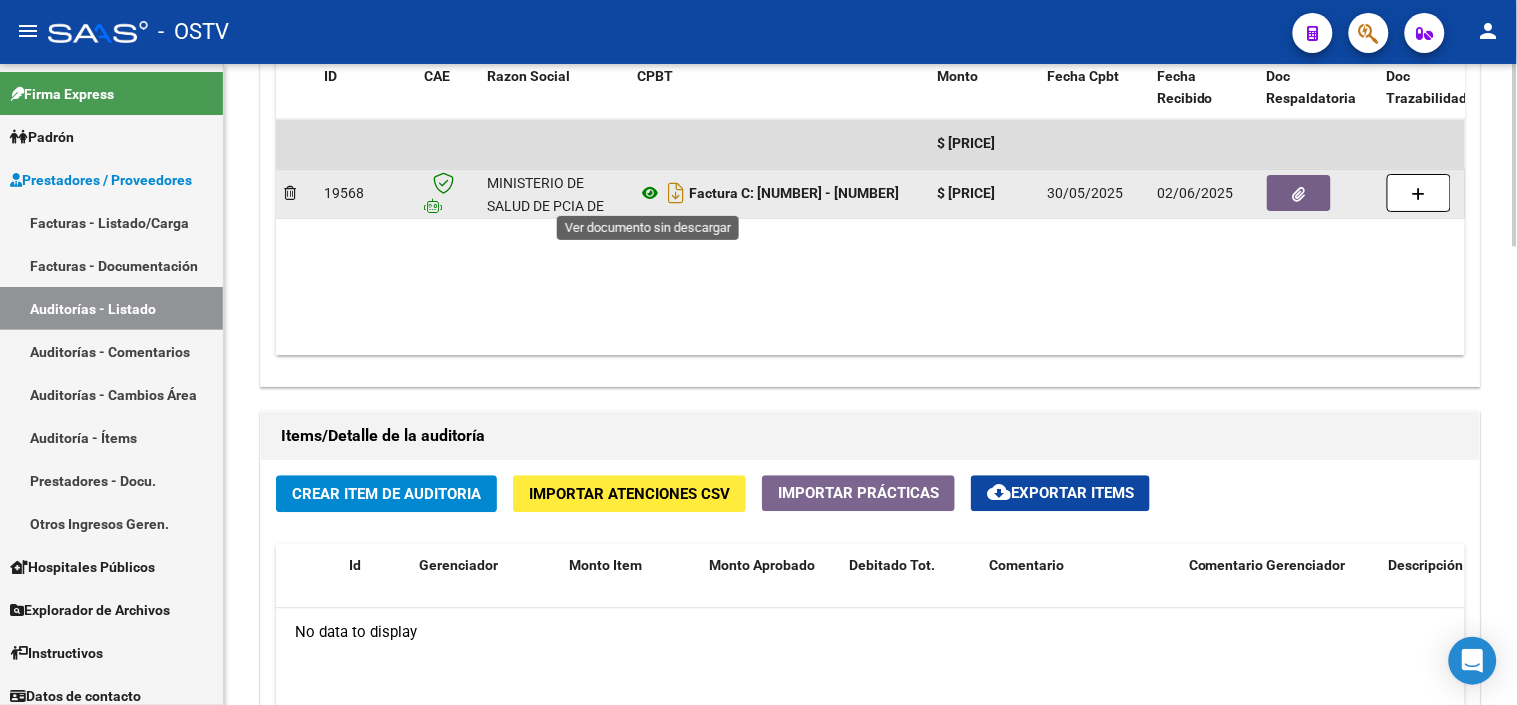 click 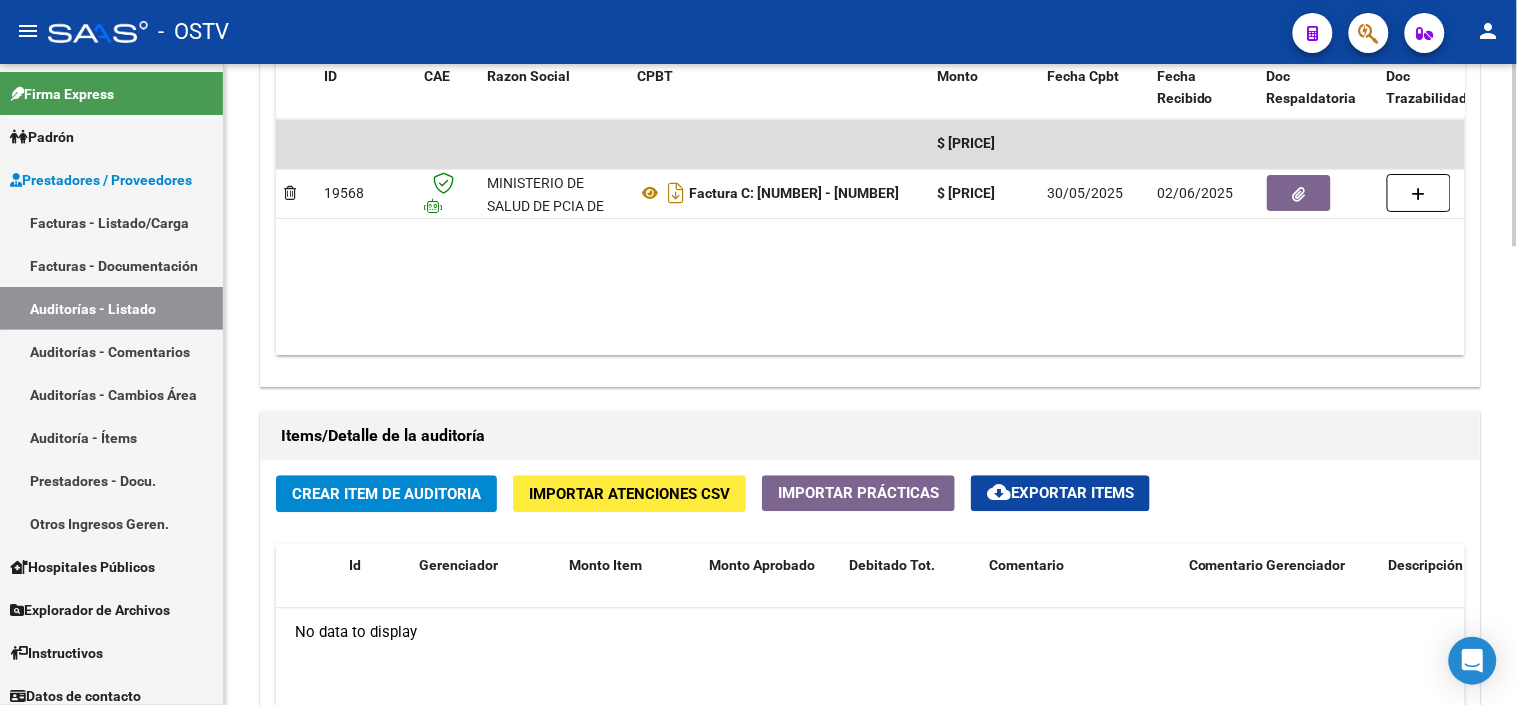 click on "Crear Item de Auditoria" 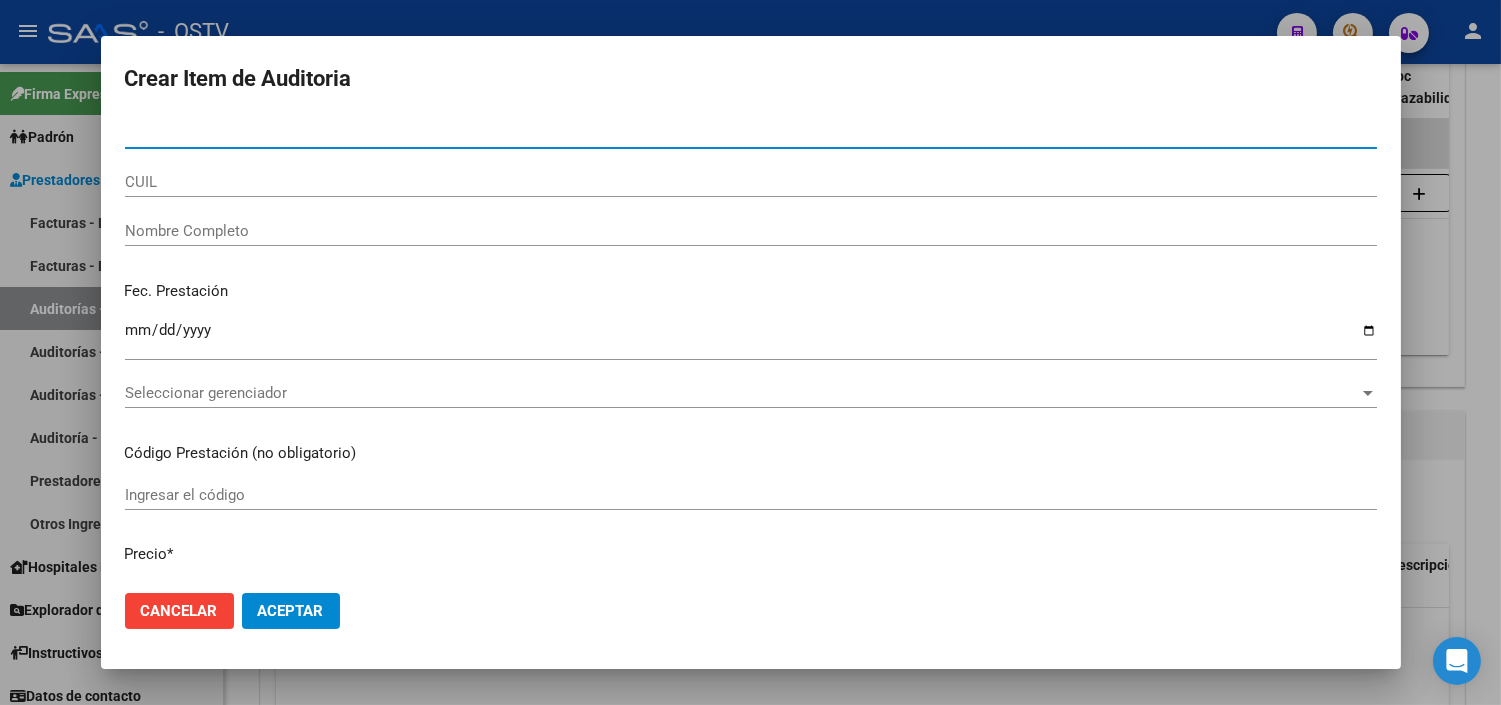 paste on "[DOCUMENT_NUMBER]" 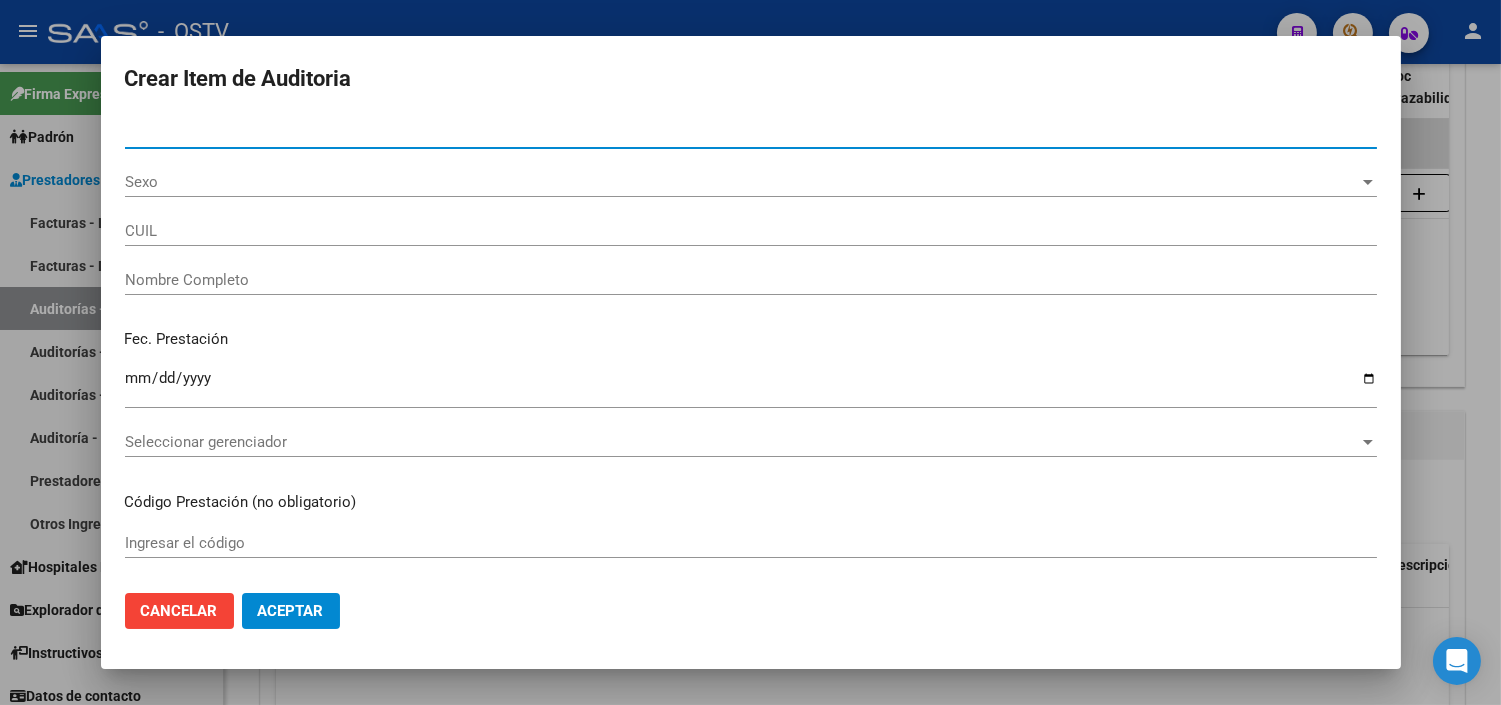 type on "[NUMBER]" 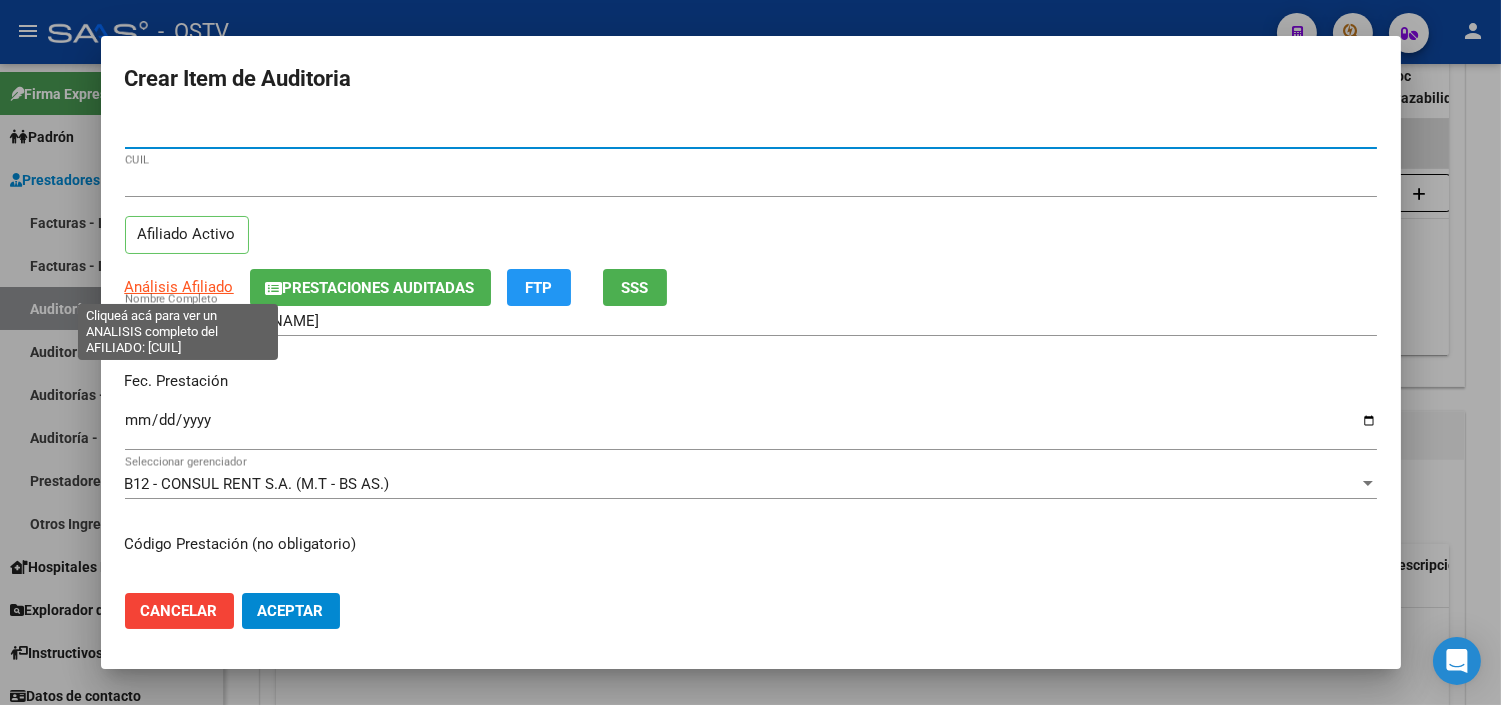 type on "[DOCUMENT_NUMBER]" 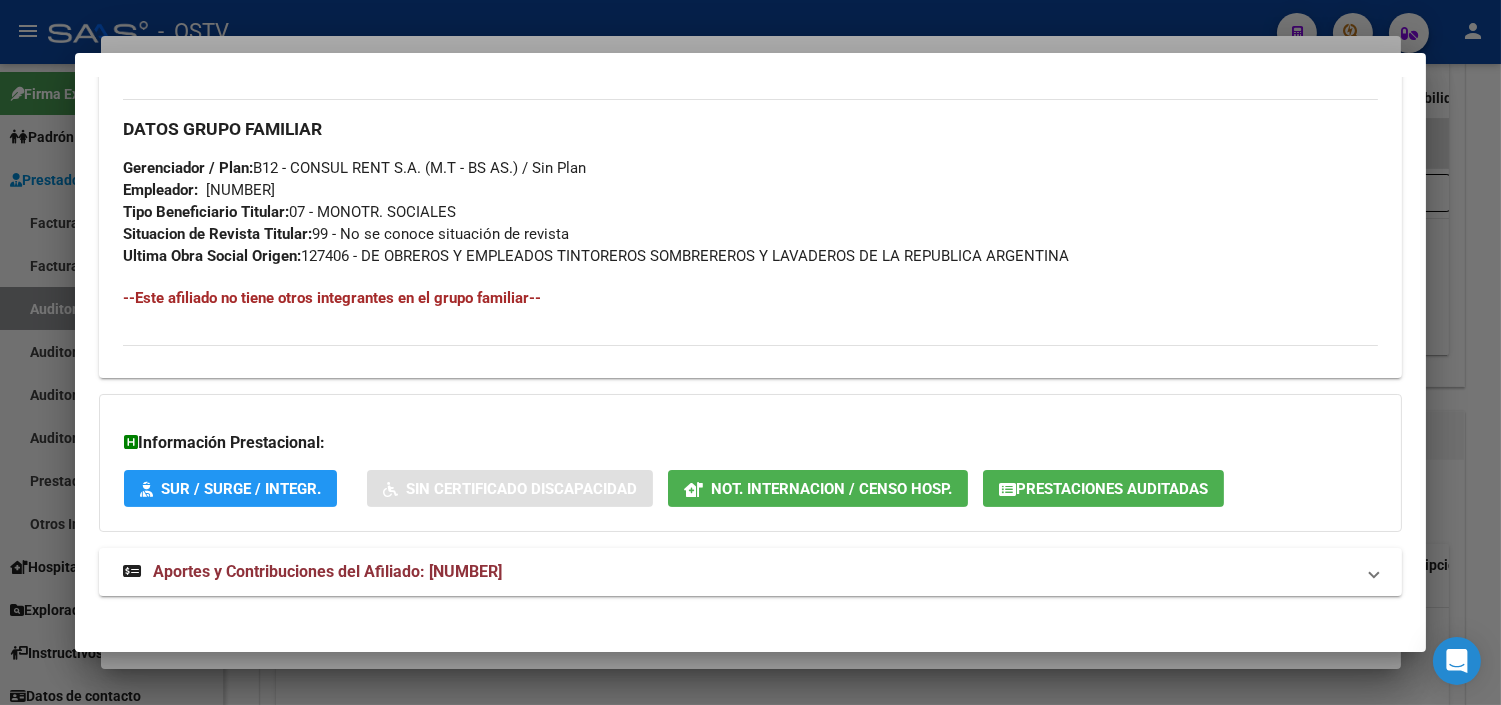 scroll, scrollTop: 948, scrollLeft: 0, axis: vertical 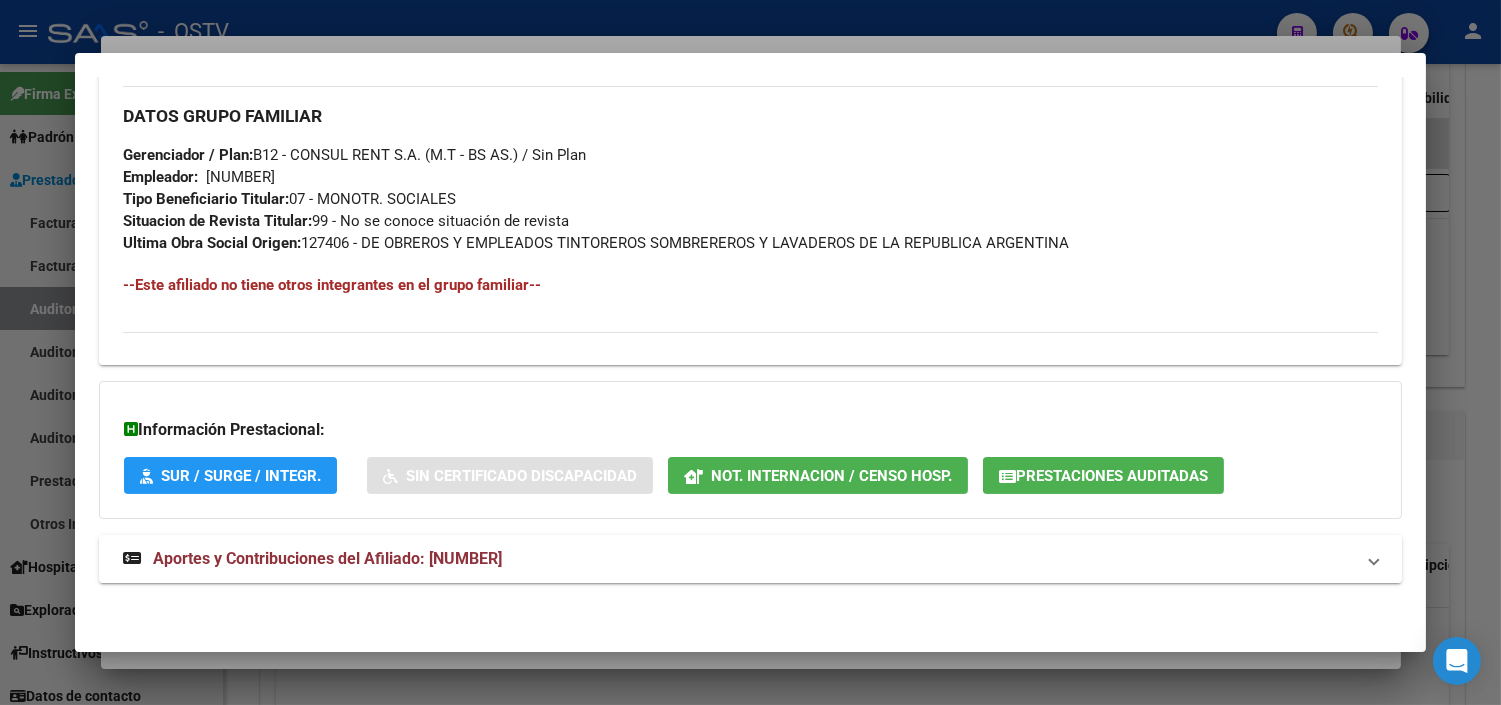 click on "Aportes y Contribuciones del Afiliado: [NUMBER]" at bounding box center [327, 558] 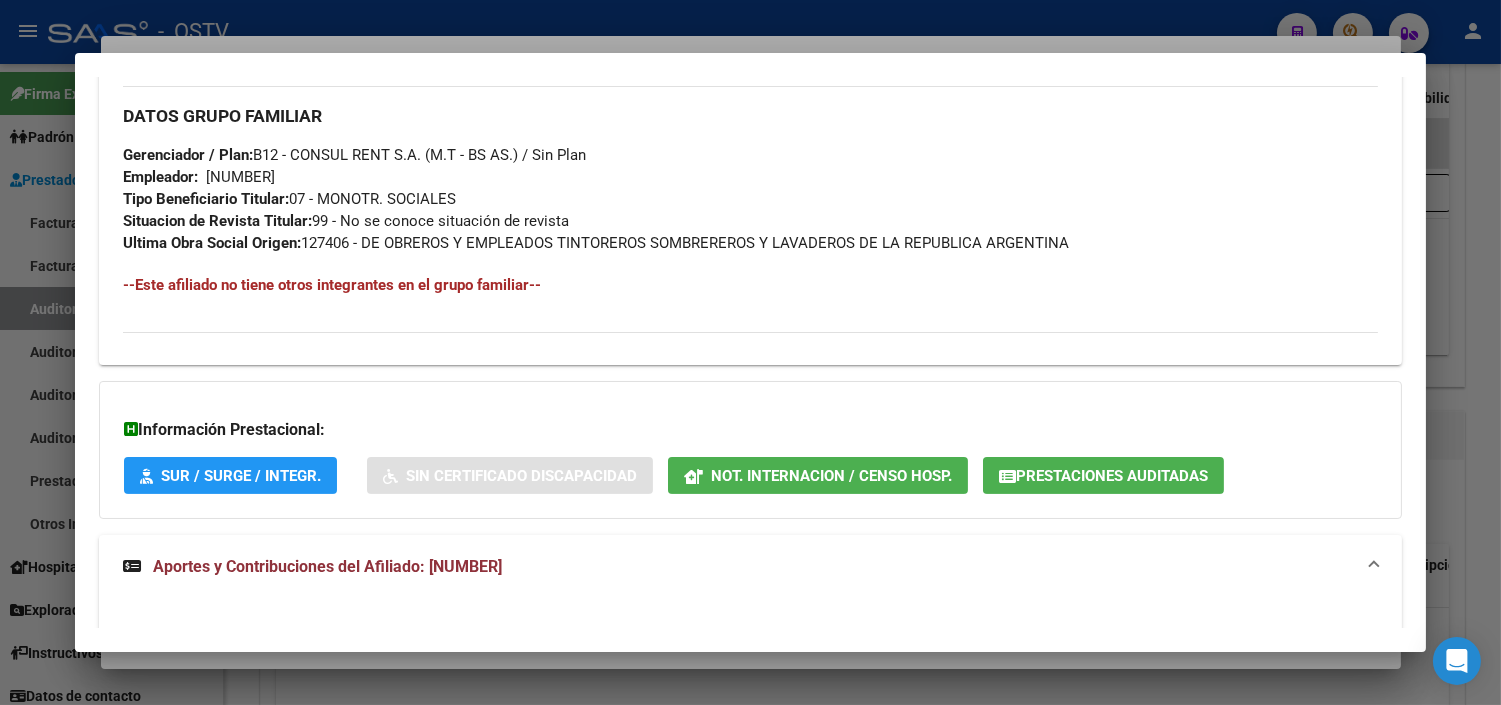 click on "Prestaciones Auditadas" 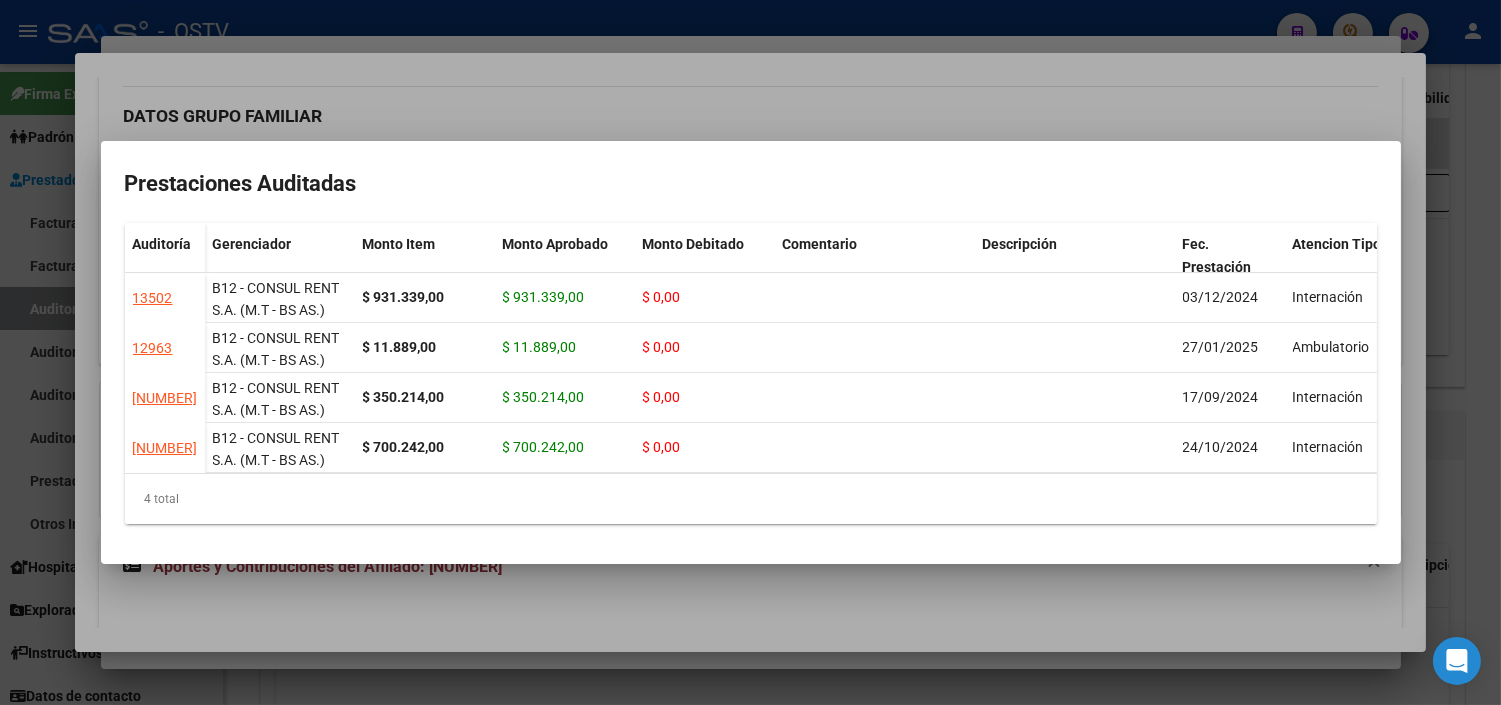 click at bounding box center [750, 352] 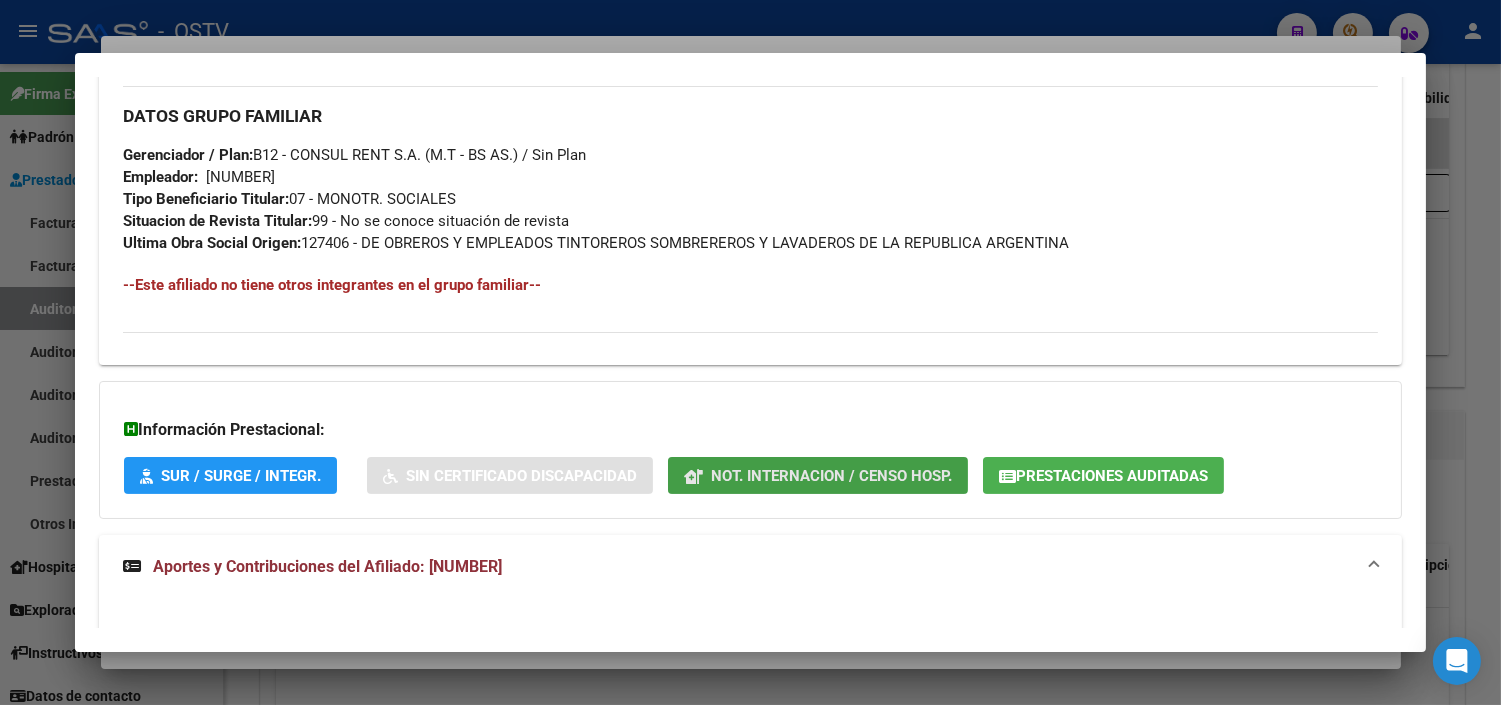 click on "Not. Internacion / Censo Hosp." 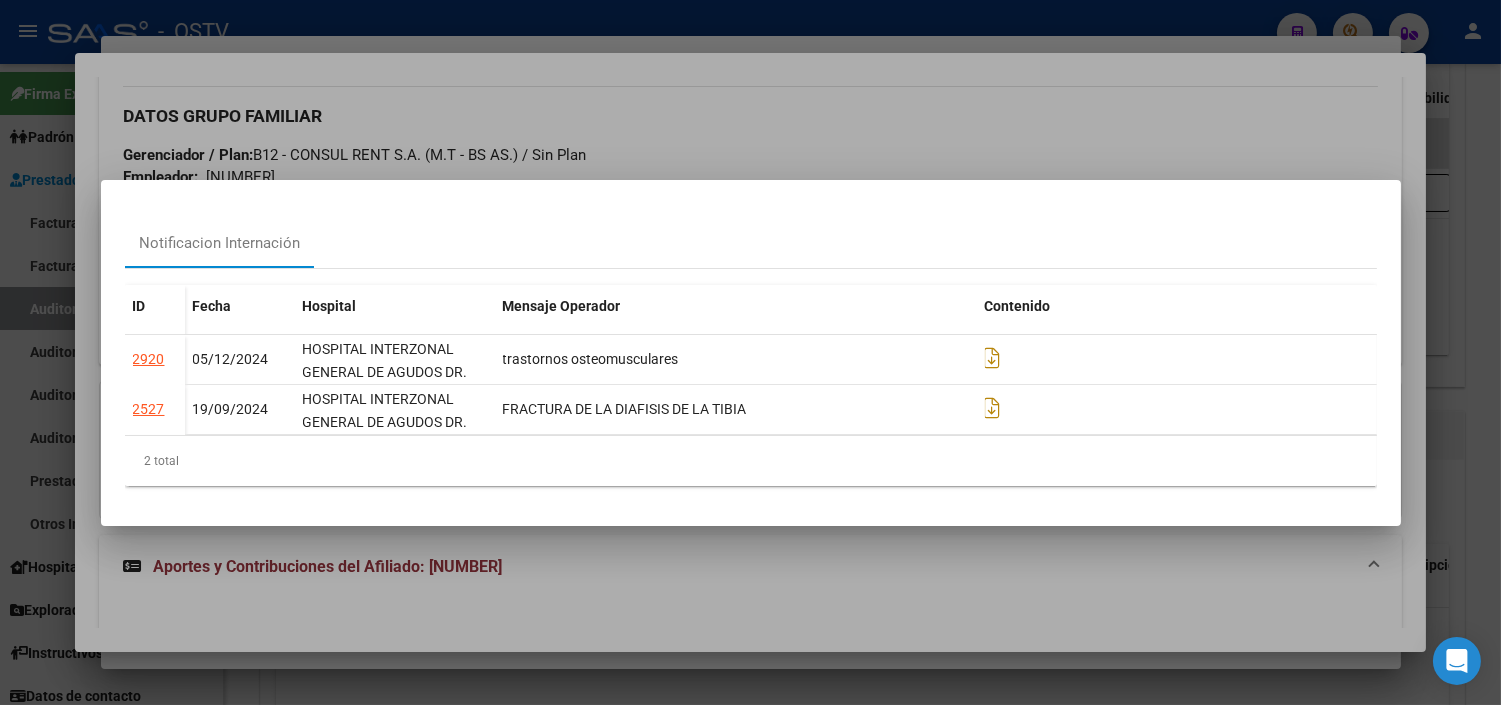 click at bounding box center [750, 352] 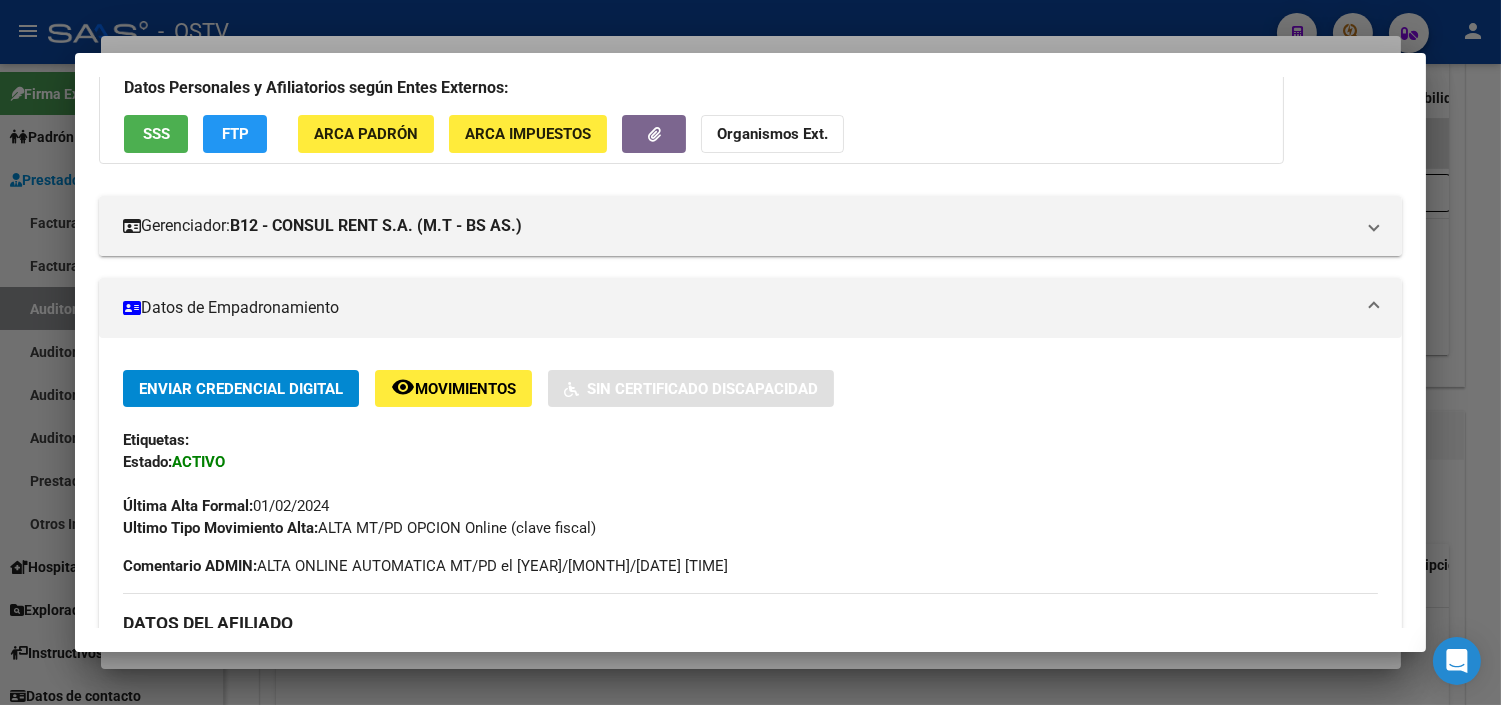 scroll, scrollTop: 0, scrollLeft: 0, axis: both 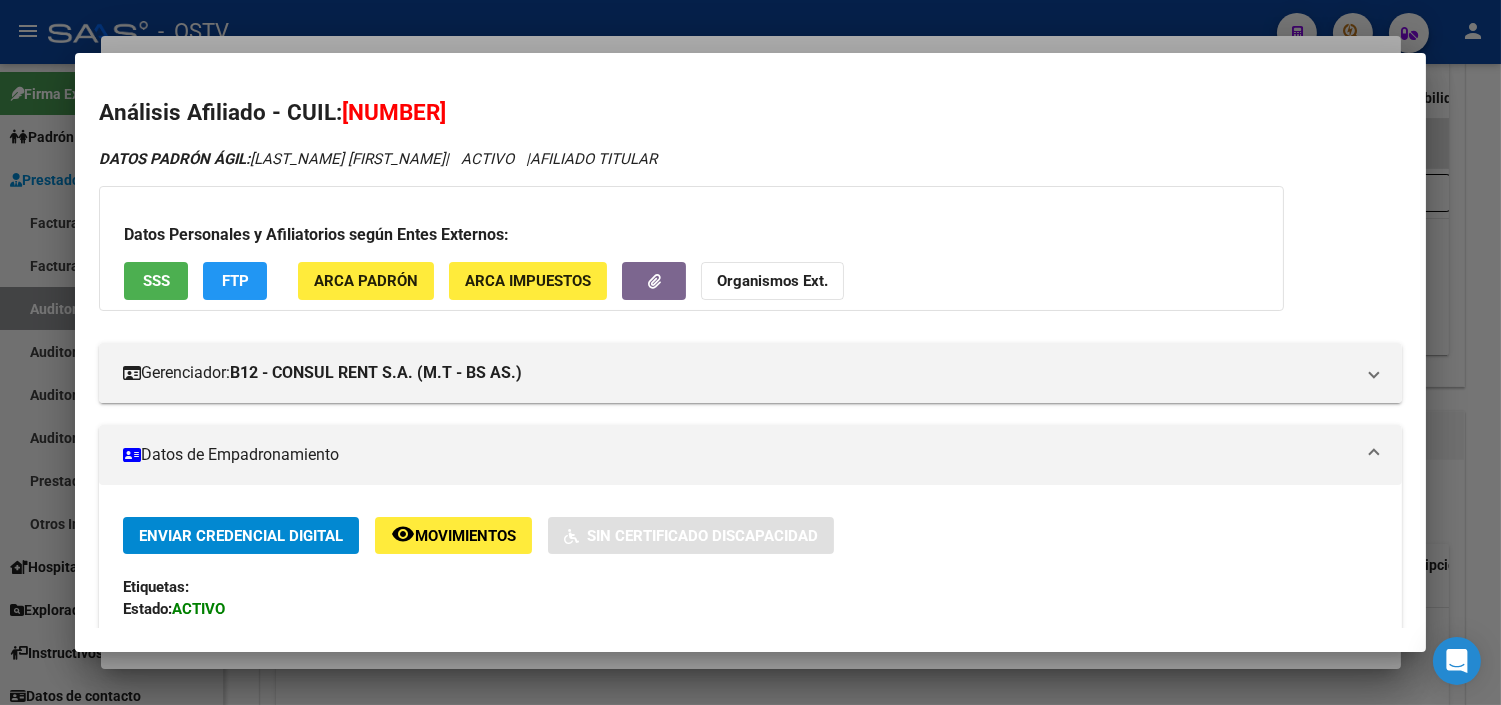 click at bounding box center [750, 352] 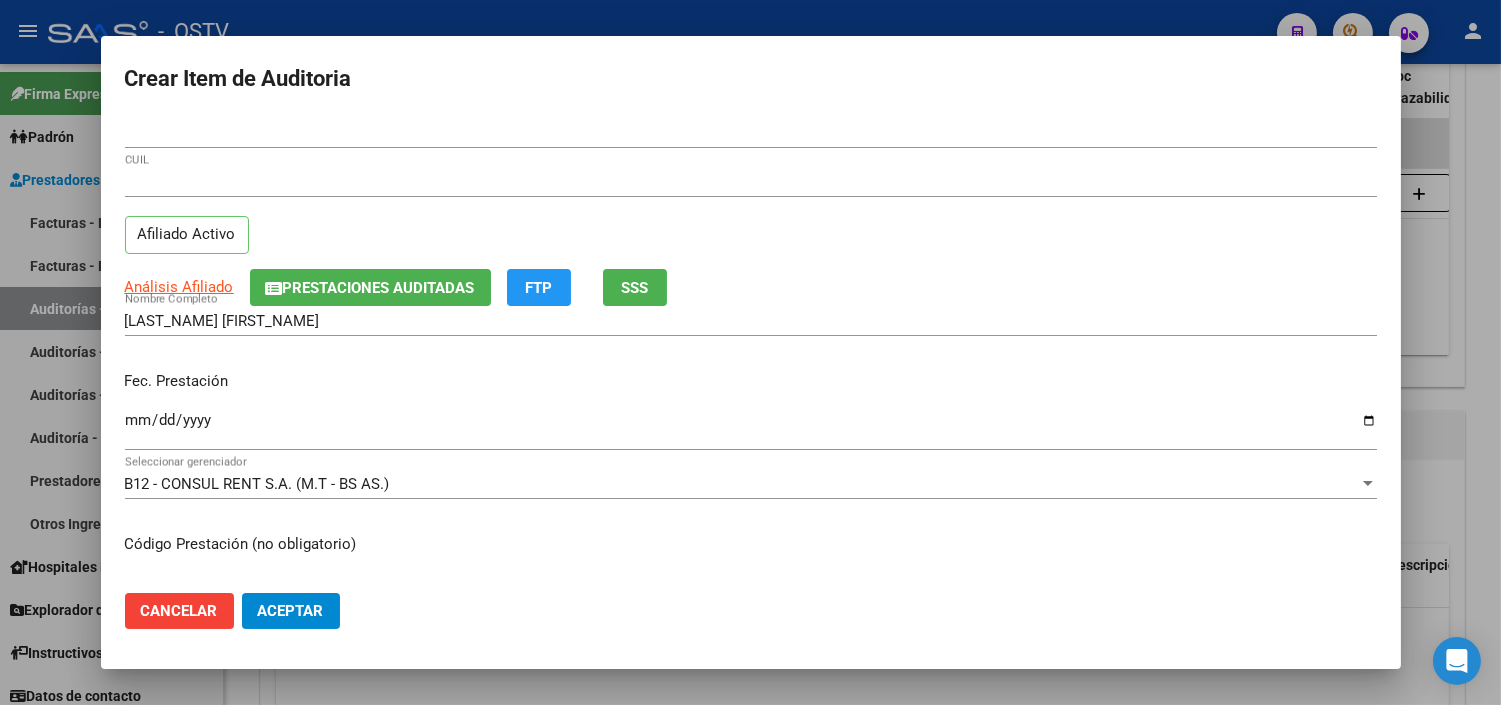 click on "Ingresar la fecha" at bounding box center (751, 428) 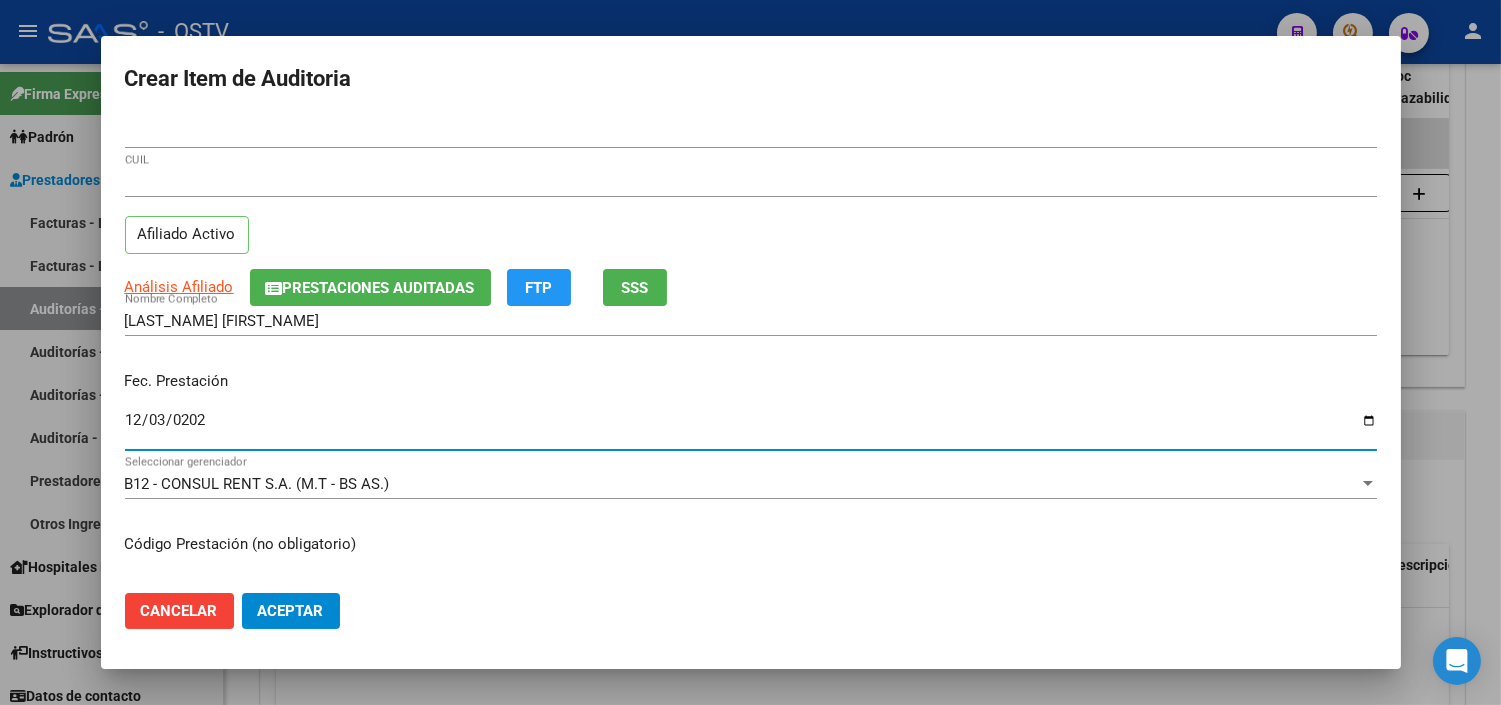 type on "2024-12-03" 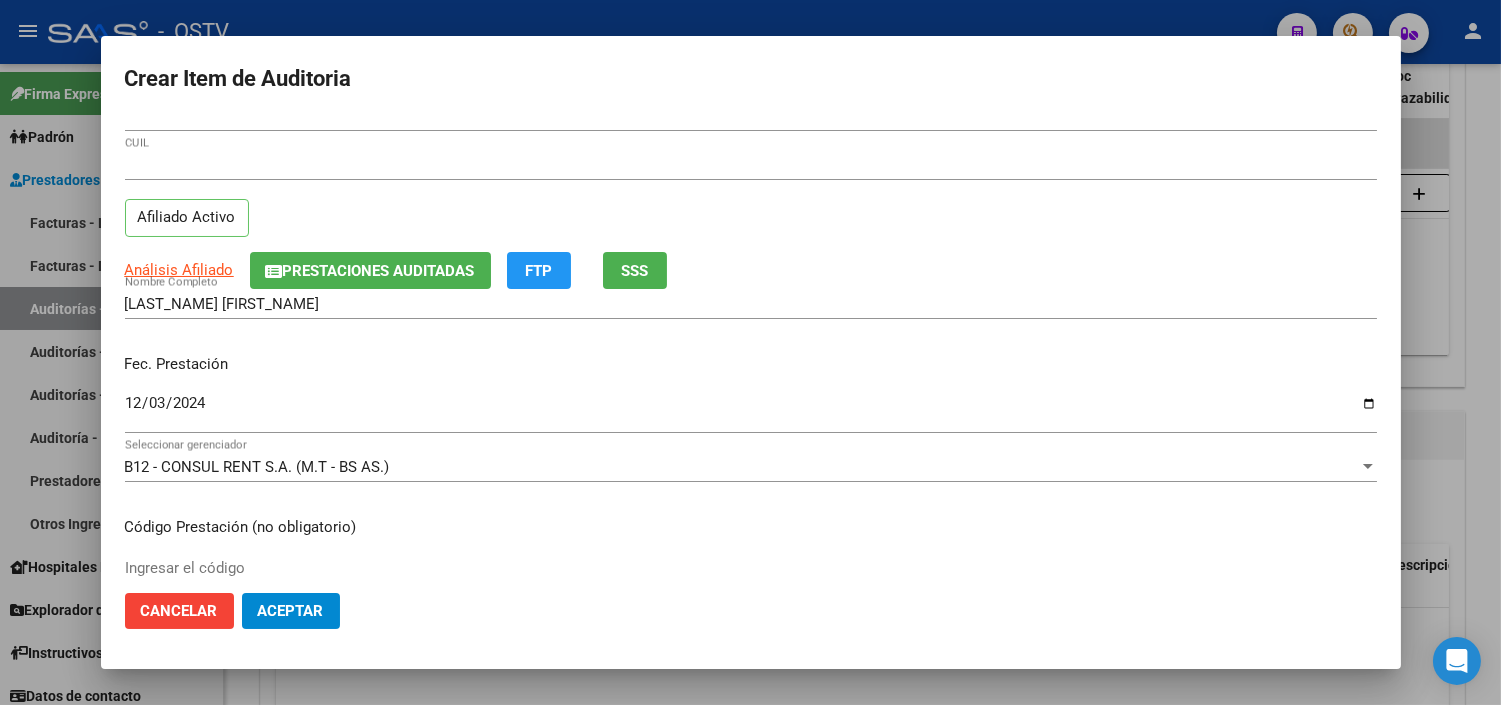 scroll, scrollTop: 338, scrollLeft: 0, axis: vertical 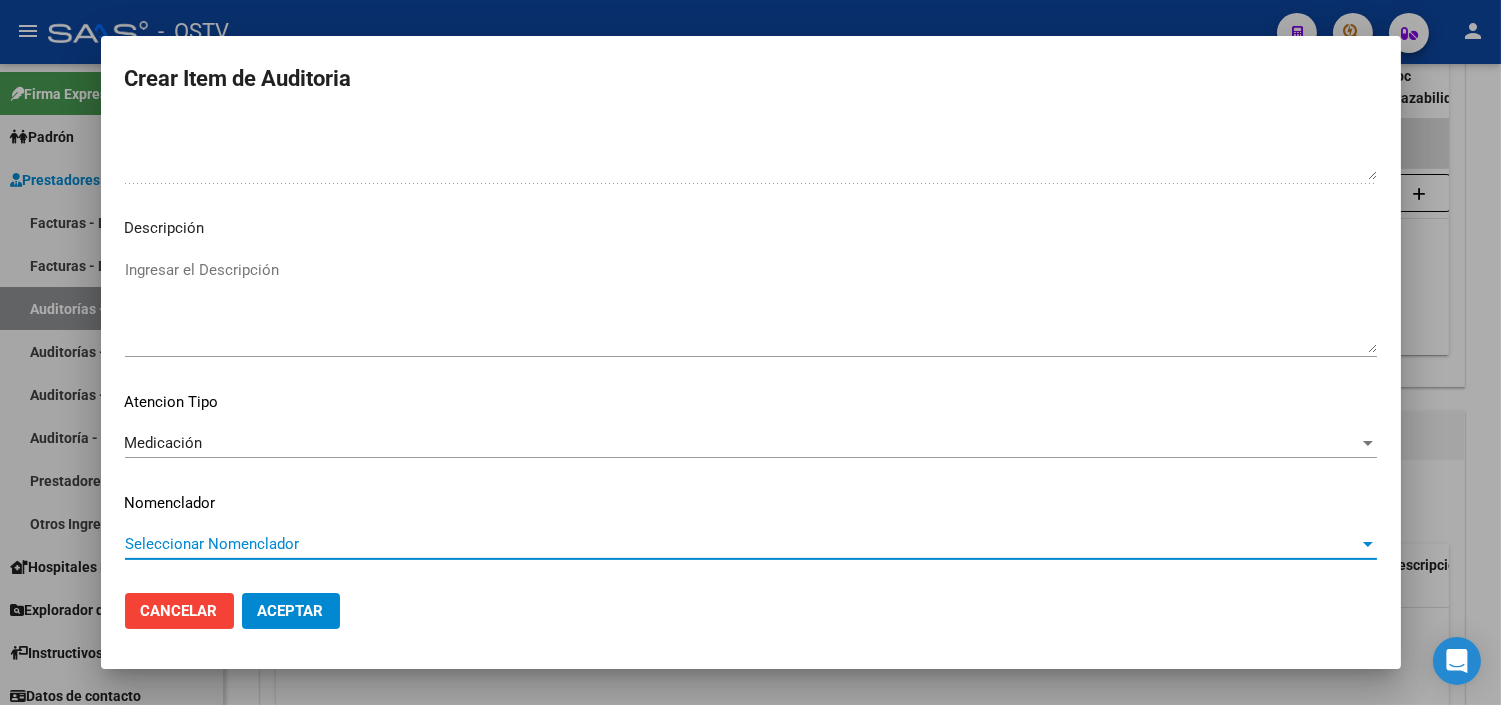 type 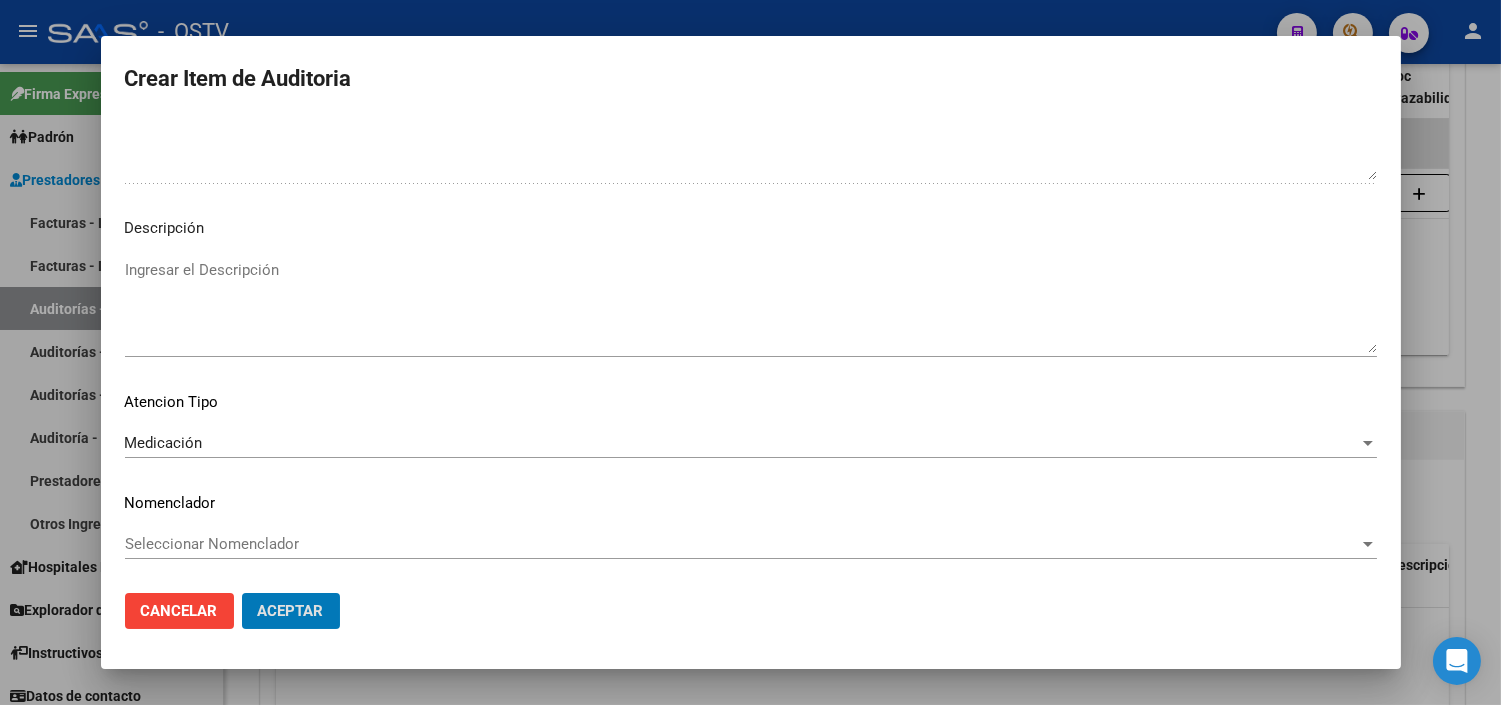 type 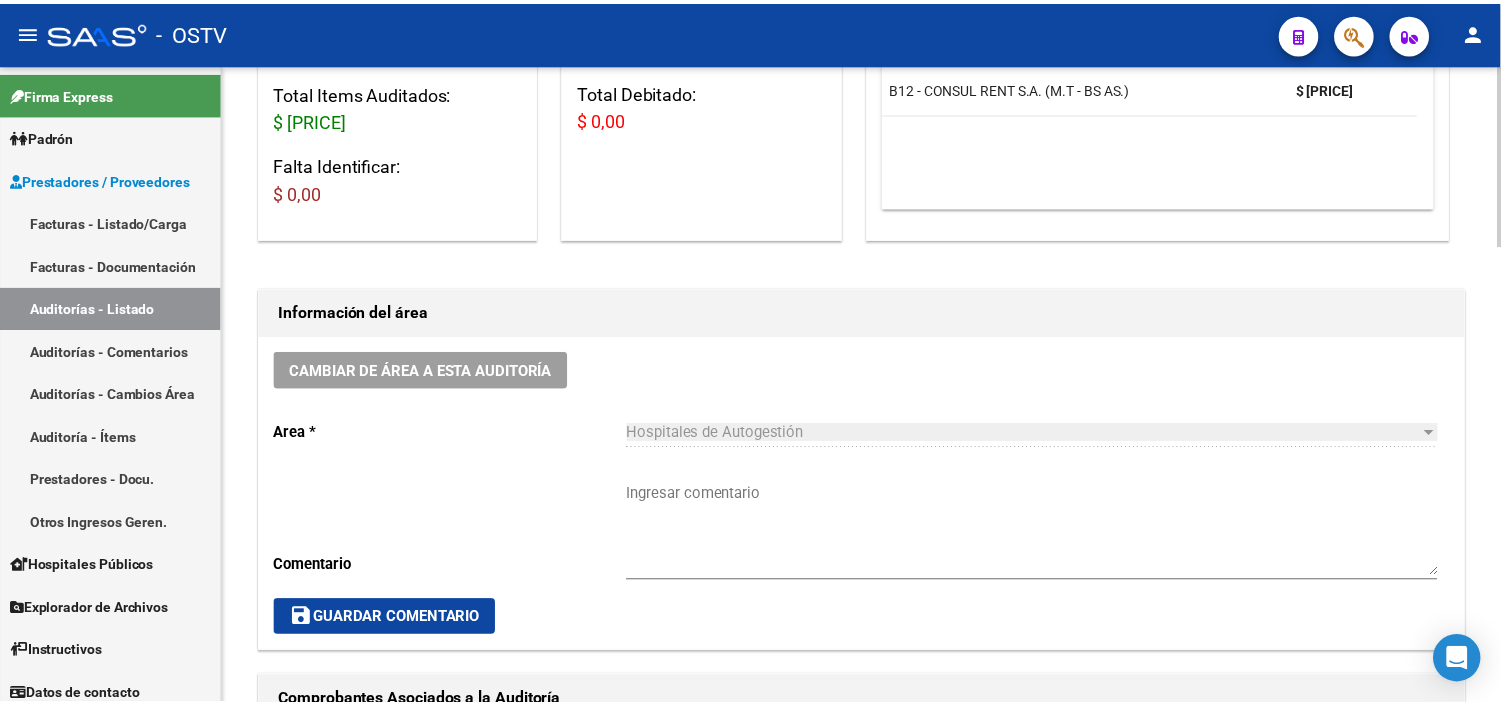 scroll, scrollTop: 0, scrollLeft: 0, axis: both 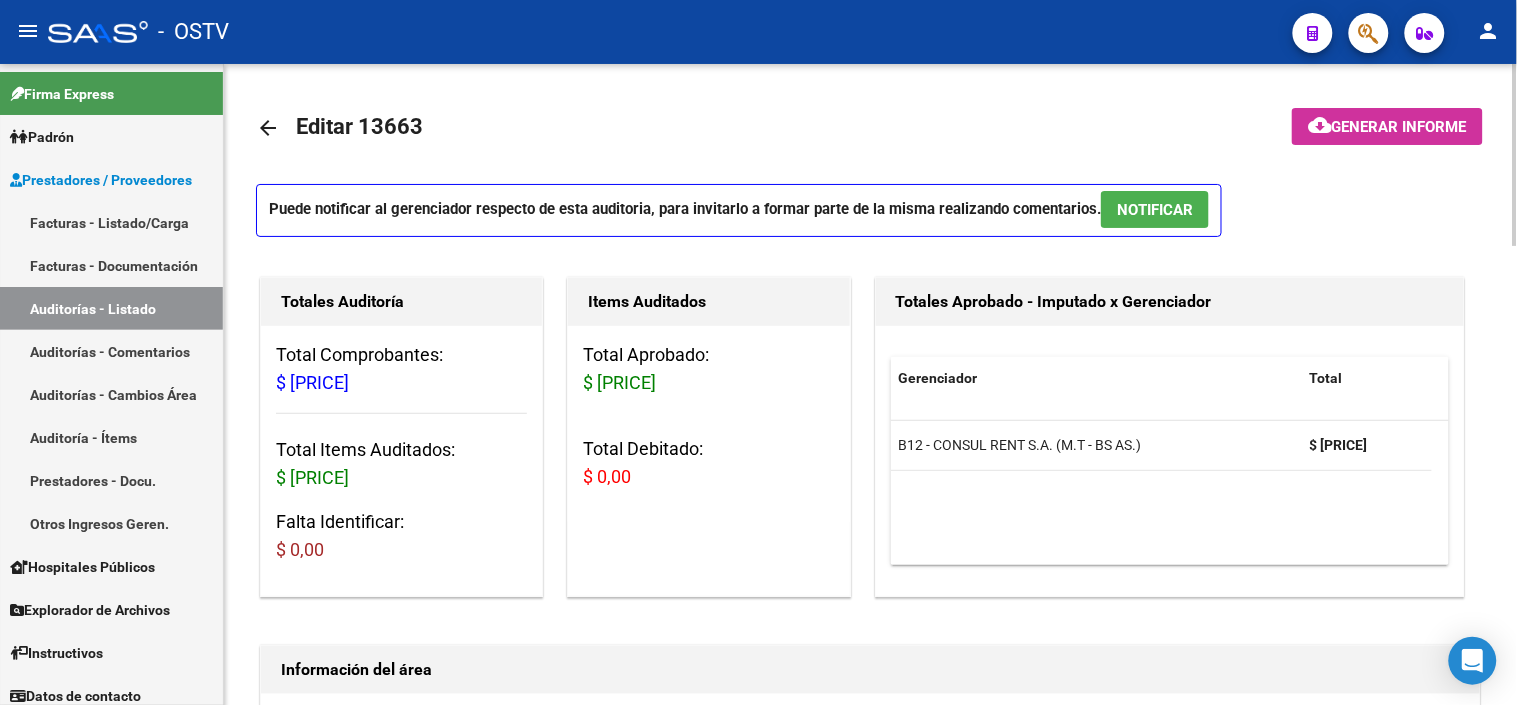 click on "NOTIFICAR" at bounding box center (1155, 209) 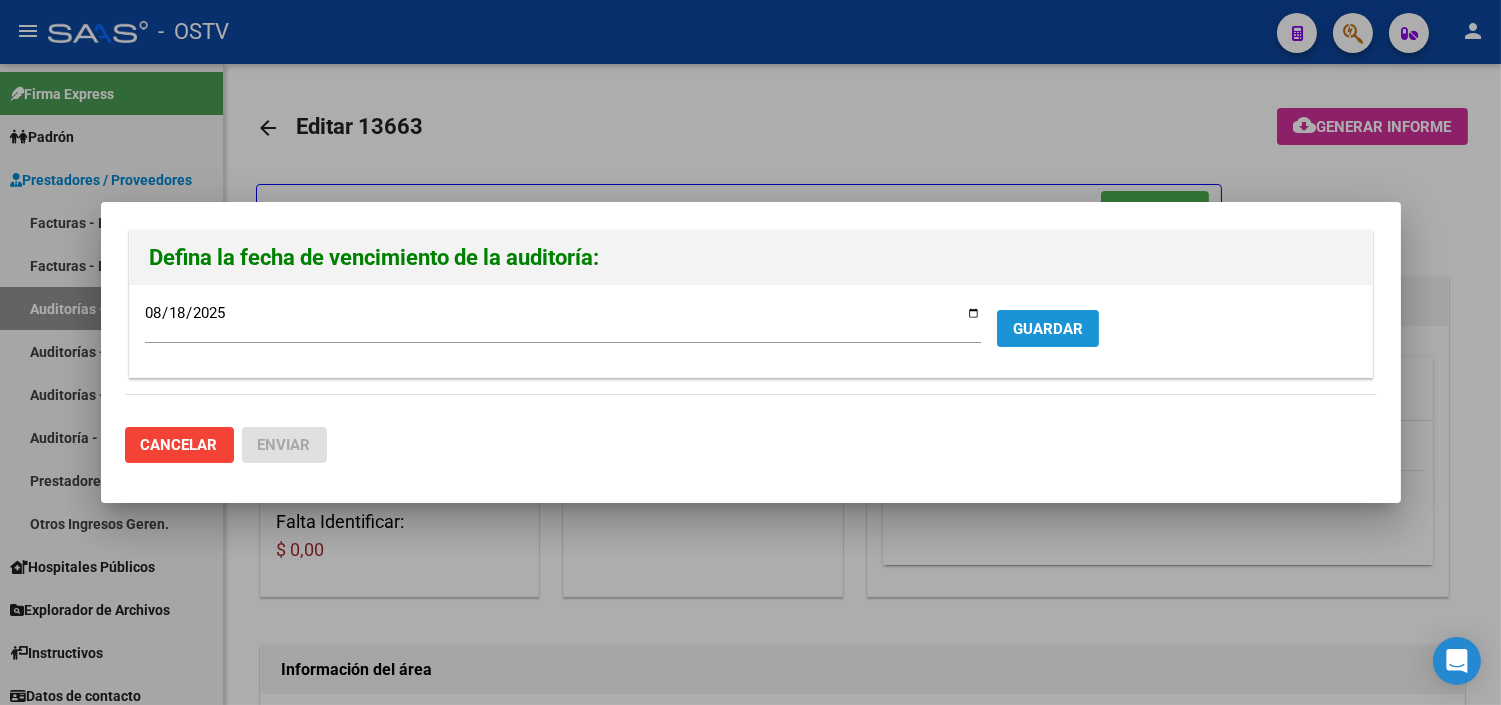 click on "GUARDAR" at bounding box center (1048, 329) 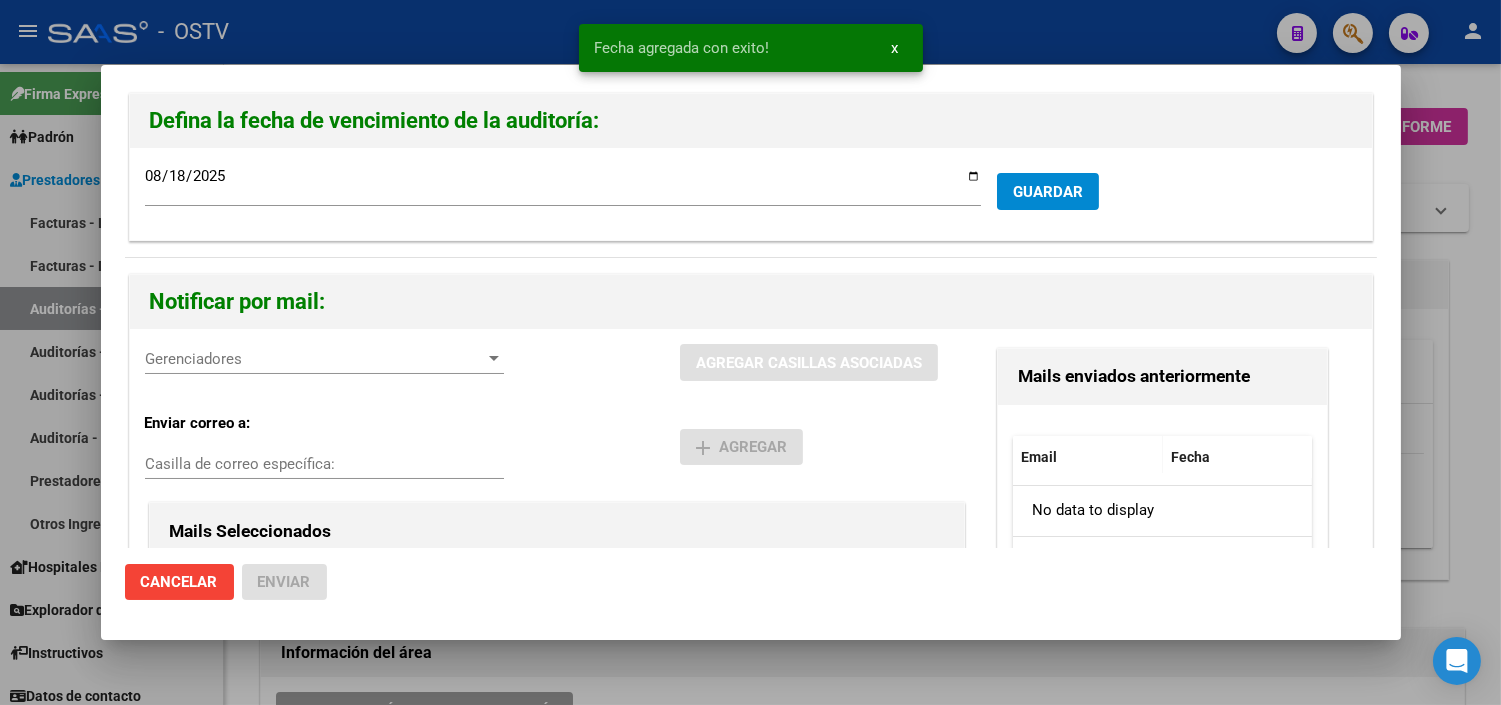 click on "Gerenciadores" at bounding box center [315, 359] 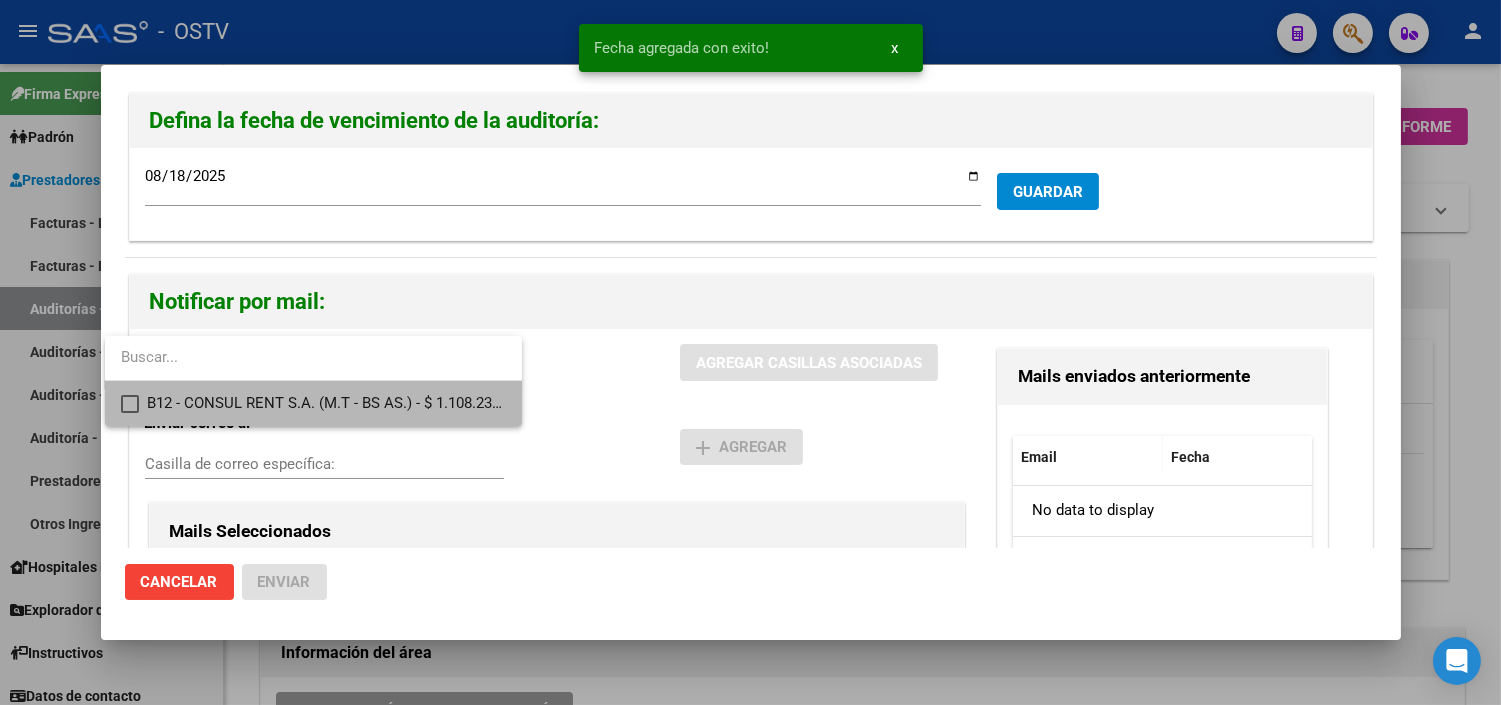 click on "B12 - CONSUL RENT S.A. (M.T - BS  AS.) - $ 1.108.239,16" at bounding box center [326, 403] 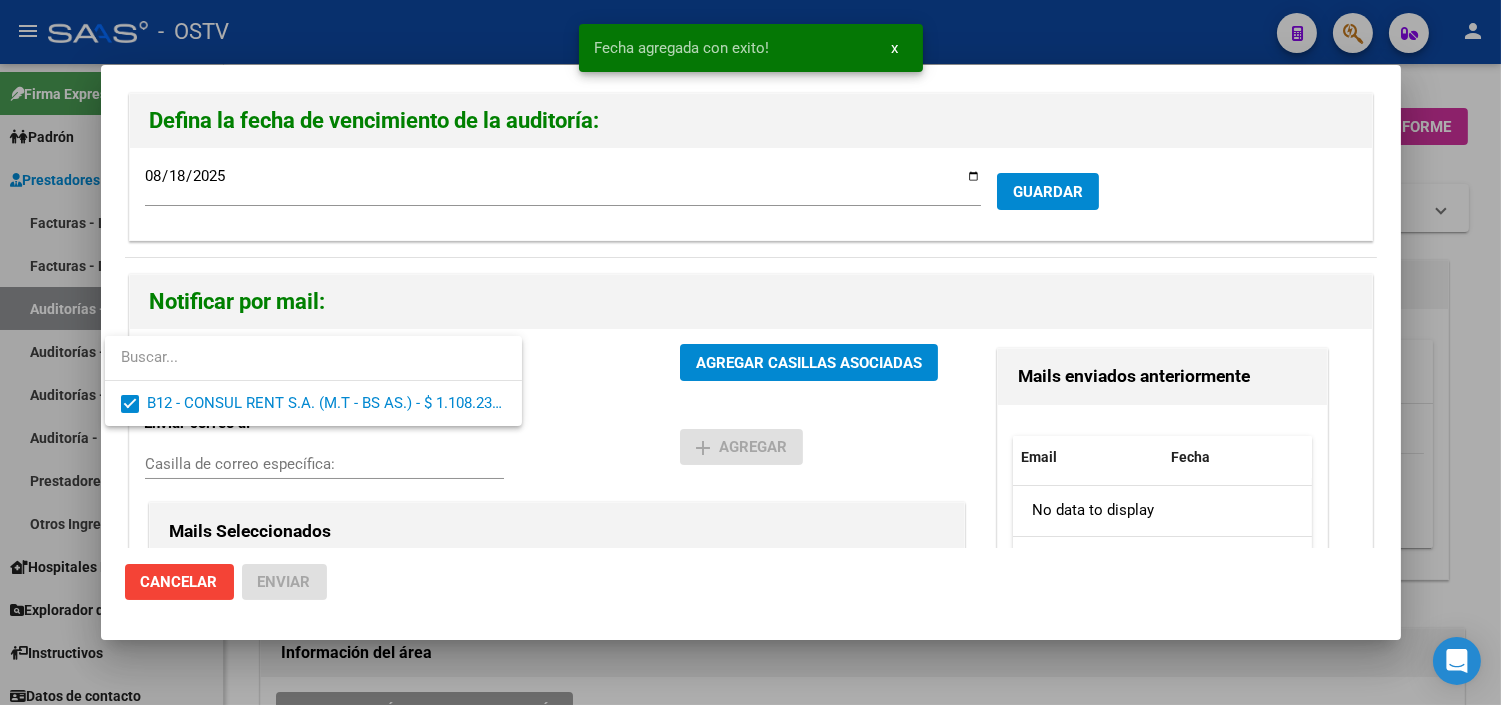 click at bounding box center (750, 352) 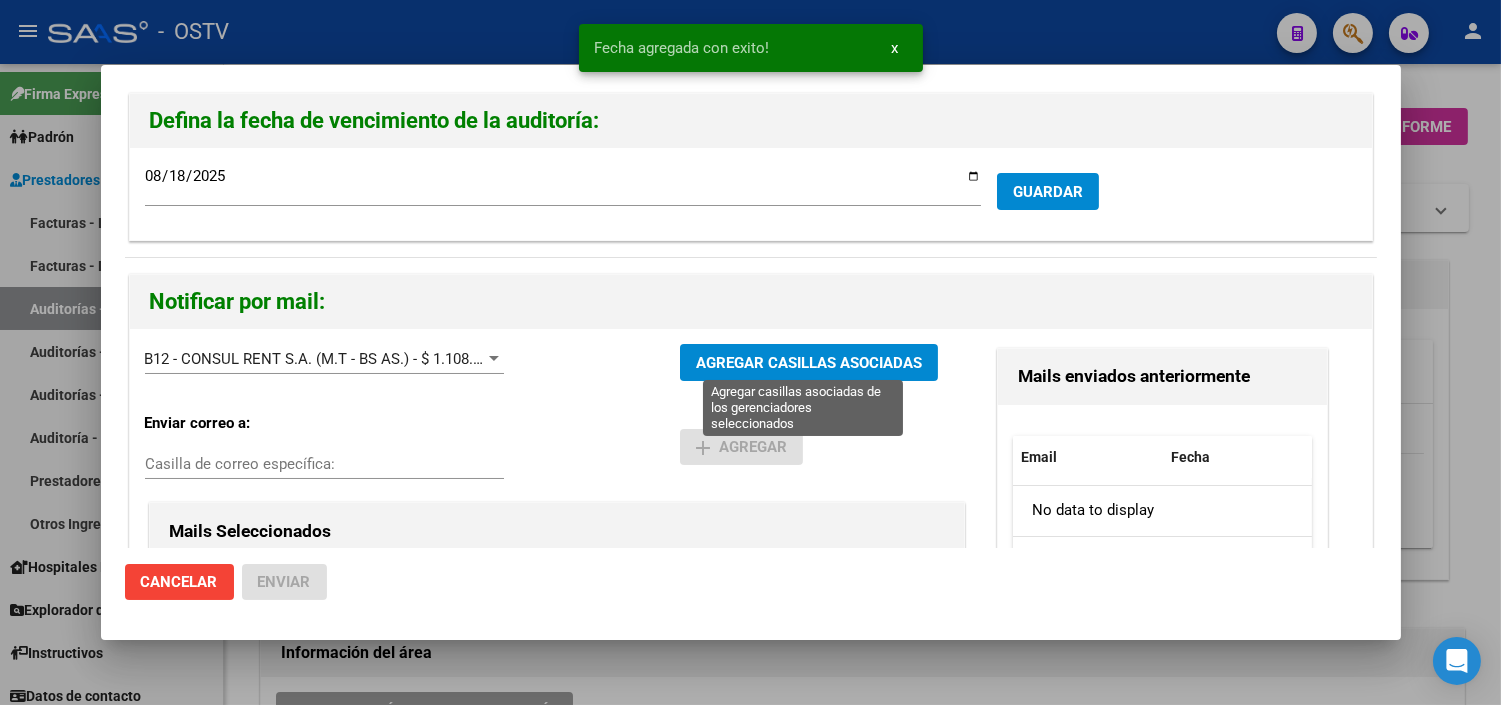click on "AGREGAR CASILLAS ASOCIADAS" at bounding box center (809, 363) 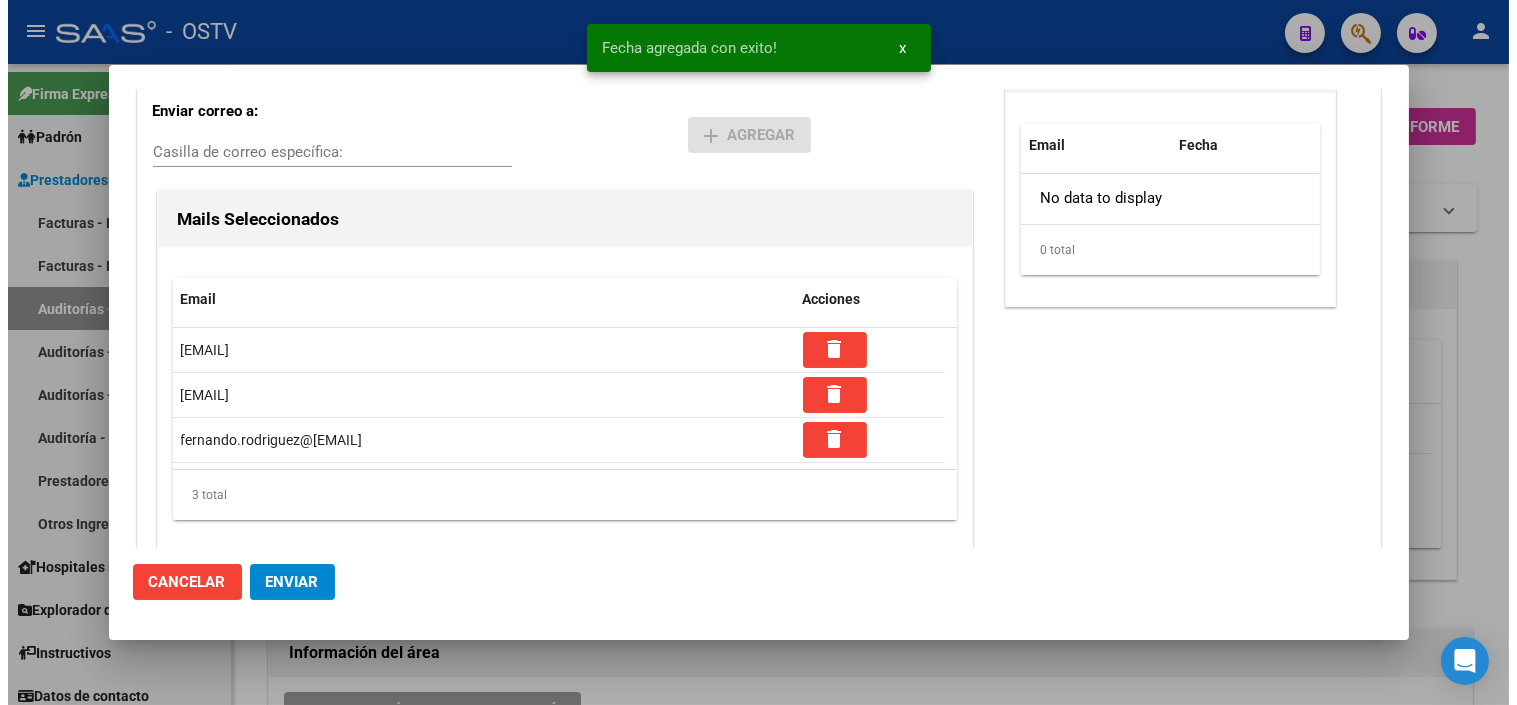 scroll, scrollTop: 341, scrollLeft: 0, axis: vertical 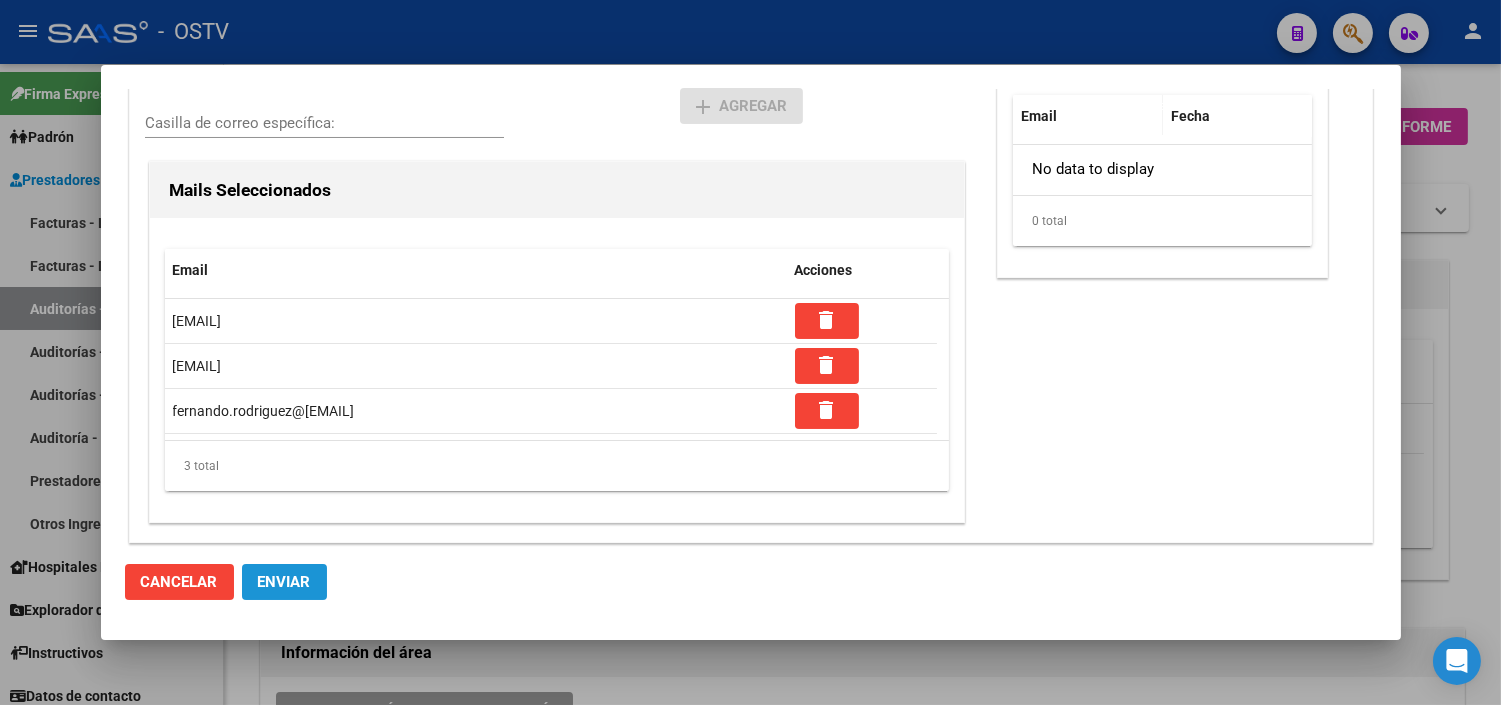 click on "Enviar" 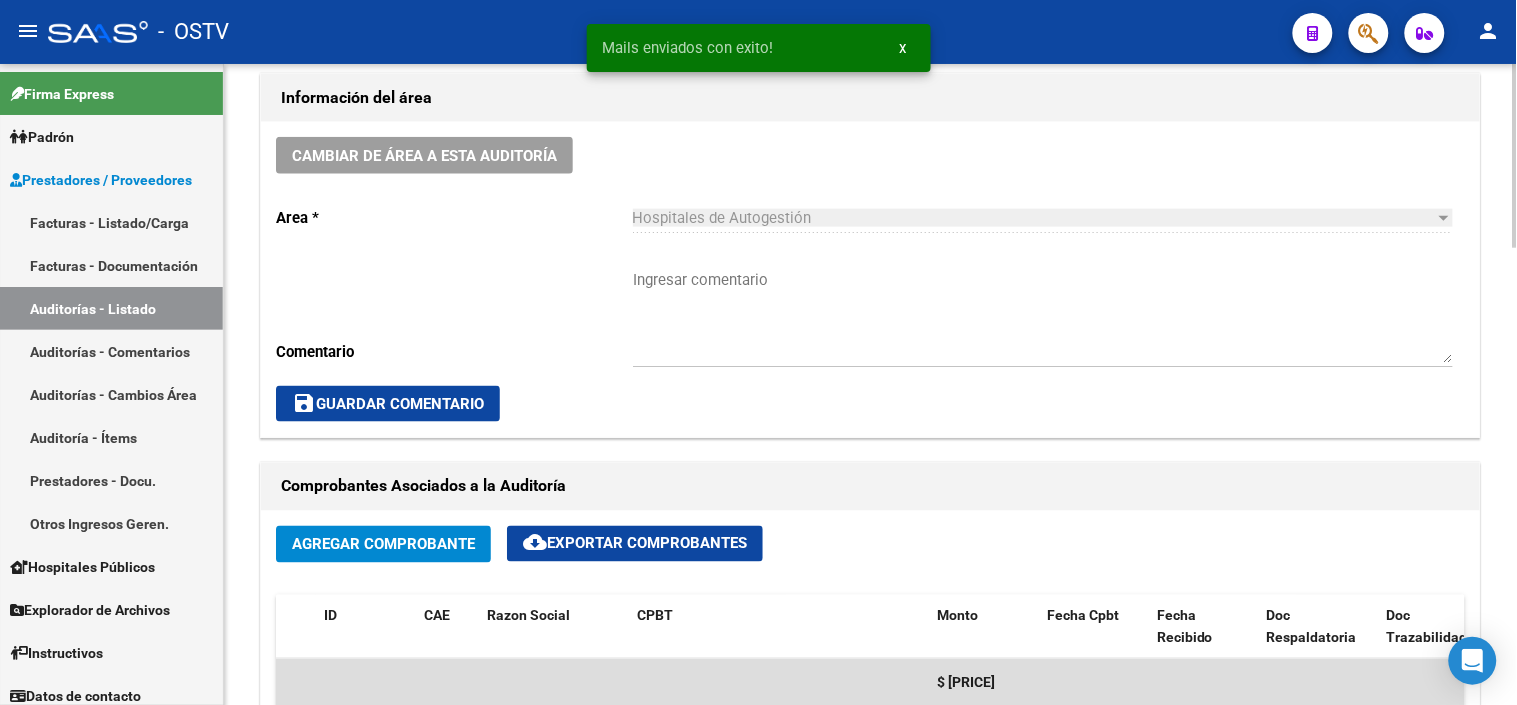 scroll, scrollTop: 333, scrollLeft: 0, axis: vertical 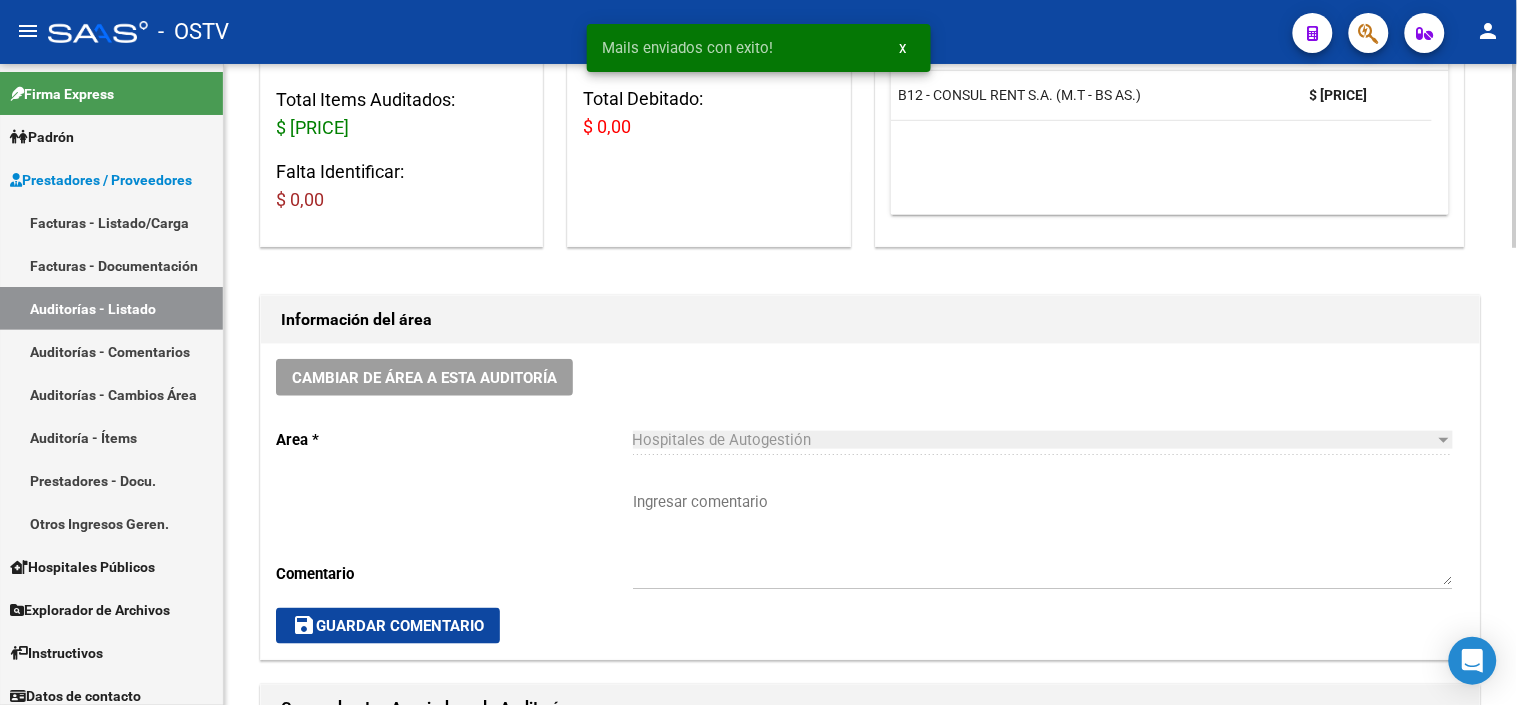 click on "Ingresar comentario" at bounding box center (1043, 538) 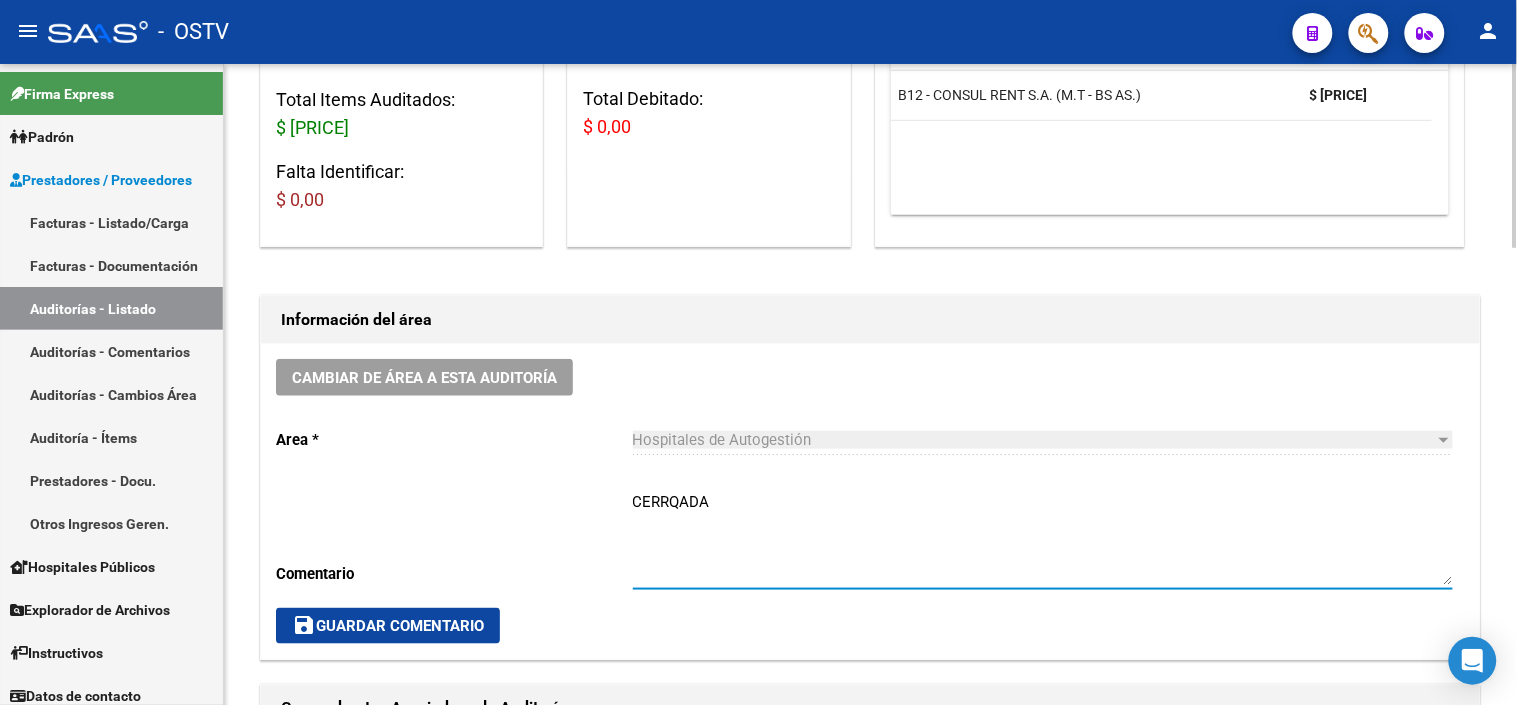 click on "CERRQADA" at bounding box center [1043, 538] 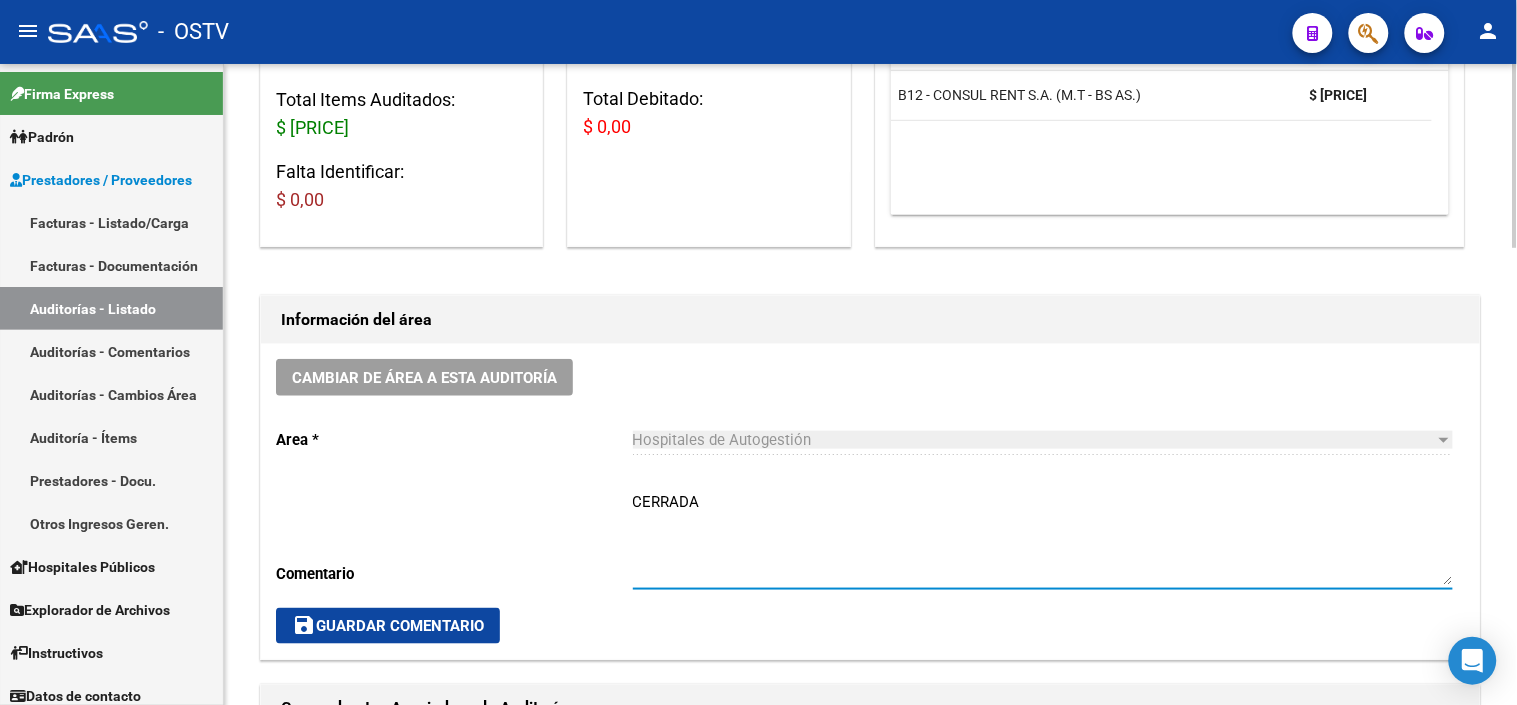 type on "CERRADA" 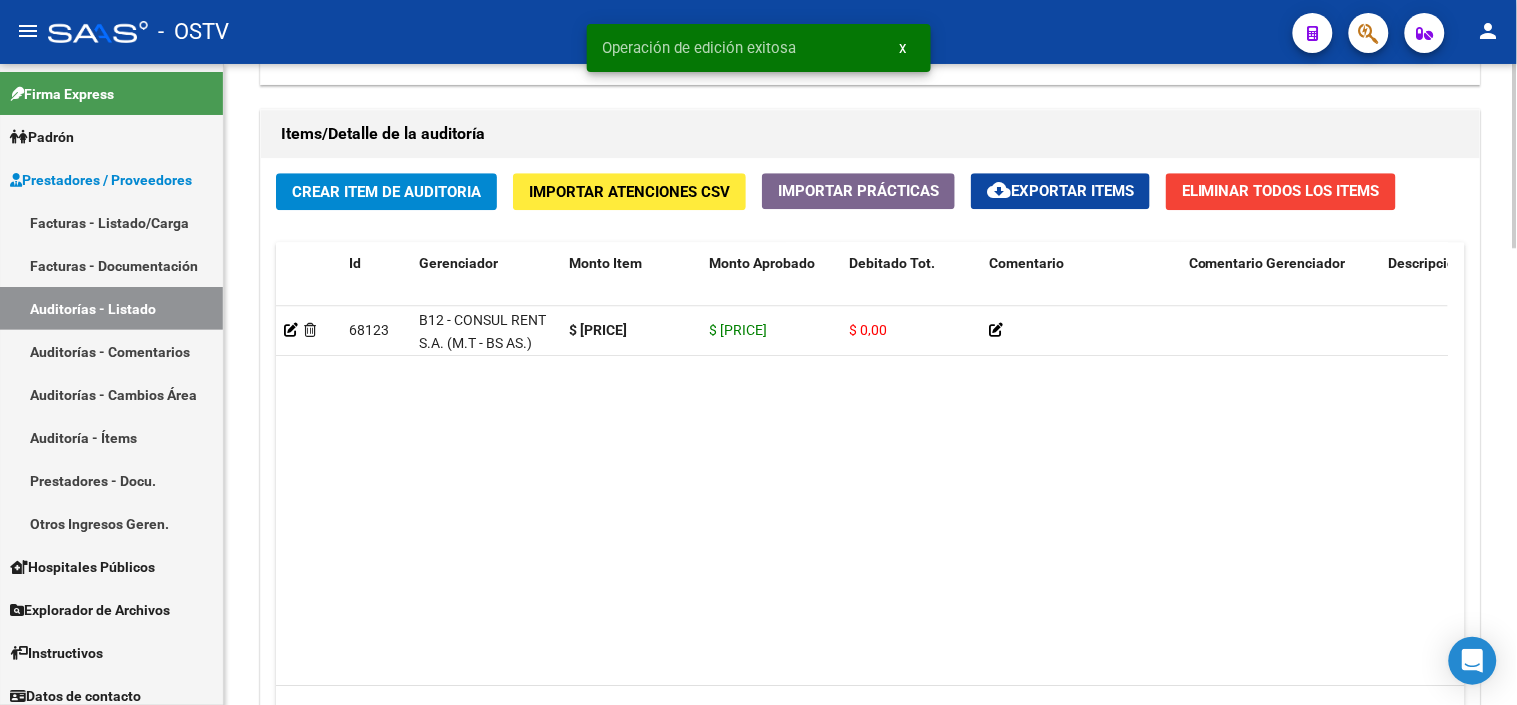 scroll, scrollTop: 1444, scrollLeft: 0, axis: vertical 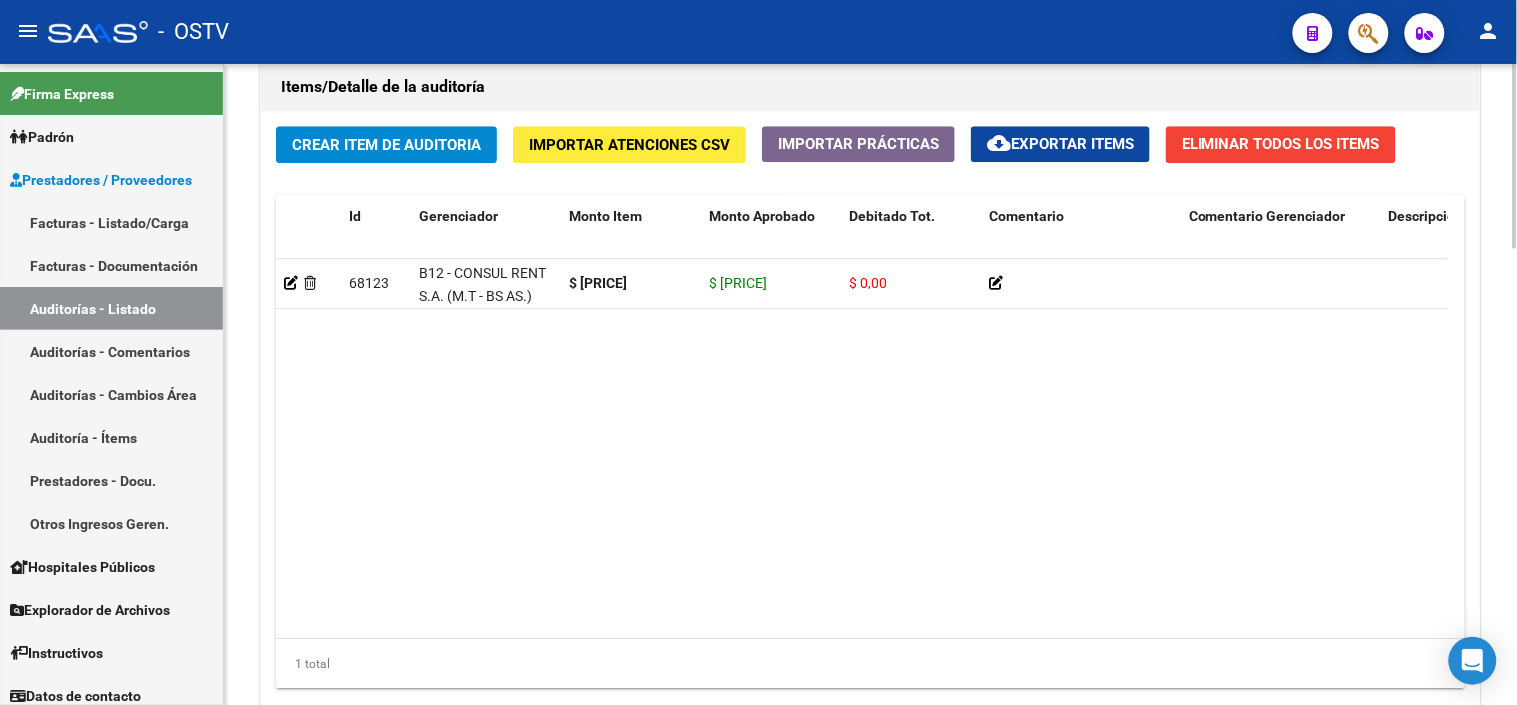 drag, startPoint x: 753, startPoint y: 626, endPoint x: 846, endPoint y: 627, distance: 93.00538 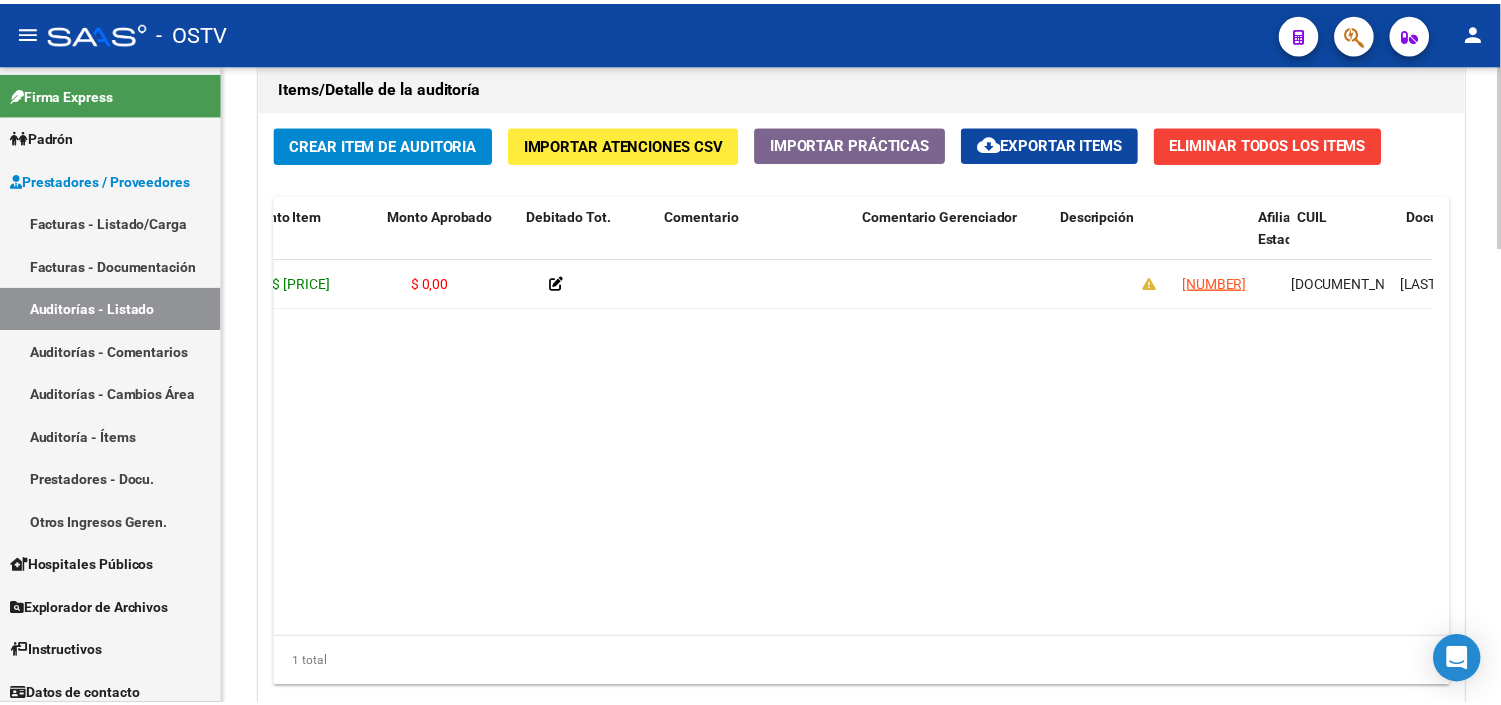 scroll, scrollTop: 0, scrollLeft: 602, axis: horizontal 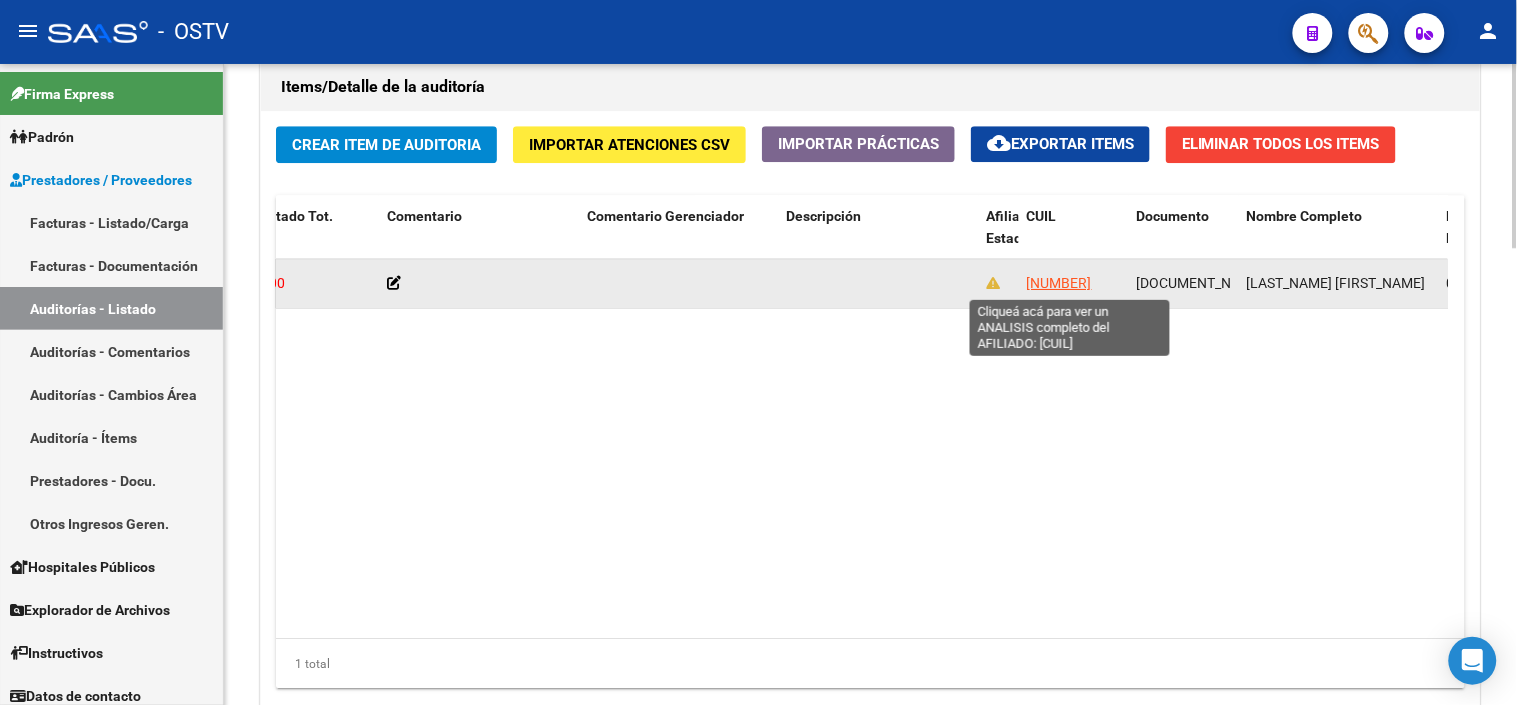 click on "[NUMBER]" 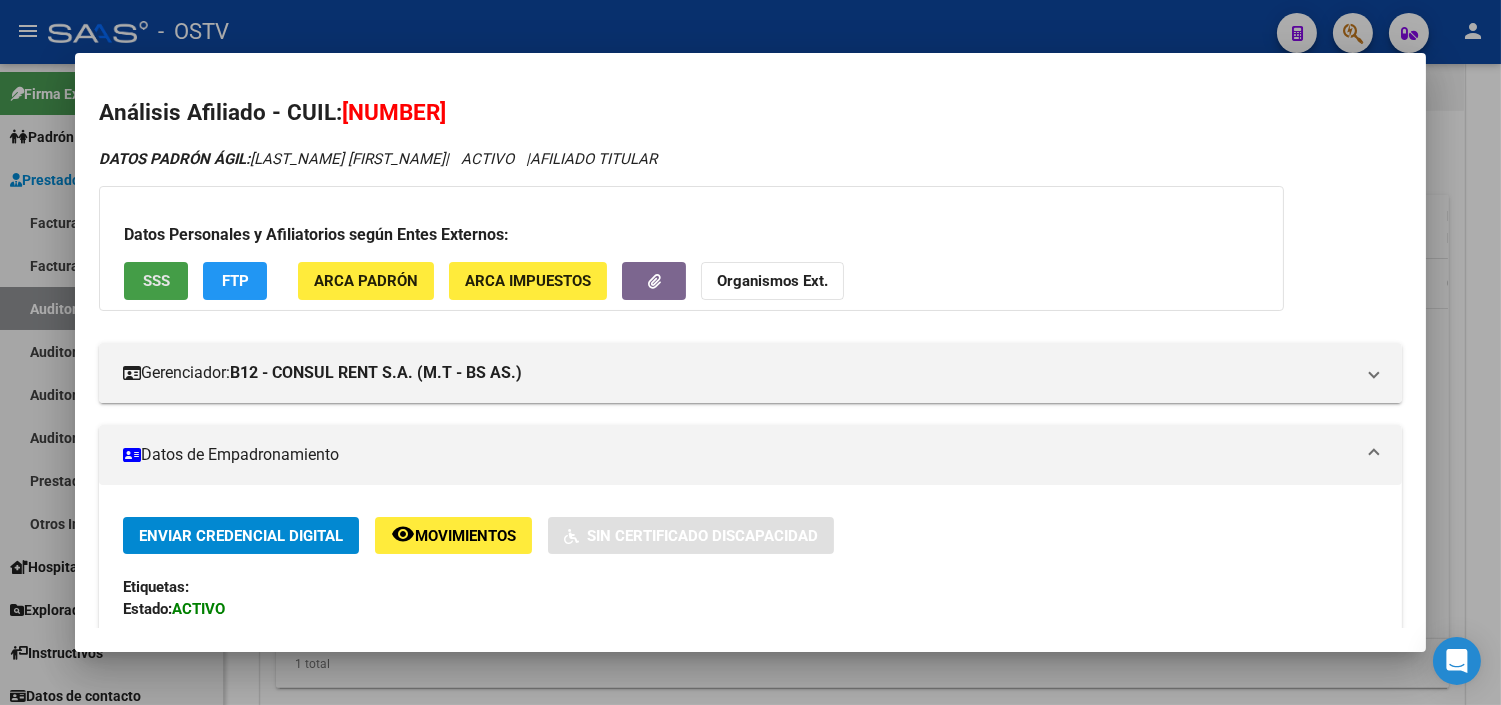 click on "SSS" at bounding box center (156, 280) 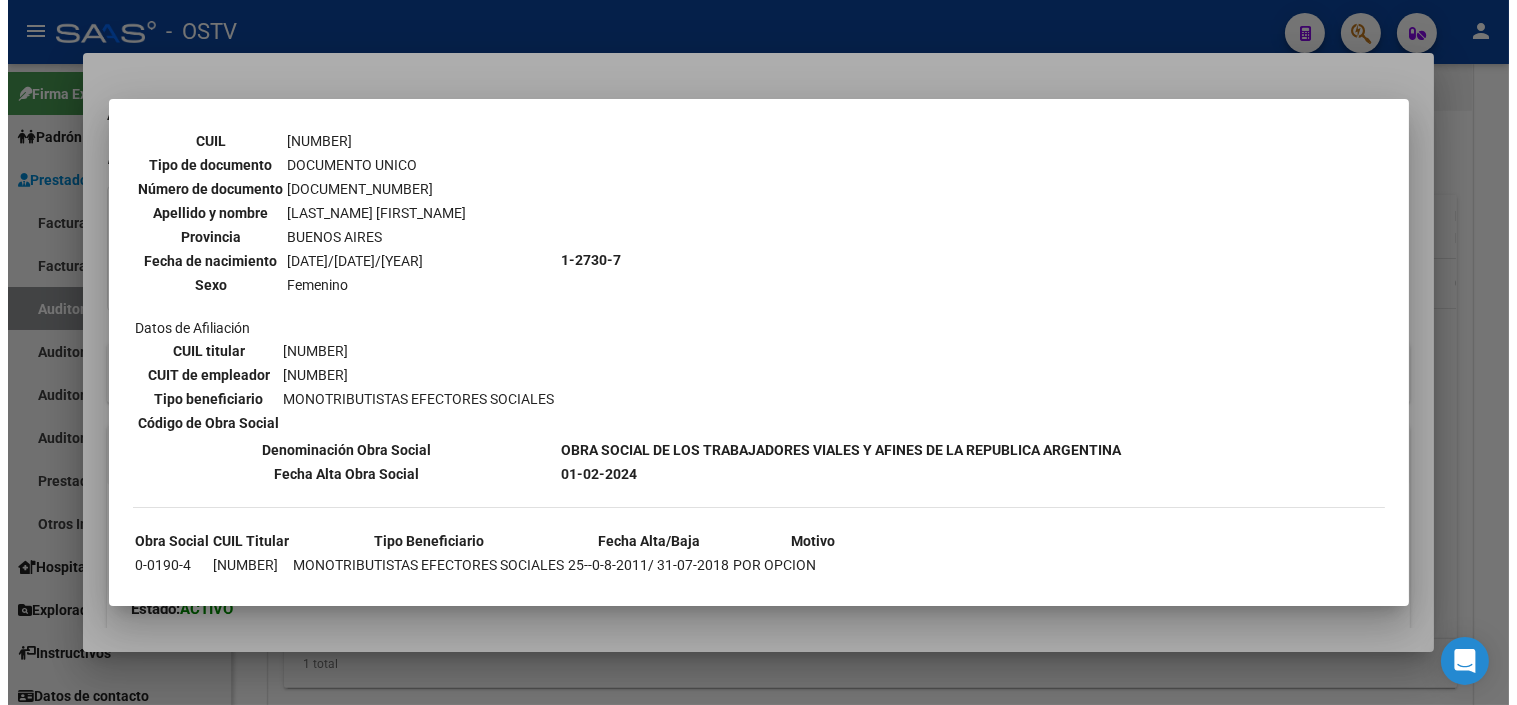 scroll, scrollTop: 228, scrollLeft: 0, axis: vertical 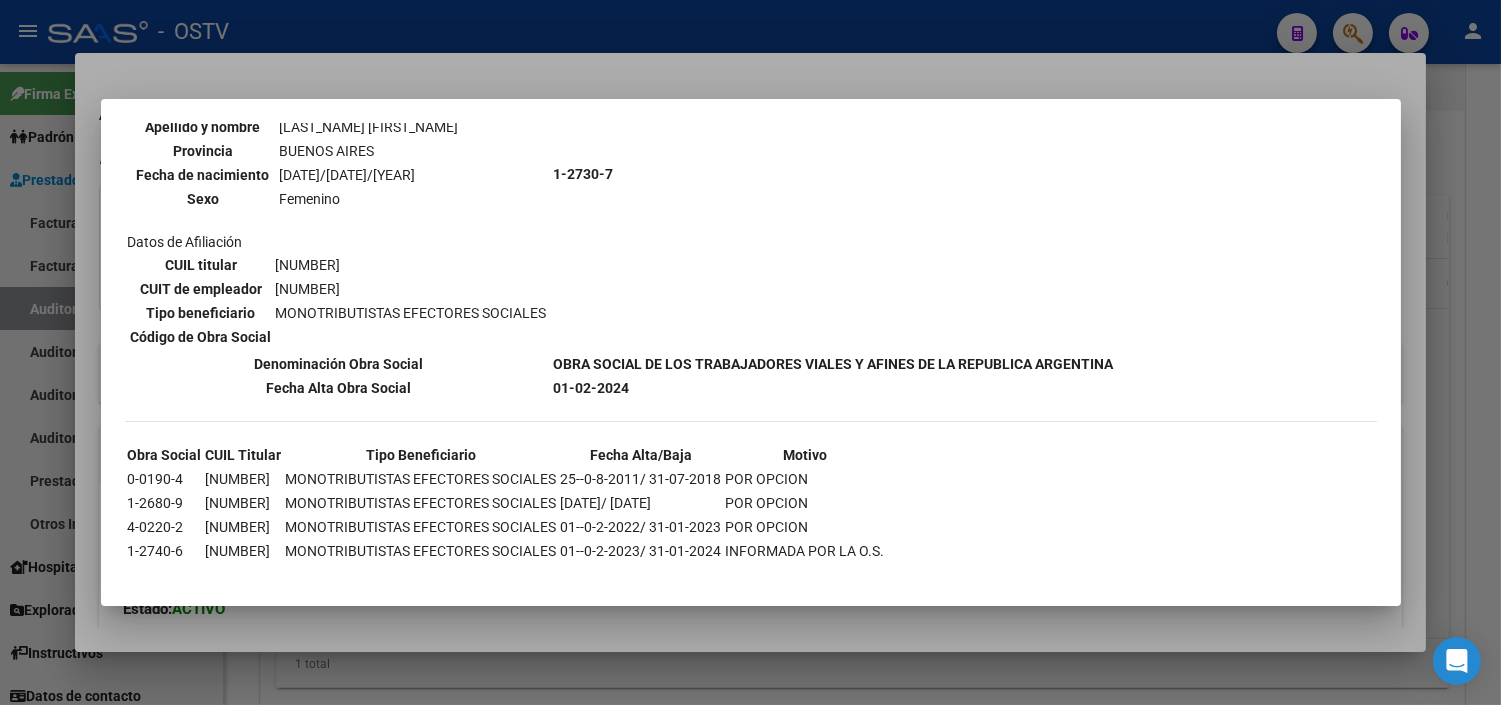 click at bounding box center (750, 352) 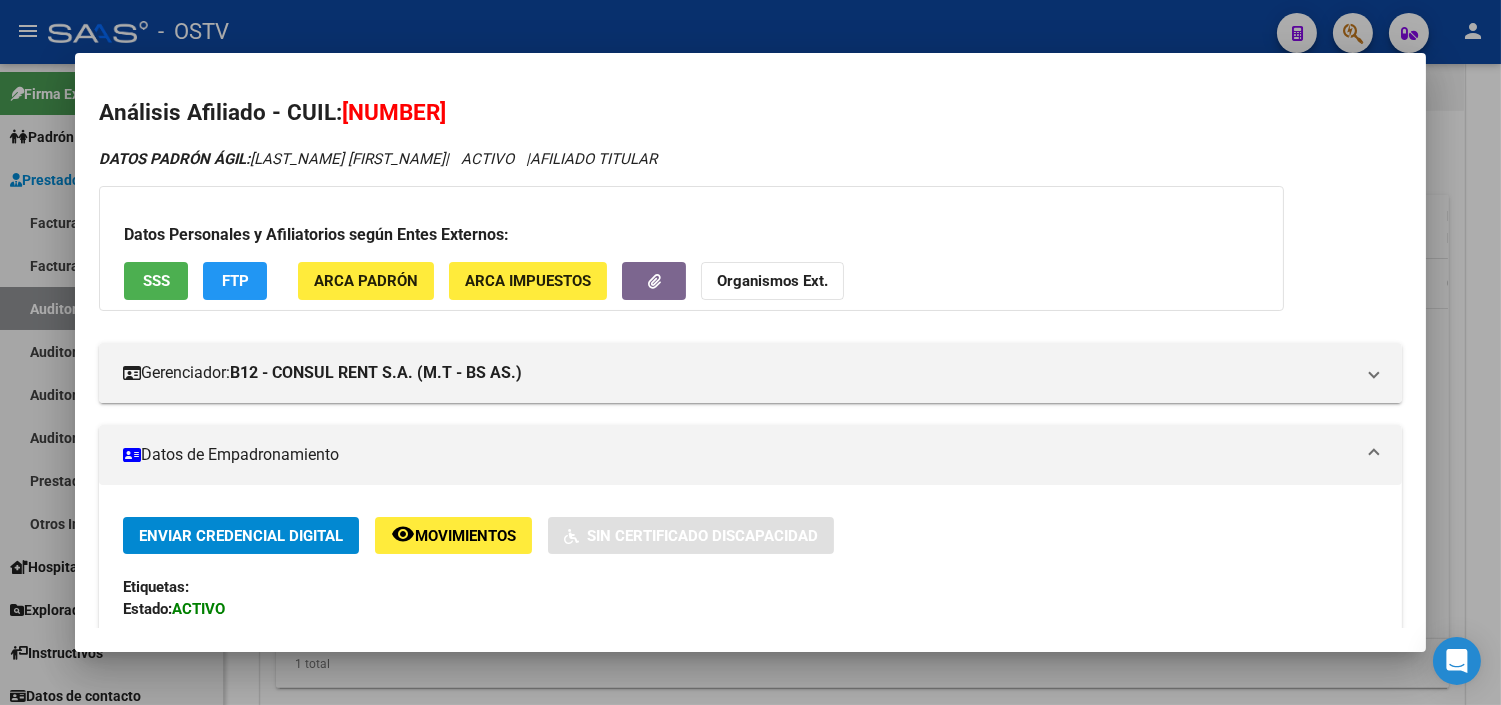 click at bounding box center [750, 352] 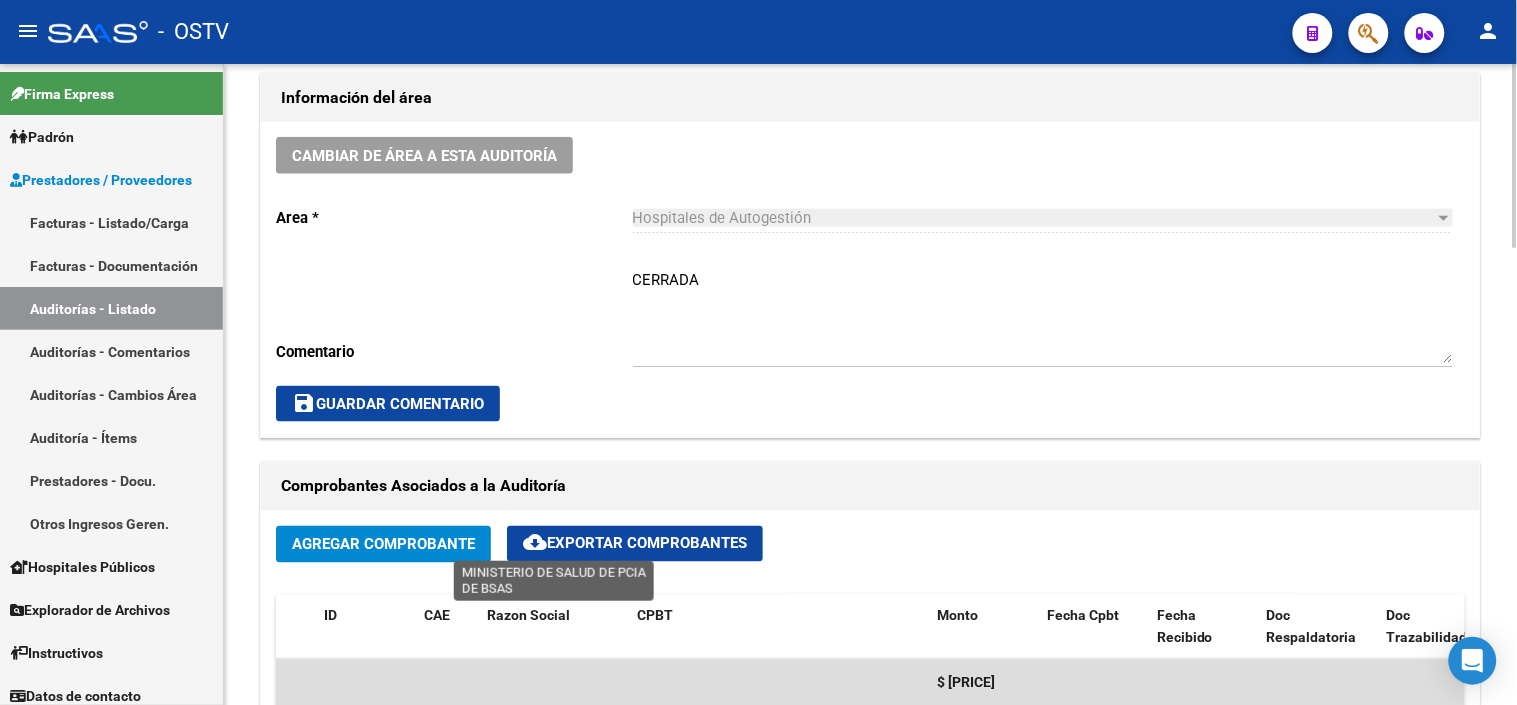 scroll, scrollTop: 444, scrollLeft: 0, axis: vertical 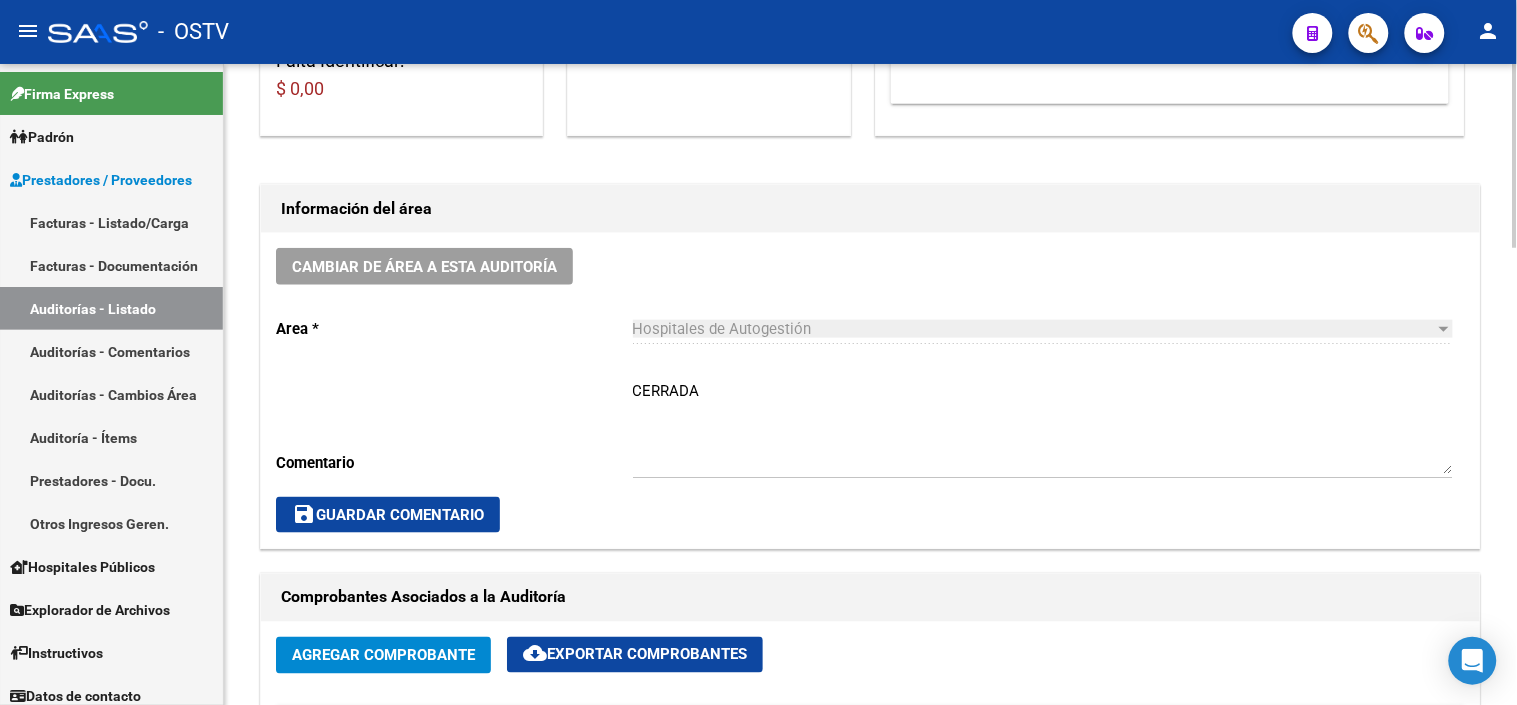 click on "save  Guardar Comentario" 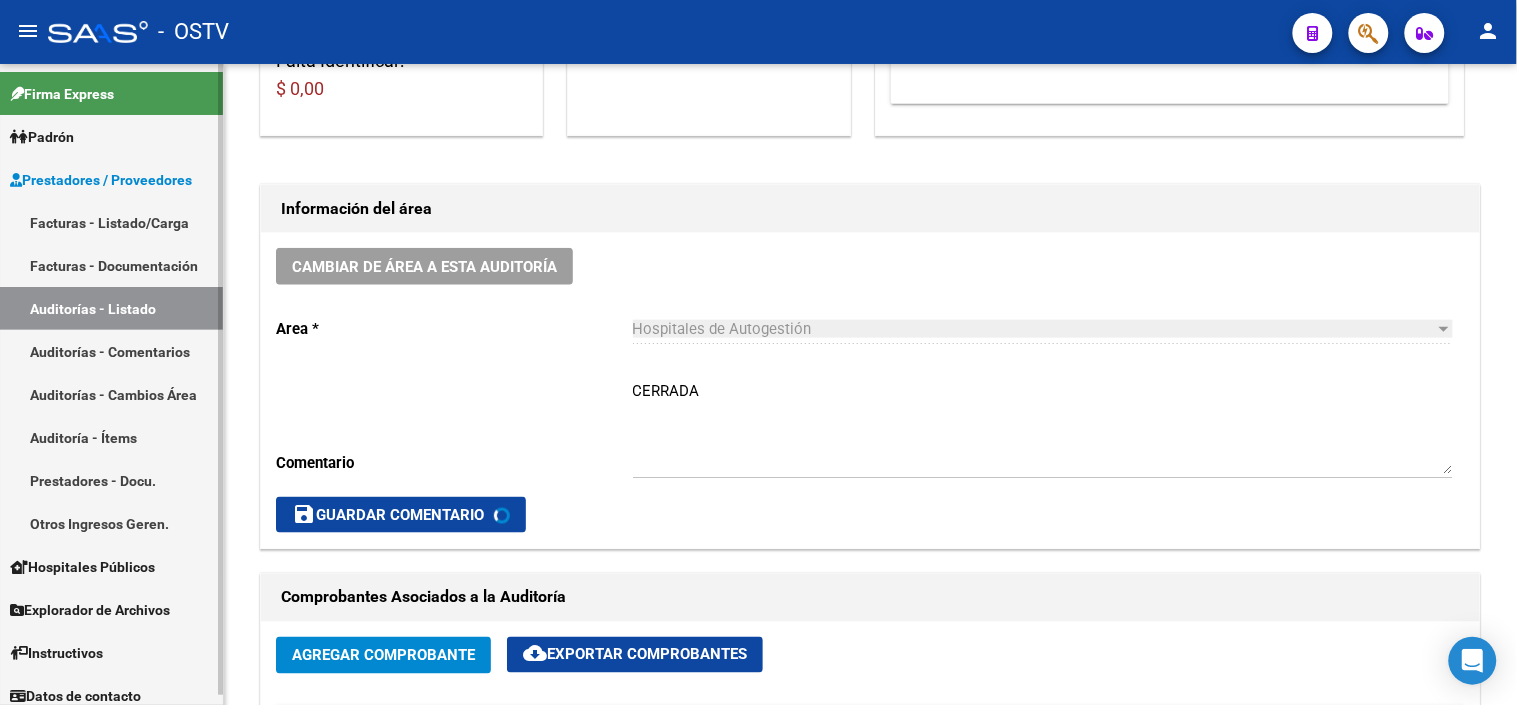 click on "Auditorías - Listado" at bounding box center (111, 308) 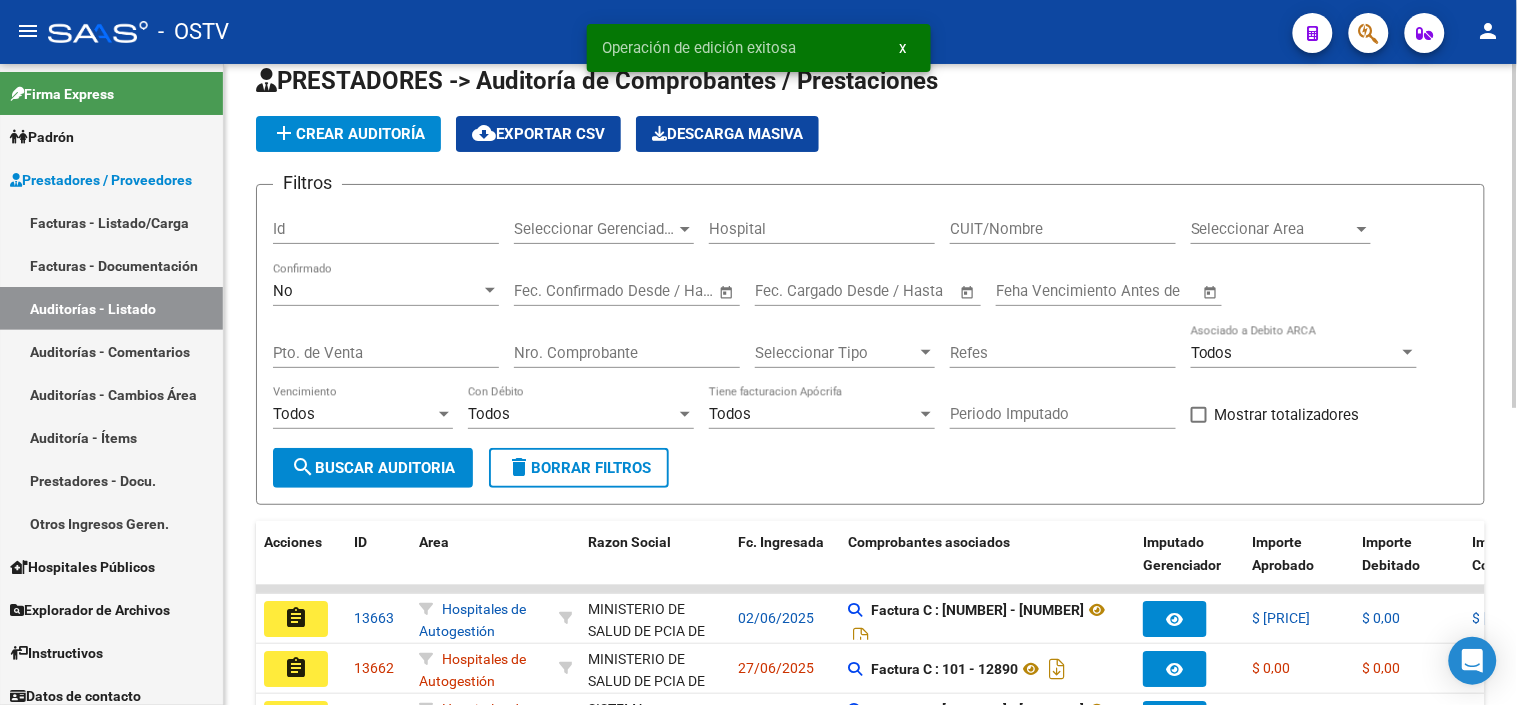 scroll, scrollTop: 444, scrollLeft: 0, axis: vertical 